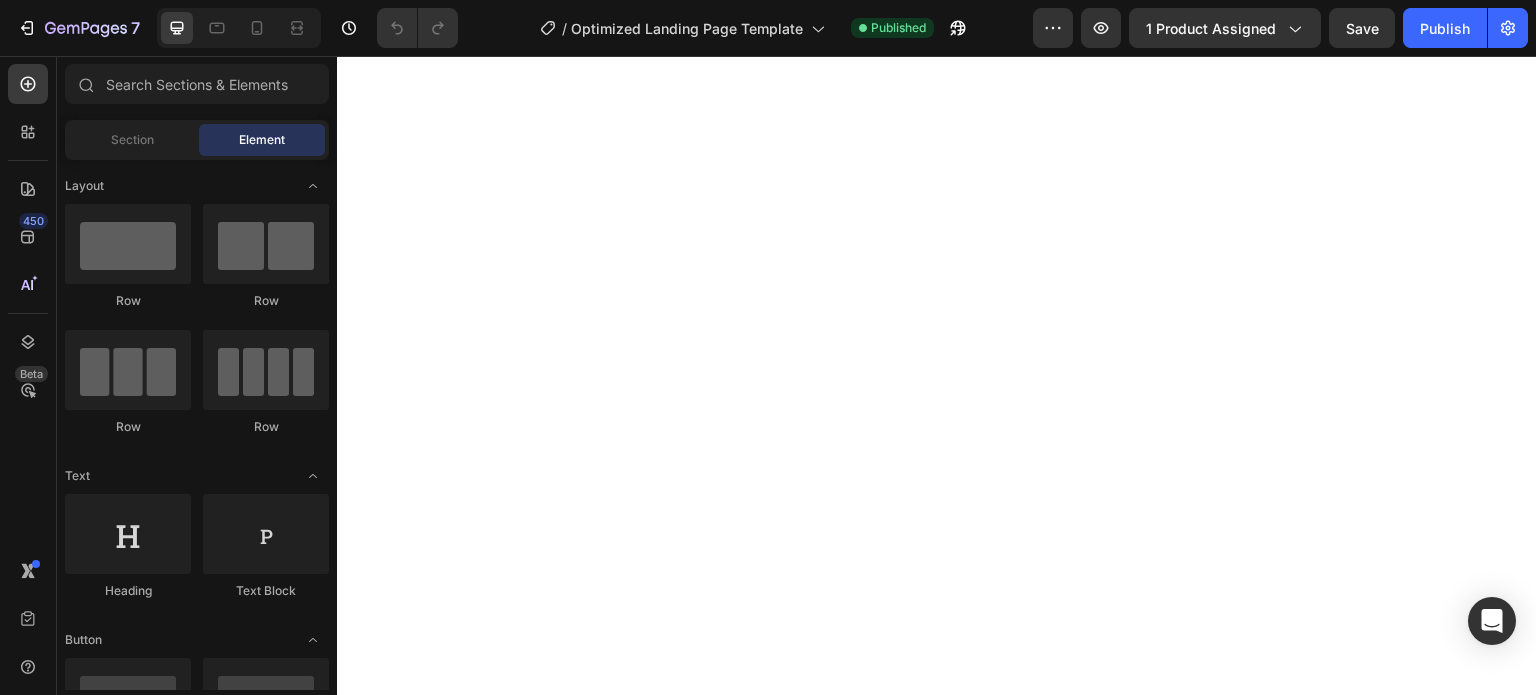 scroll, scrollTop: 0, scrollLeft: 0, axis: both 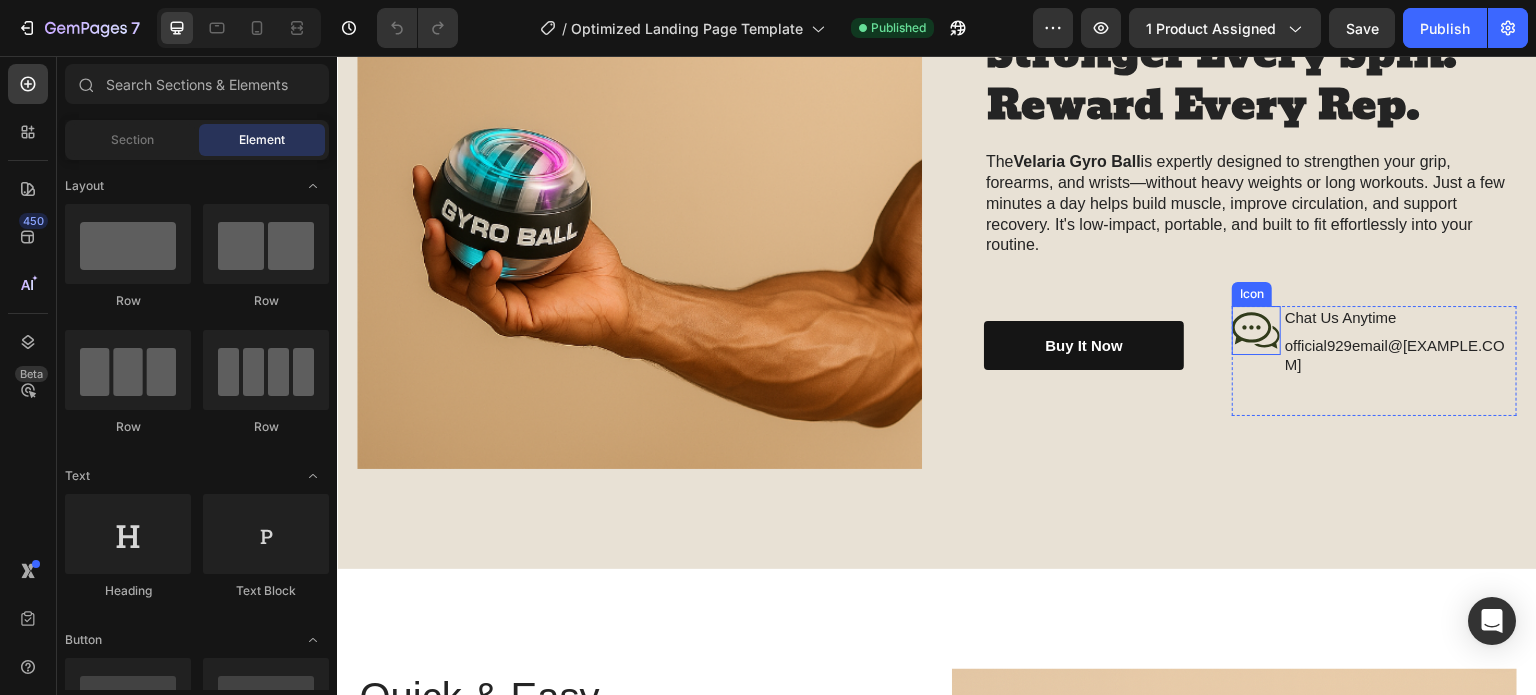 click 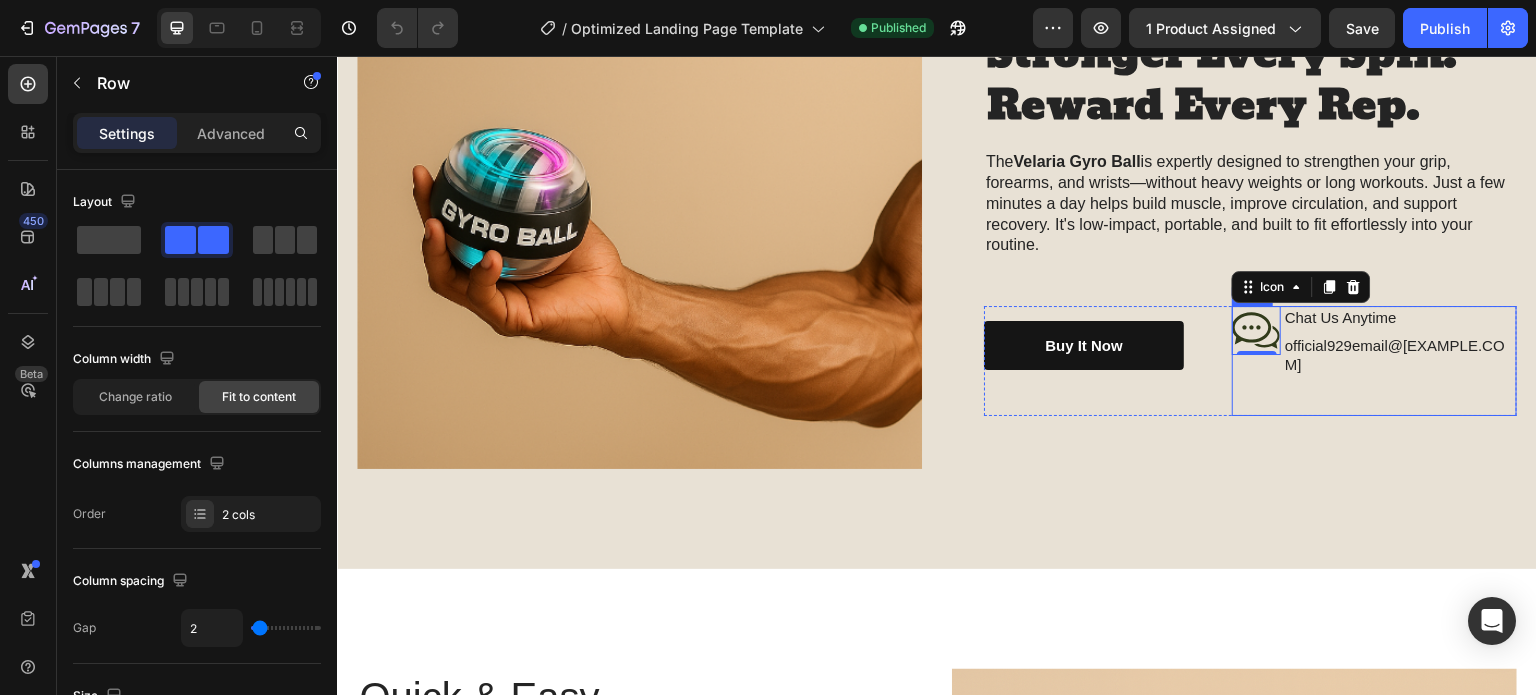 click on "Icon   0" at bounding box center [1256, 361] 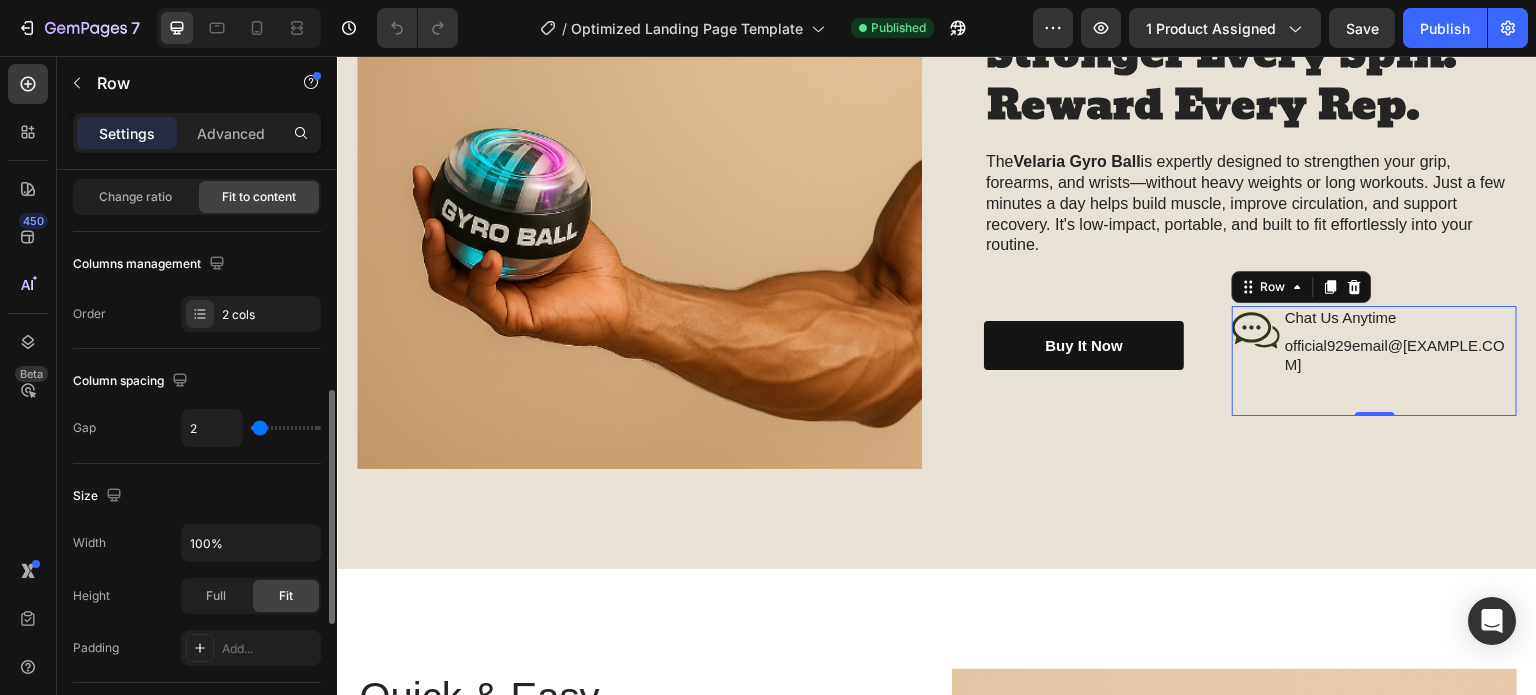 scroll, scrollTop: 300, scrollLeft: 0, axis: vertical 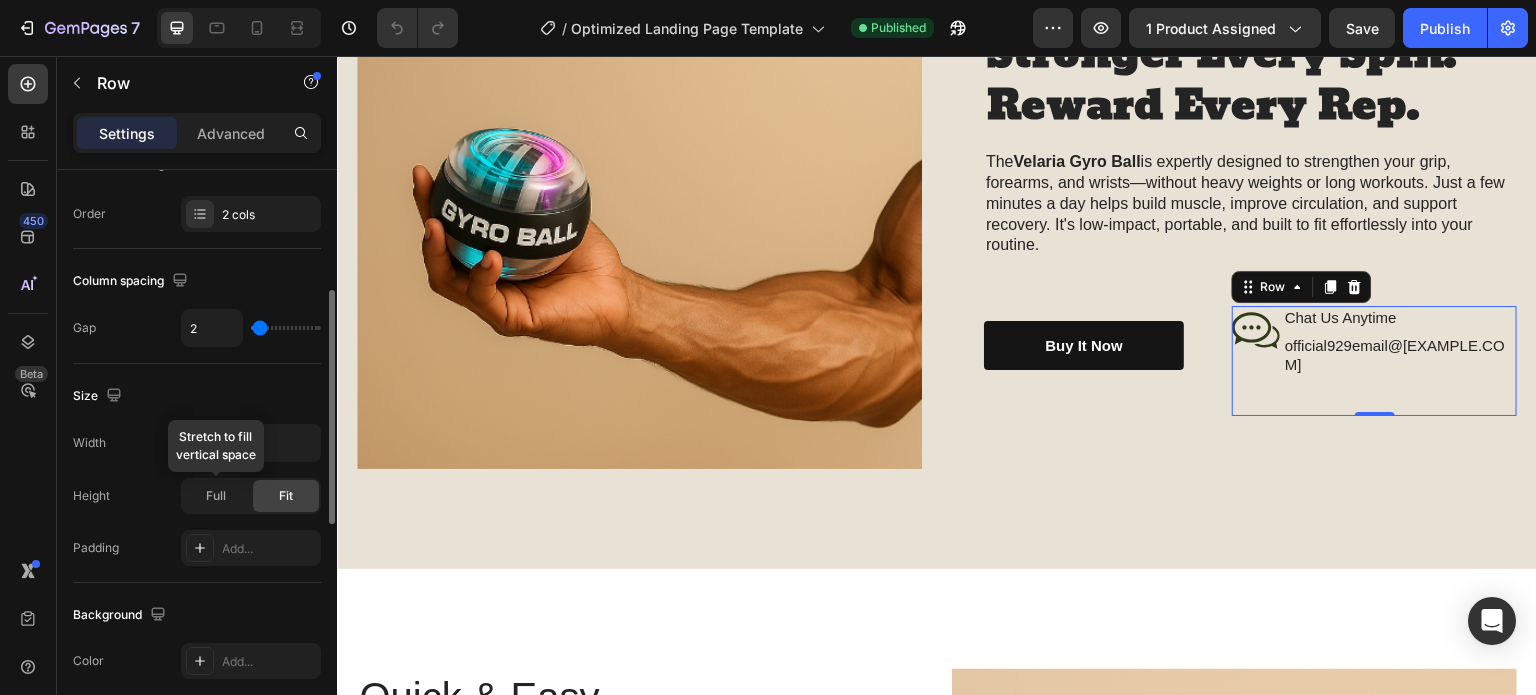 drag, startPoint x: 203, startPoint y: 502, endPoint x: 259, endPoint y: 496, distance: 56.32051 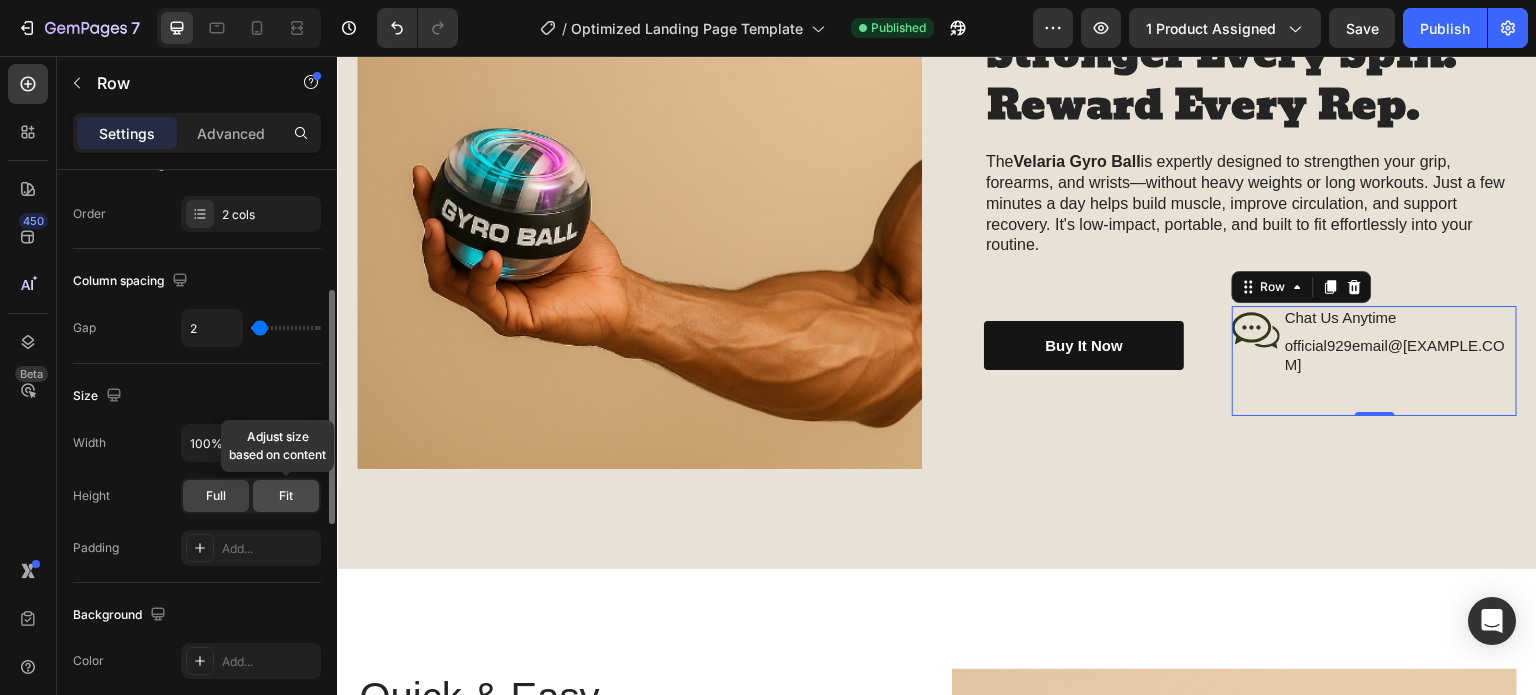 click on "Fit" 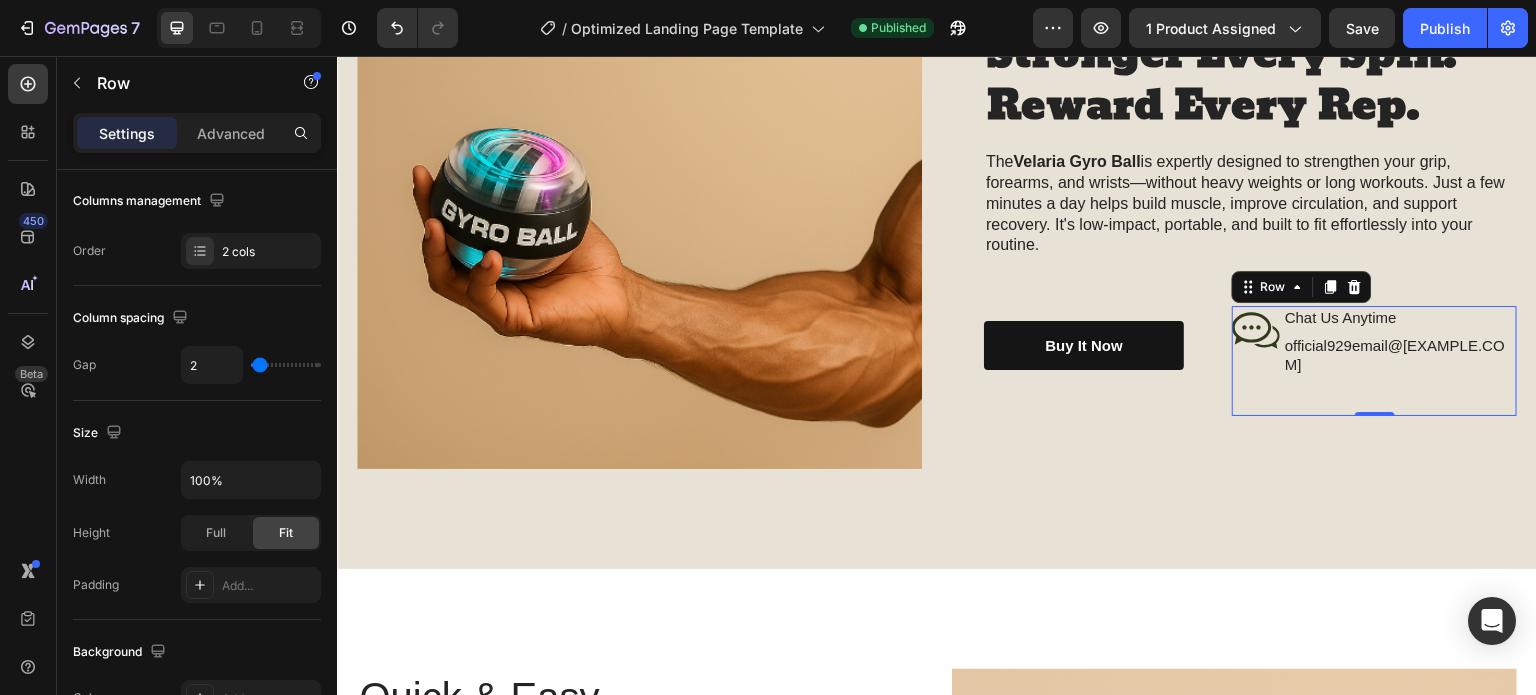 scroll, scrollTop: 0, scrollLeft: 0, axis: both 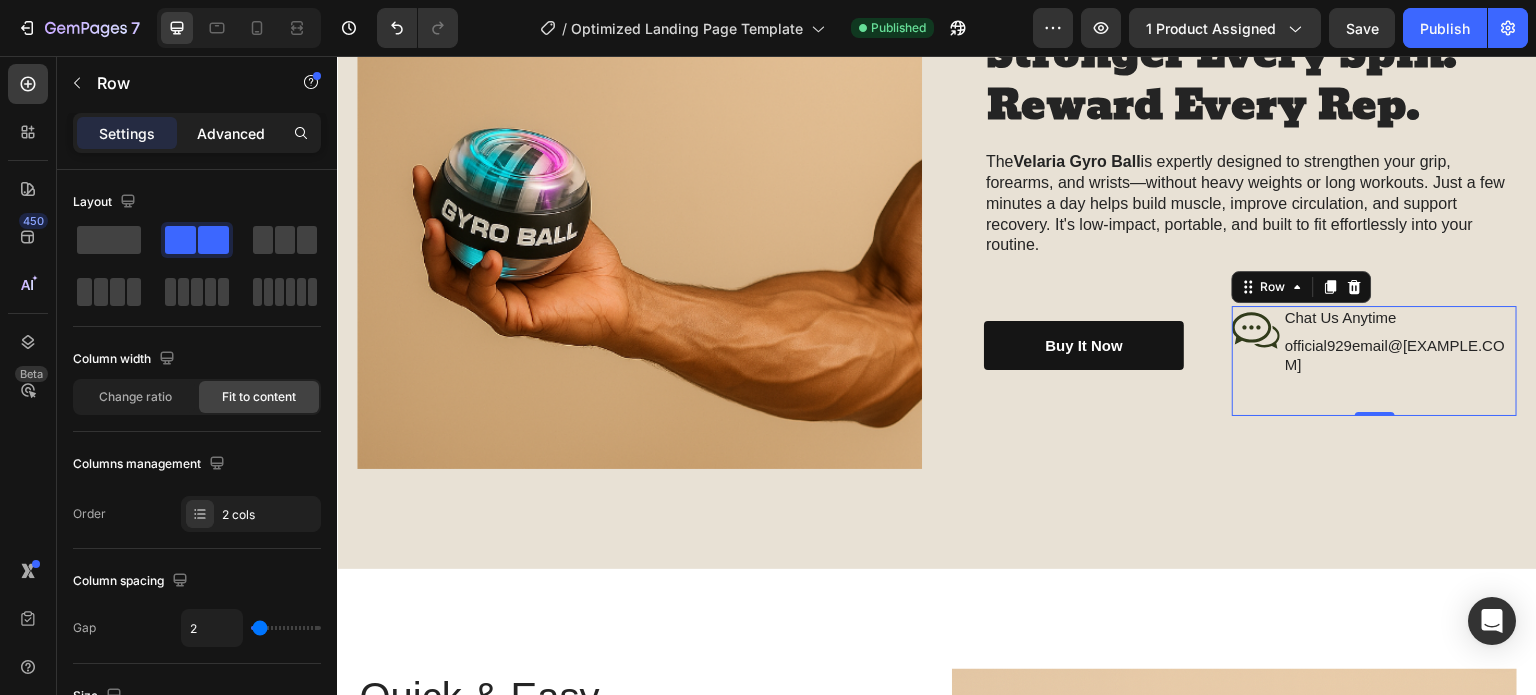 click on "Advanced" at bounding box center [231, 133] 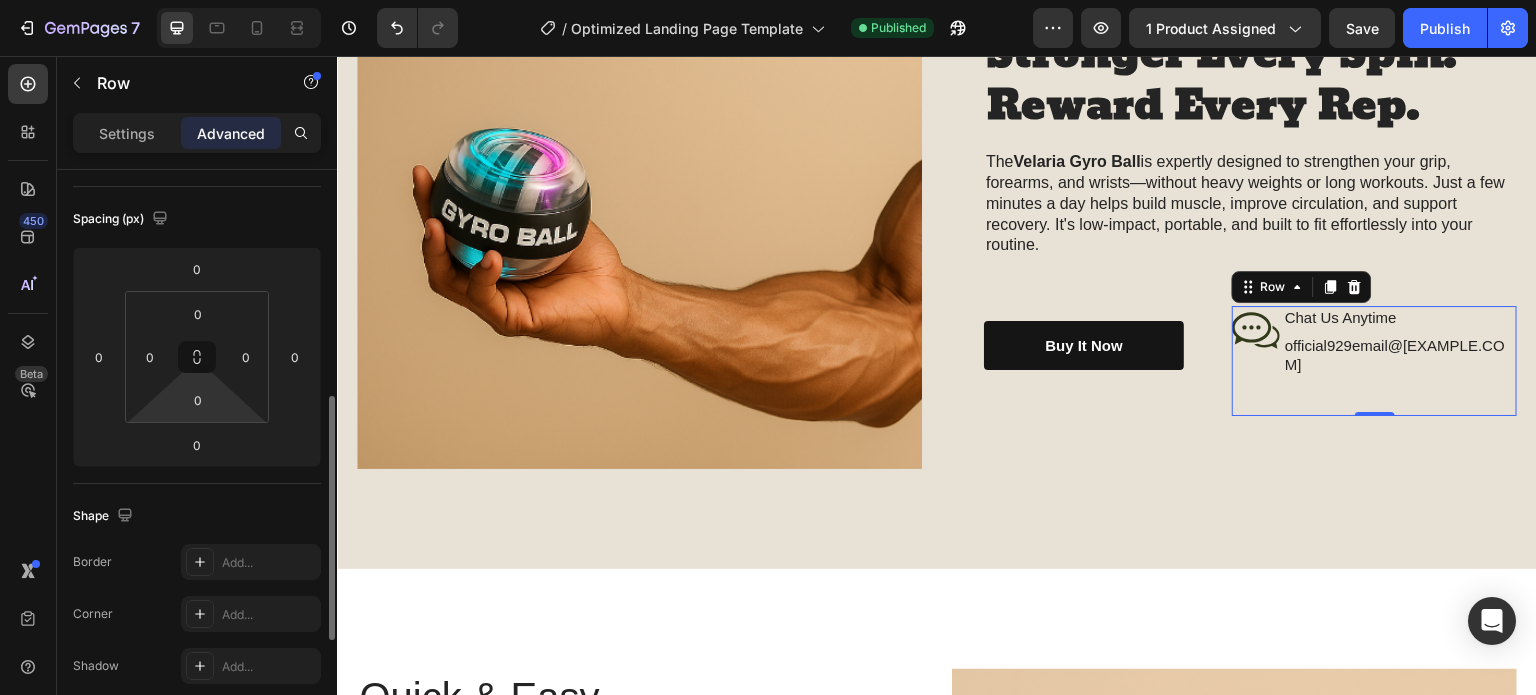 scroll, scrollTop: 300, scrollLeft: 0, axis: vertical 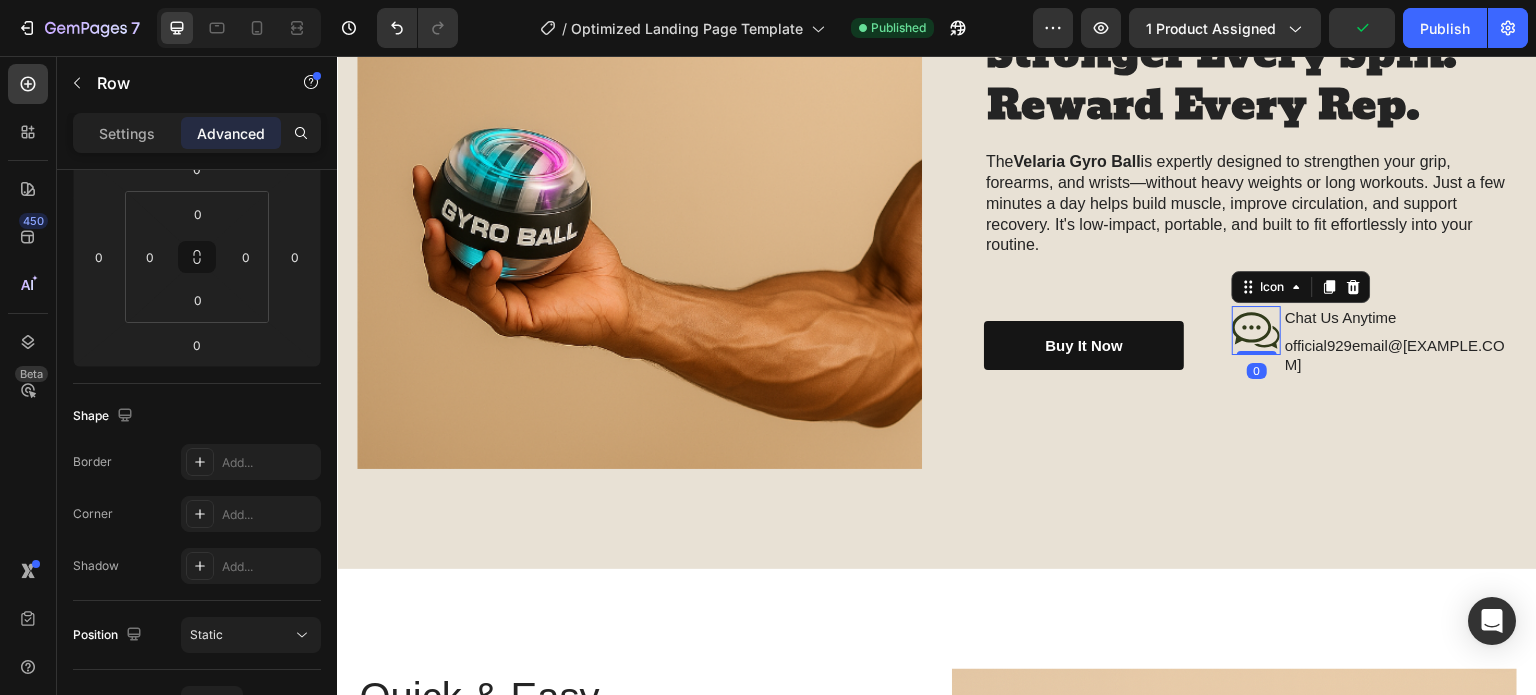 click 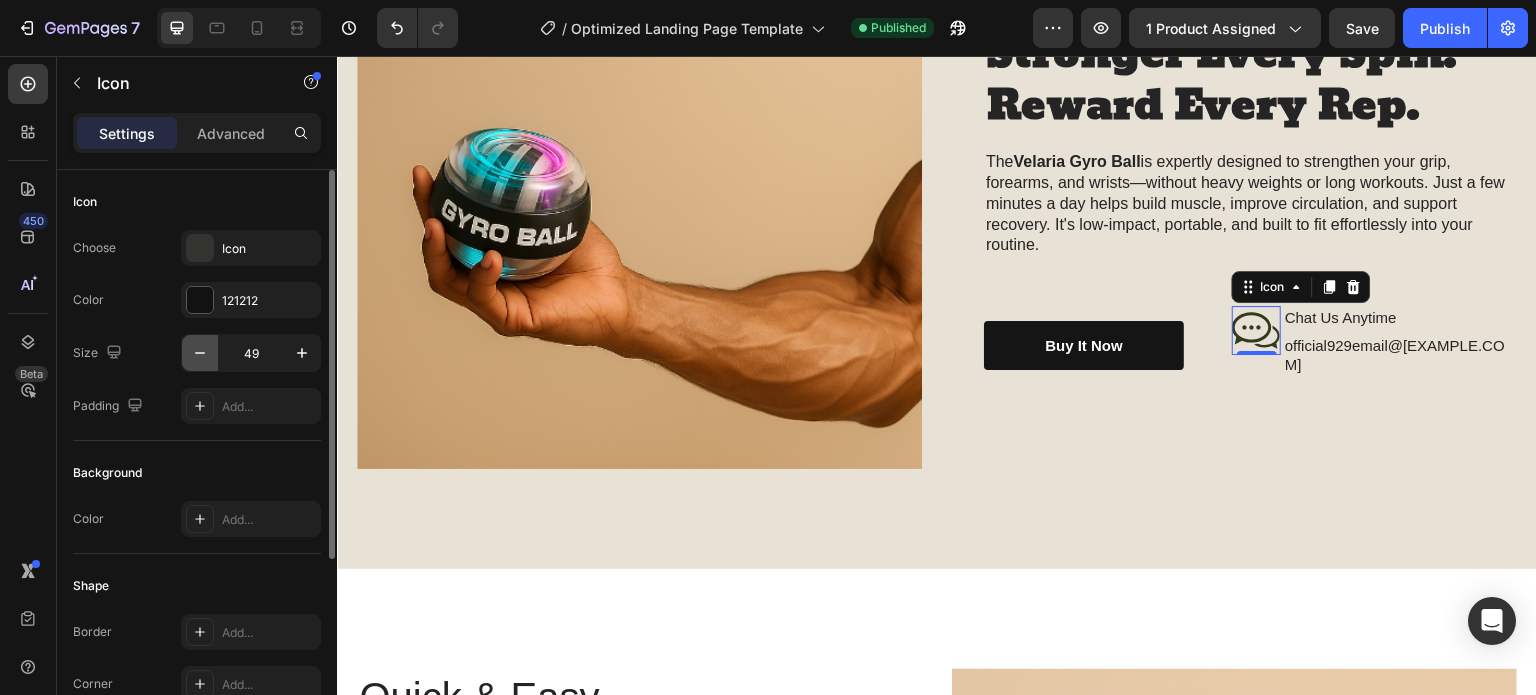 click 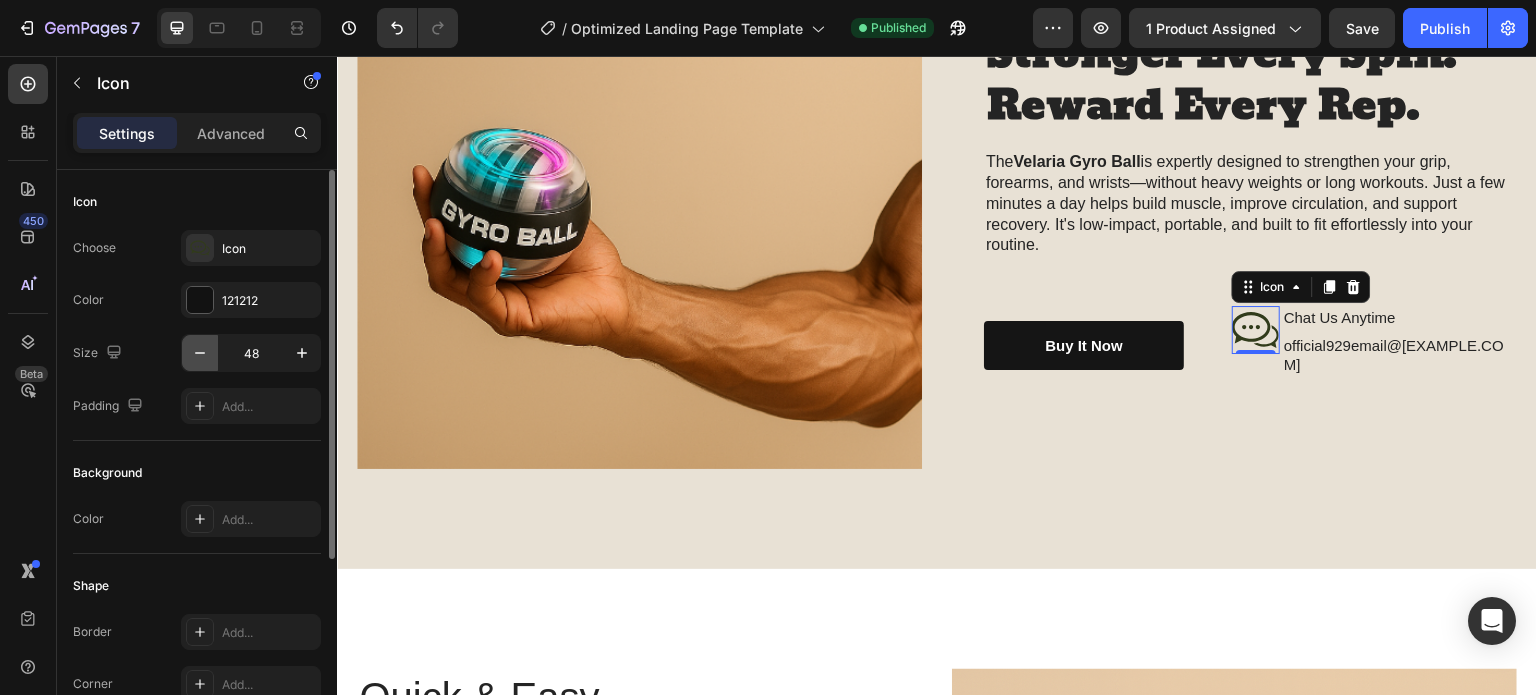 click 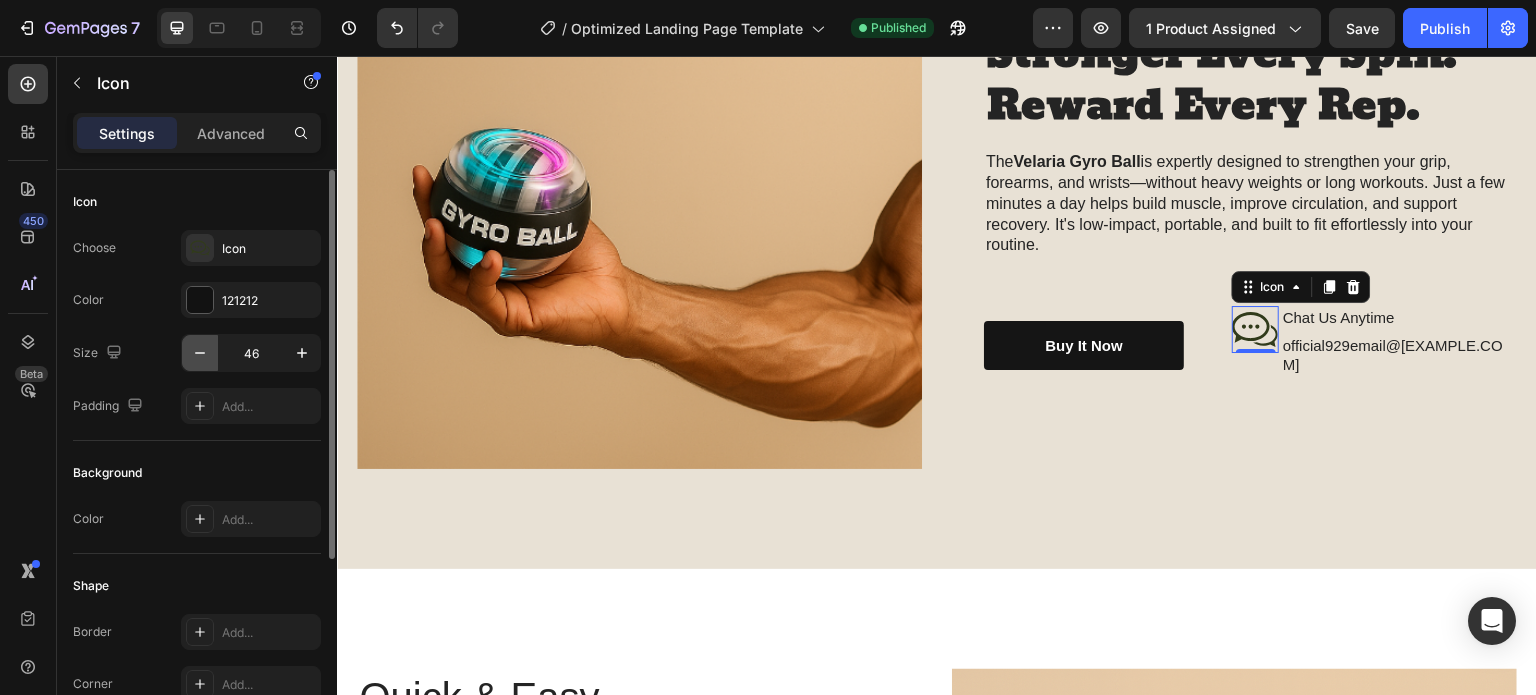 click 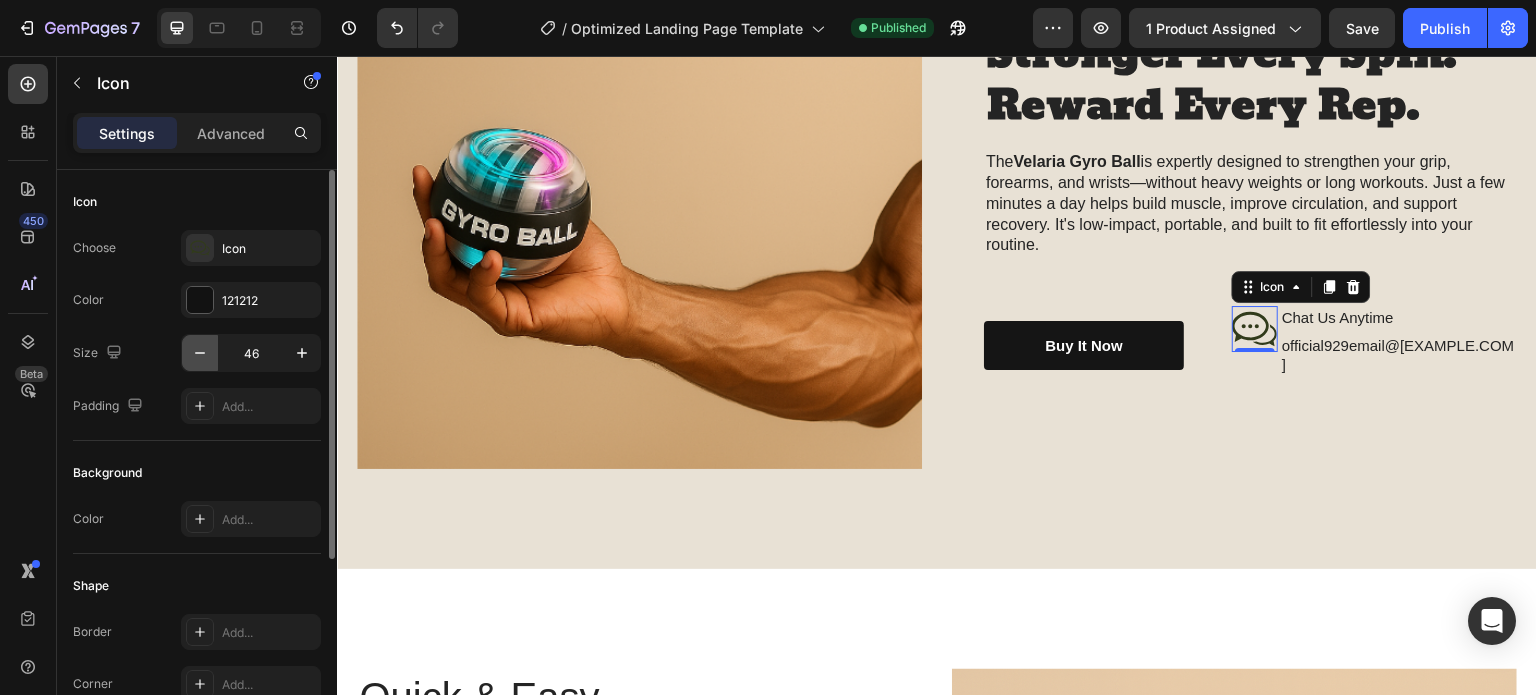 type on "45" 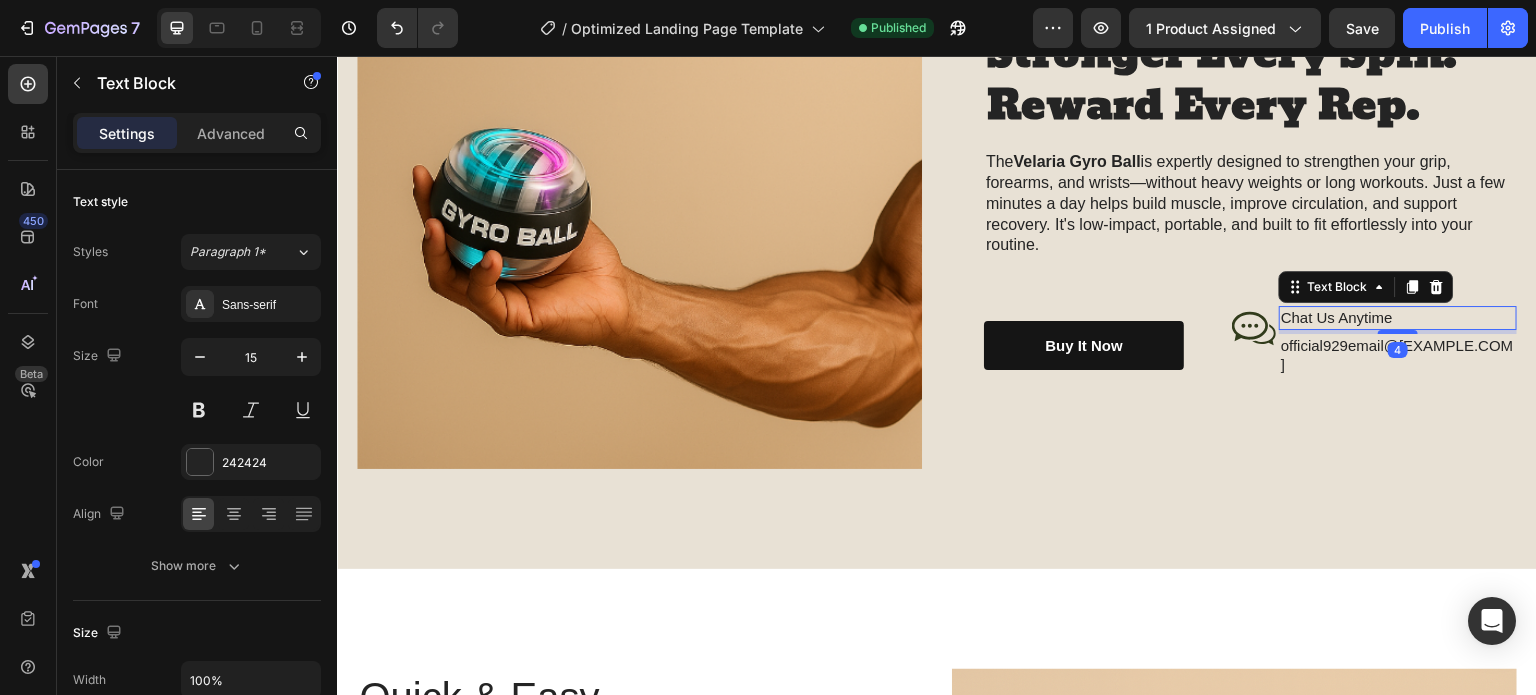 click on "Chat Us Anytime" at bounding box center [1398, 318] 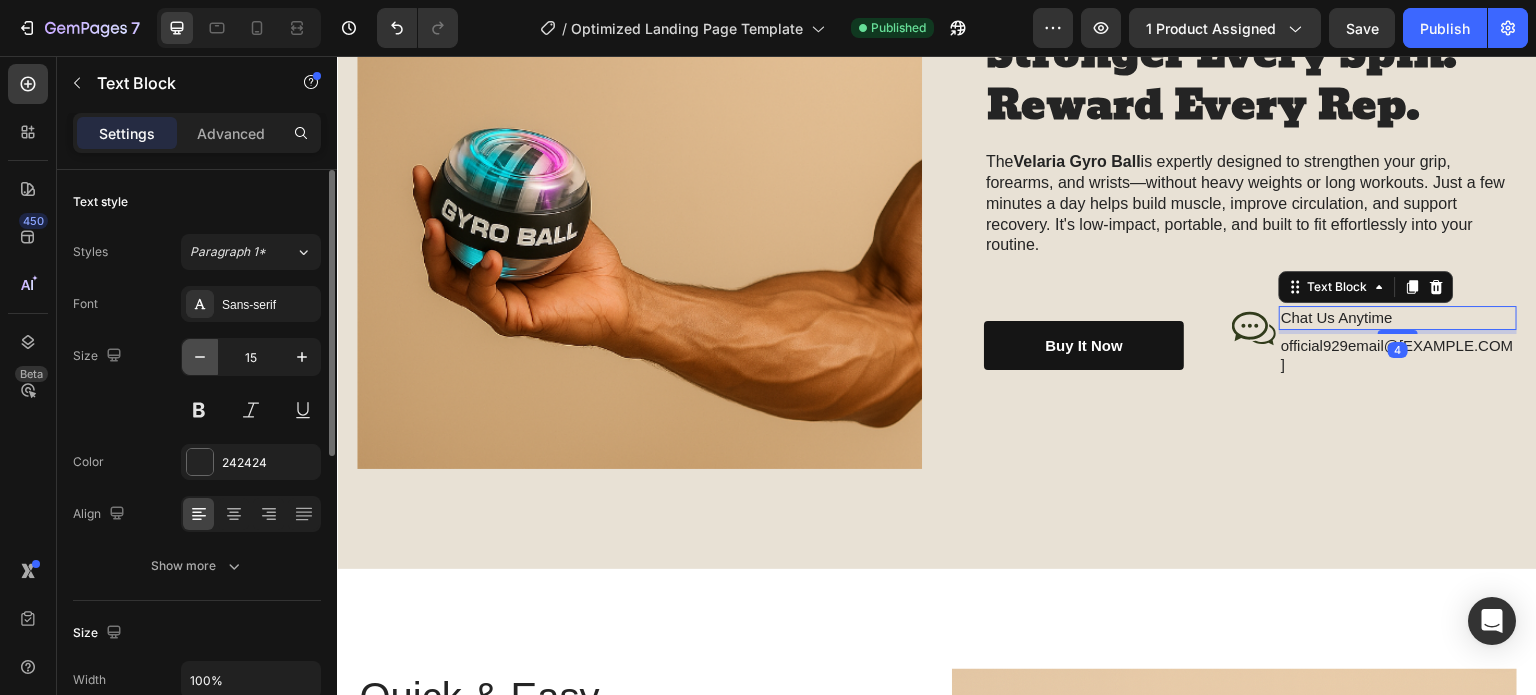 click 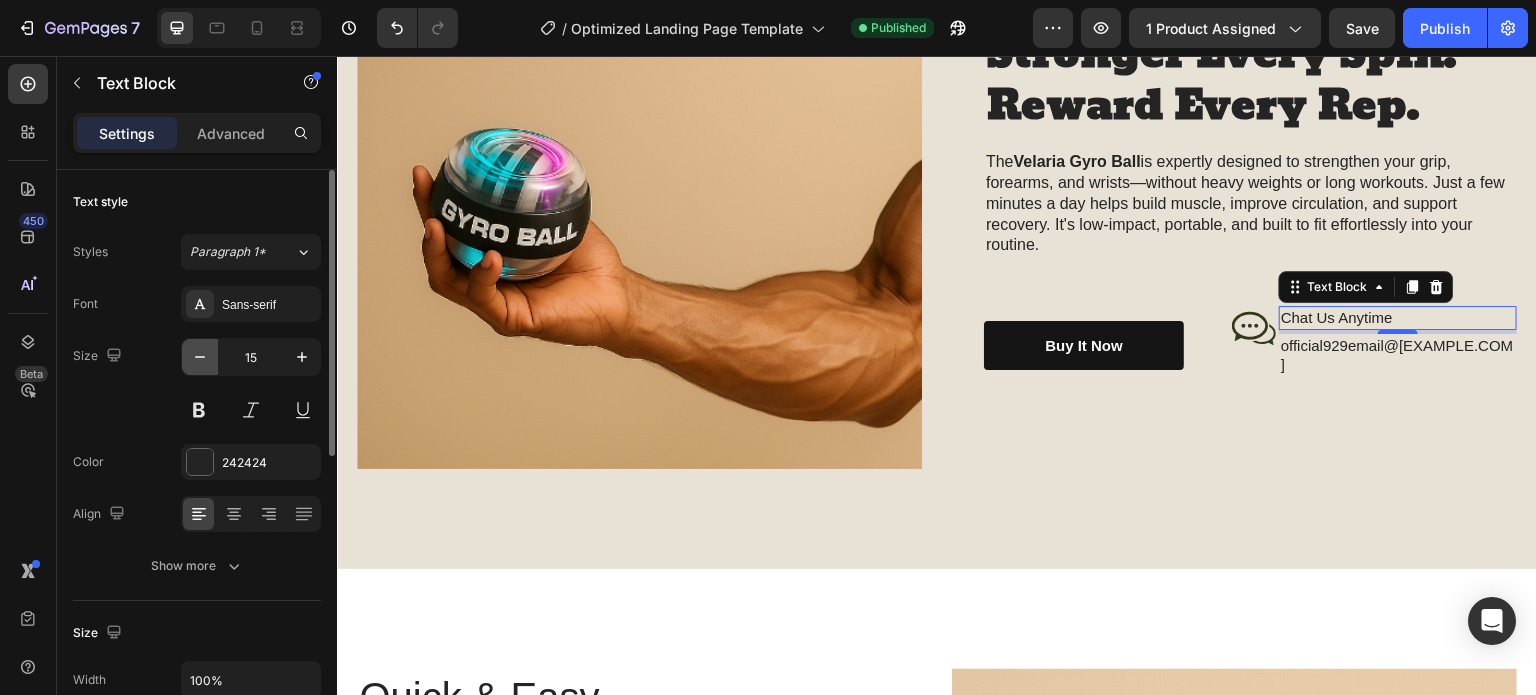 type on "14" 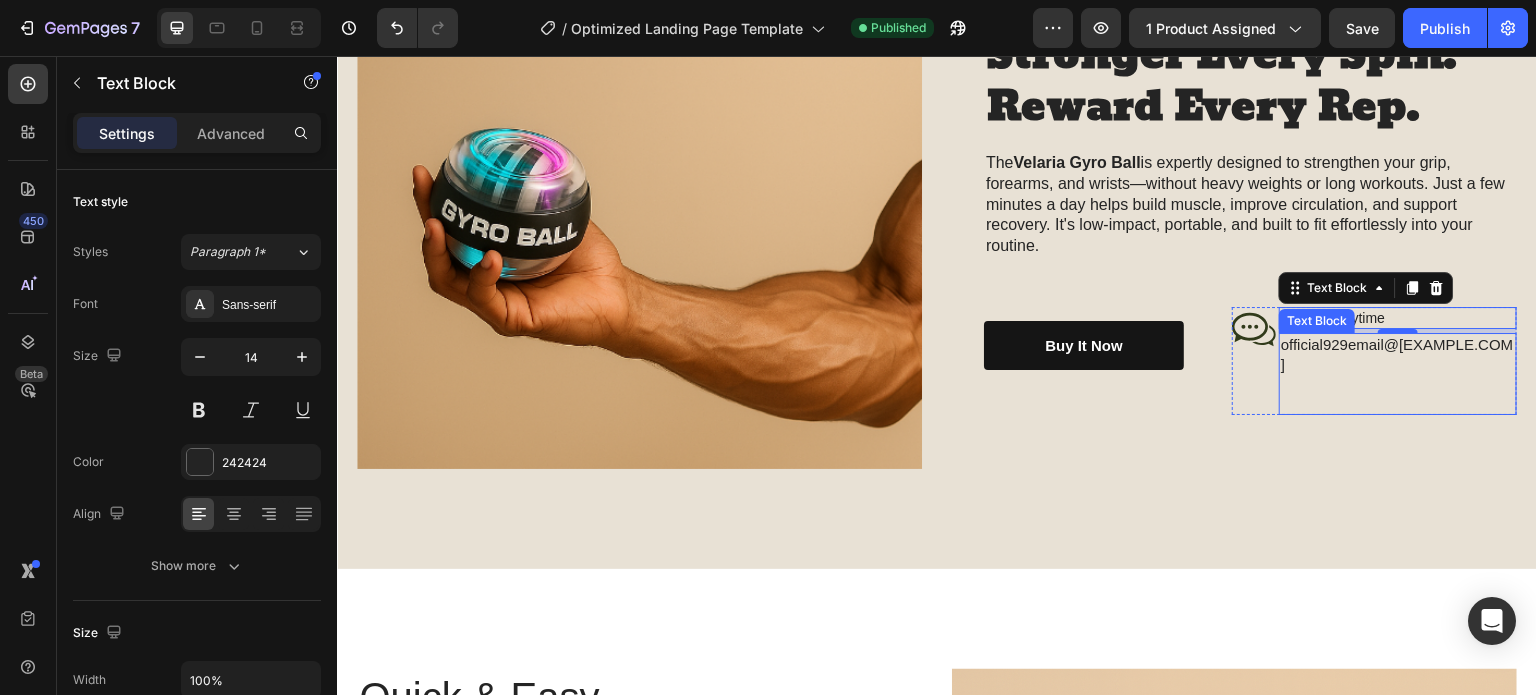 click on "official929email@[EXAMPLE.COM]" at bounding box center (1398, 354) 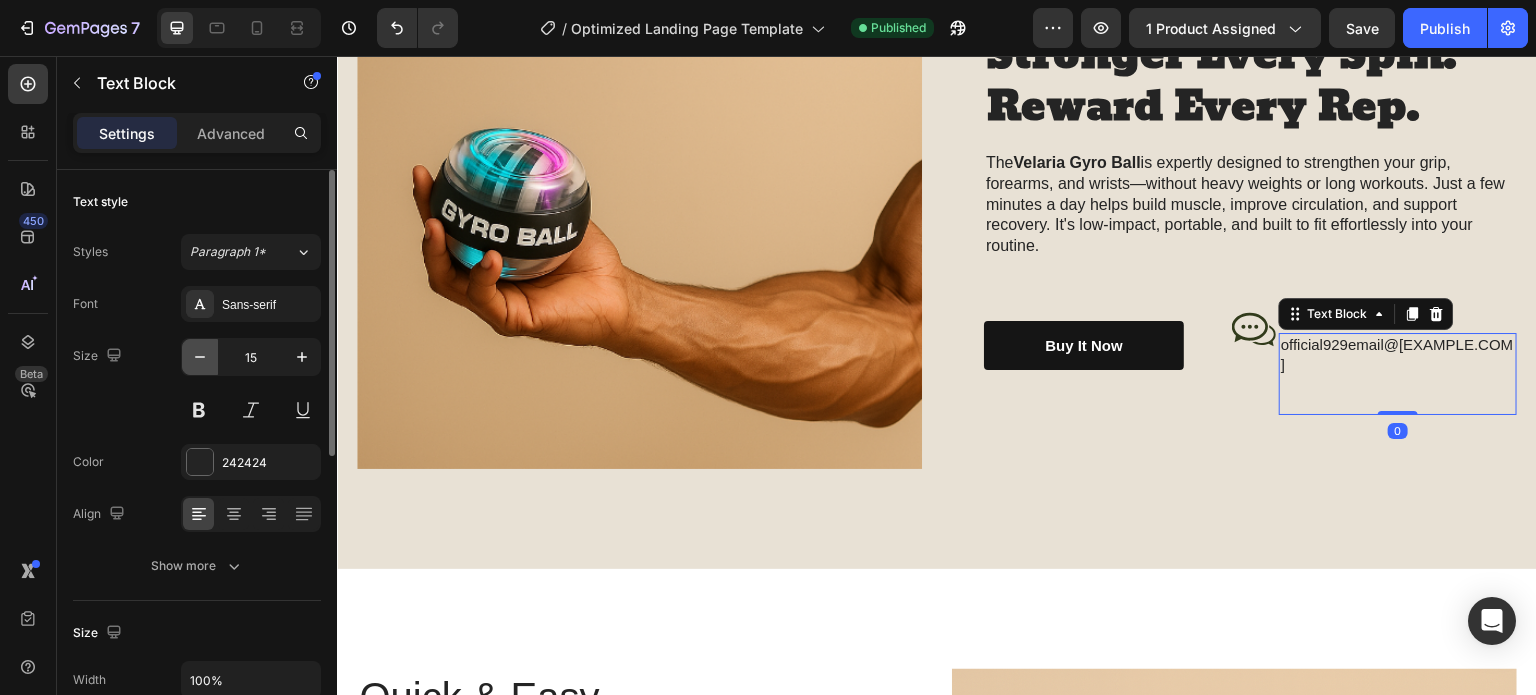 click 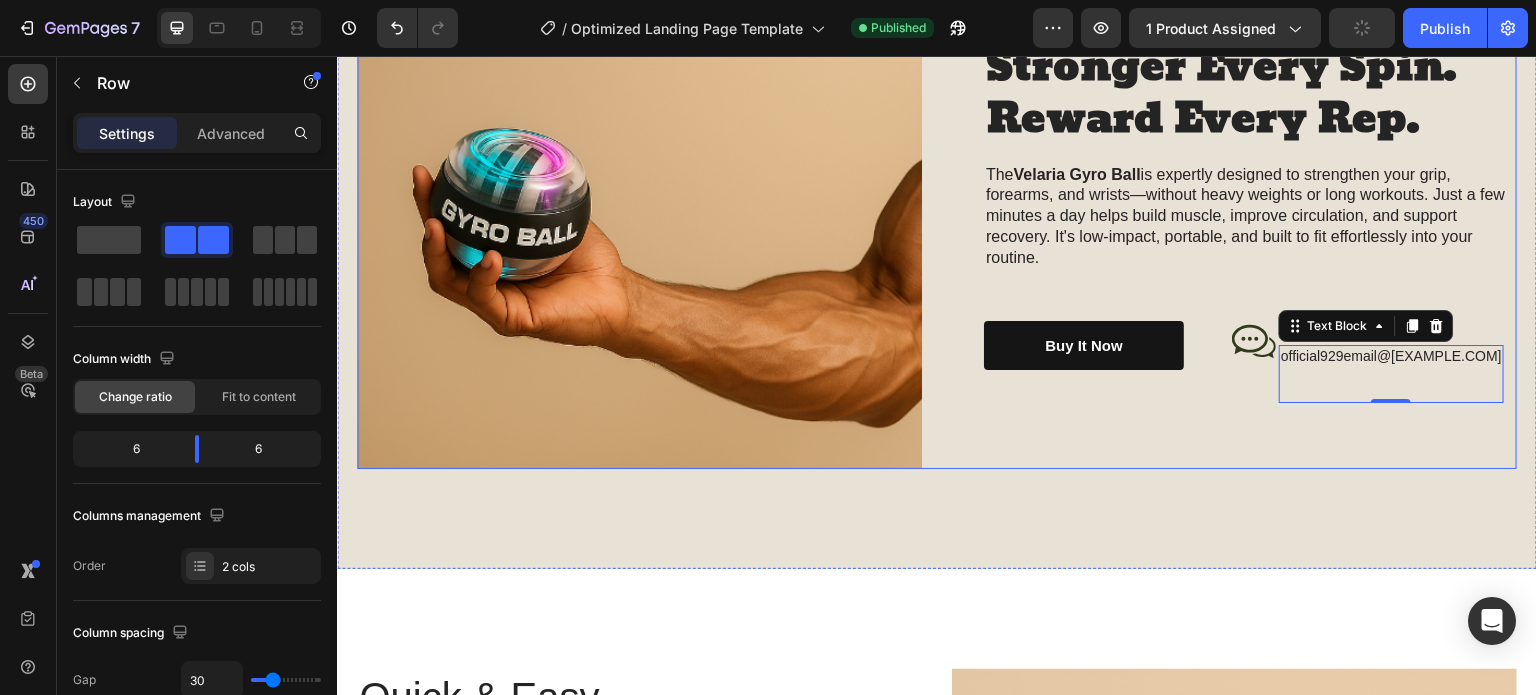 click on "Stronger Every Spin. Reward Every Rep.   Heading The  Velaria Gyro Ball  is expertly designed to strengthen your grip, forearms, and wrists—without heavy weights or long workouts. Just a few minutes a day helps build muscle, improve circulation, and support recovery. It's low-impact, portable, and built to fit effortlessly into your routine. Text Block Buy It Now Button
Icon Chat Us Anytime Text Block official929email@[EXAMPLE.COM]   Text Block   0 Row Row Row" at bounding box center [1234, 221] 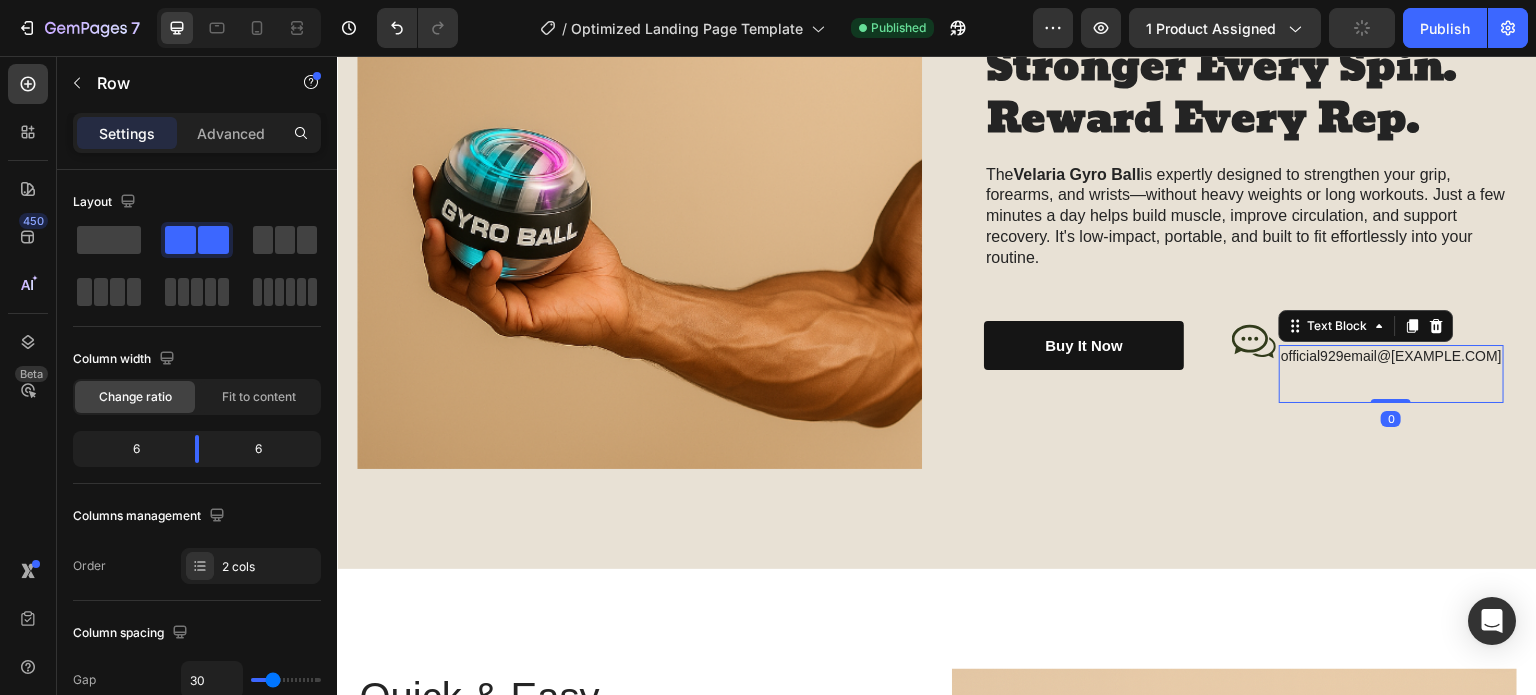 click on "official929email@[EXAMPLE.COM]" at bounding box center [1391, 356] 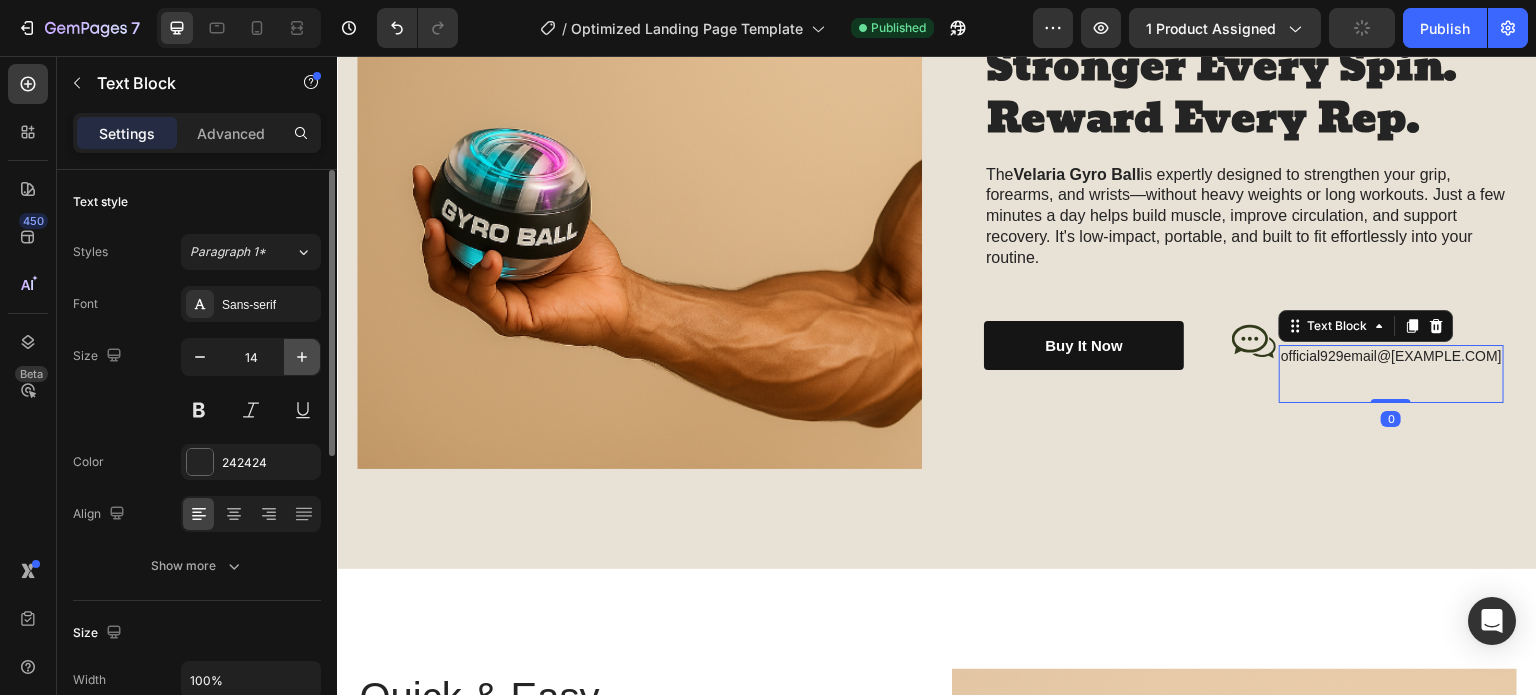 click 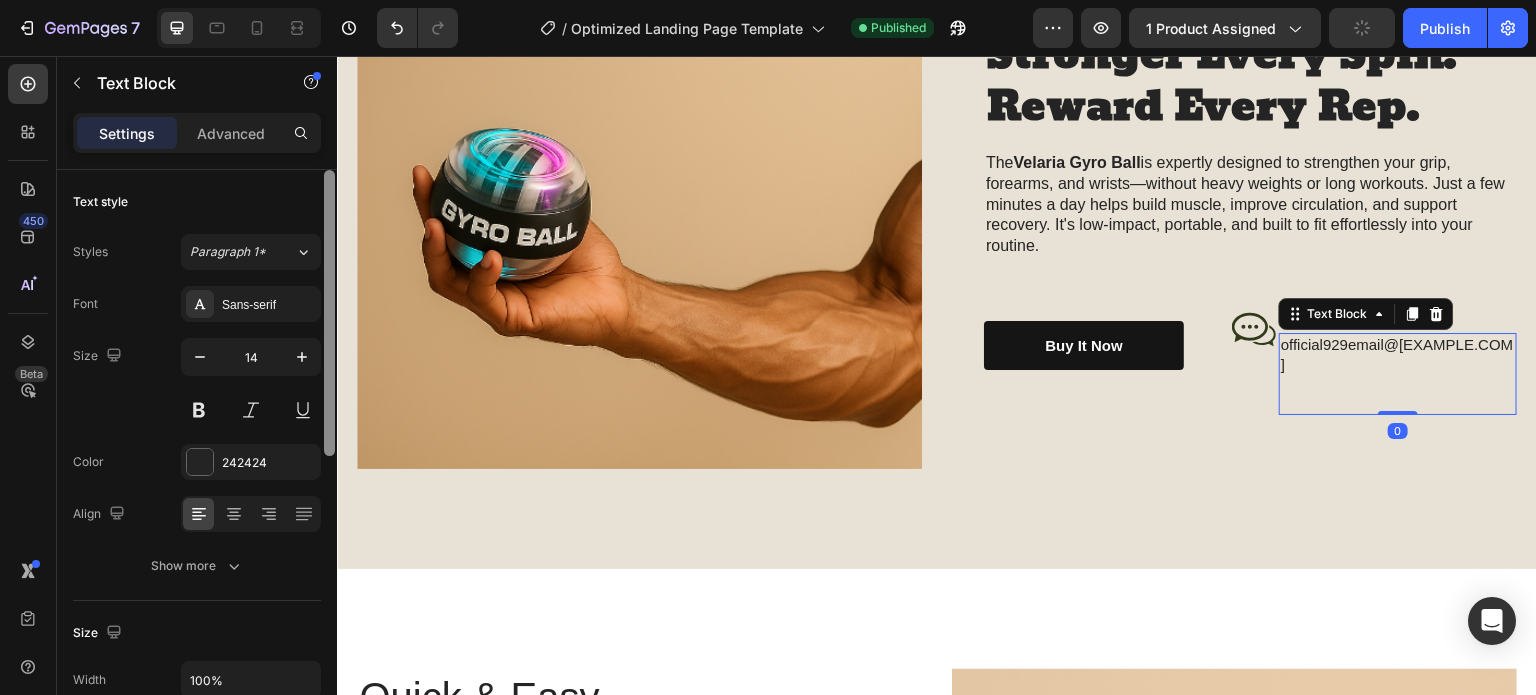 type on "15" 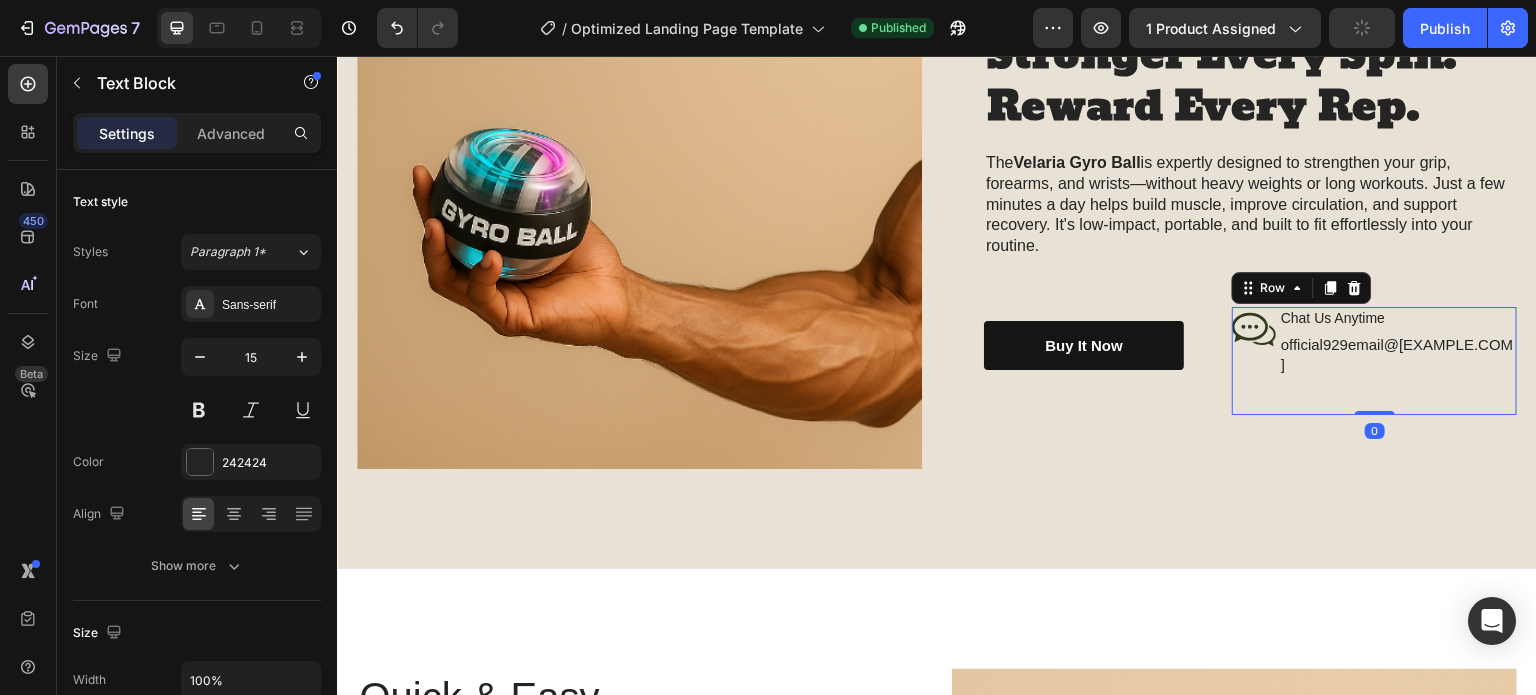 click on "Icon" at bounding box center [1254, 361] 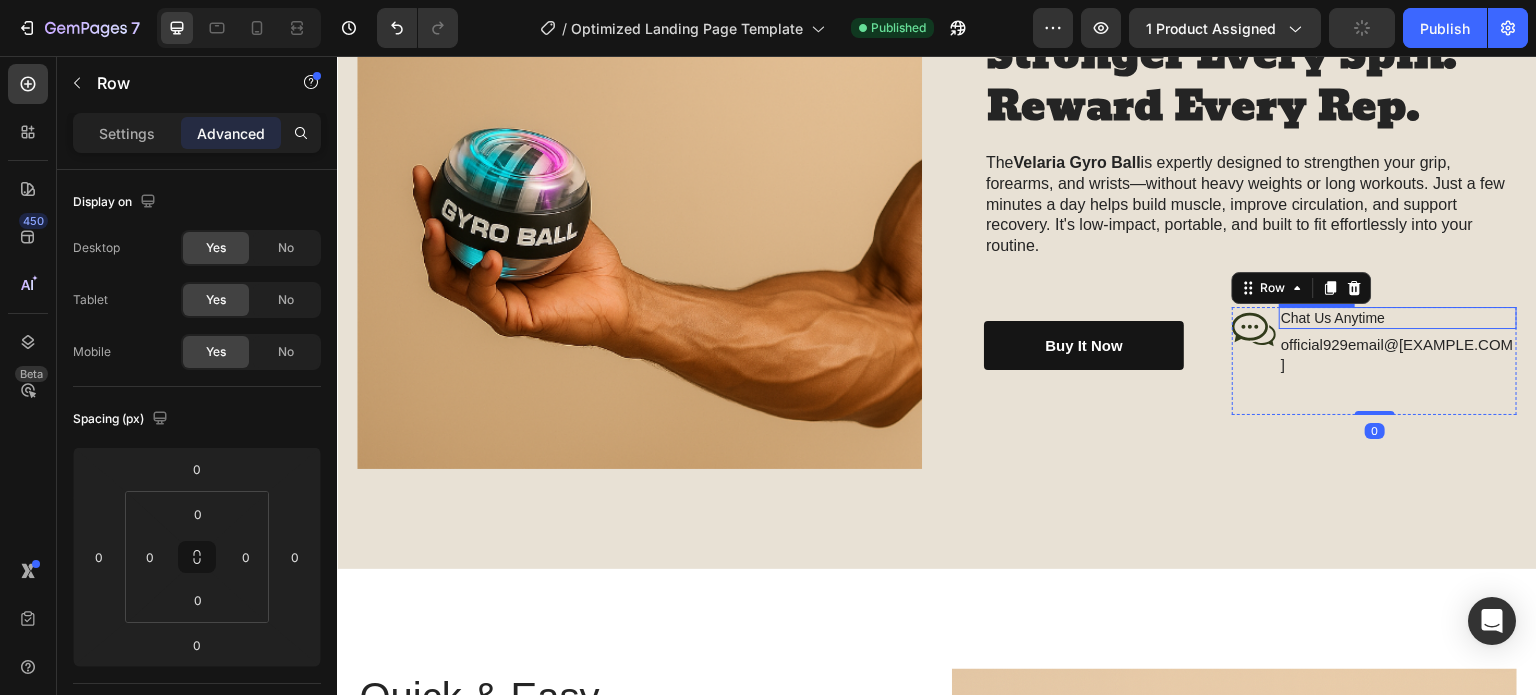 click on "Chat Us Anytime" at bounding box center (1398, 318) 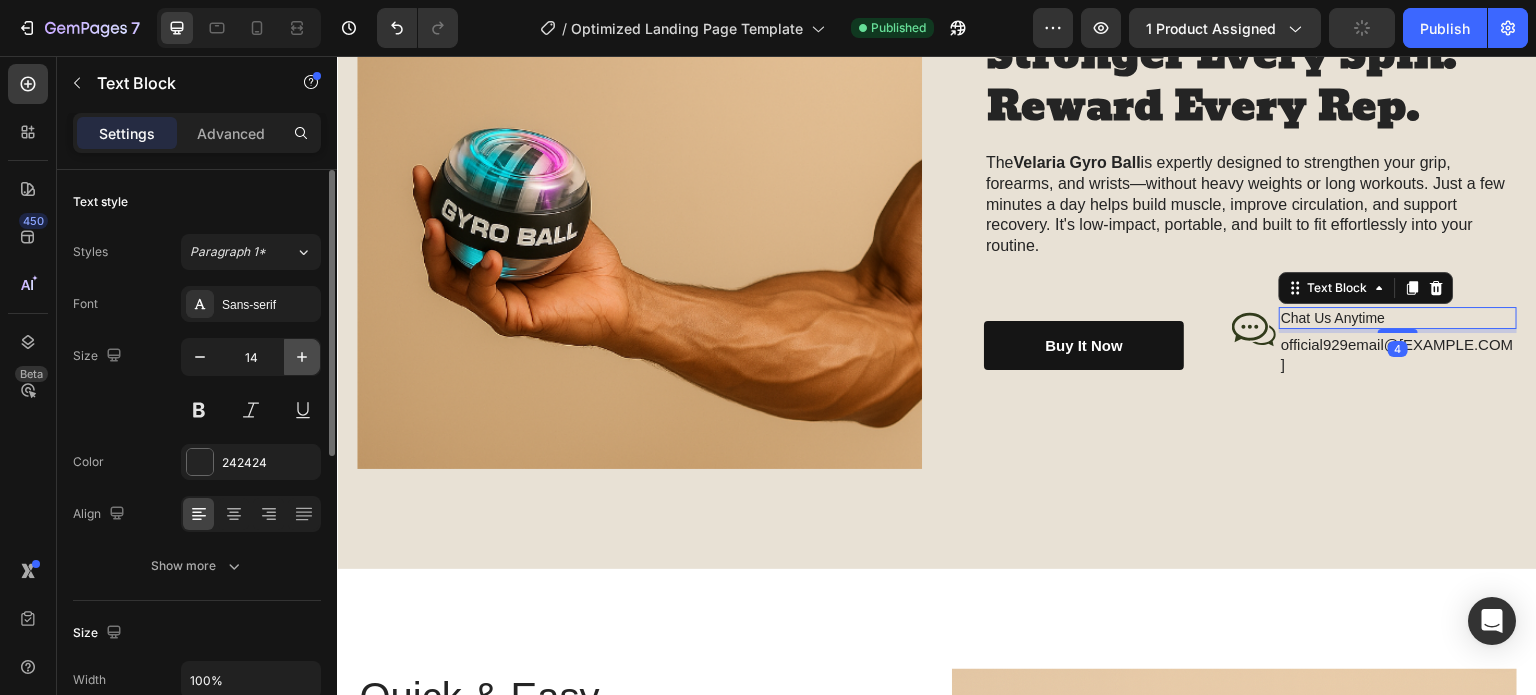 click 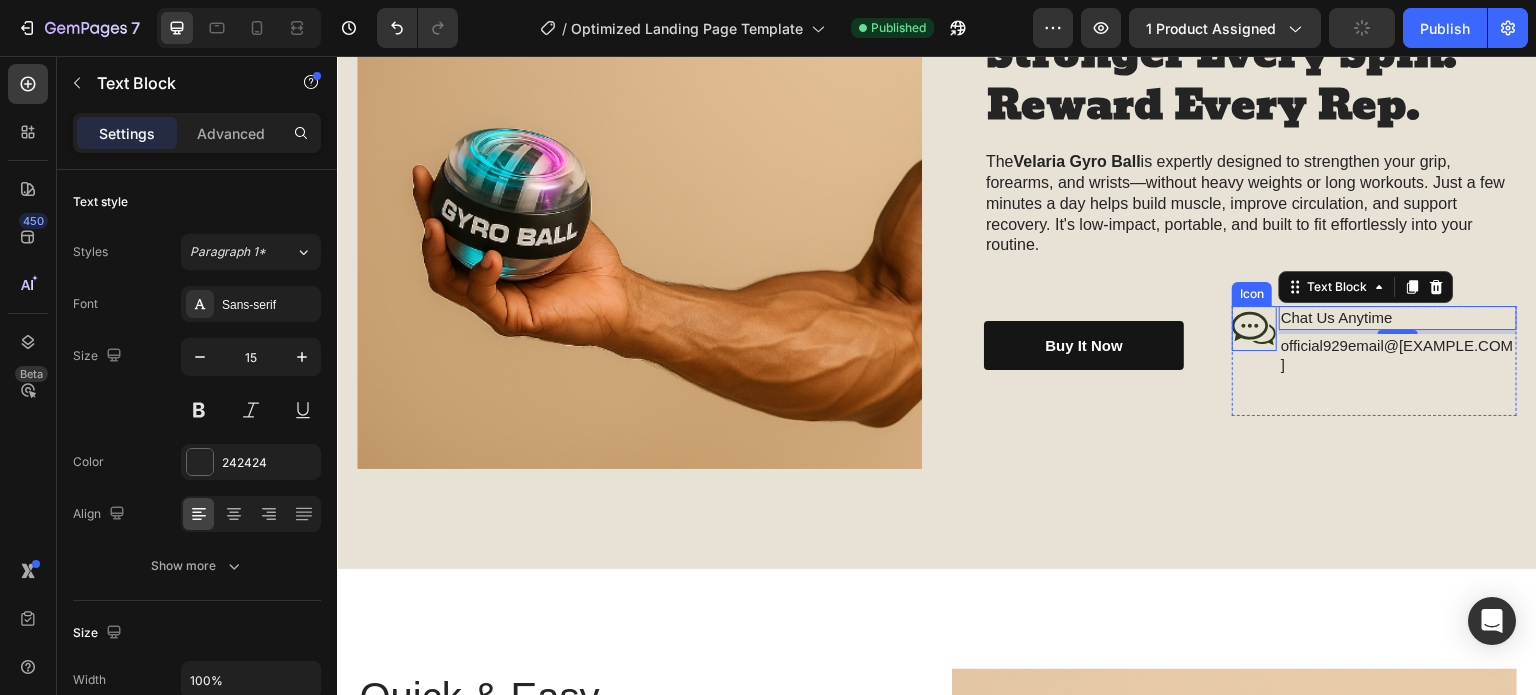 click 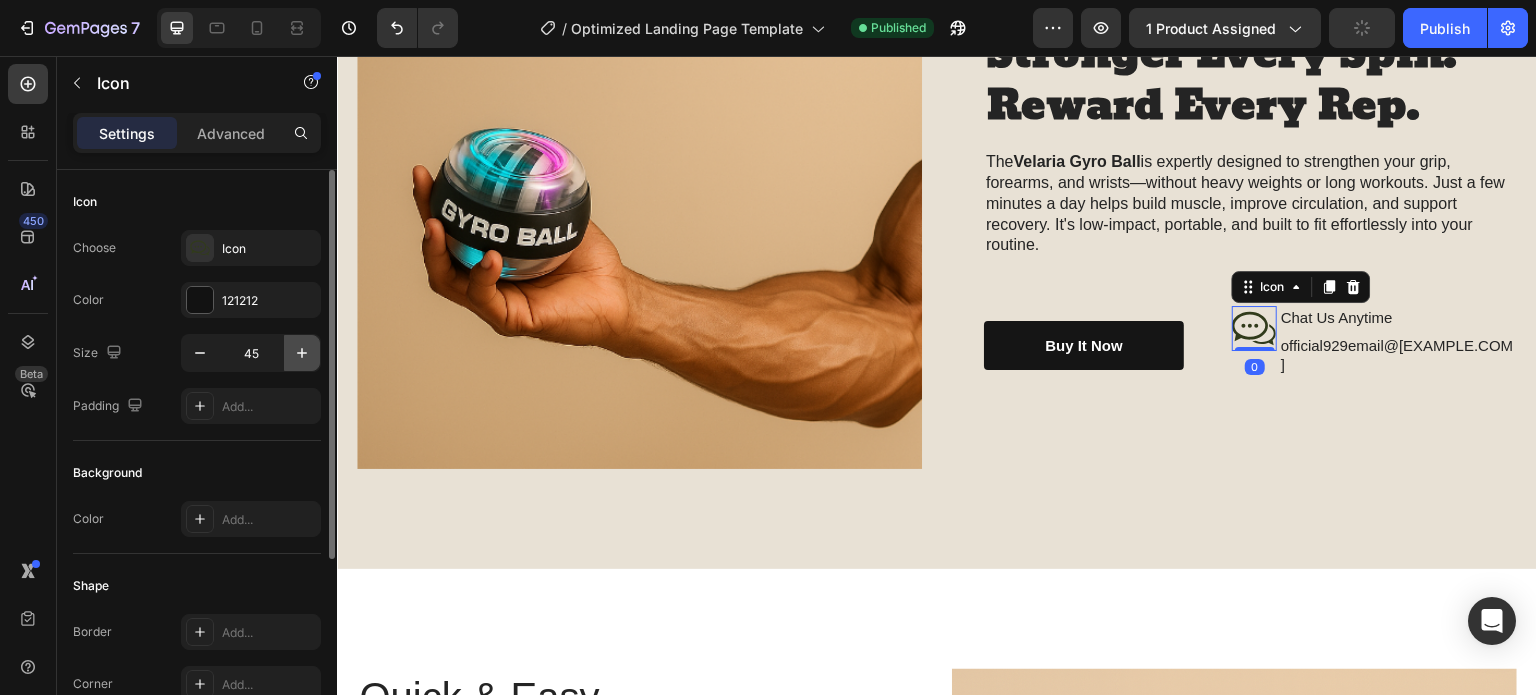 click 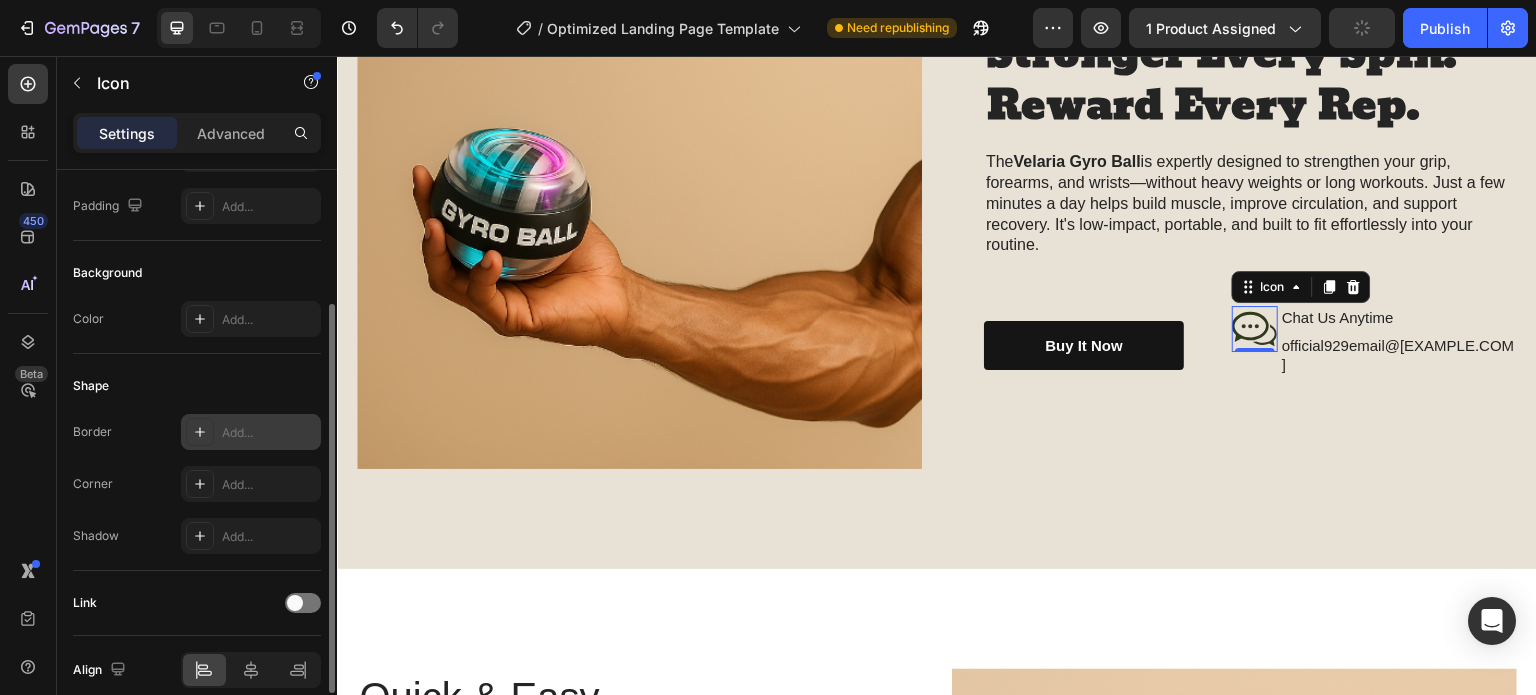 scroll, scrollTop: 0, scrollLeft: 0, axis: both 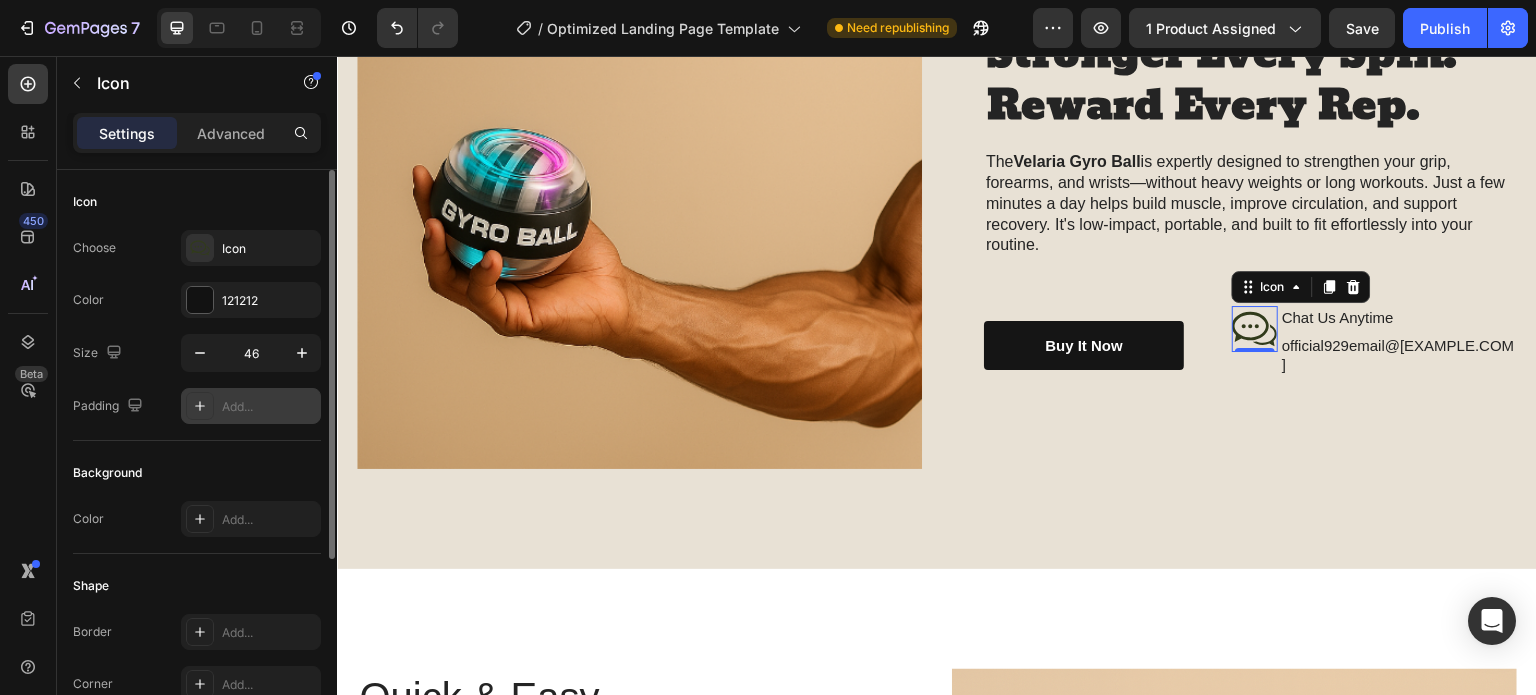 click on "Add..." at bounding box center [269, 407] 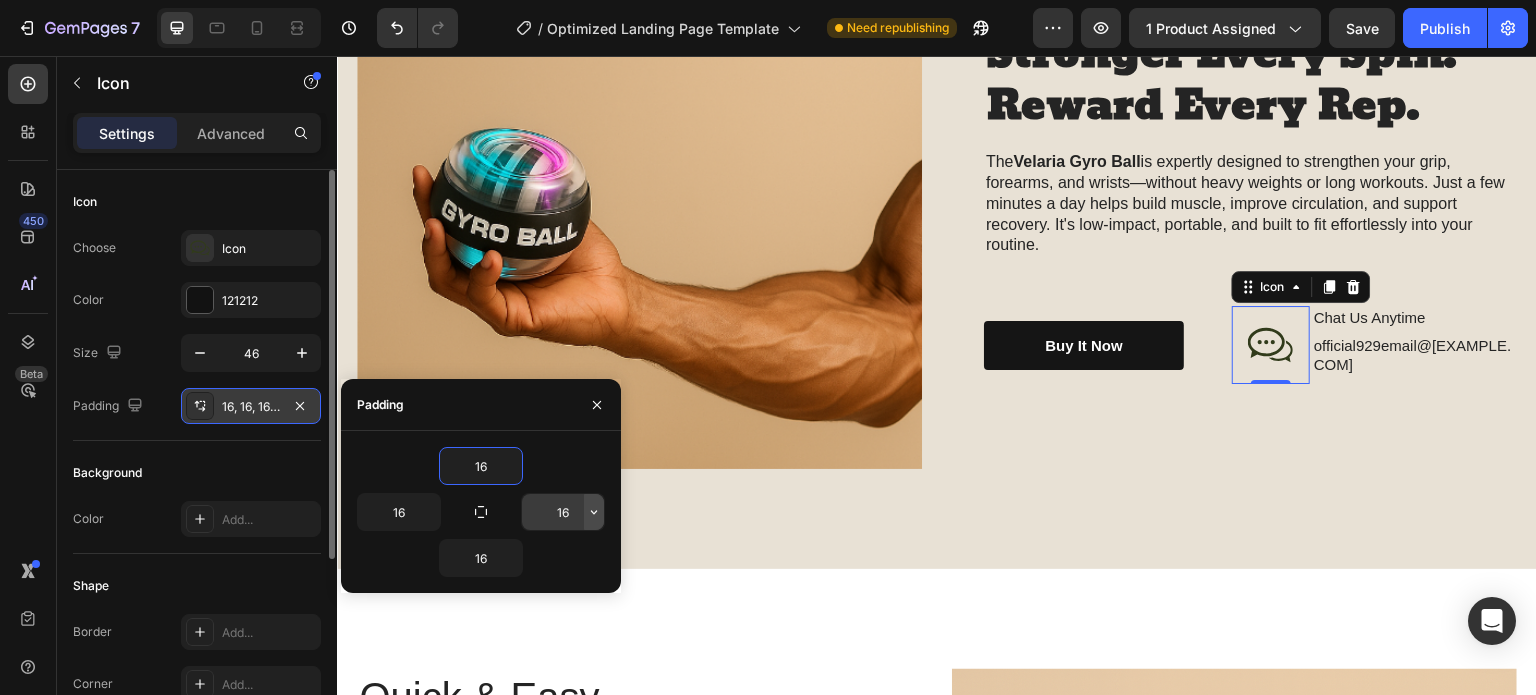 click 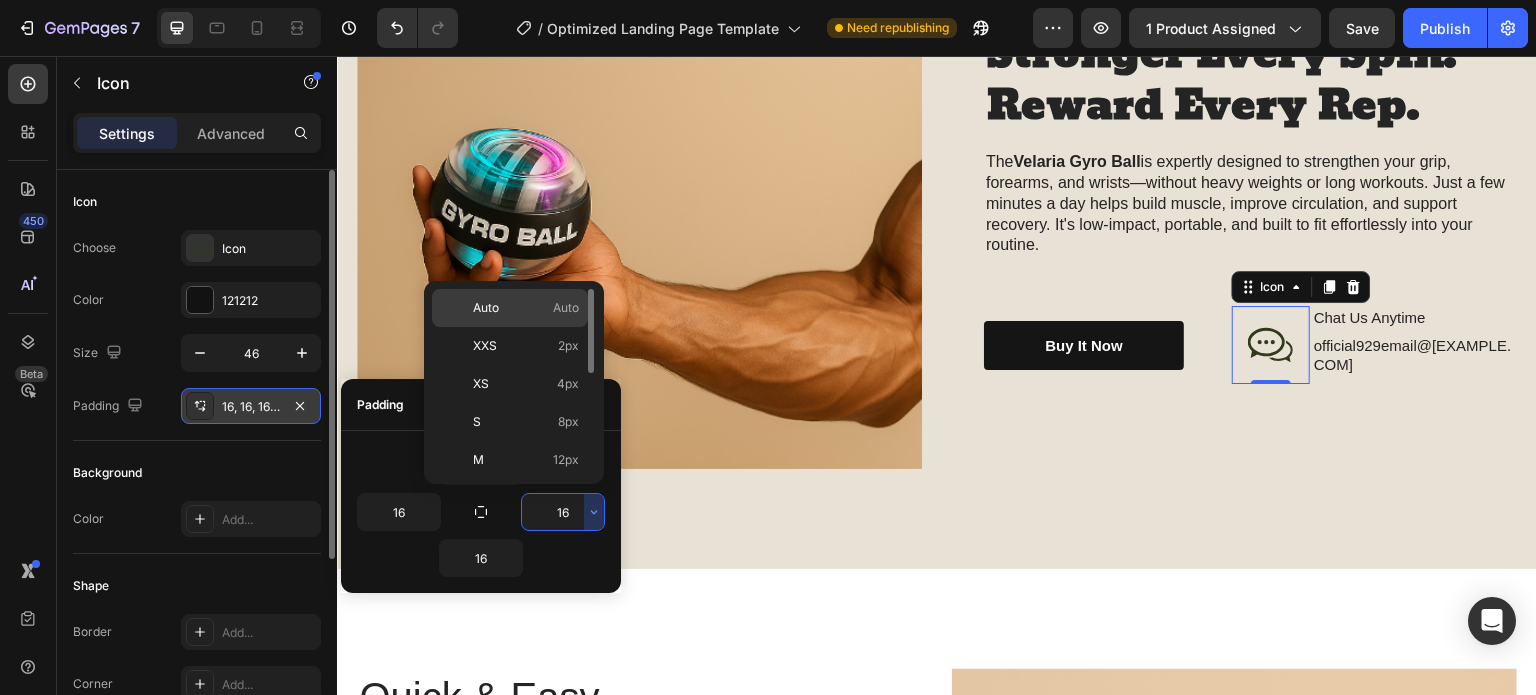 click on "Auto Auto" at bounding box center (526, 308) 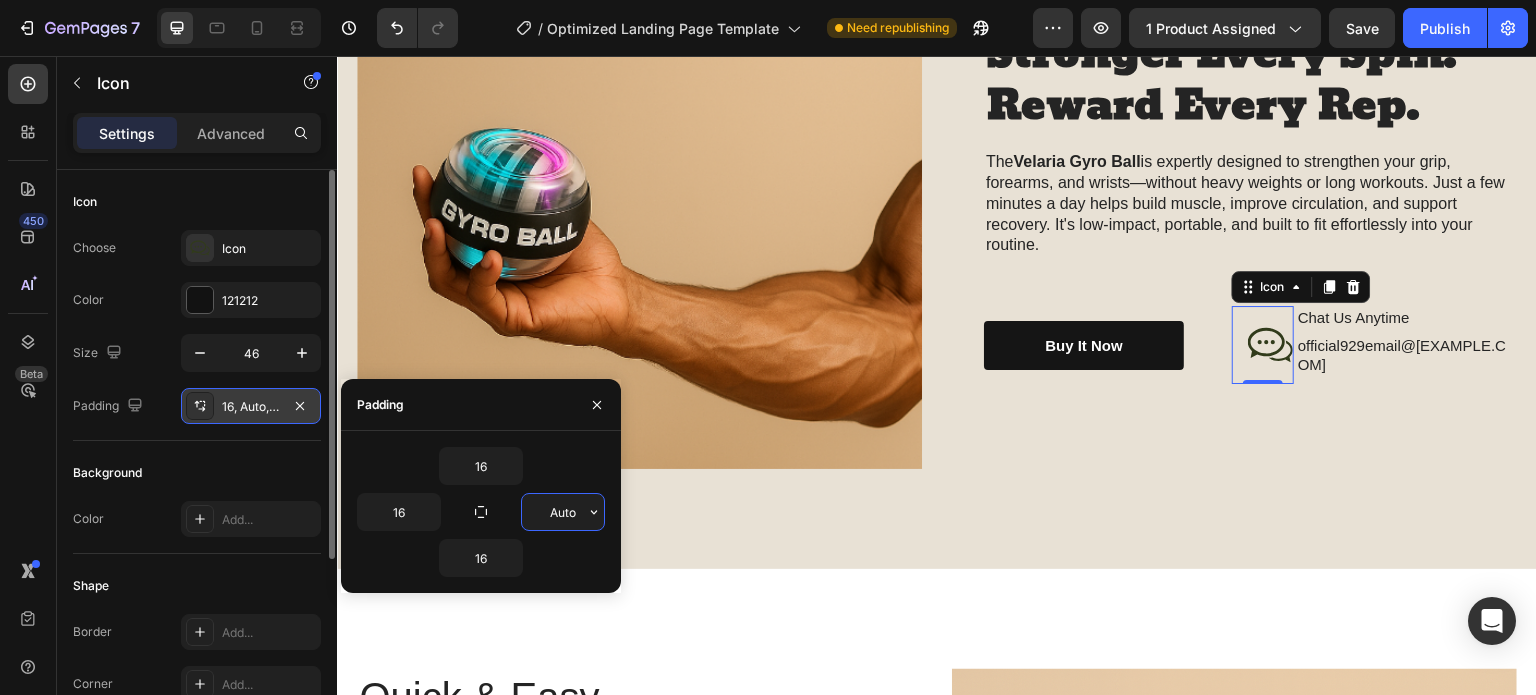 click on "Auto" at bounding box center [563, 512] 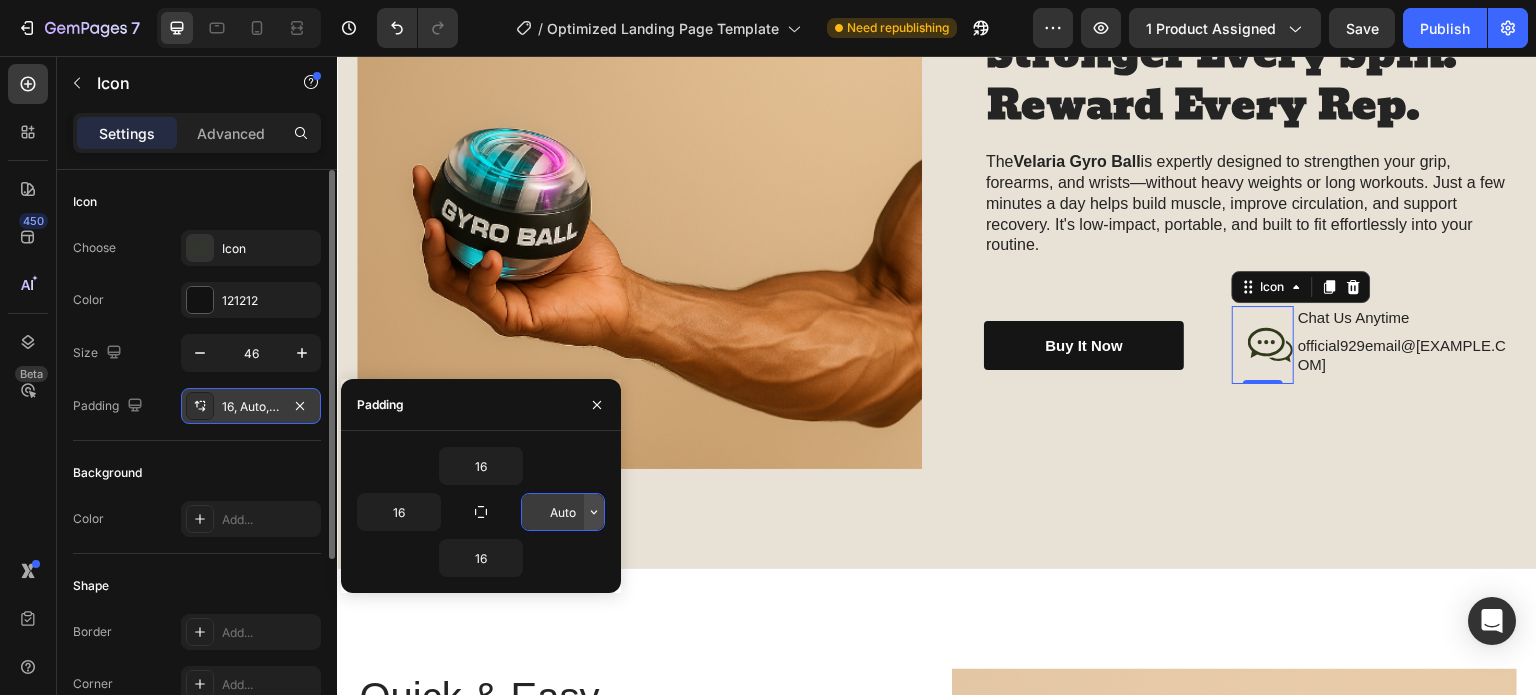 click 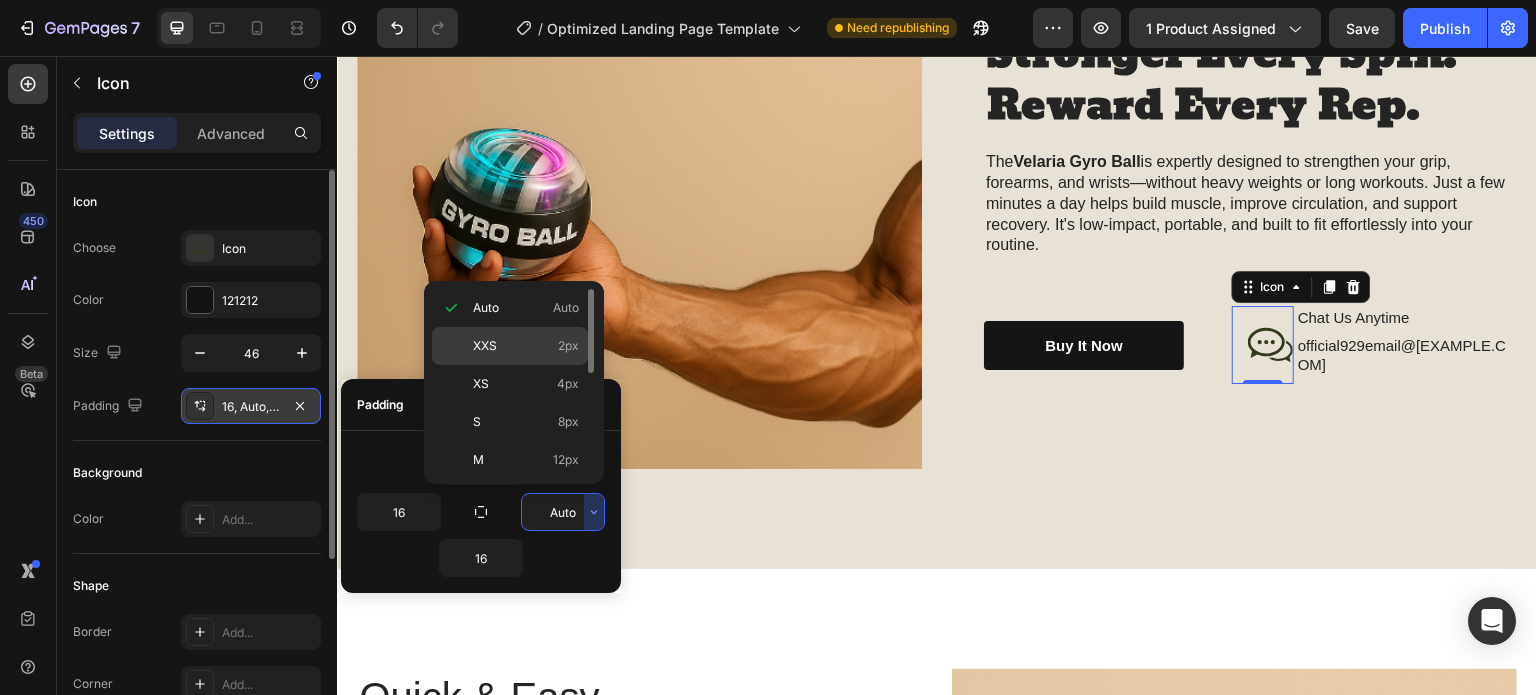 click on "XXS 2px" at bounding box center (526, 346) 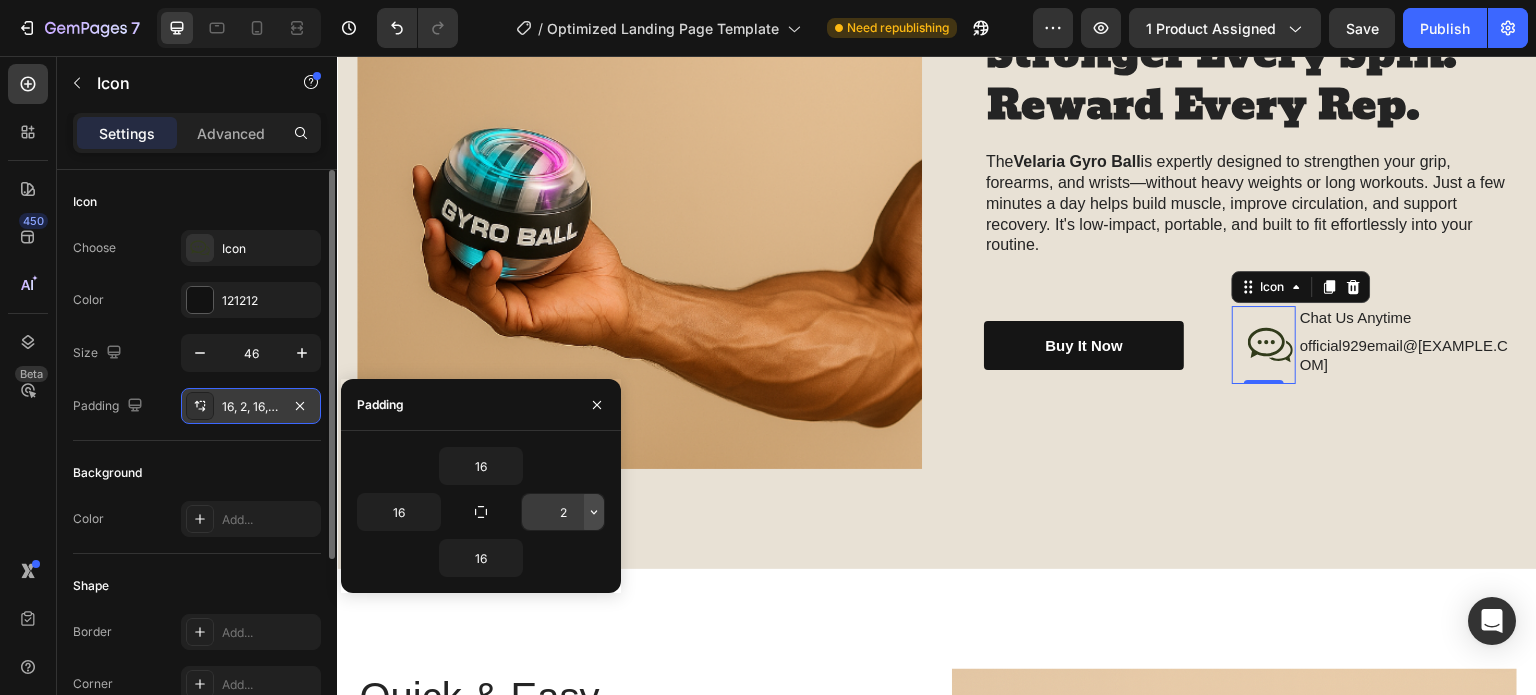 click 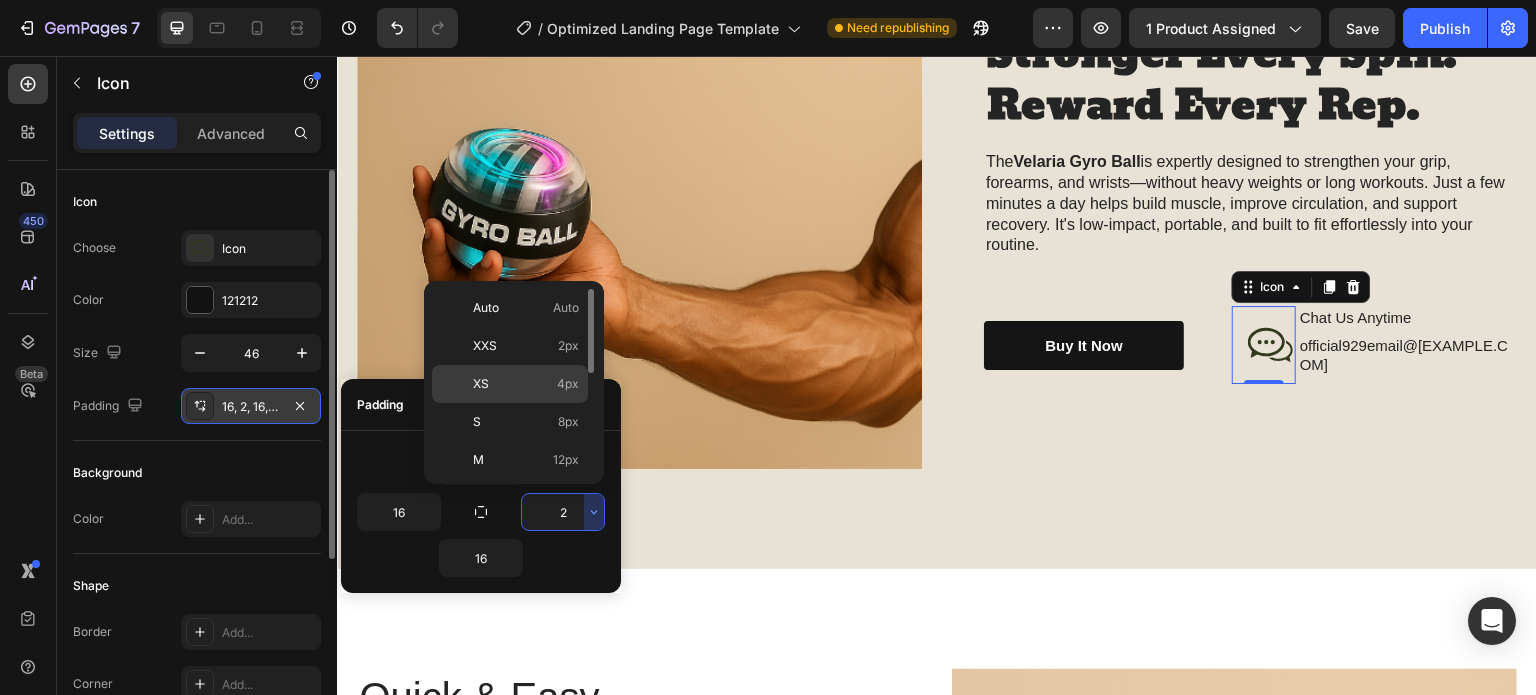 click on "XS 4px" at bounding box center [526, 384] 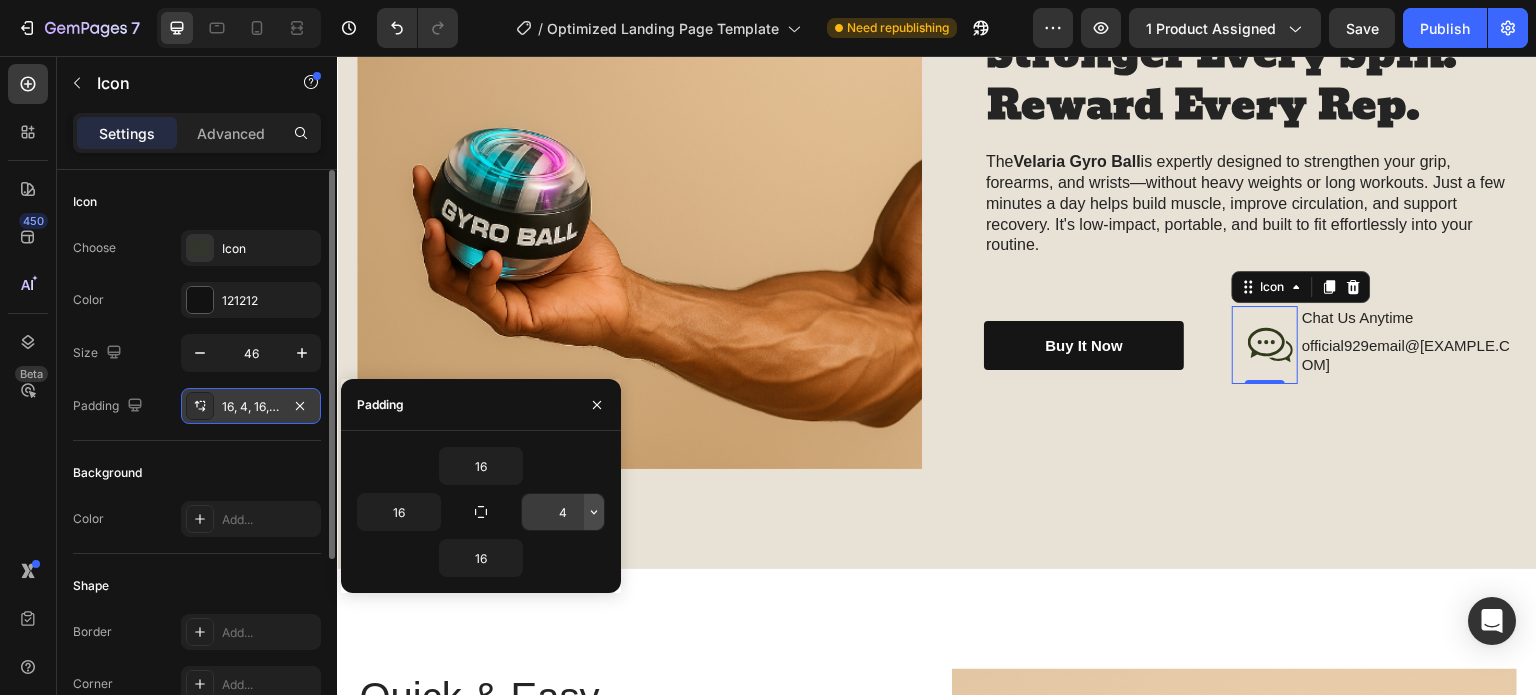 click 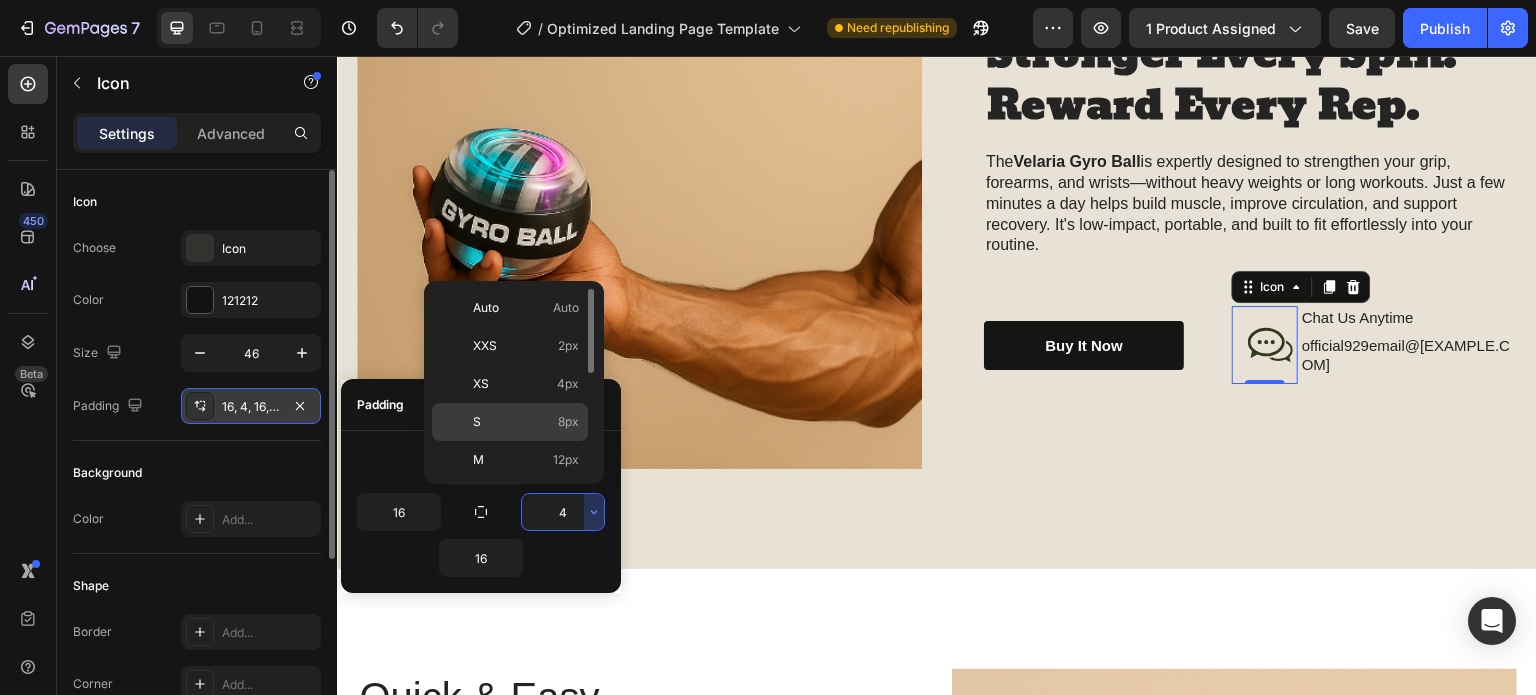 click on "S 8px" at bounding box center (526, 422) 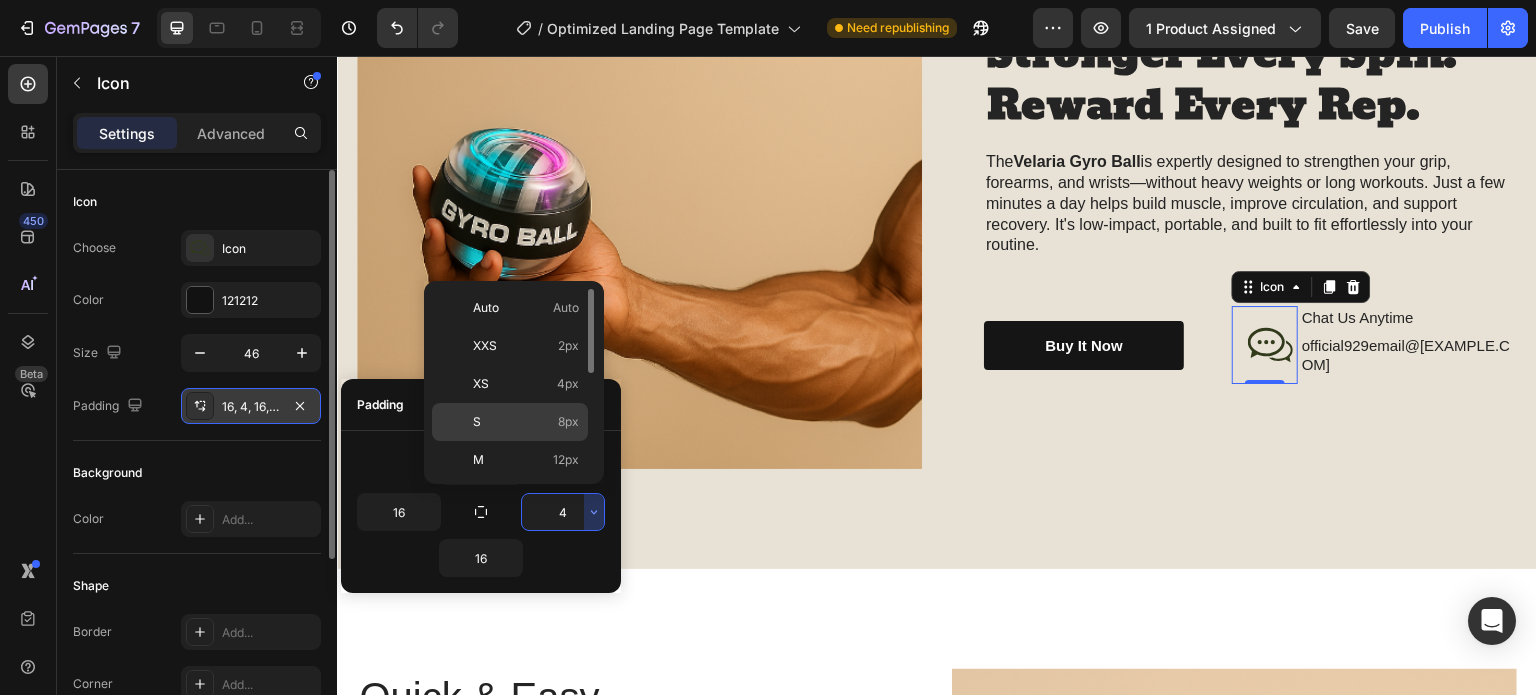type on "8" 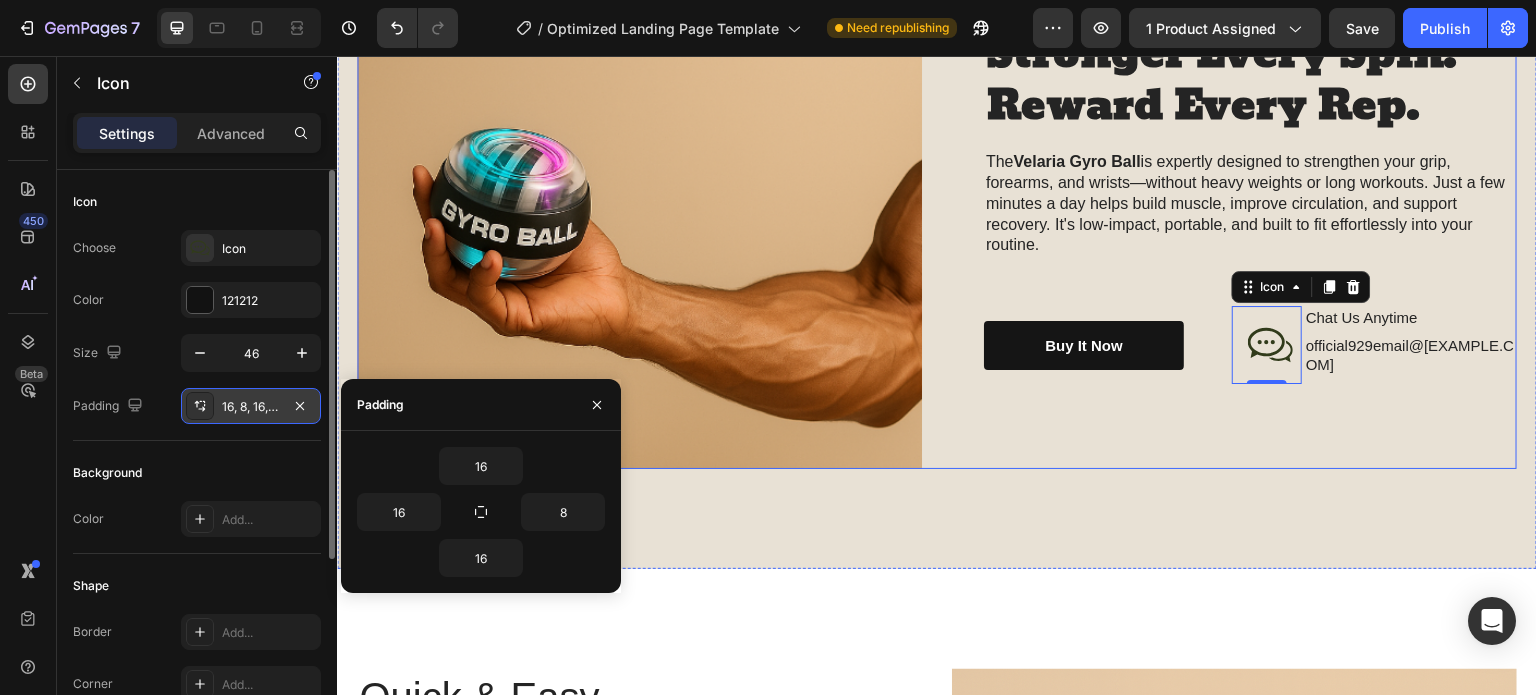 click on "Stronger Every Spin. Reward Every Rep.   Heading The  Velaria Gyro Ball  is expertly designed to strengthen your grip, forearms, and wrists—without heavy weights or long workouts. Just a few minutes a day helps build muscle, improve circulation, and support recovery. It's low-impact, portable, and built to fit effortlessly into your routine. Text Block Buy It Now Button
Icon   0 Chat Us Anytime Text Block official929email@[EXAMPLE.COM]   Text Block Row Row Row" at bounding box center [1234, 221] 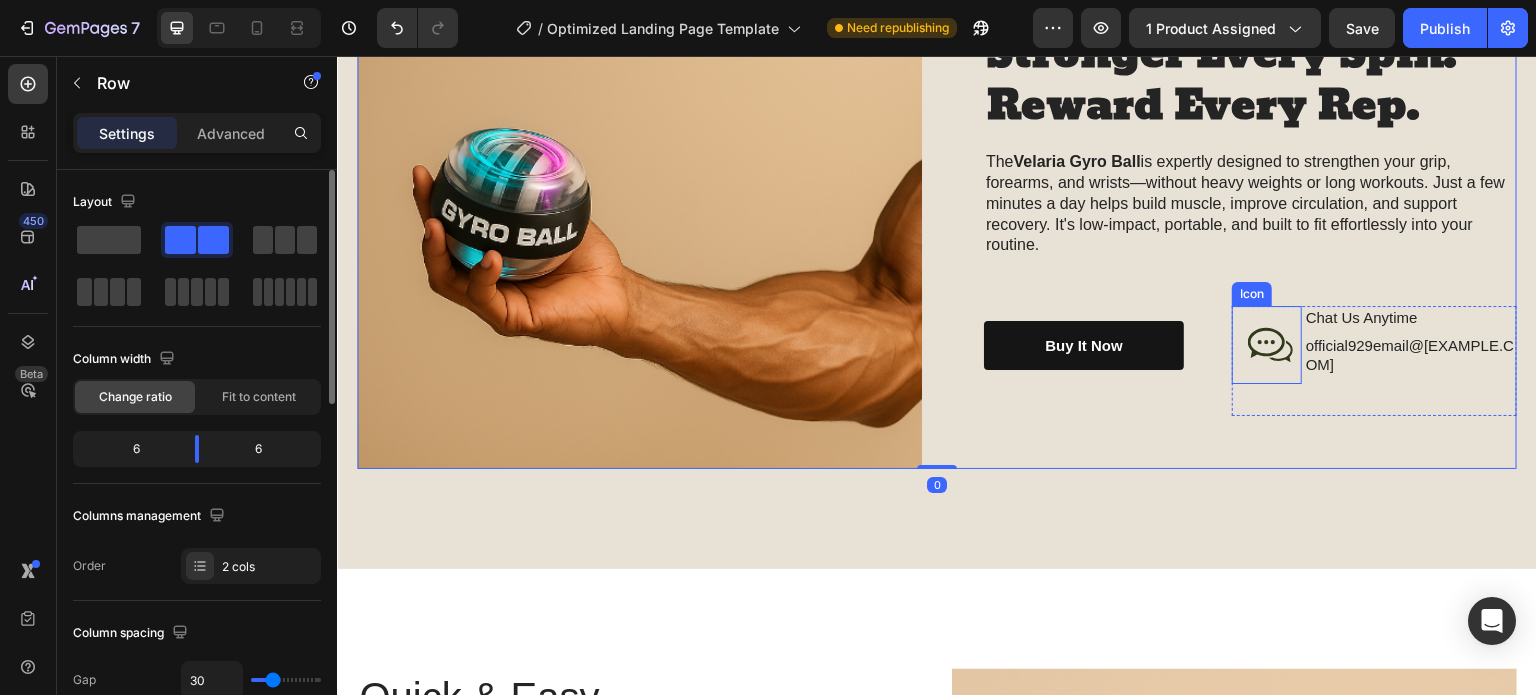 click 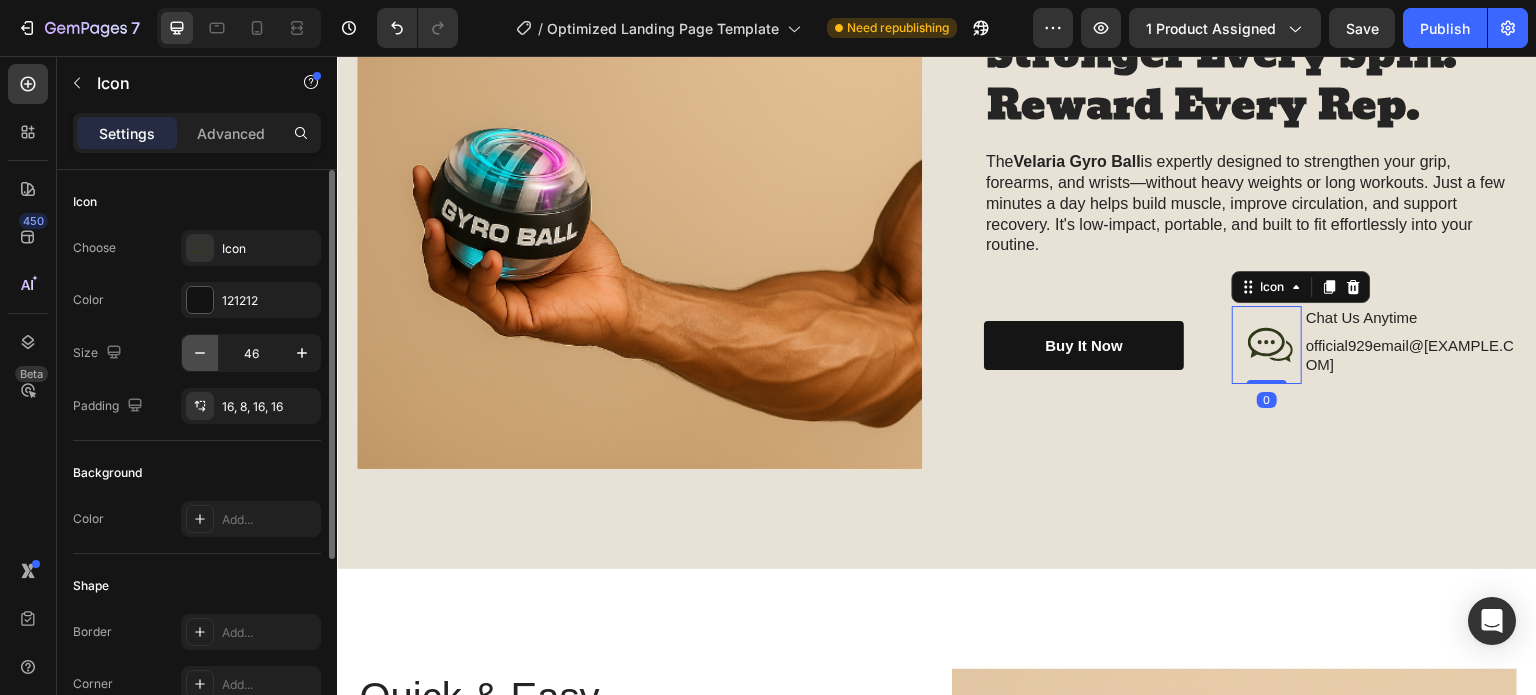 click 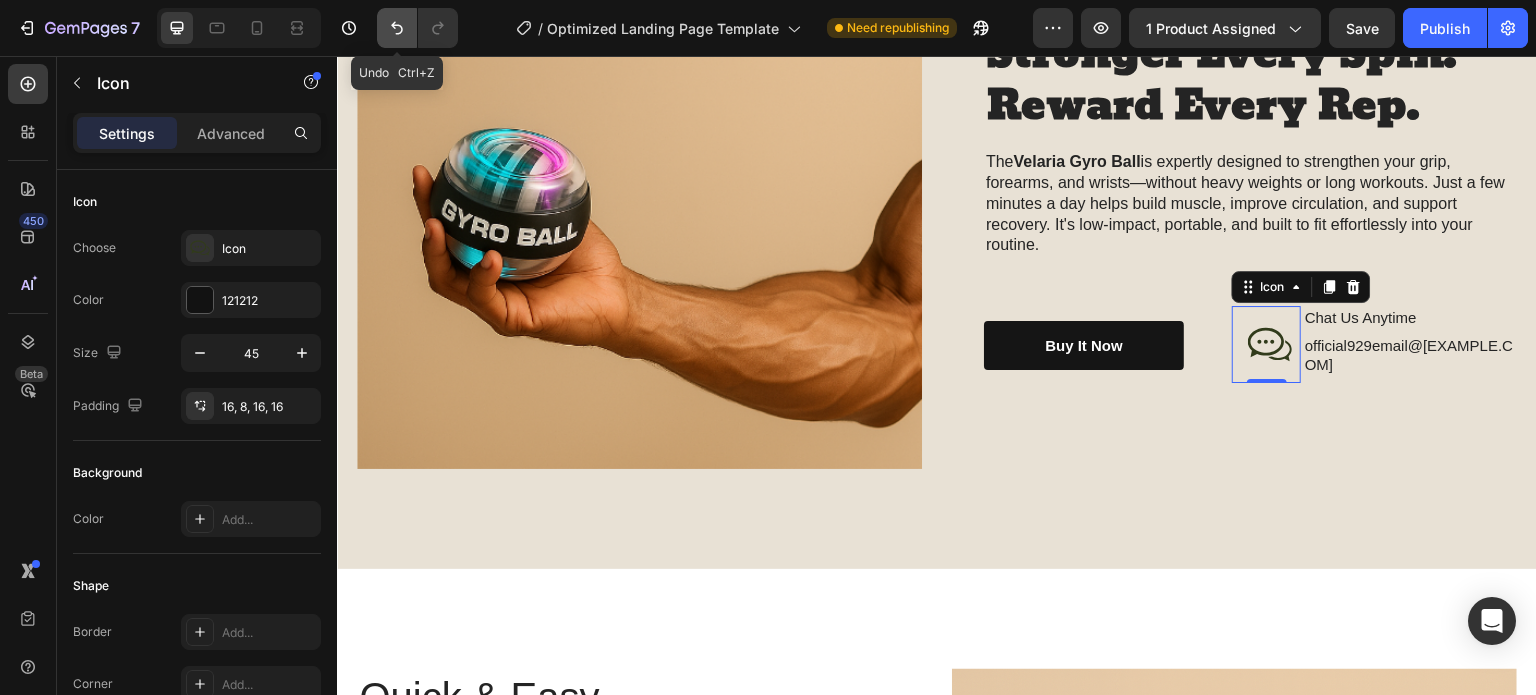click 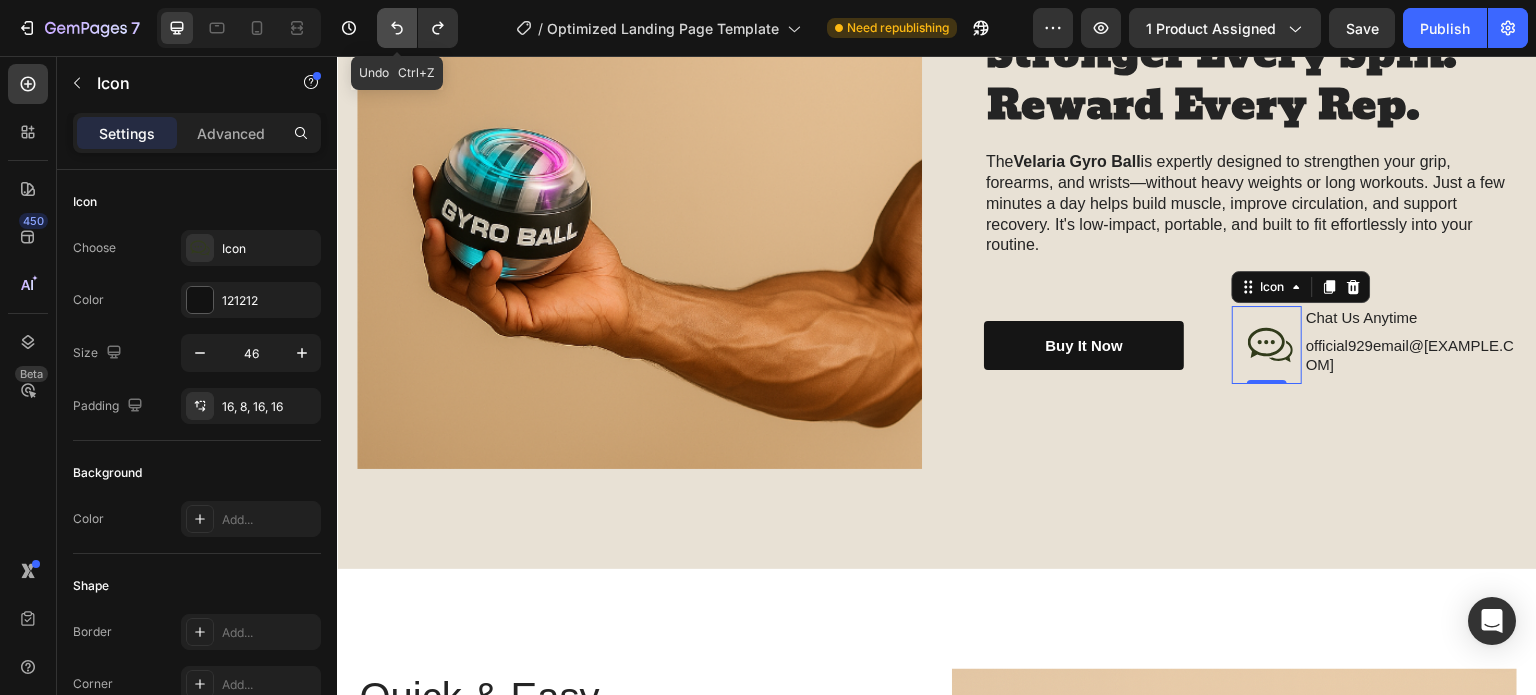 click 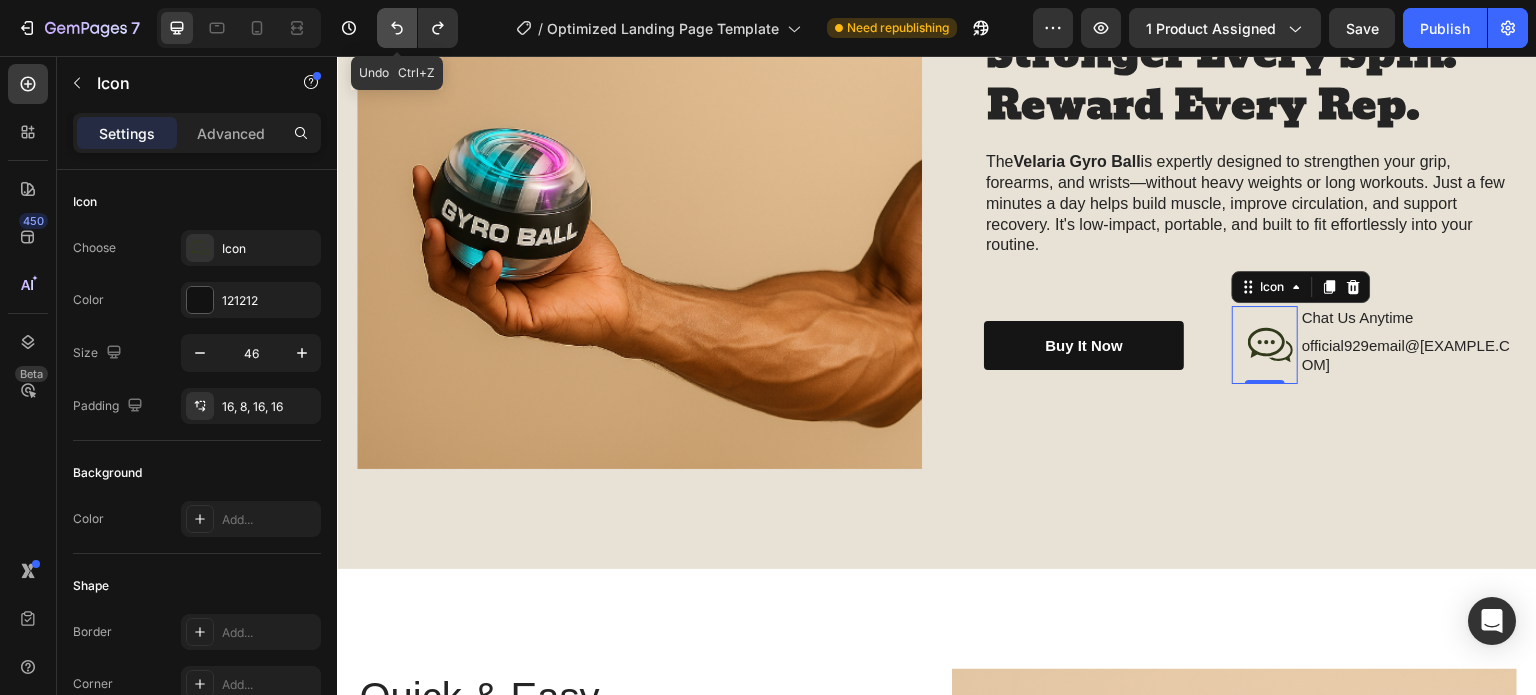 click 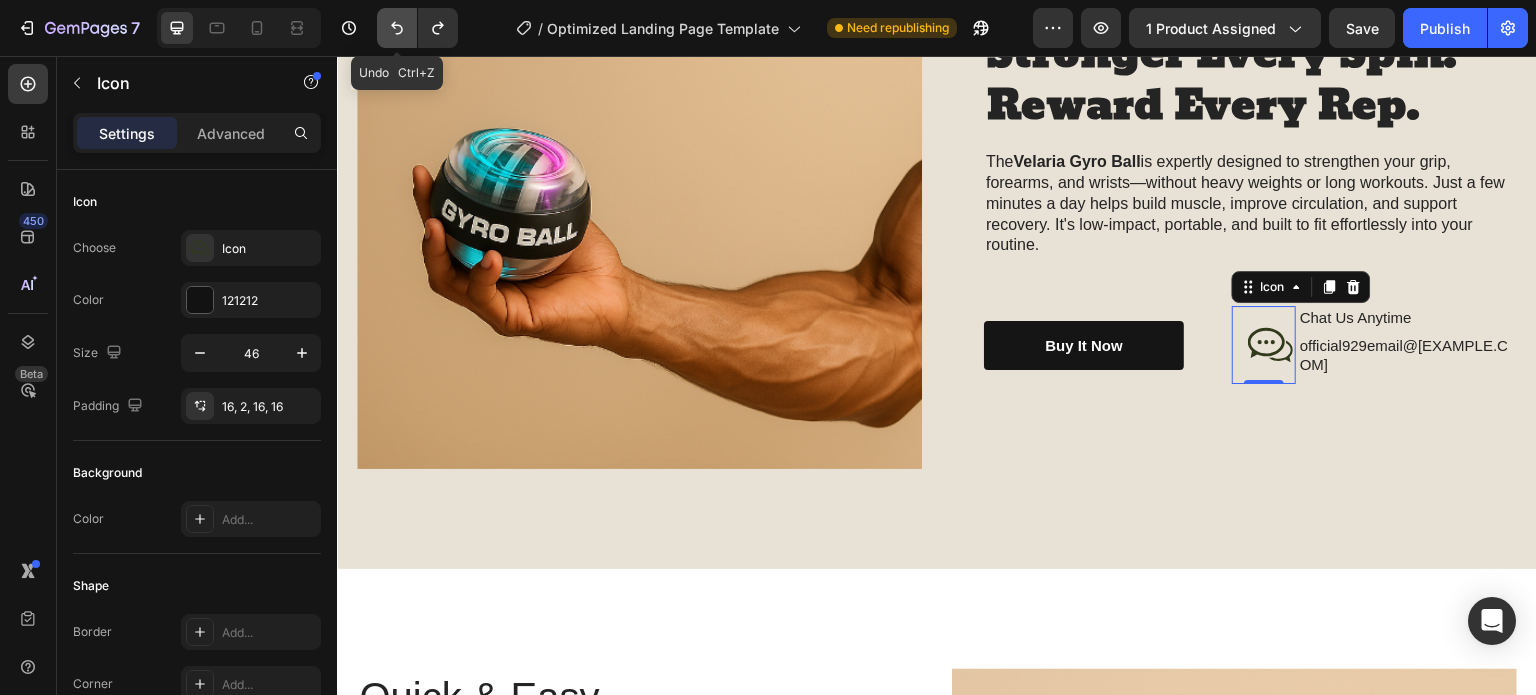 click 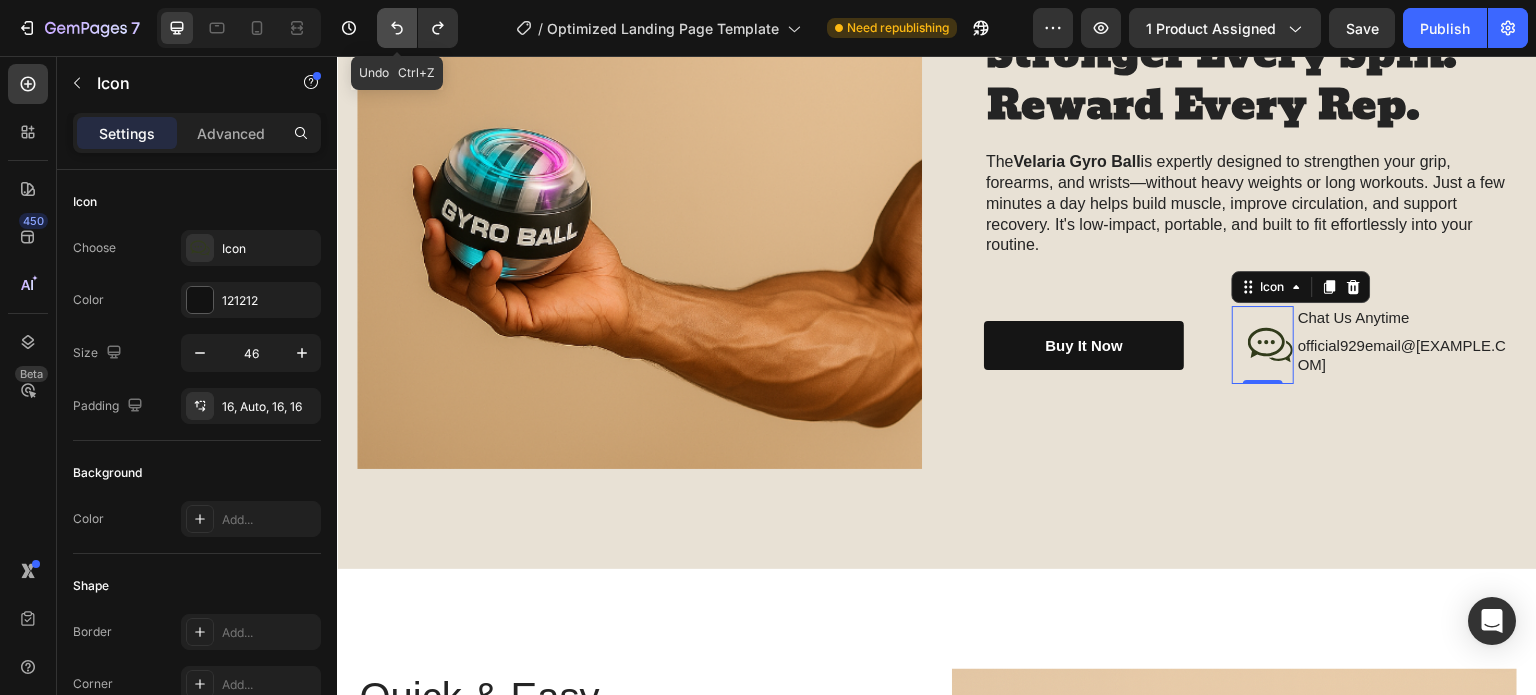 click 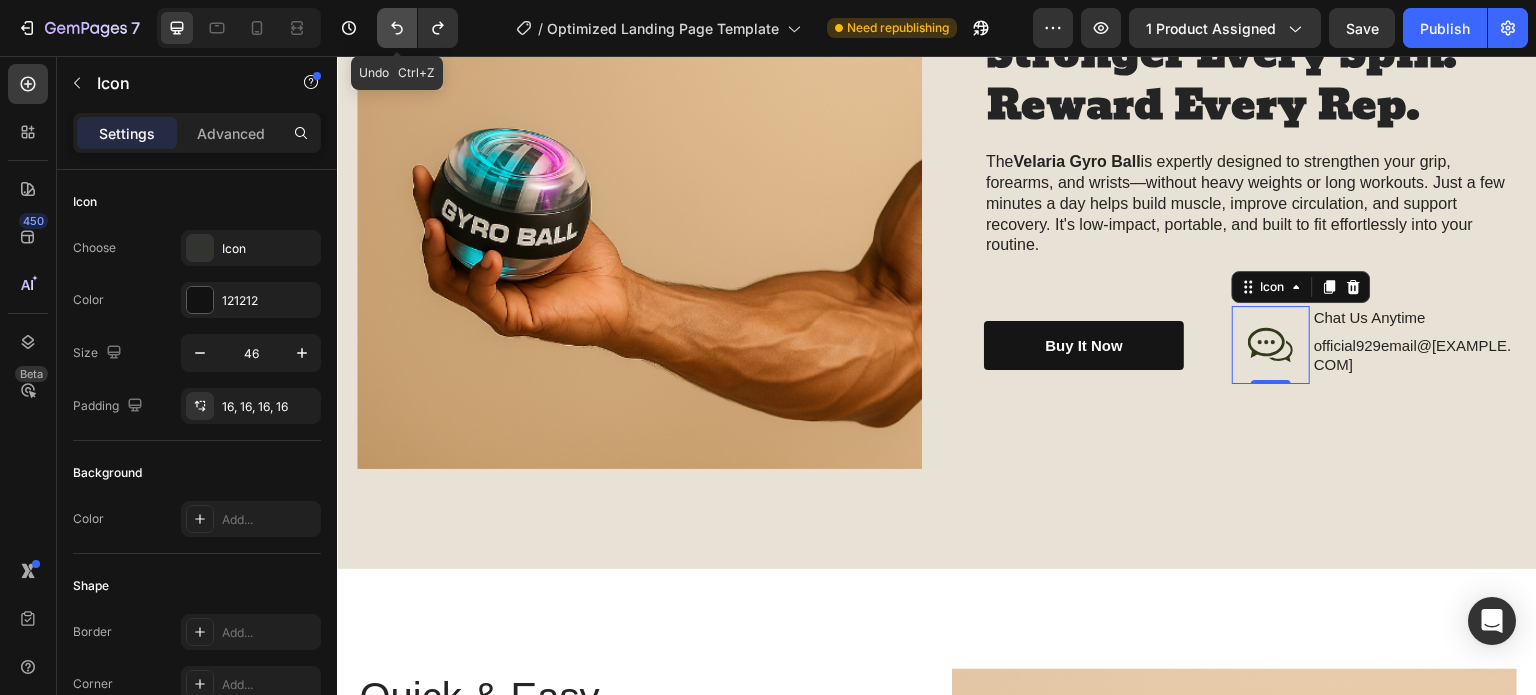 click 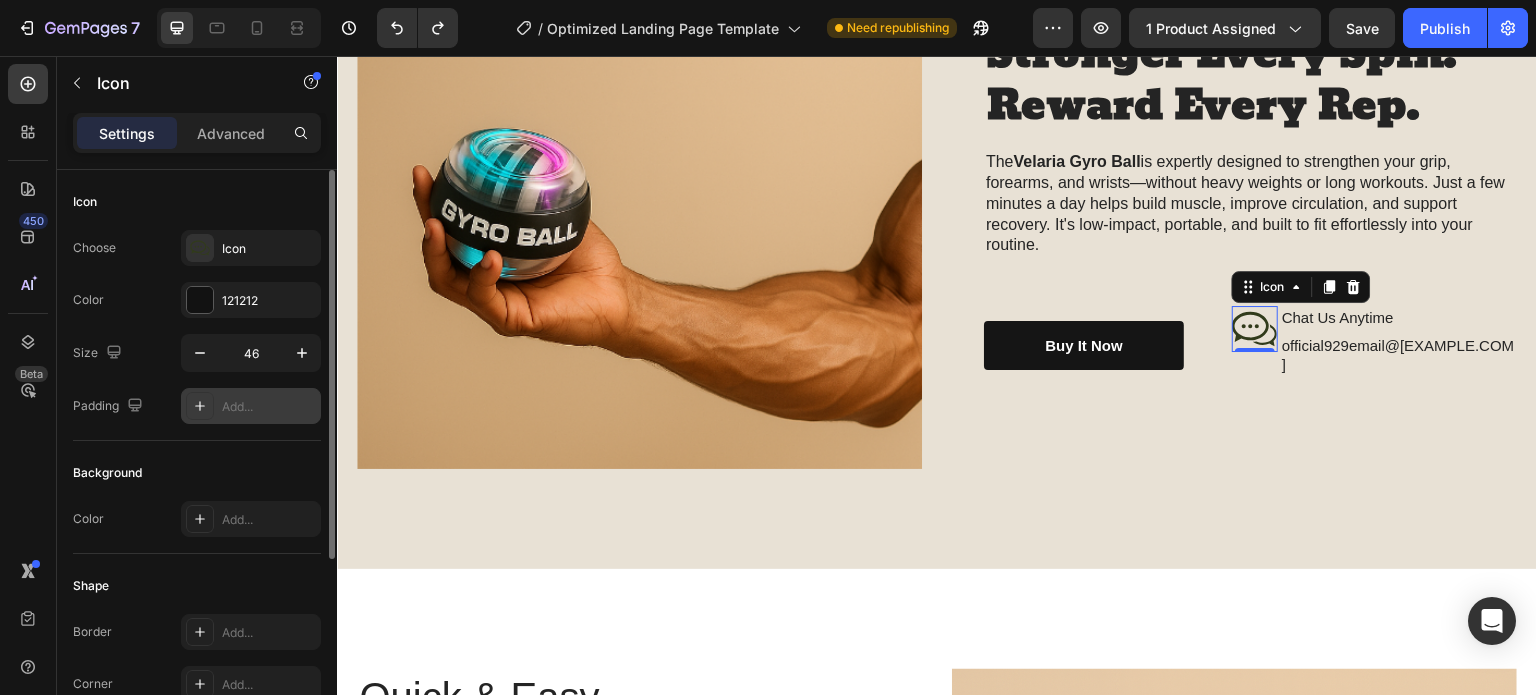 click on "Add..." at bounding box center (269, 407) 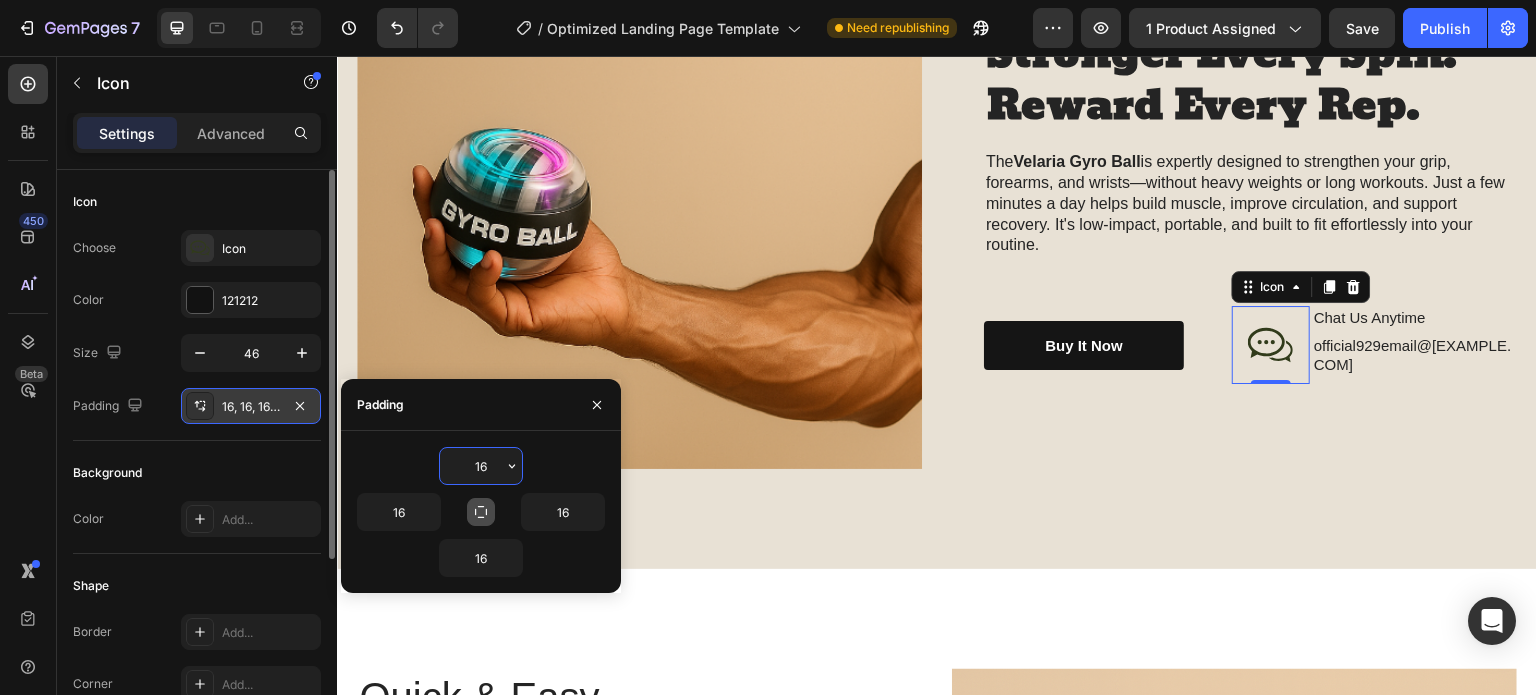 click 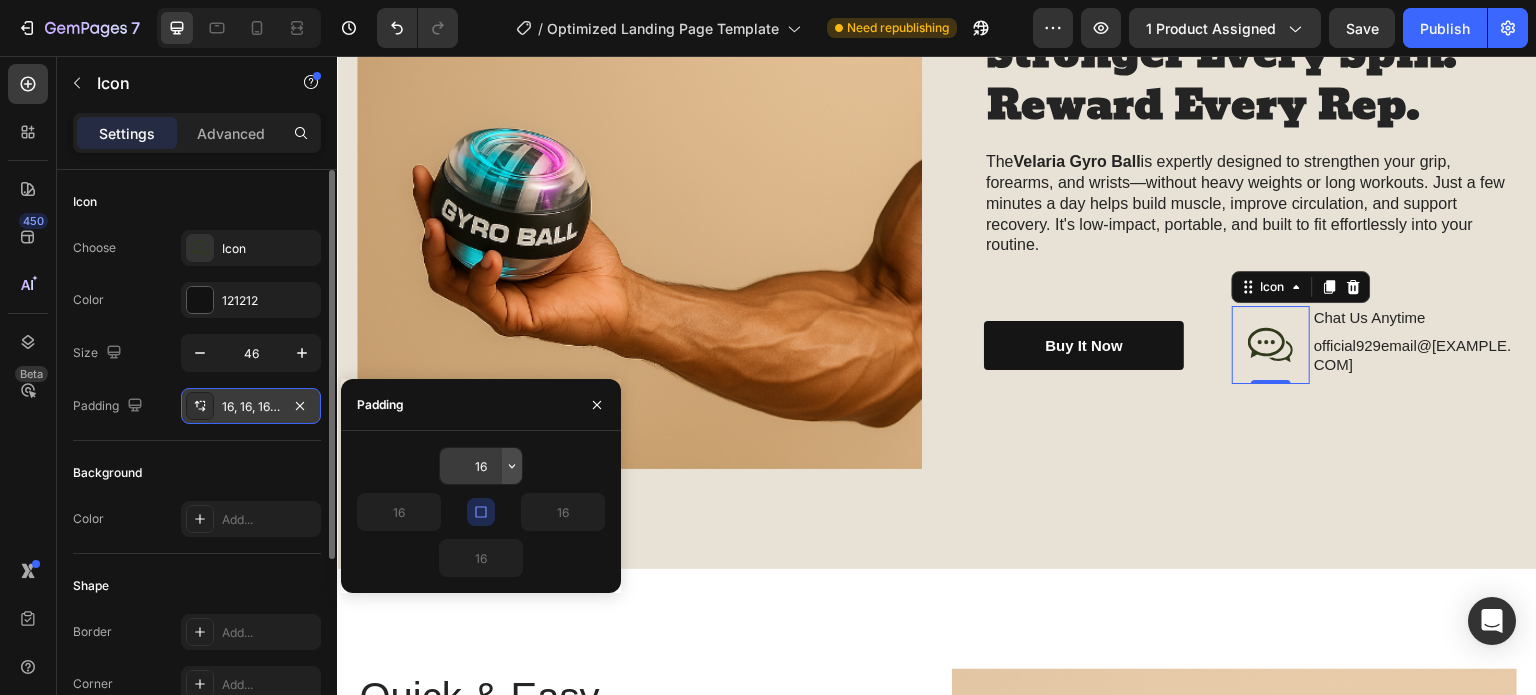 click 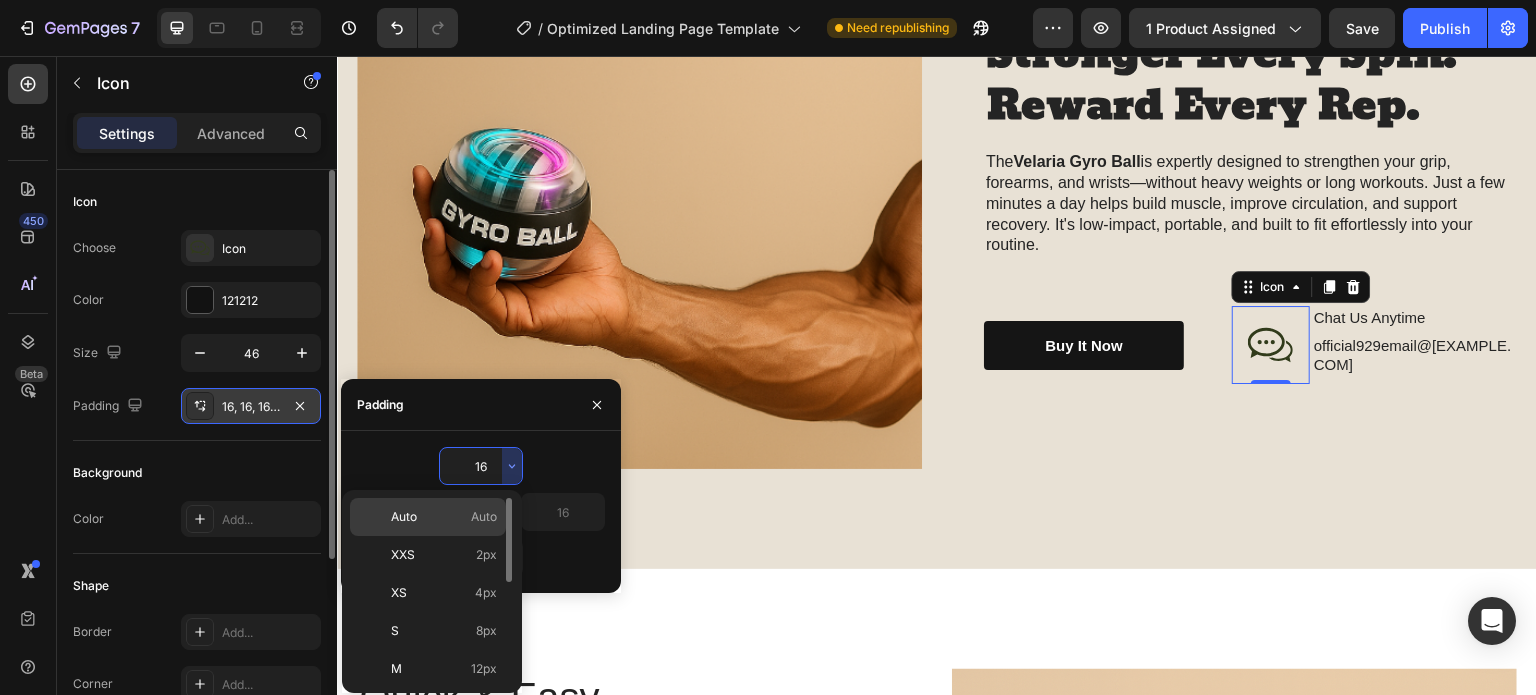 click on "Auto Auto" at bounding box center [444, 517] 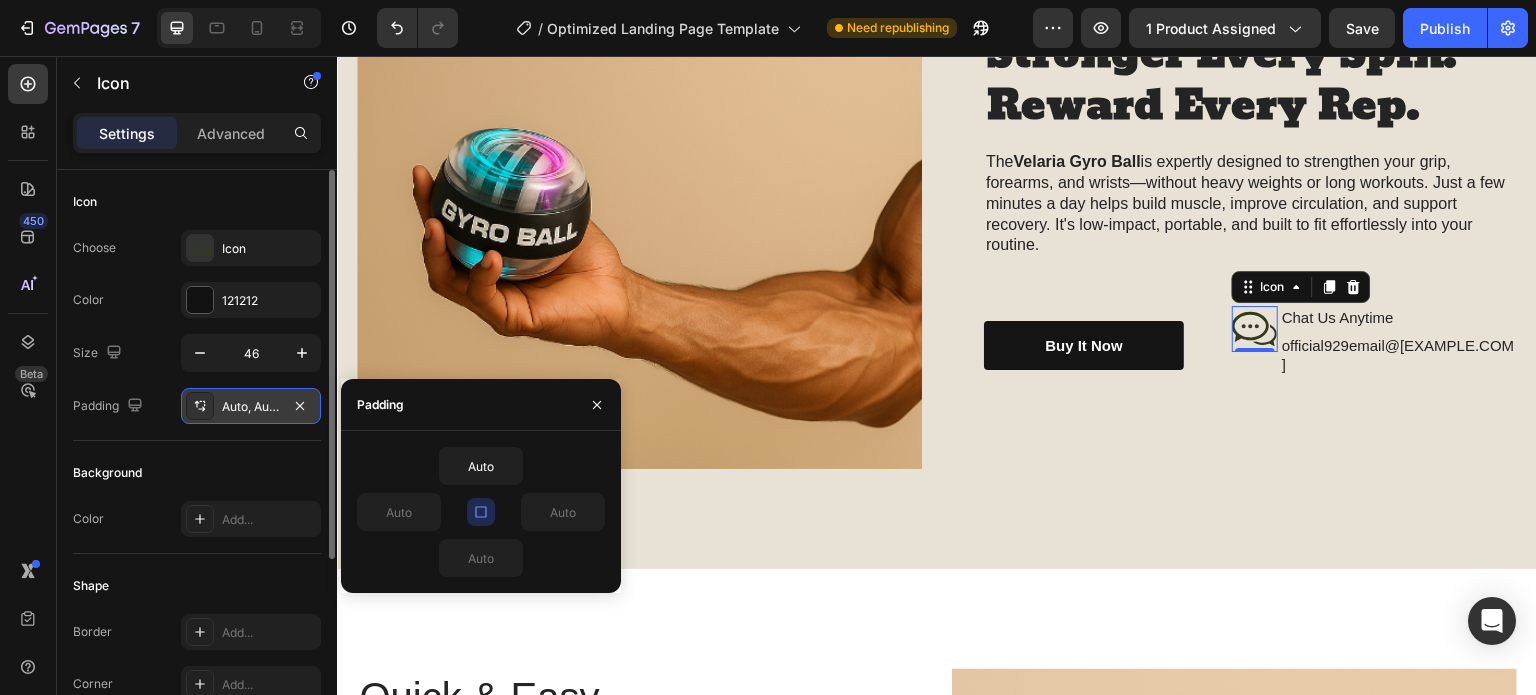 click 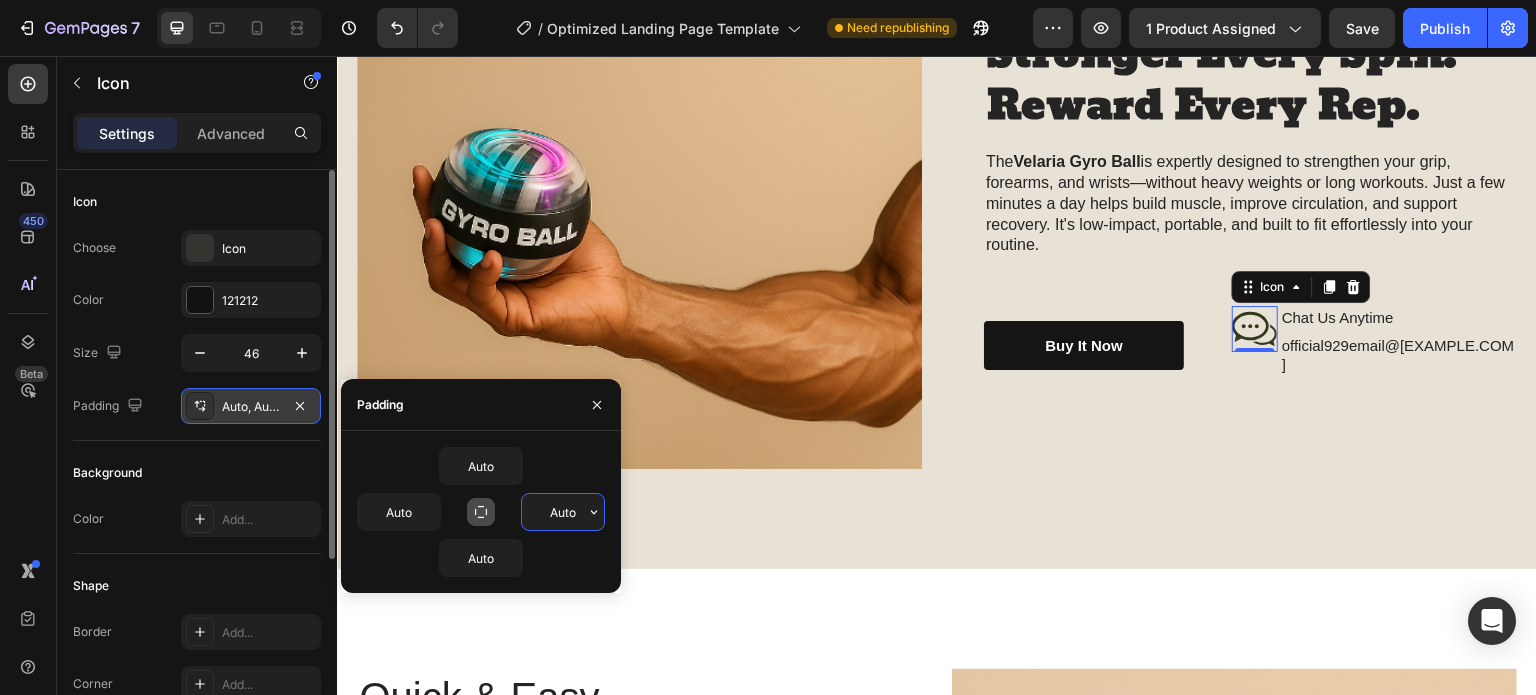 click on "Auto" at bounding box center (563, 512) 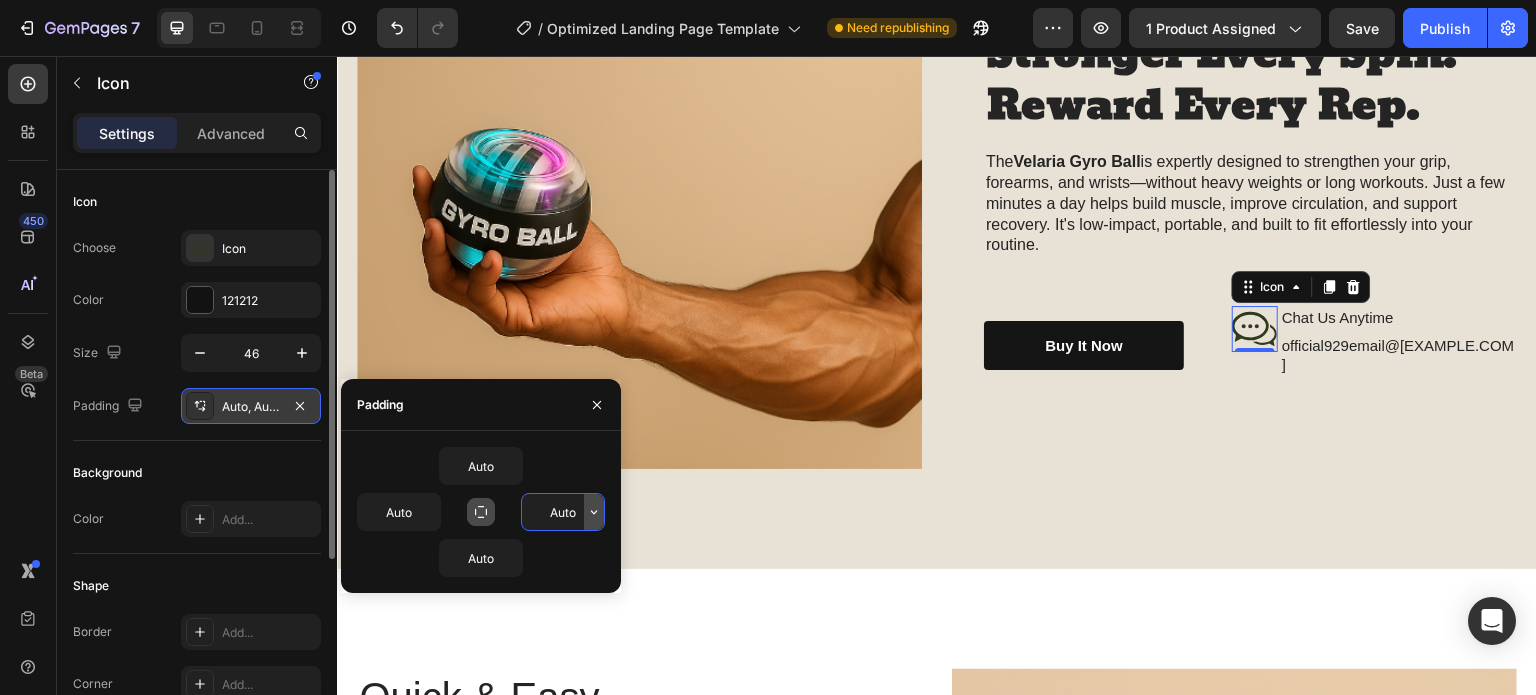 click 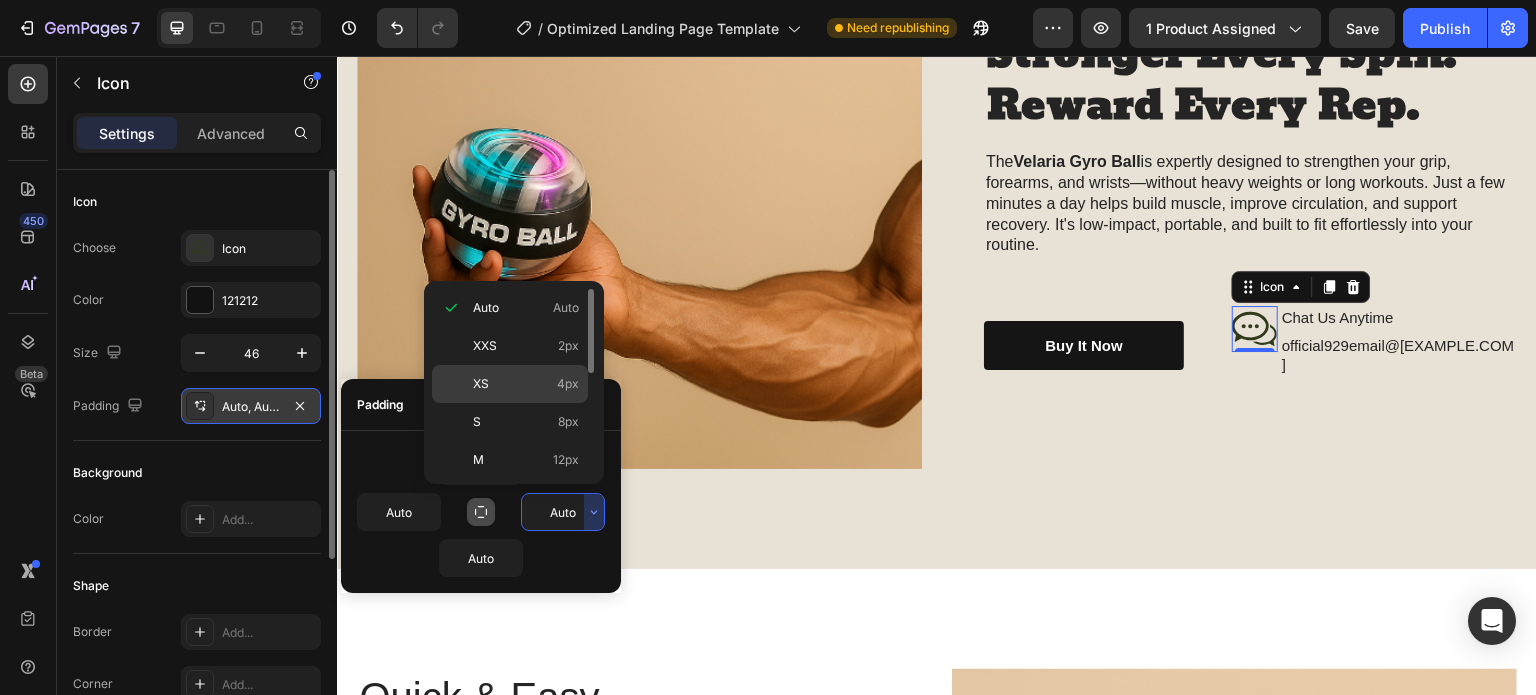 click on "XS 4px" at bounding box center (526, 384) 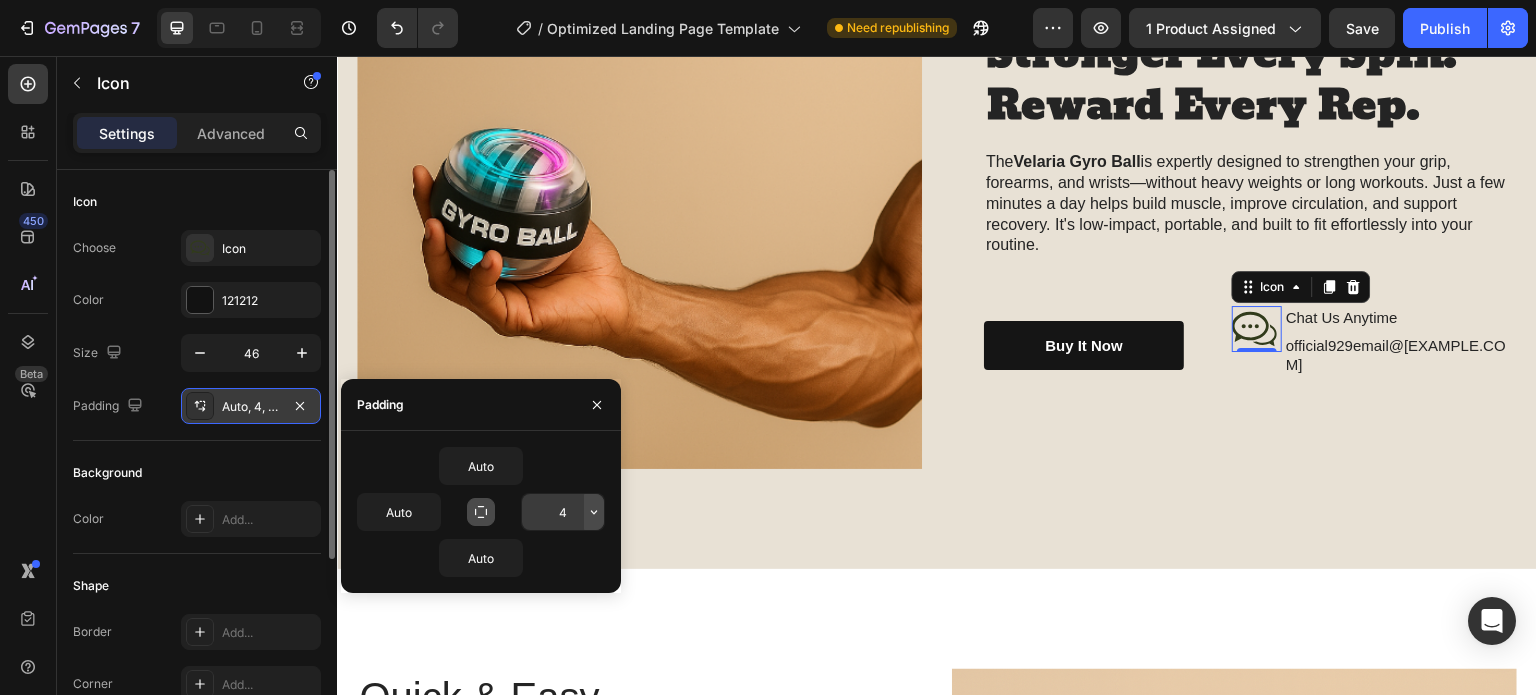 click 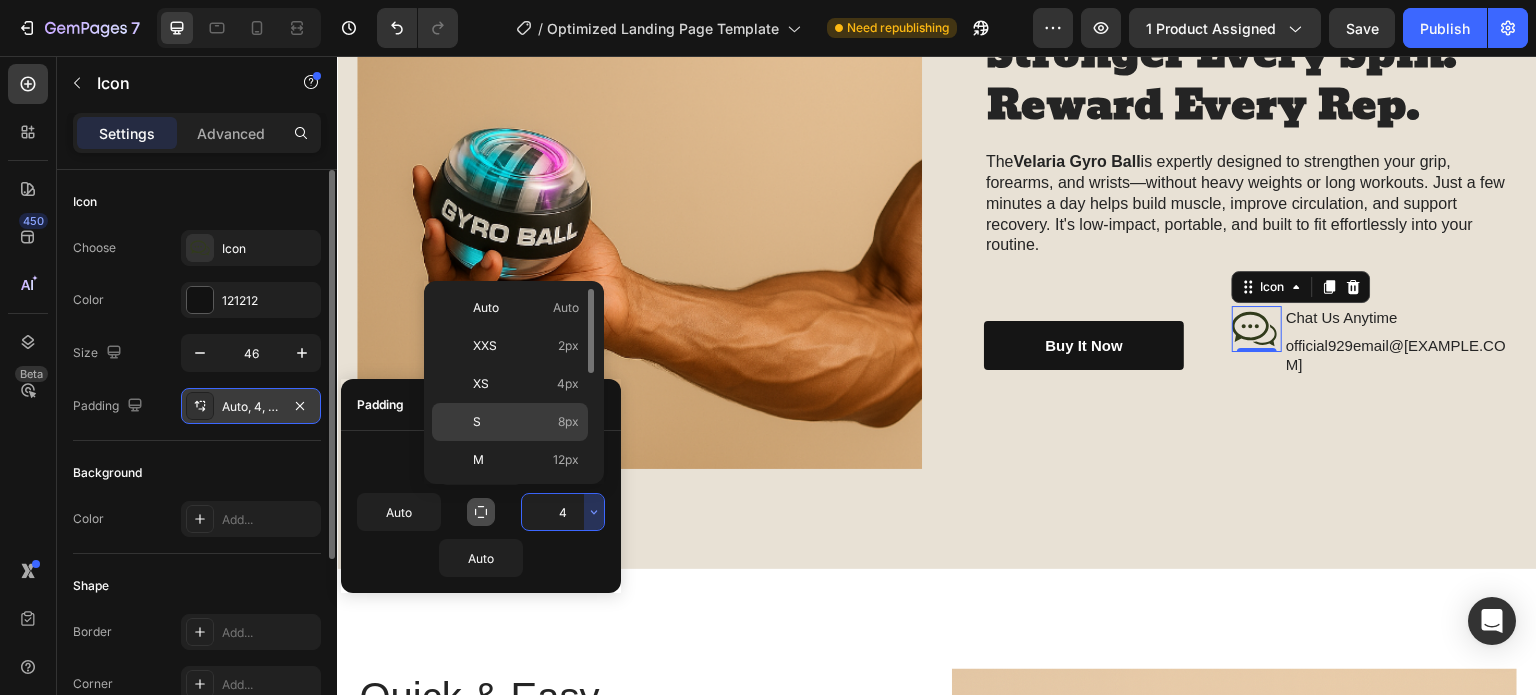 click on "S 8px" 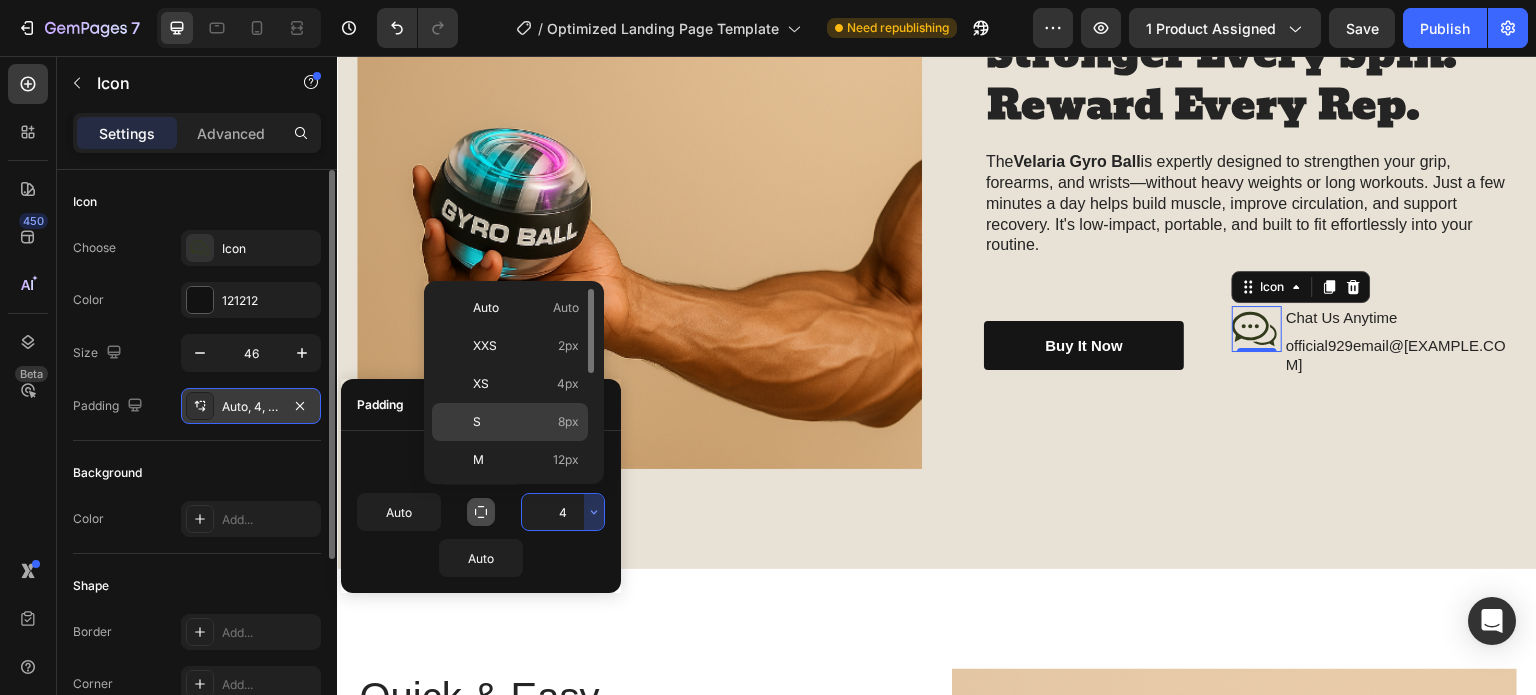 type on "8" 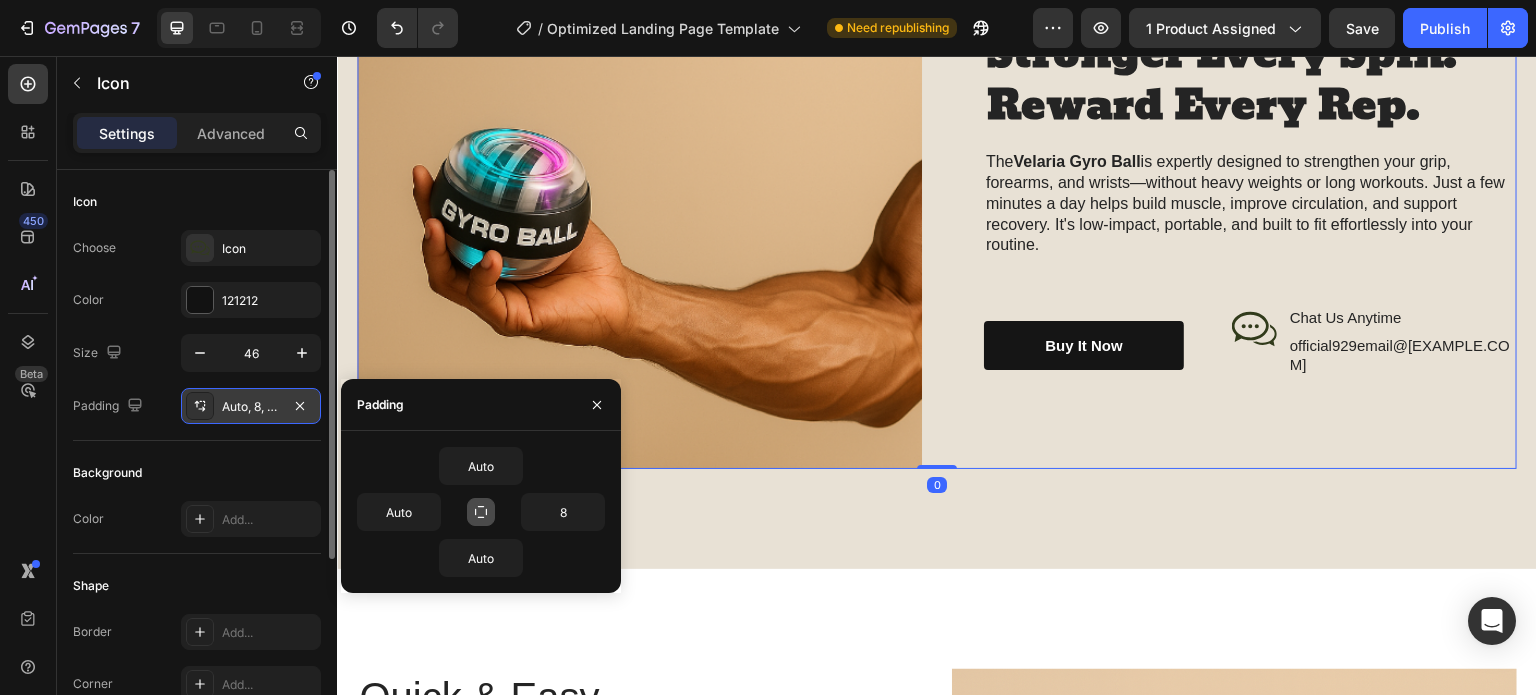 click on "Stronger Every Spin. Reward Every Rep.   Heading The  Velaria Gyro Ball  is expertly designed to strengthen your grip, forearms, and wrists—without heavy weights or long workouts. Just a few minutes a day helps build muscle, improve circulation, and support recovery. It's low-impact, portable, and built to fit effortlessly into your routine. Text Block Buy It Now Button
Icon Chat Us Anytime Text Block official929email@[EXAMPLE.COM]   Text Block Row Row Row" at bounding box center [1234, 221] 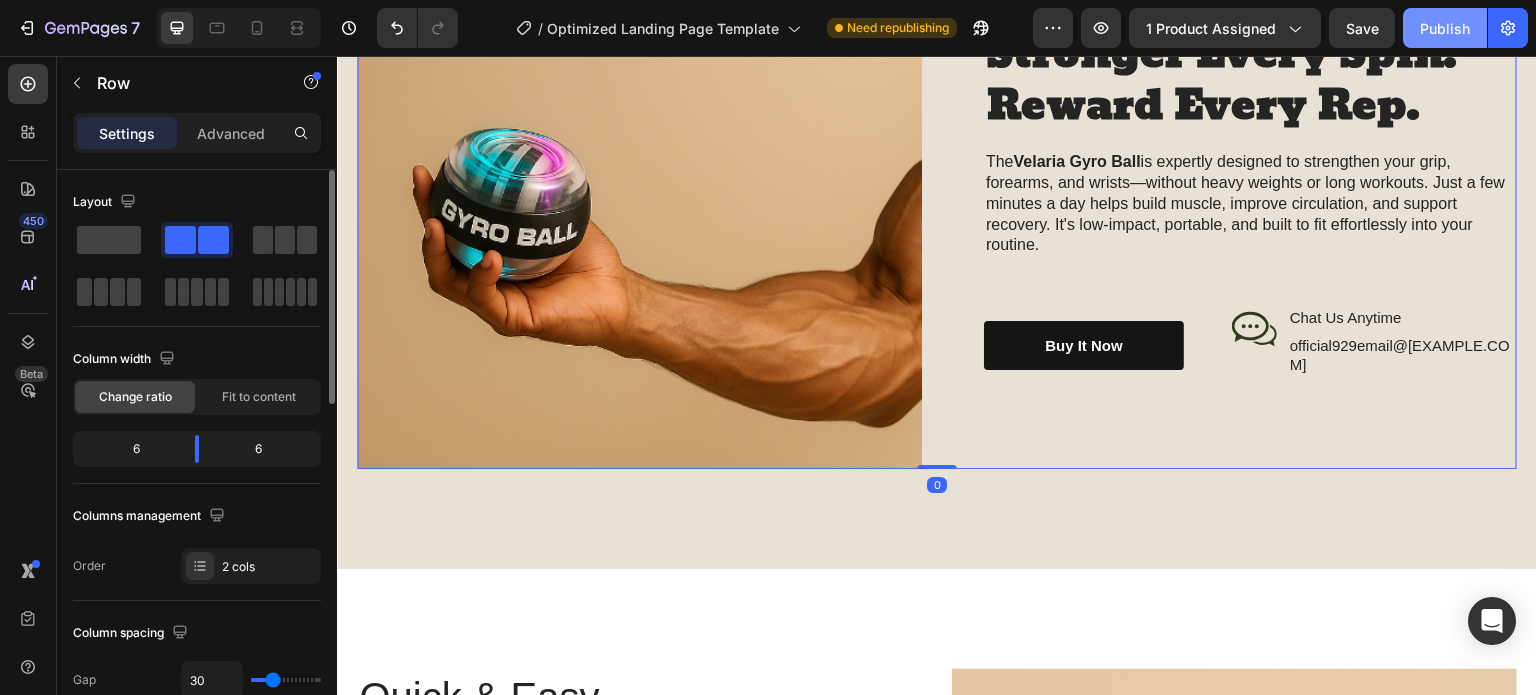 click on "Publish" at bounding box center [1445, 28] 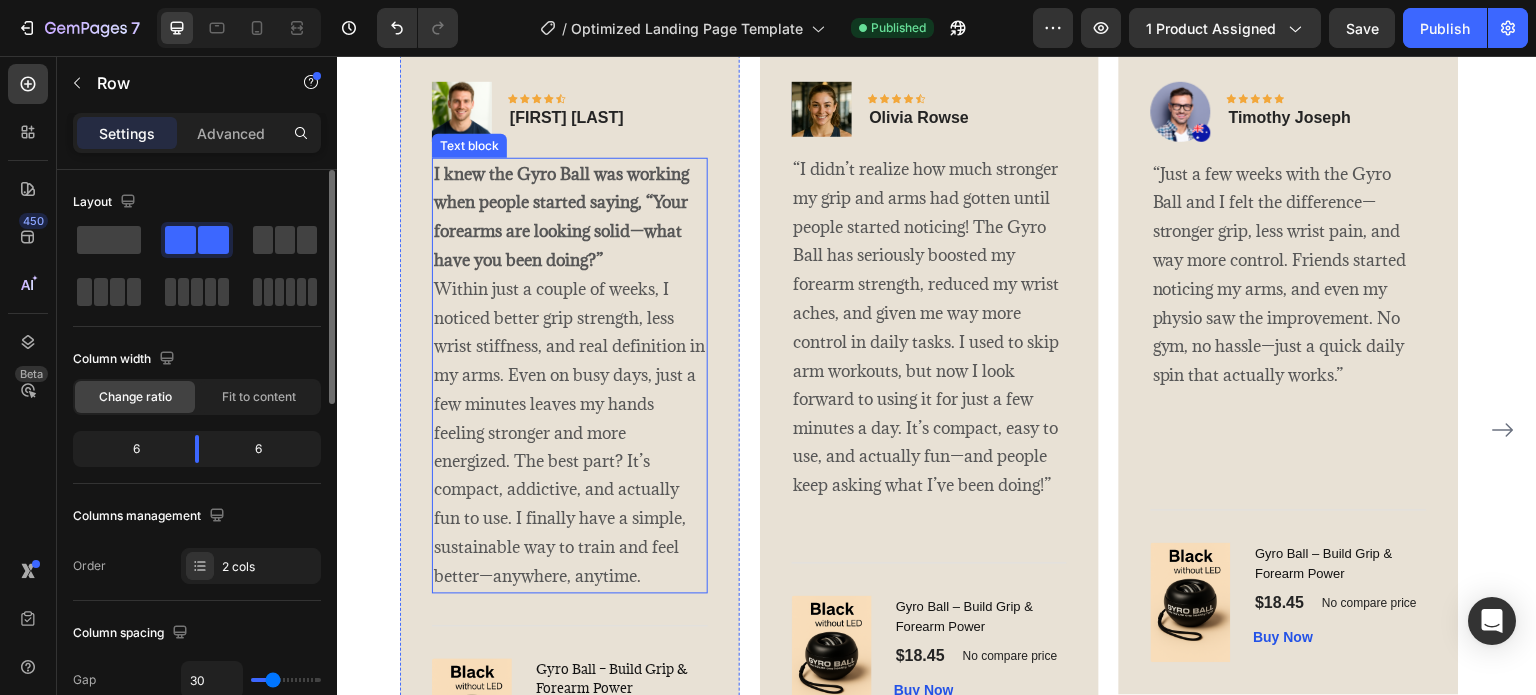 scroll, scrollTop: 4100, scrollLeft: 0, axis: vertical 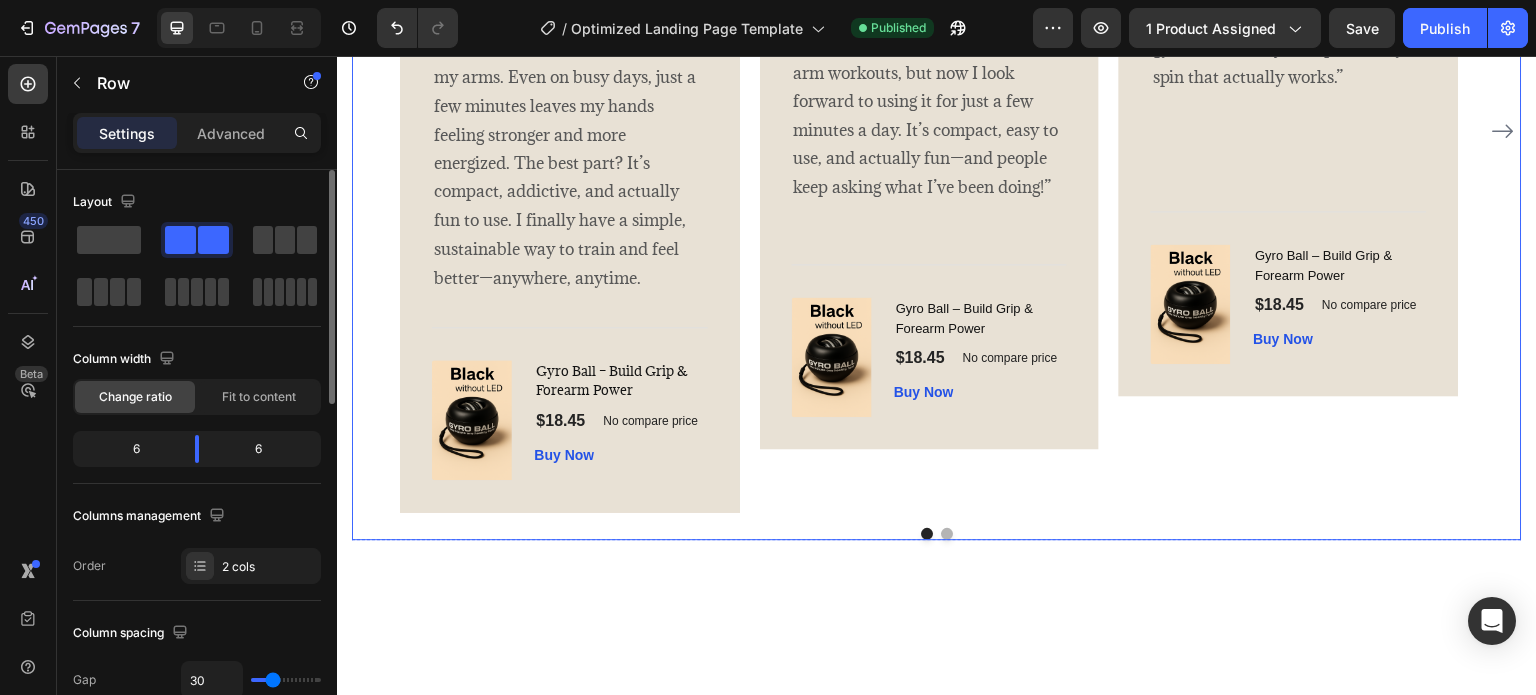 click on "Image
Icon
Icon
Icon
Icon
Icon Row [FIRST] [LAST] Text block Row “I didn’t realize how much stronger my grip and arms had gotten until people started noticing! The Gyro Ball has seriously boosted my forearm strength, reduced my wrist aches, and given me way more control in daily tasks. I used to skip arm workouts, but now I look forward to using it for just a few minutes a day. It’s compact, easy to use, and actually fun—and people keep asking what I’ve been doing!”   Text block                Title Line (P) Images & Gallery Gyro Ball – Build Grip & Forearm Power (P) Title $18.45 (P) Price (P) Price No compare price (P) Price Row Buy Now (P) Cart Button Product Row" at bounding box center (930, 131) 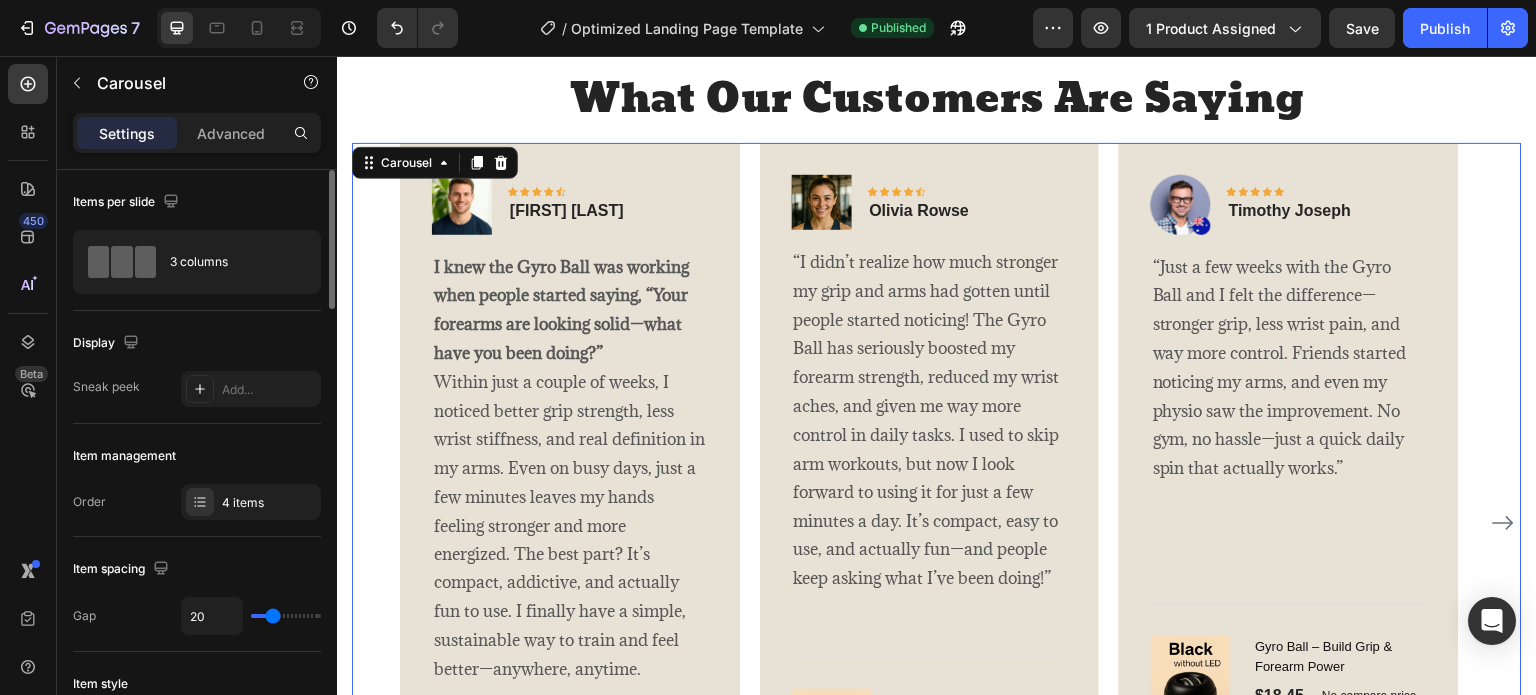 scroll, scrollTop: 3700, scrollLeft: 0, axis: vertical 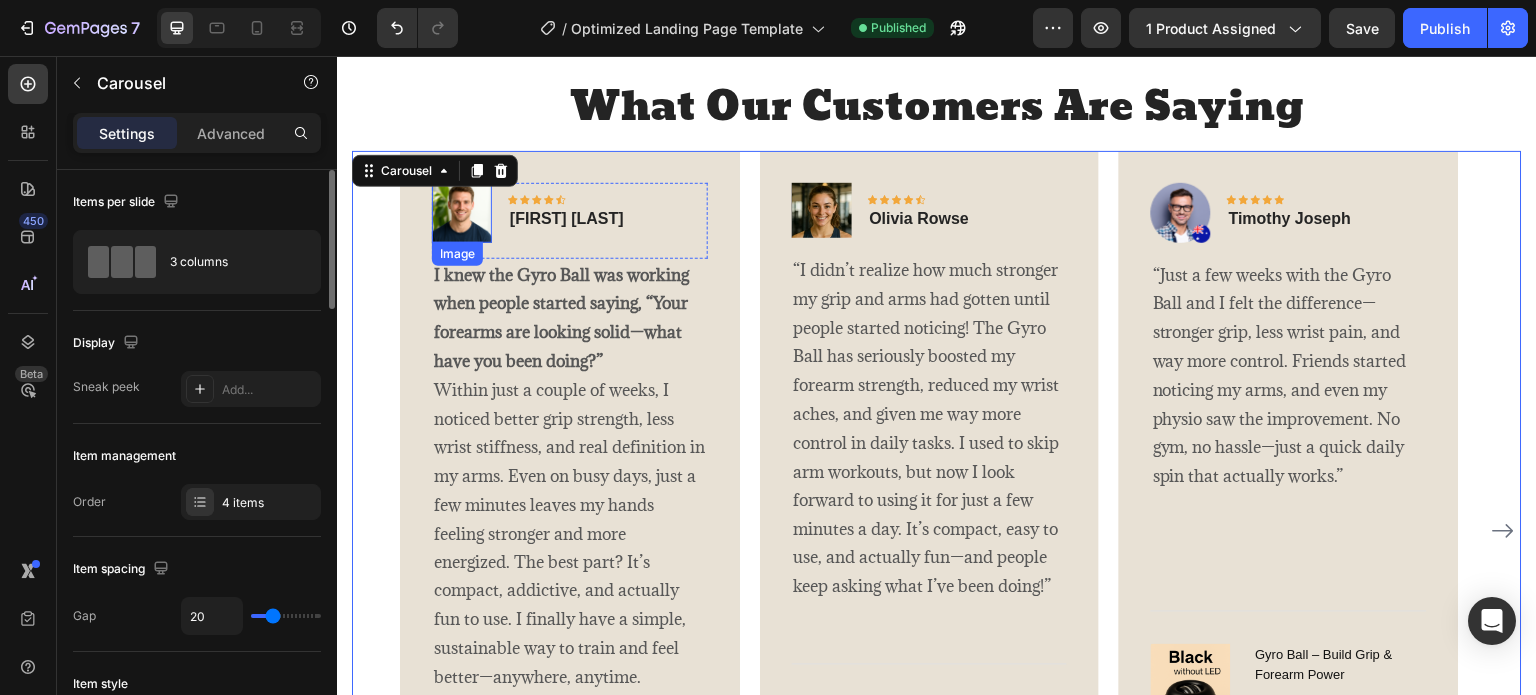 click at bounding box center [462, 213] 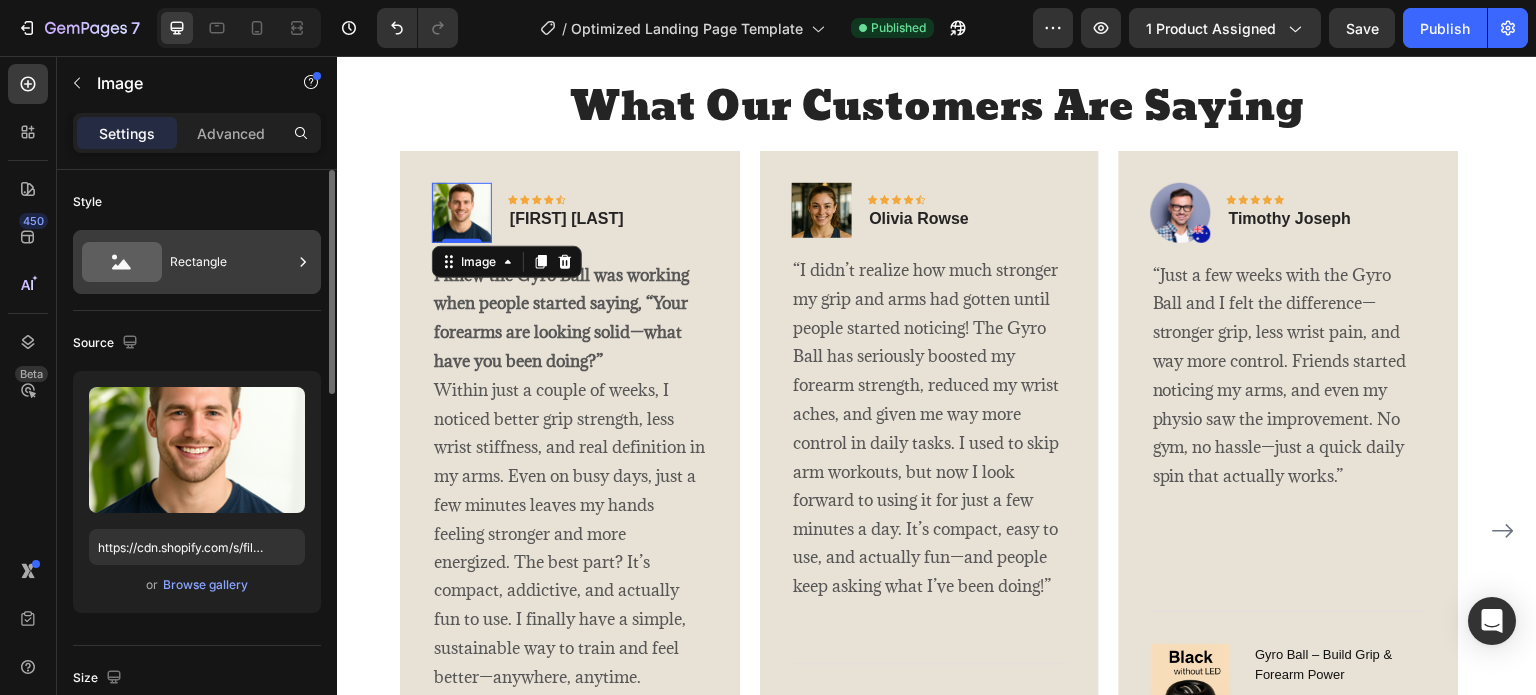click on "Rectangle" at bounding box center (231, 262) 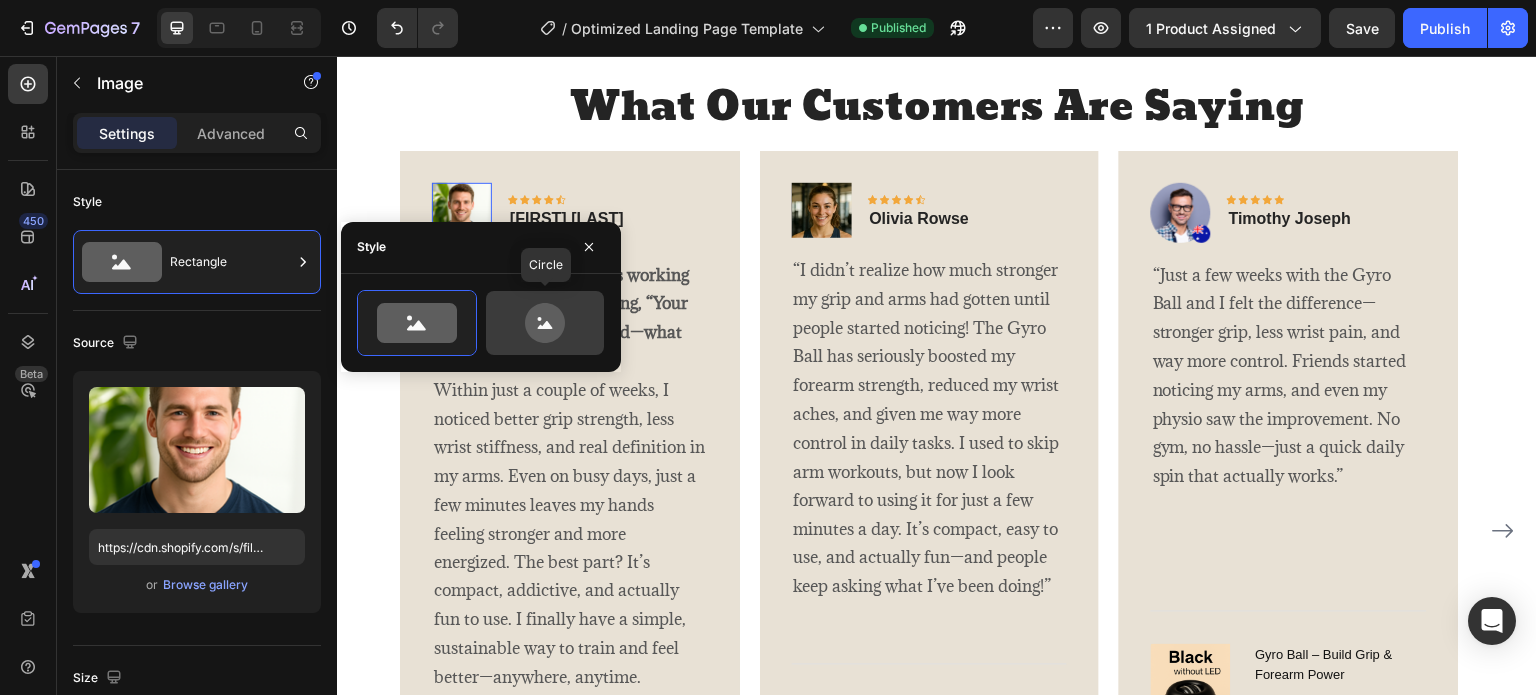 click 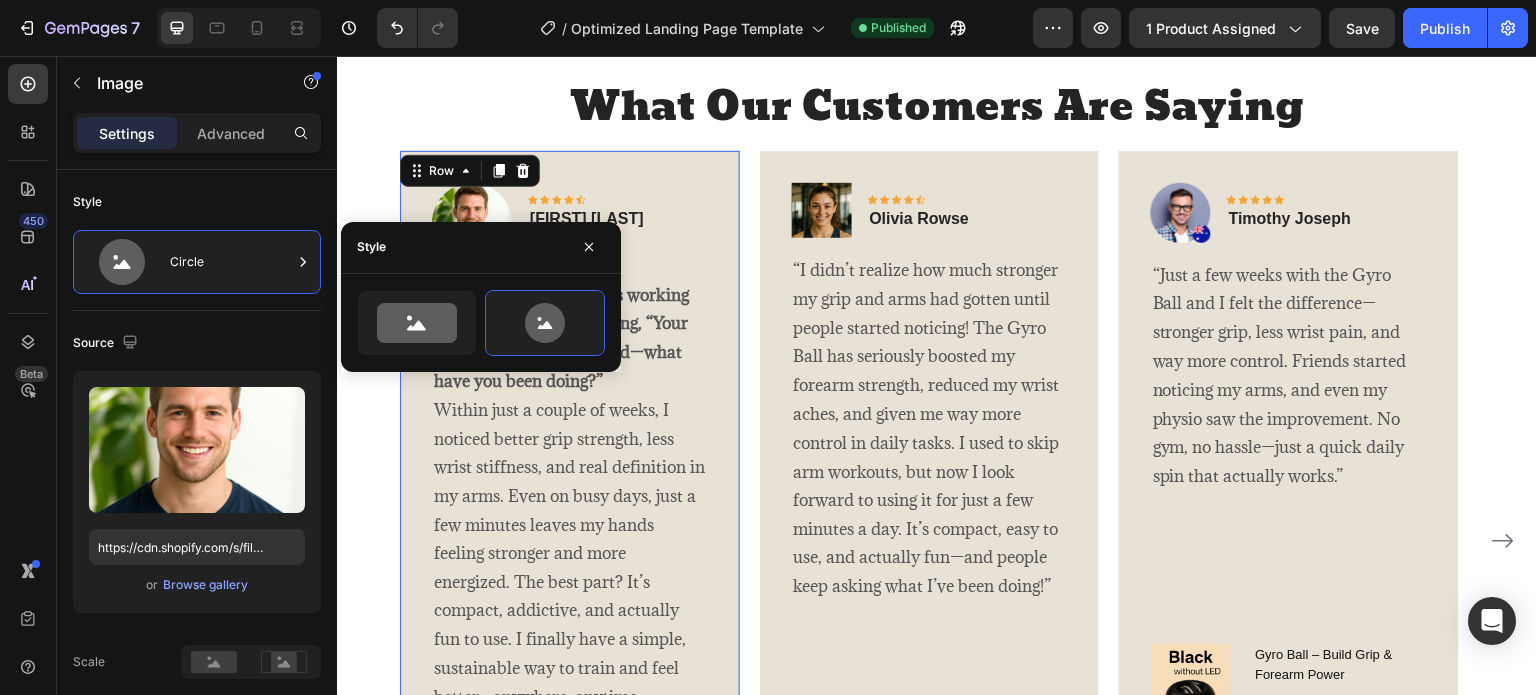 click on "Image
Icon
Icon
Icon
Icon
Icon Row [FIRST] [LAST] Text block Row I knew the Gyro Ball was working when people started saying, “Your forearms are looking solid—what have you been doing?” Within just a couple of weeks, I noticed better grip strength, less wrist stiffness, and real definition in my arms. Even on busy days, just a few minutes leaves my hands feeling stronger and more energized. The best part? It’s compact, addictive, and actually fun to use. I finally have a simple, sustainable way to train and feel better—anywhere, anytime. Text block                Title Line (P) Images & Gallery Gyro Ball – Build Grip & Forearm Power (P) Title $18.45 (P) Price (P) Price No compare price (P) Price Row Buy Now (P) Cart Button Product Row   0" at bounding box center (570, 541) 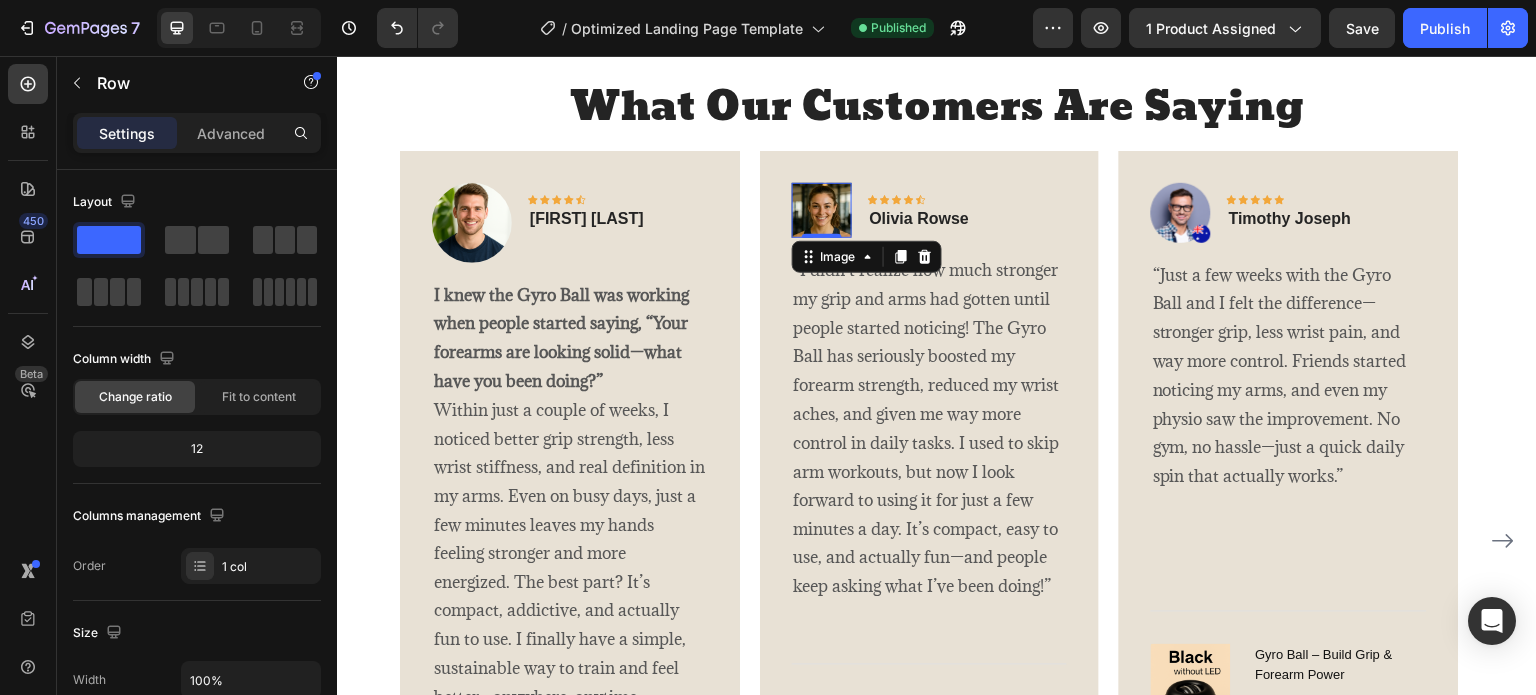 click at bounding box center (822, 210) 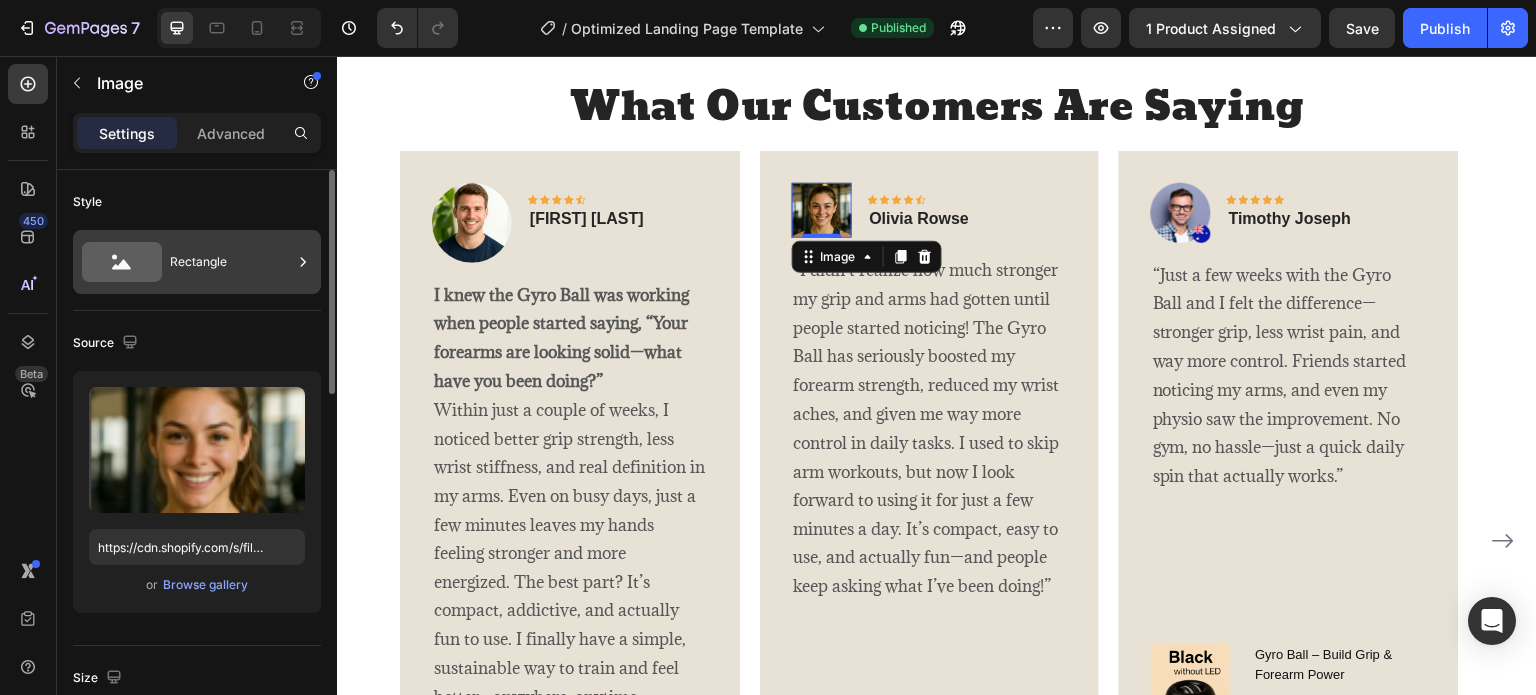 click 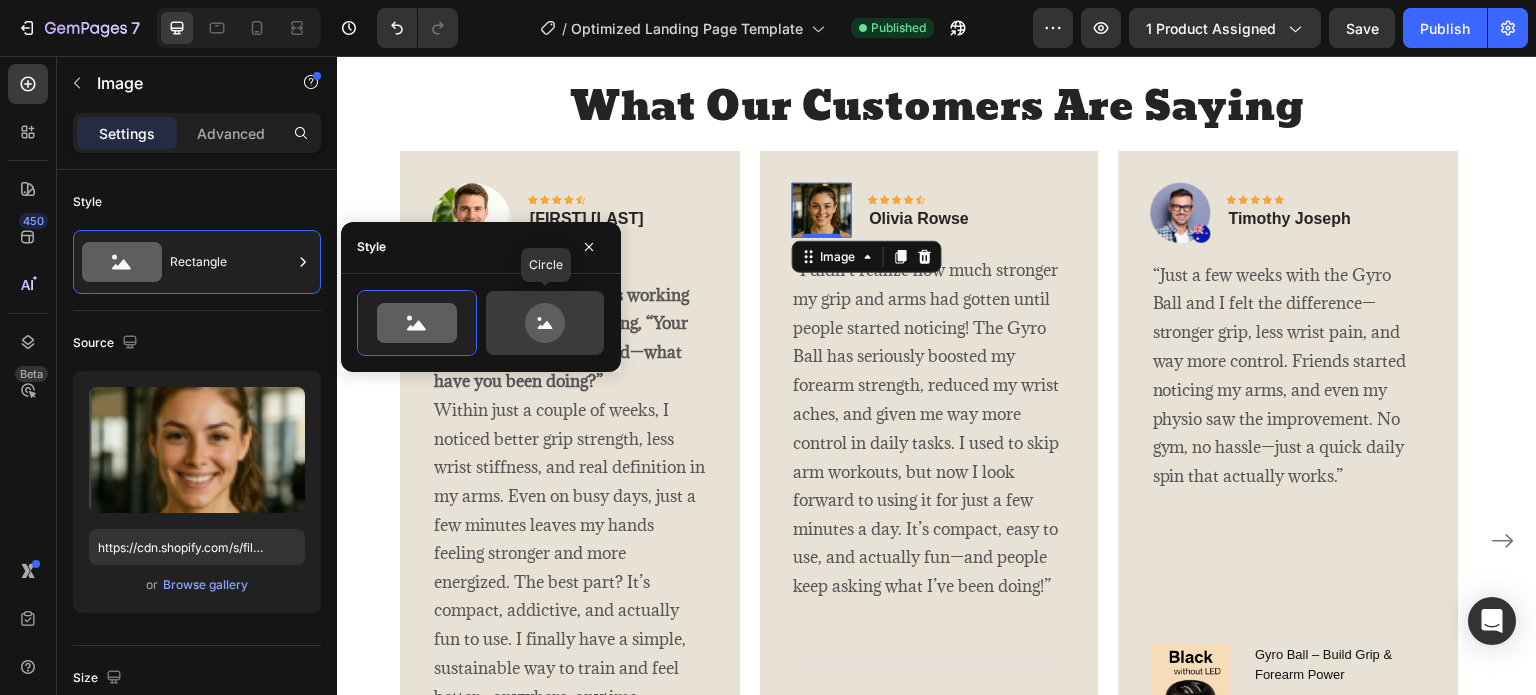 click 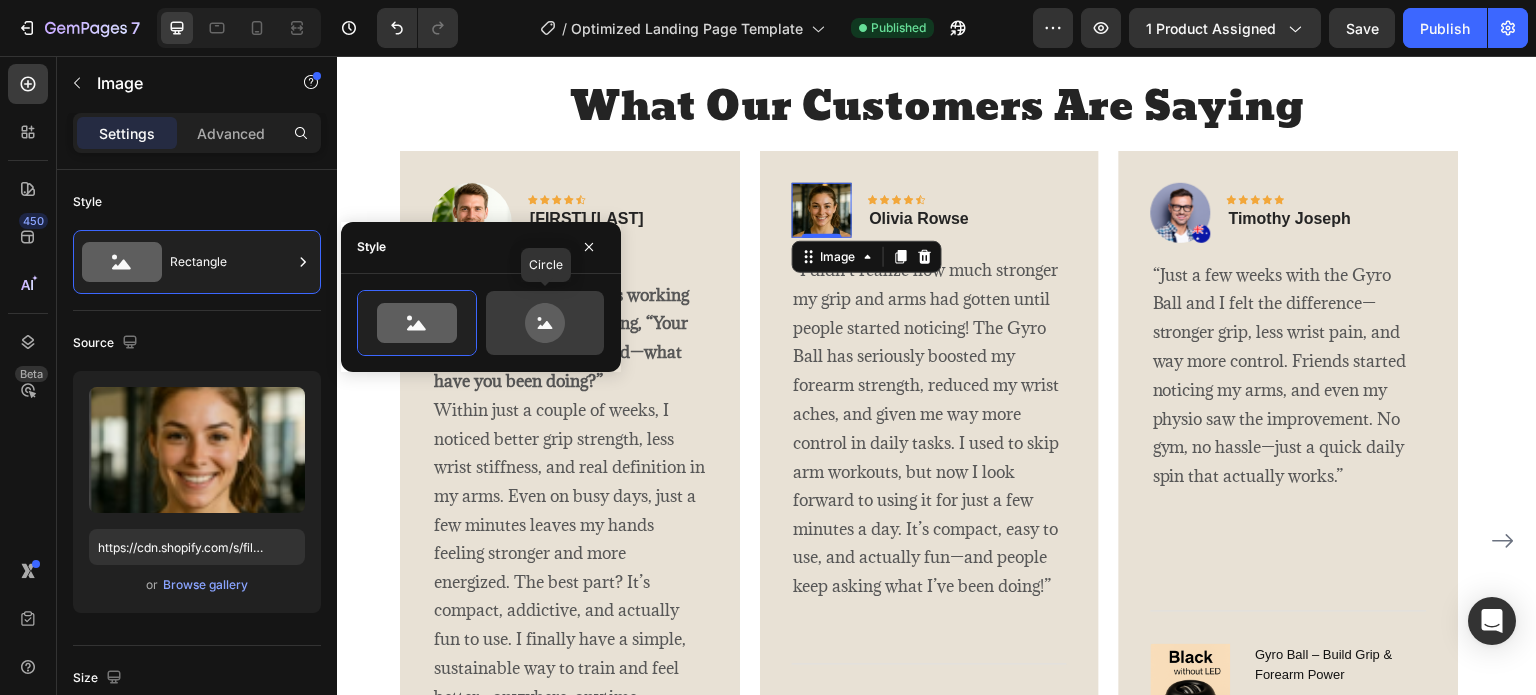 type on "80" 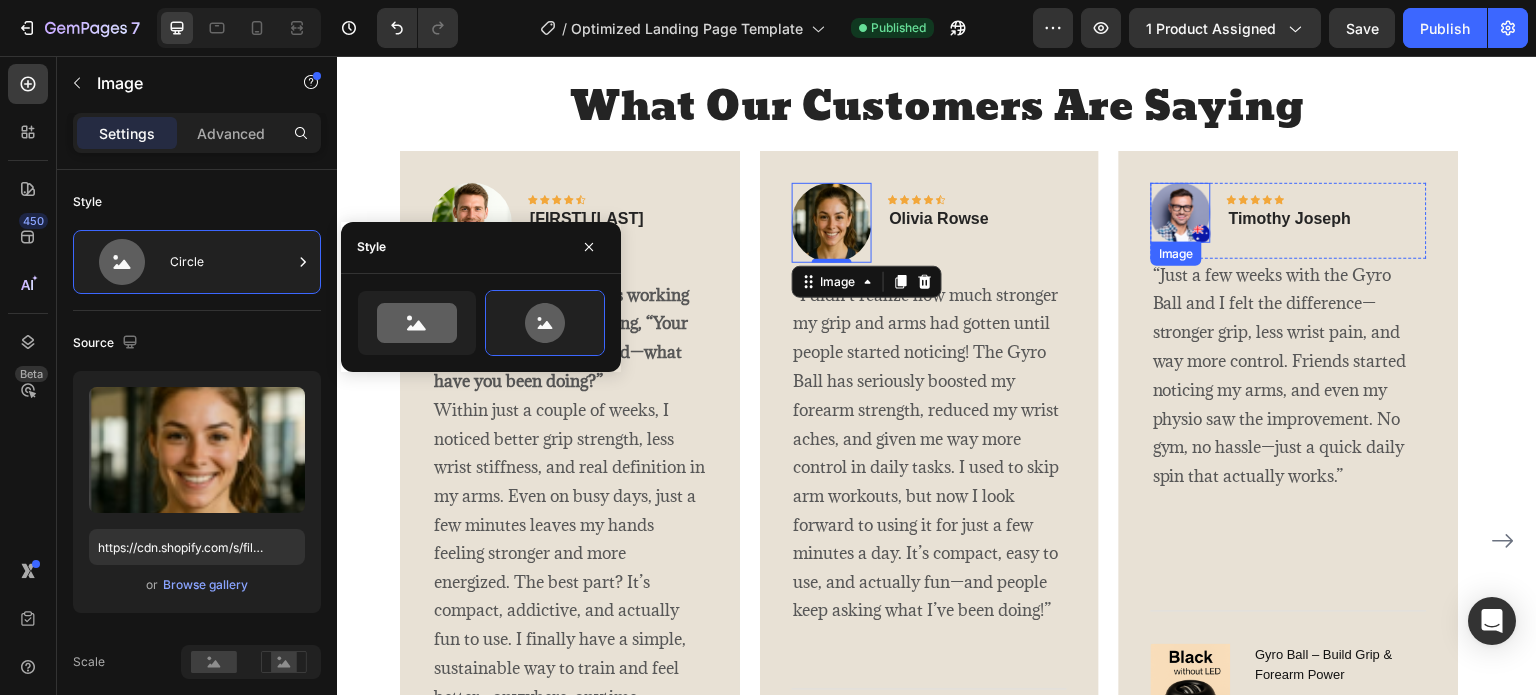 click at bounding box center (1181, 213) 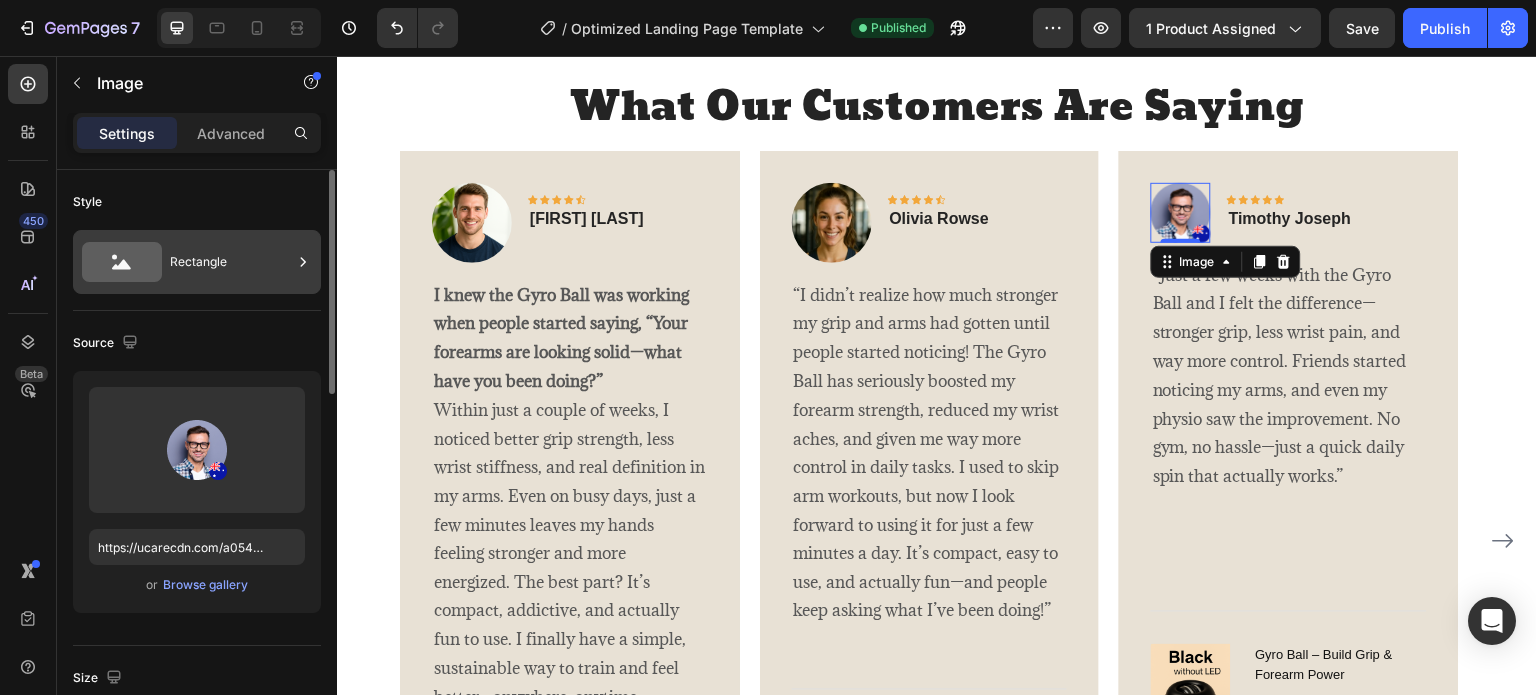 click 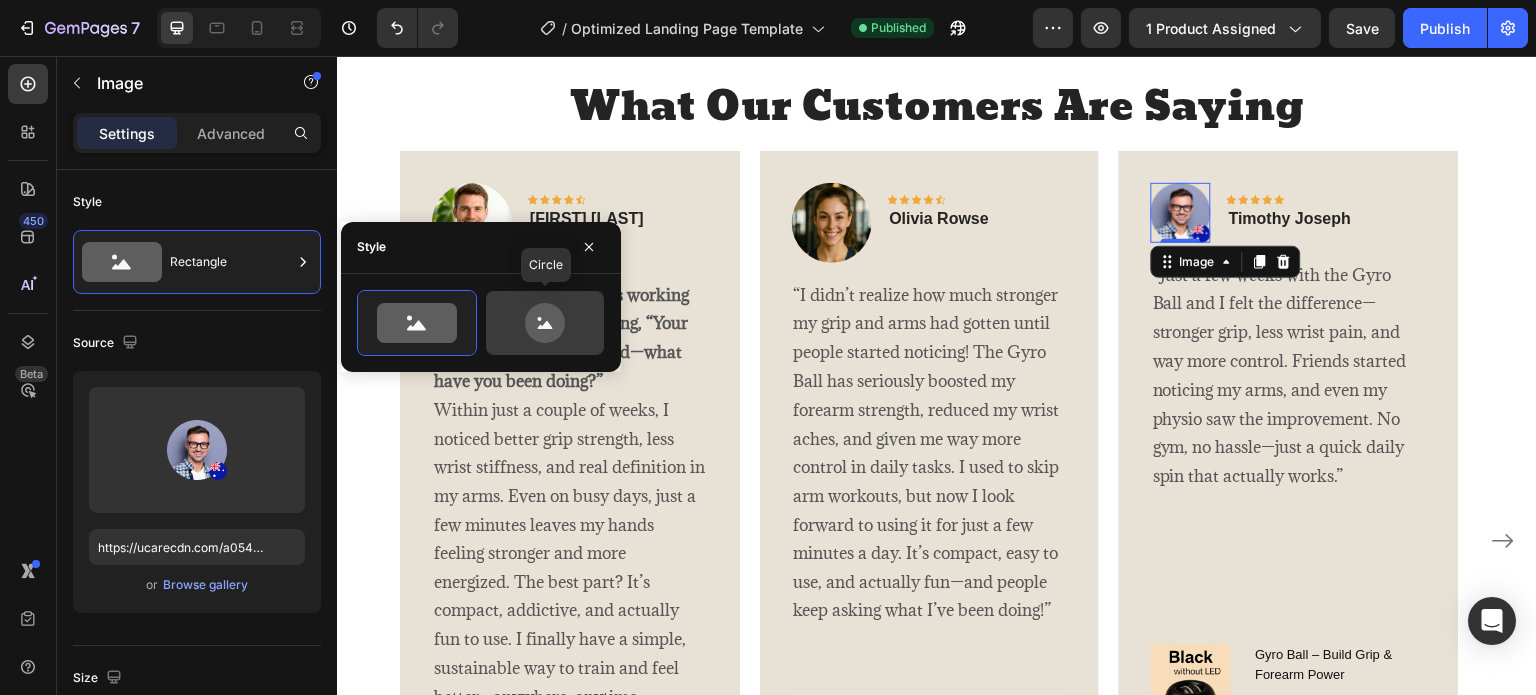 click 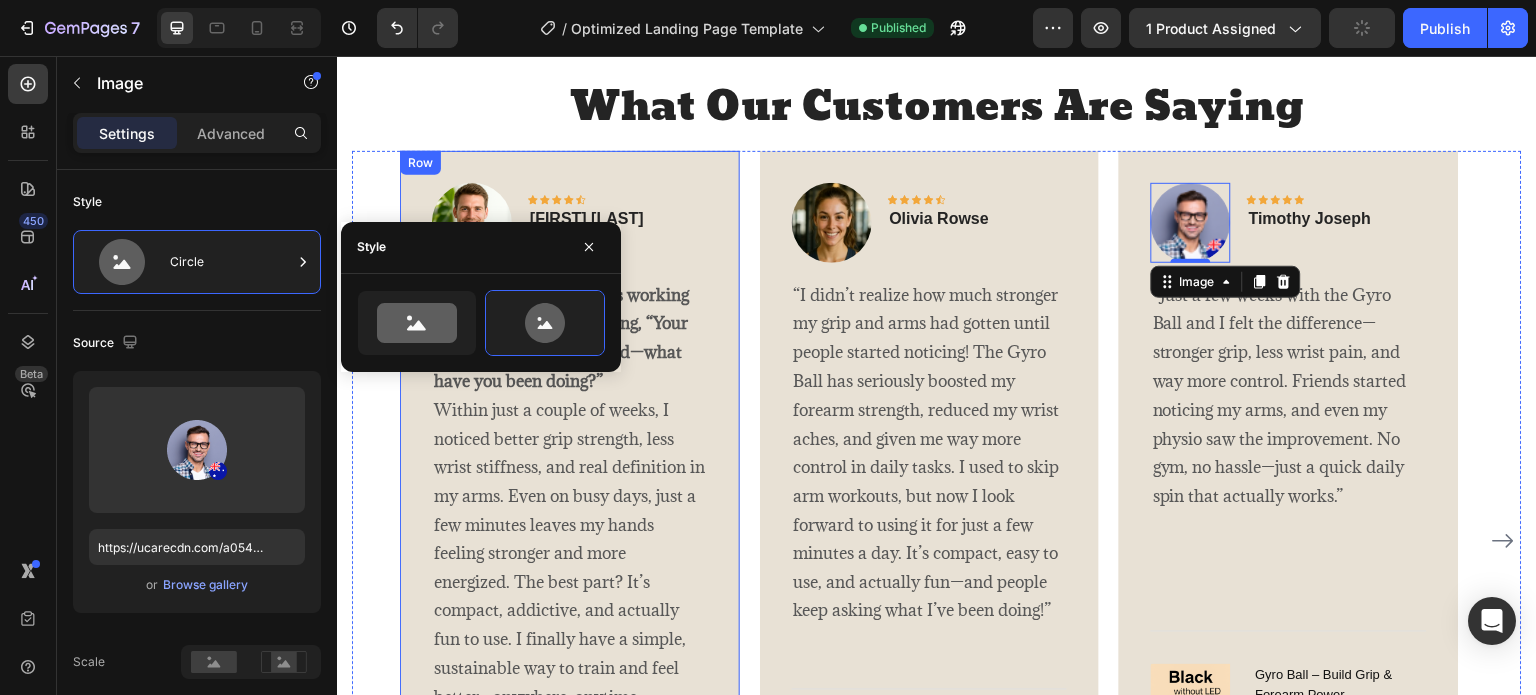 click on "Image
Icon
Icon
Icon
Icon
Icon Row [FIRST] [LAST] Text block Row I knew the Gyro Ball was working when people started saying, “Your forearms are looking solid—what have you been doing?” Within just a couple of weeks, I noticed better grip strength, less wrist stiffness, and real definition in my arms. Even on busy days, just a few minutes leaves my hands feeling stronger and more energized. The best part? It’s compact, addictive, and actually fun to use. I finally have a simple, sustainable way to train and feel better—anywhere, anytime. Text block                Title Line (P) Images & Gallery Gyro Ball – Build Grip & Forearm Power (P) Title $18.45 (P) Price (P) Price No compare price (P) Price Row Buy Now (P) Cart Button Product Row Image
Icon
Icon
Icon
Icon
Icon Row [FIRST] [LAST] Text block Row   Text block                Title Line Row" at bounding box center [937, 541] 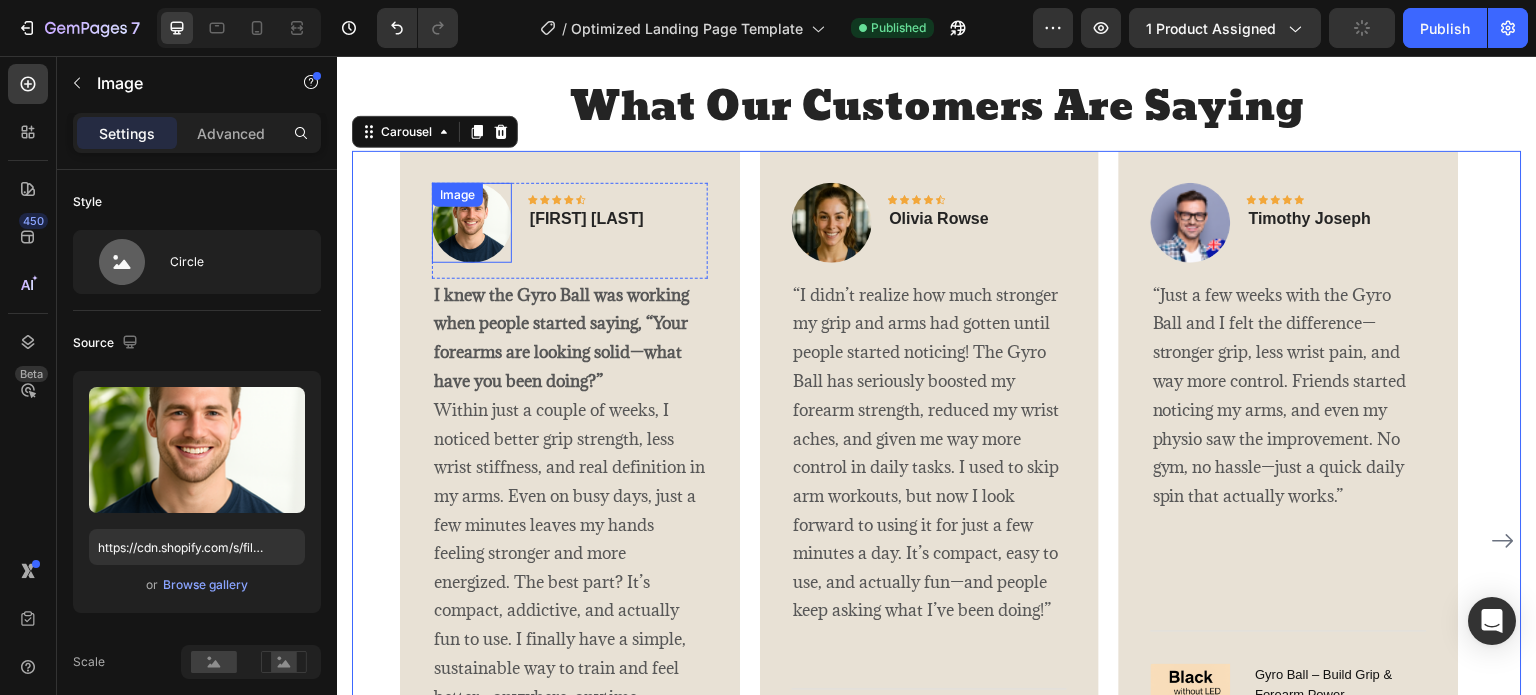 click on "Image" at bounding box center [472, 223] 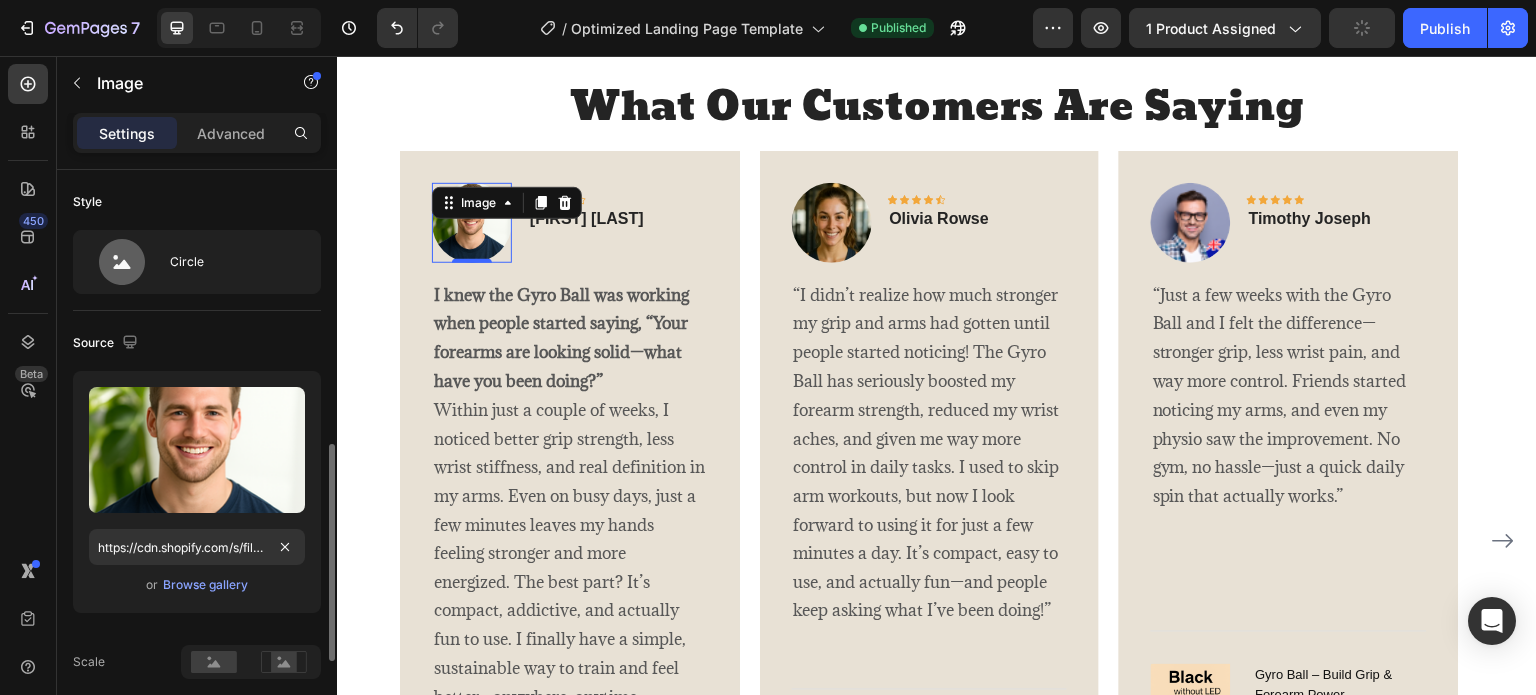 scroll, scrollTop: 300, scrollLeft: 0, axis: vertical 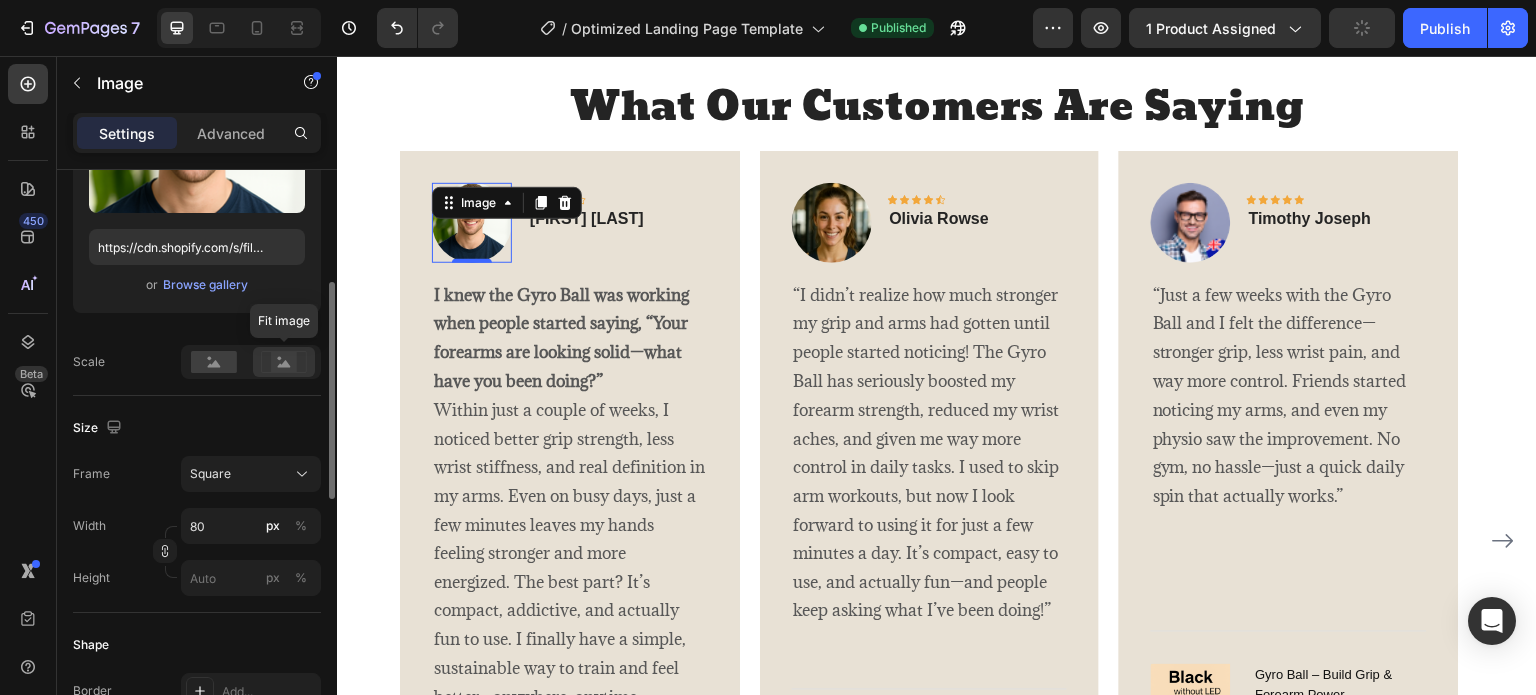 click 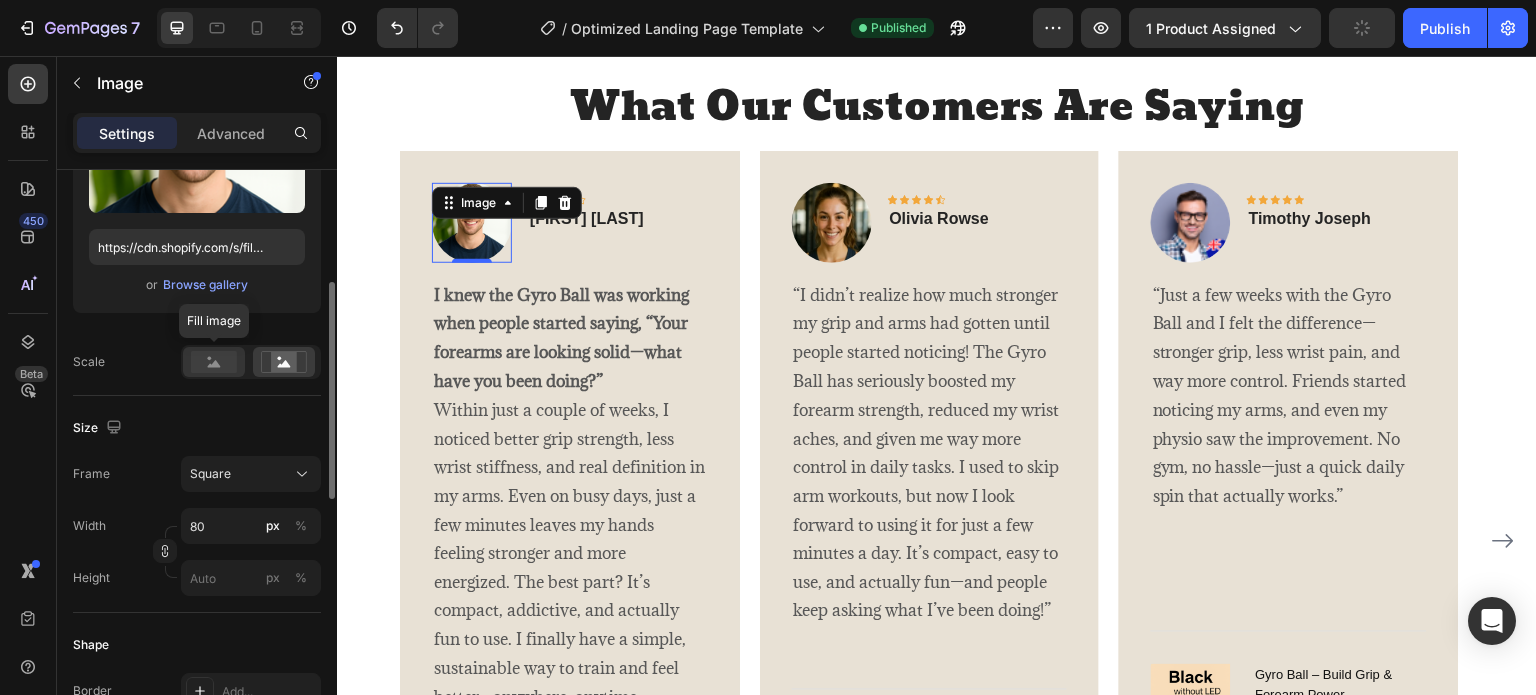 click 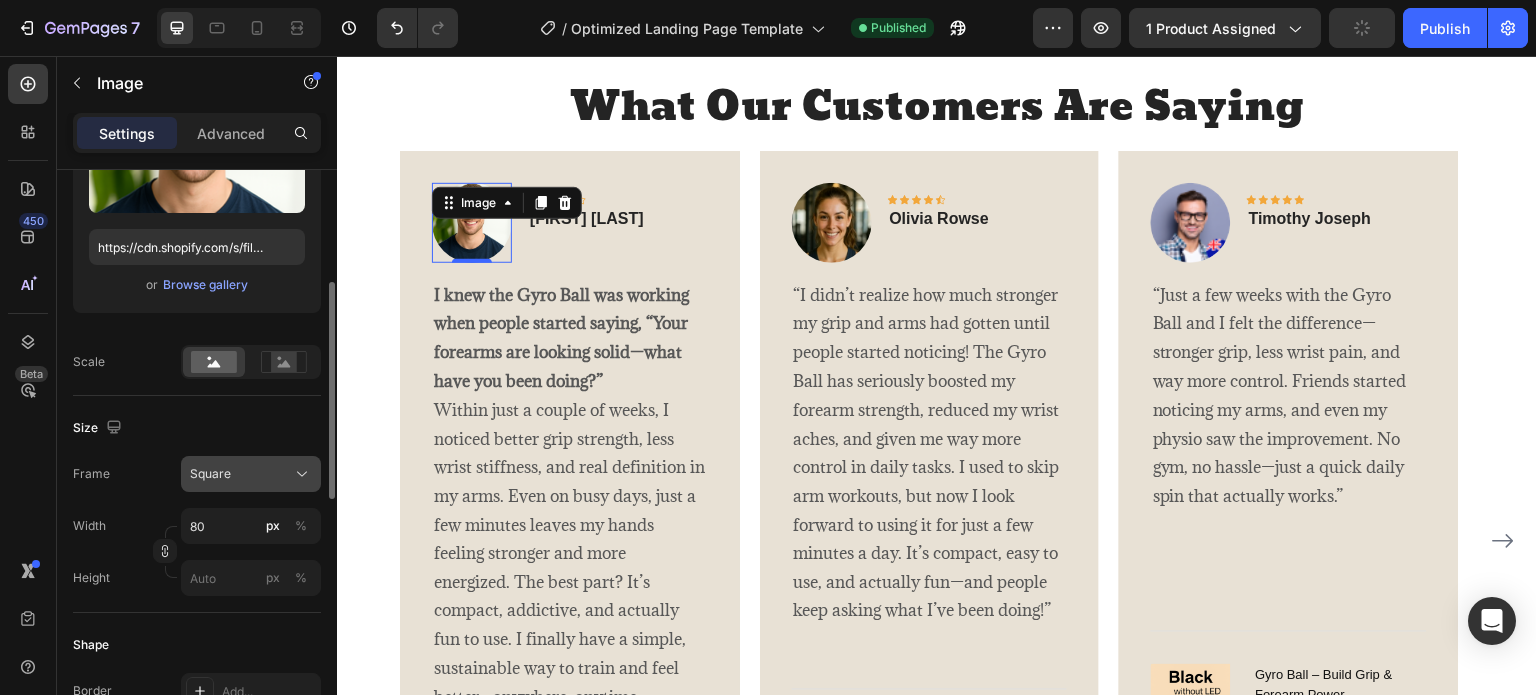 click 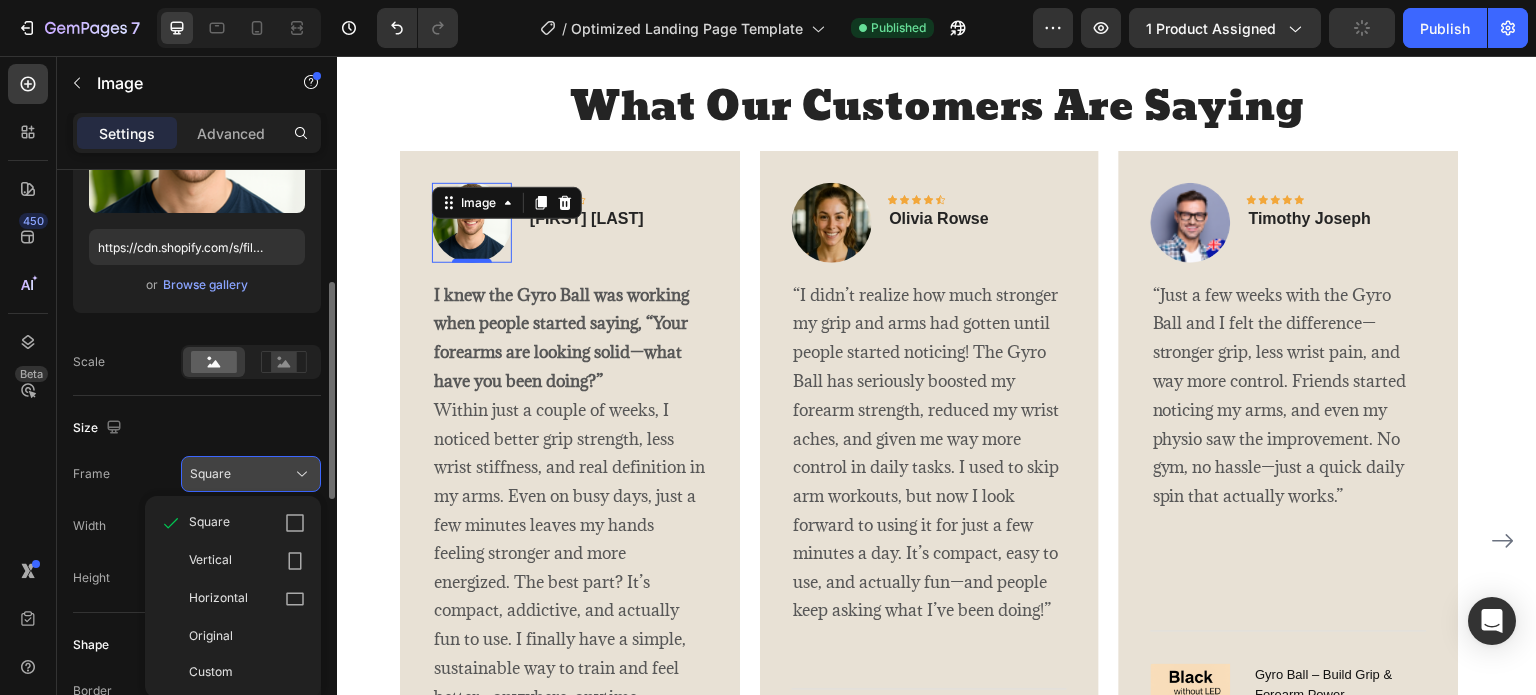 click 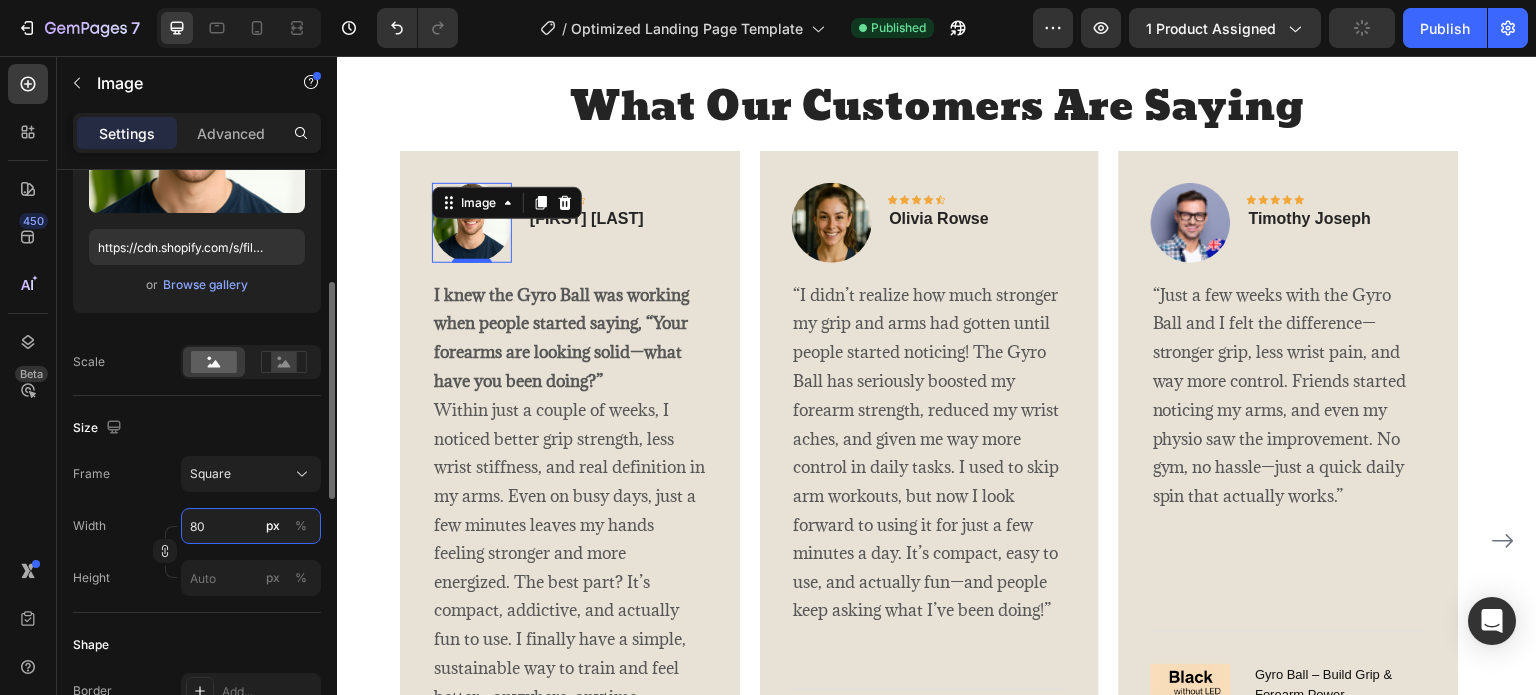 type on "5" 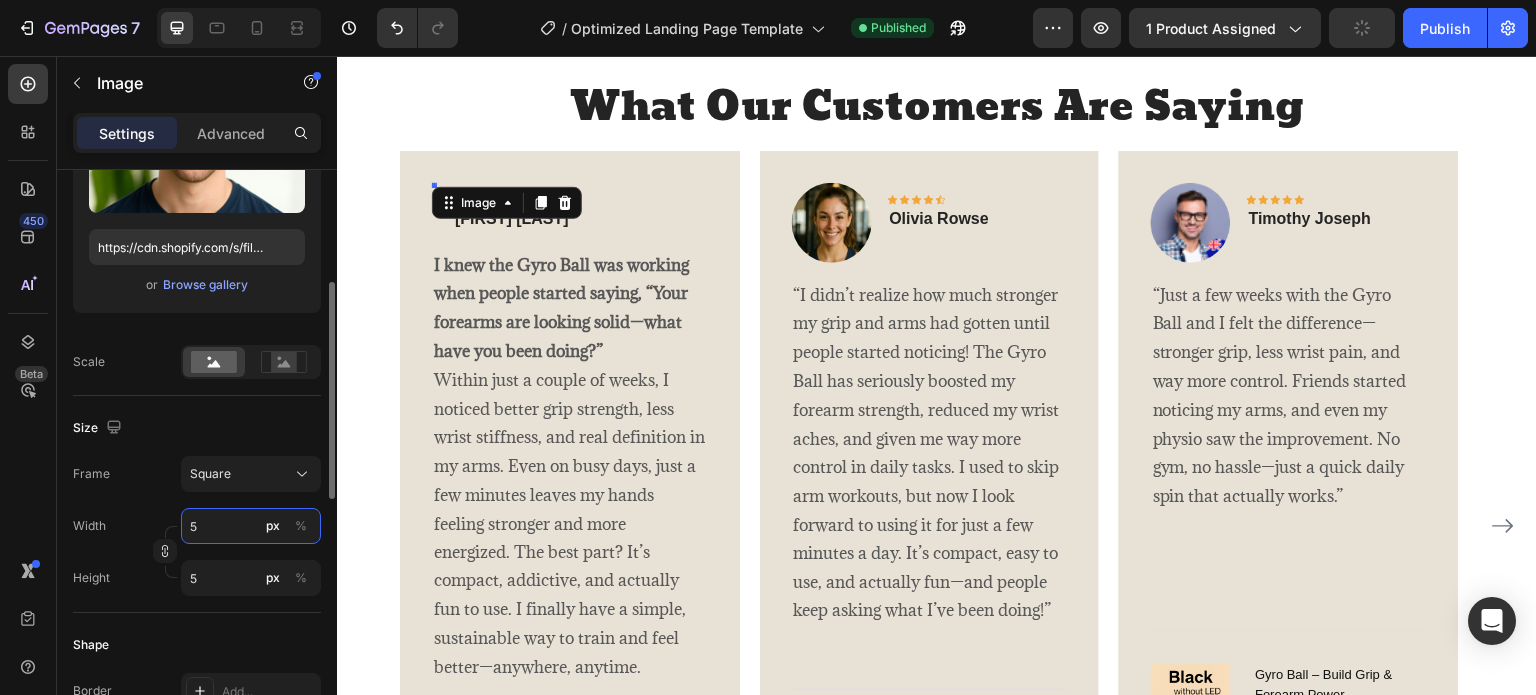 type on "50" 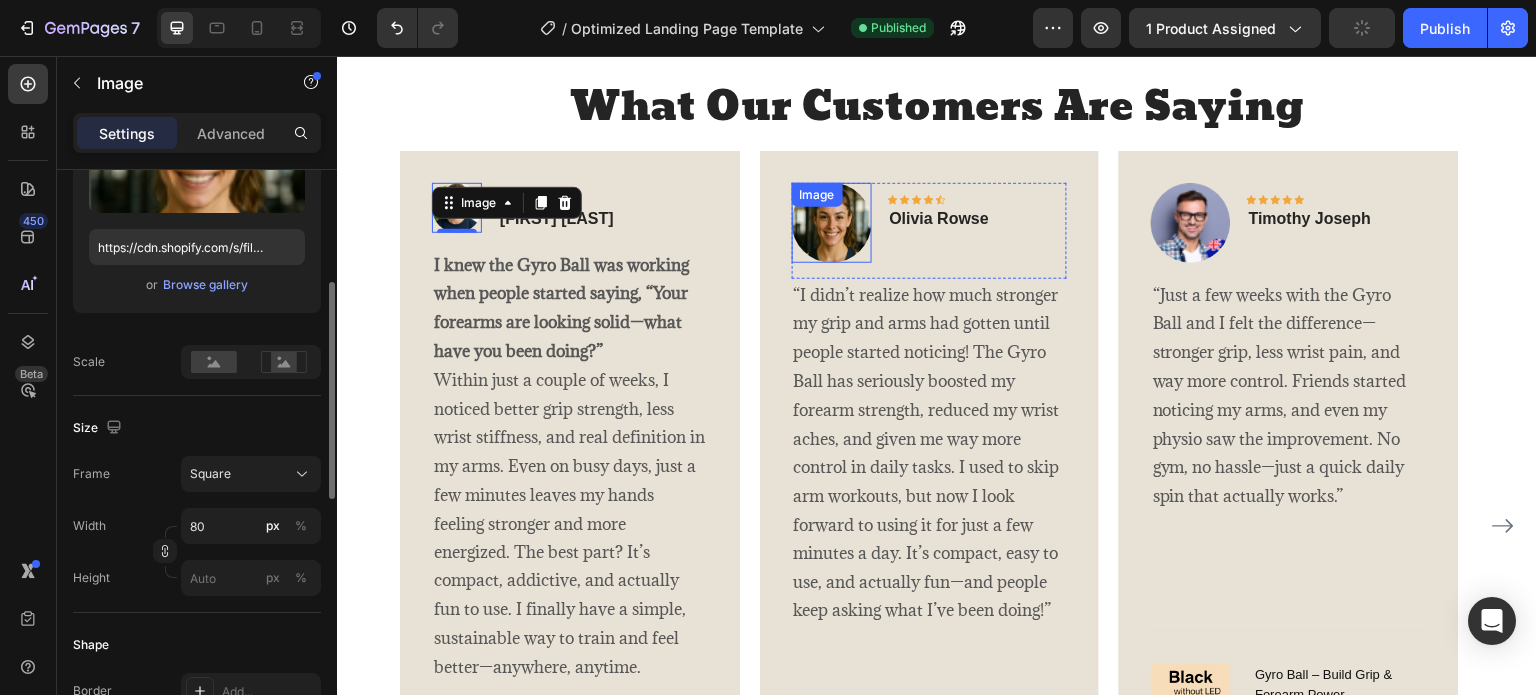 click at bounding box center [832, 223] 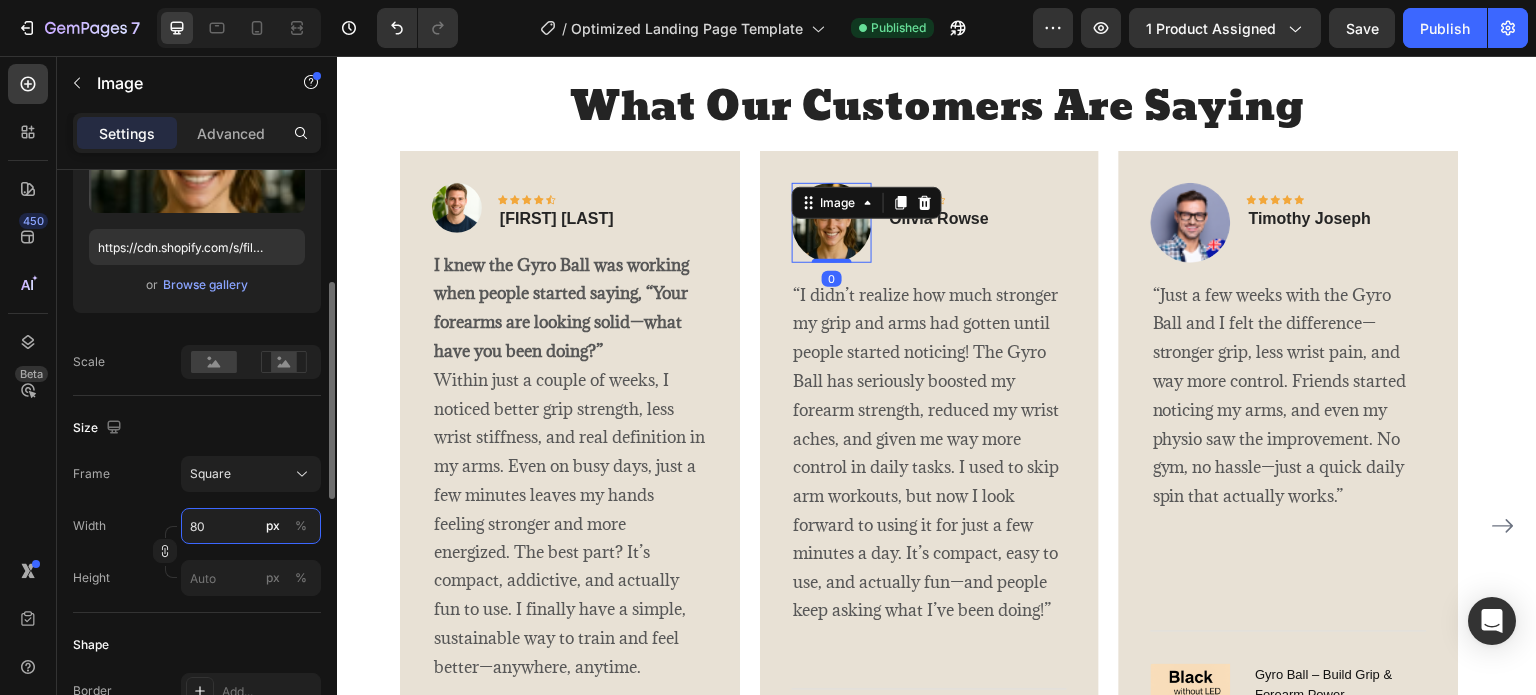 click on "80" at bounding box center (251, 526) 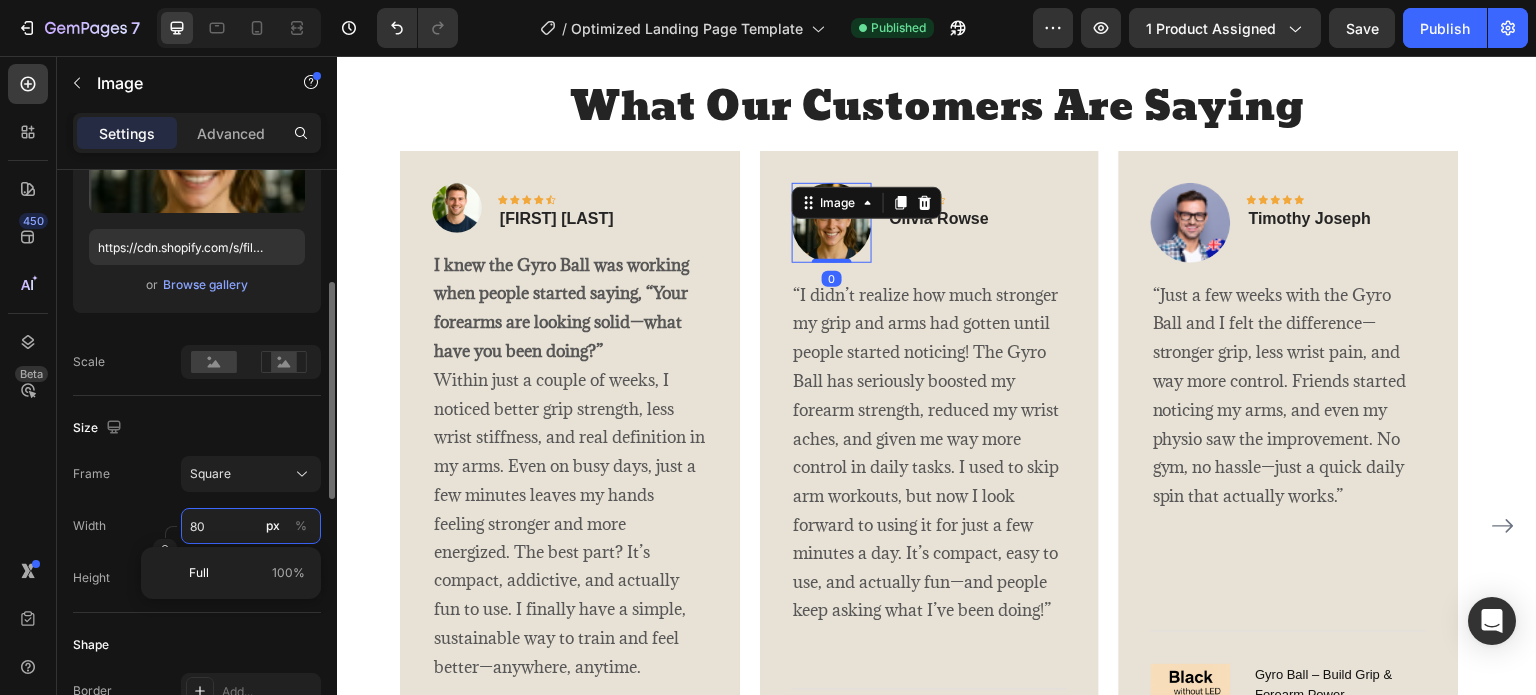 click on "80" at bounding box center (251, 526) 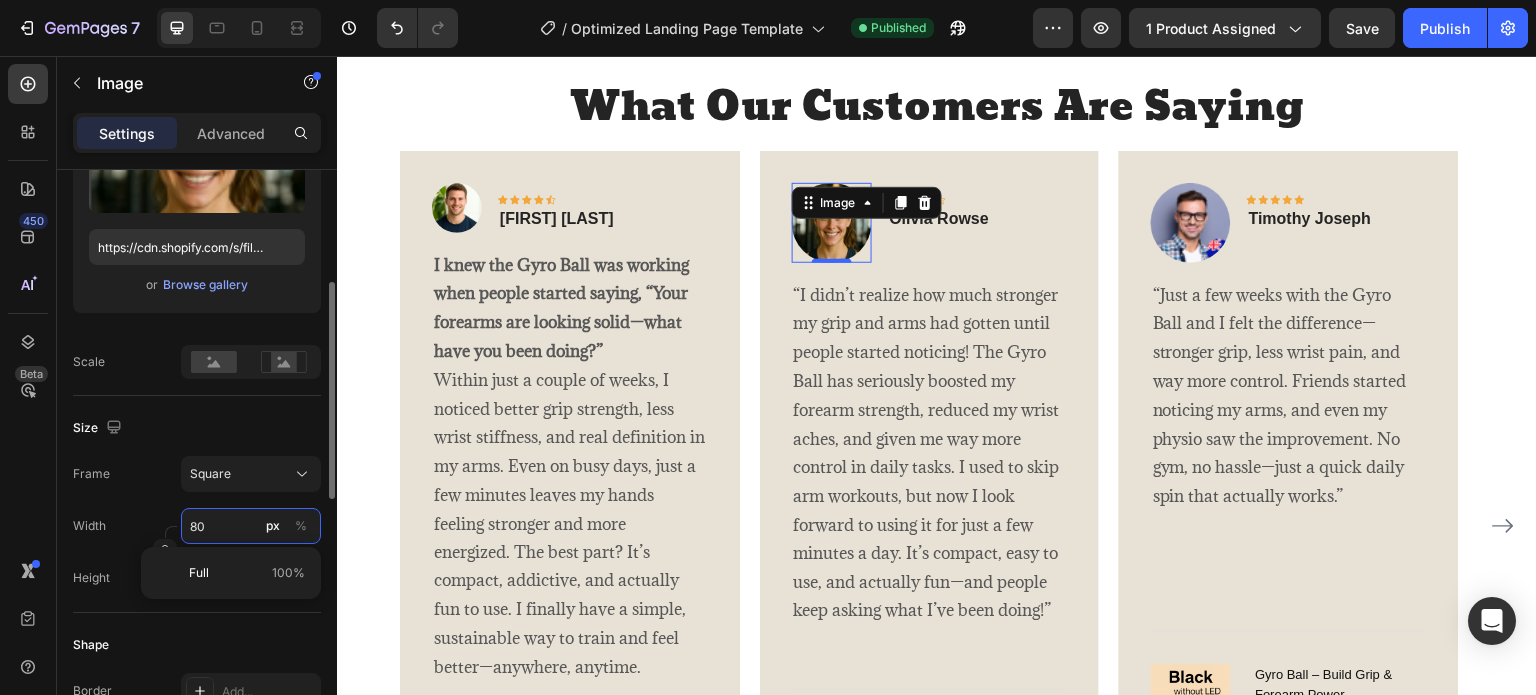 type on "5" 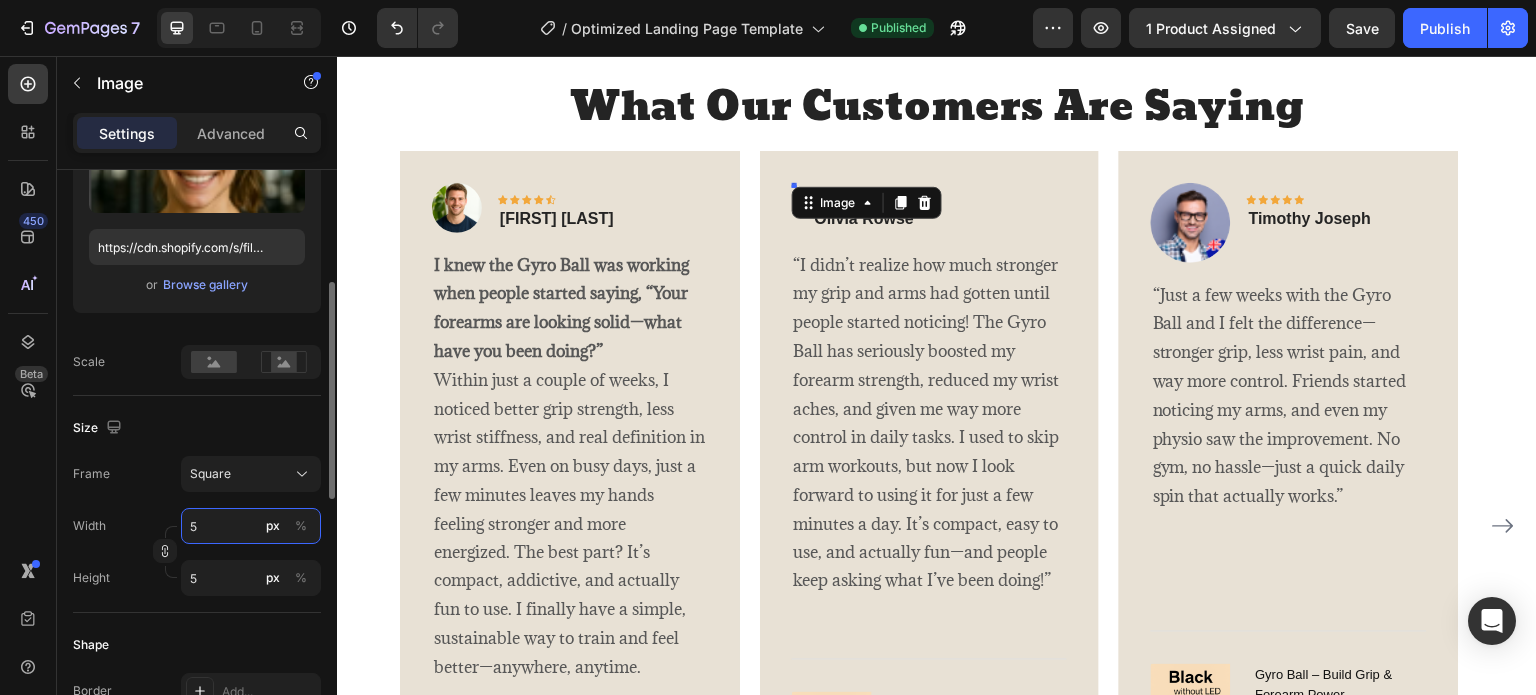 type on "50" 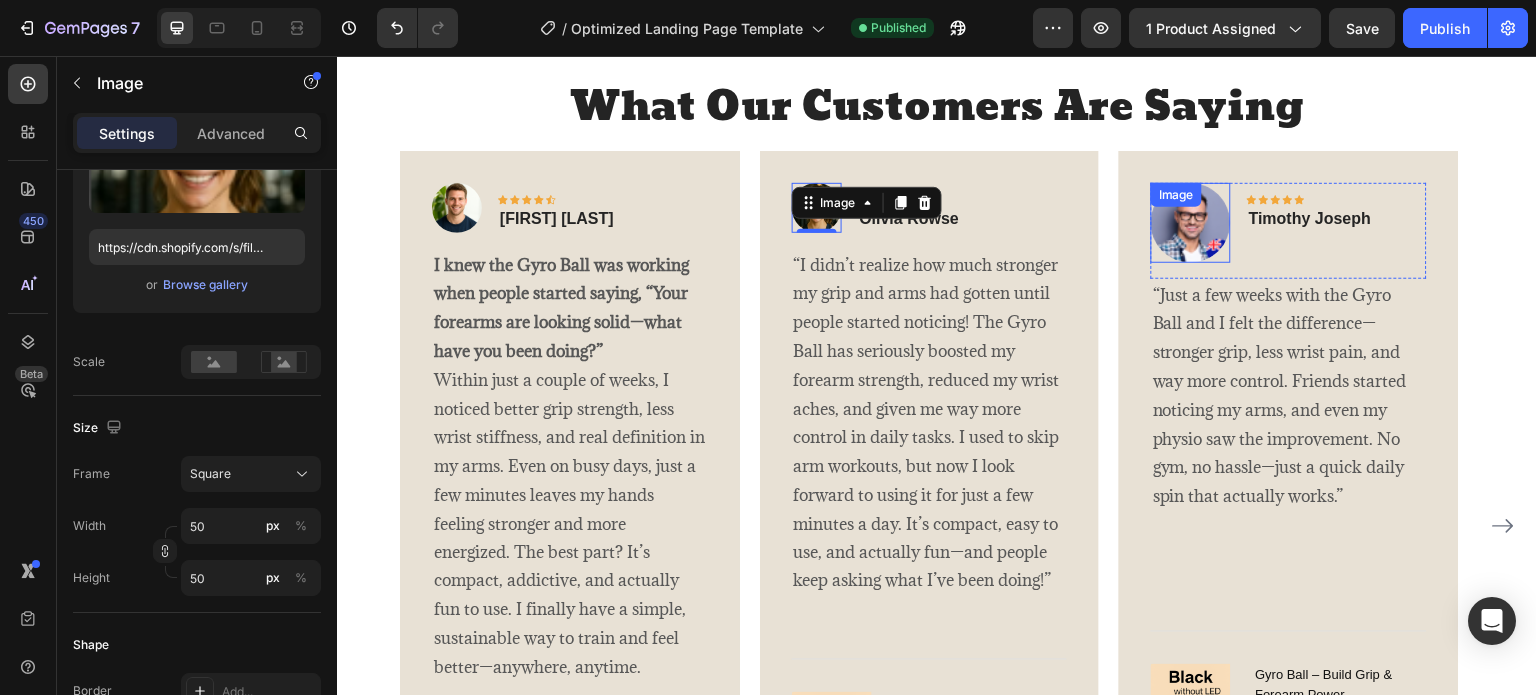 click at bounding box center [1191, 223] 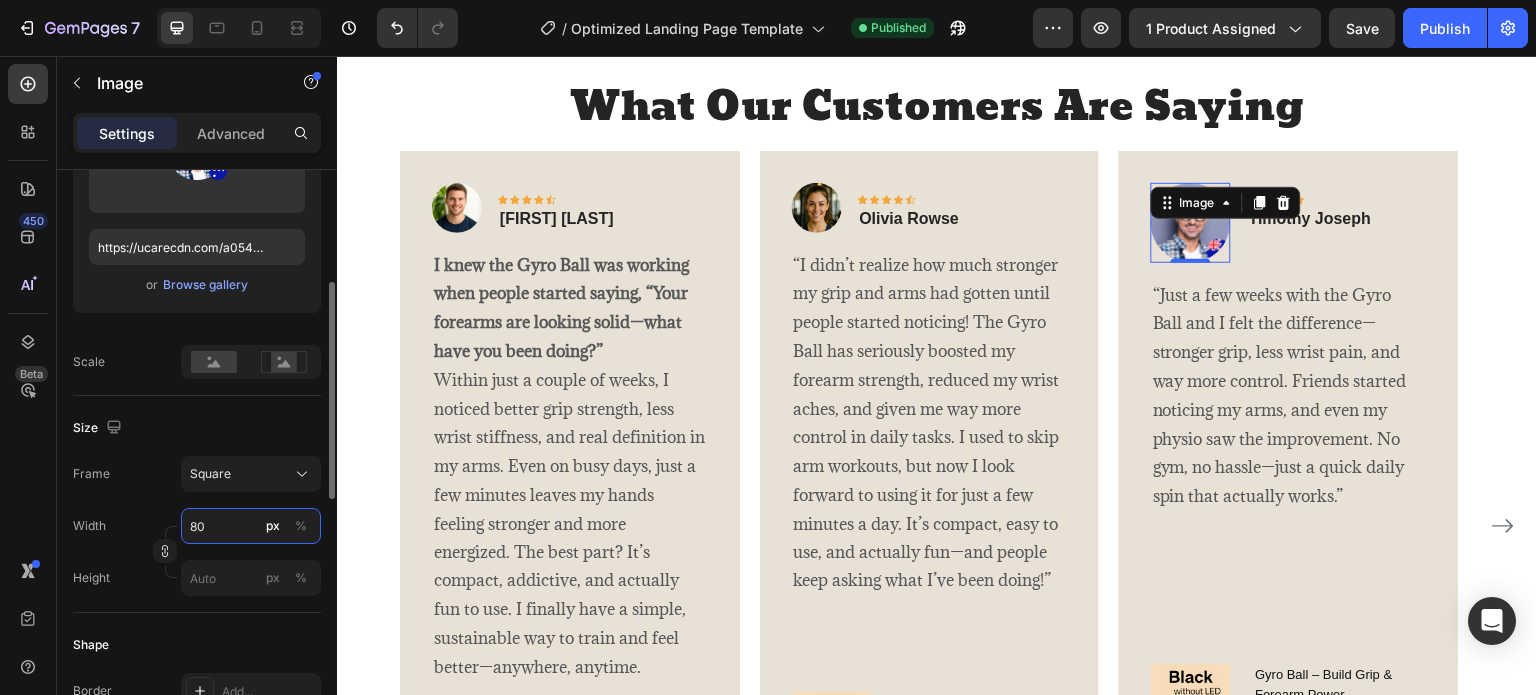 click on "80" at bounding box center [251, 526] 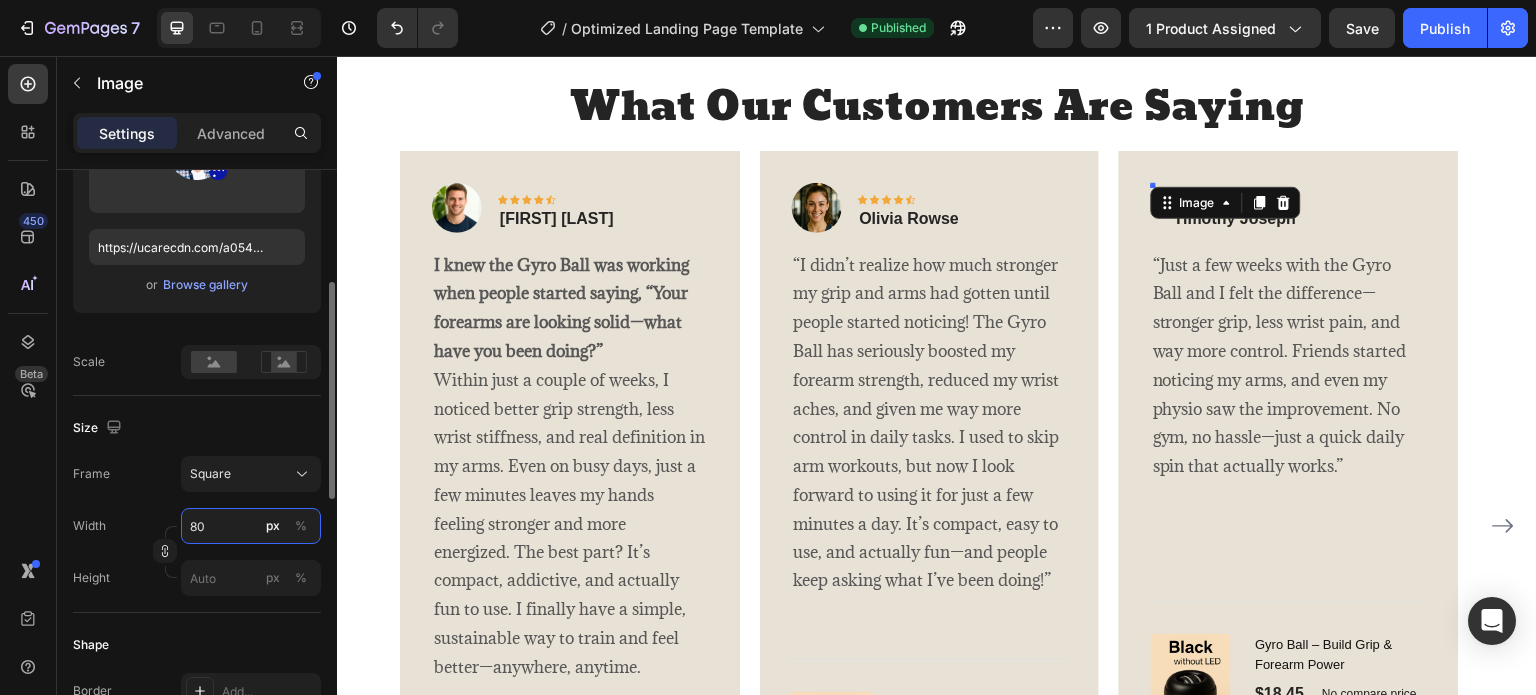 type on "5" 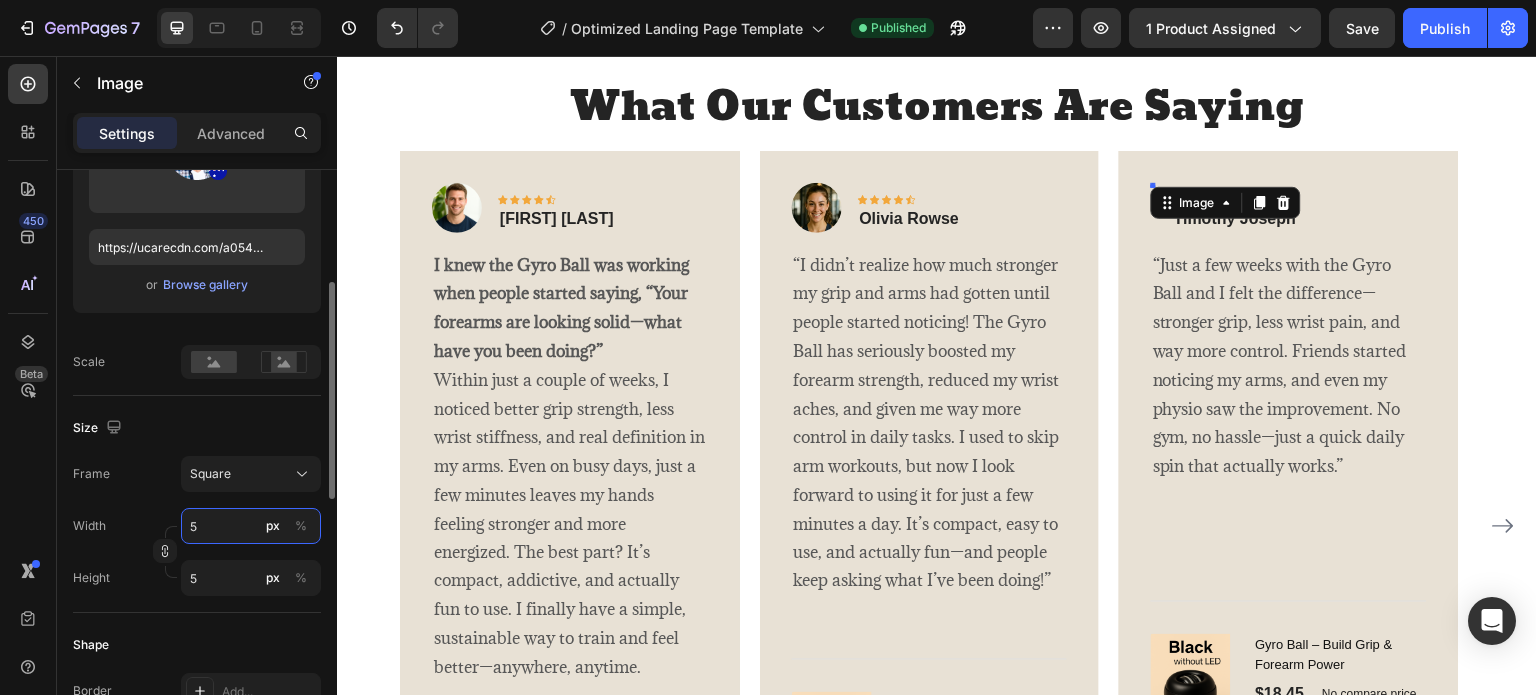 type on "50" 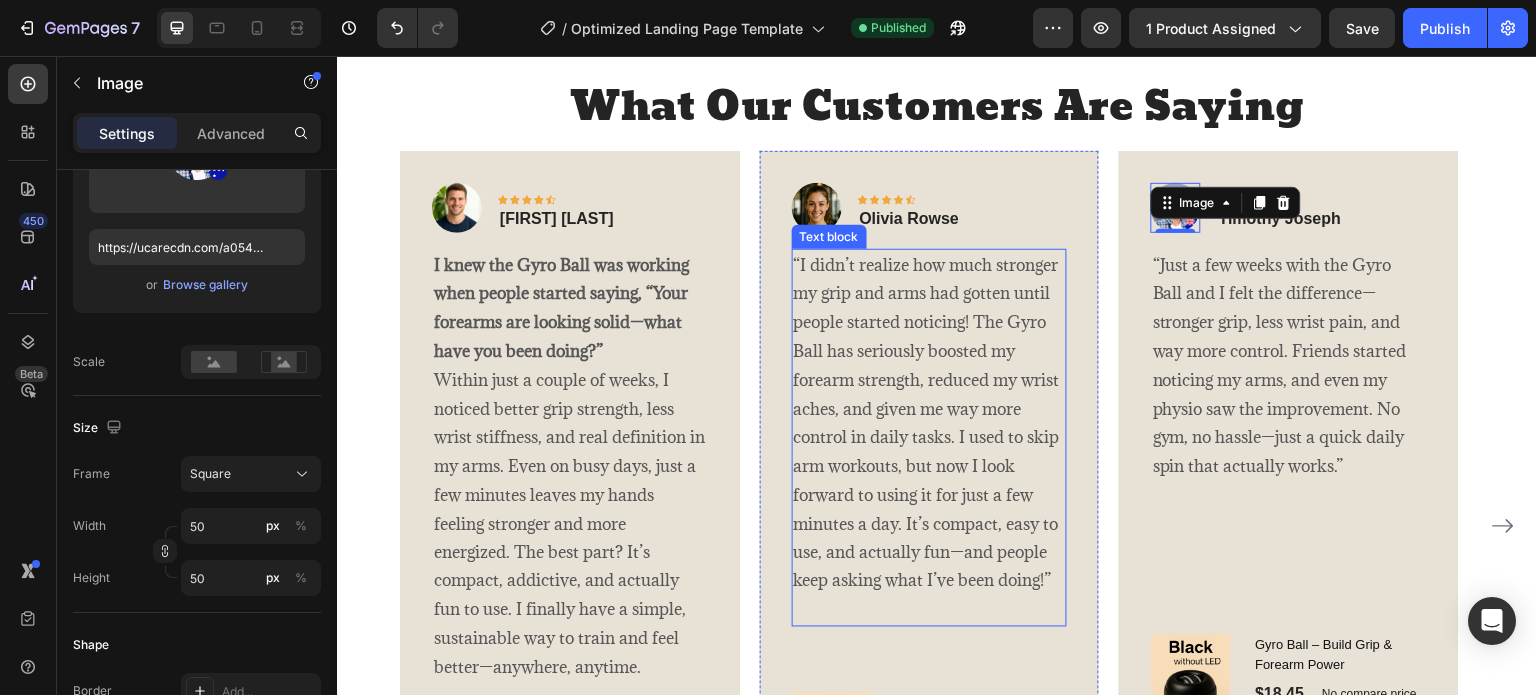 click on "“I didn’t realize how much stronger my grip and arms had gotten until people started noticing! The Gyro Ball has seriously boosted my forearm strength, reduced my wrist aches, and given me way more control in daily tasks. I used to skip arm workouts, but now I look forward to using it for just a few minutes a day. It’s compact, easy to use, and actually fun—and people keep asking what I’ve been doing!”" at bounding box center [930, 424] 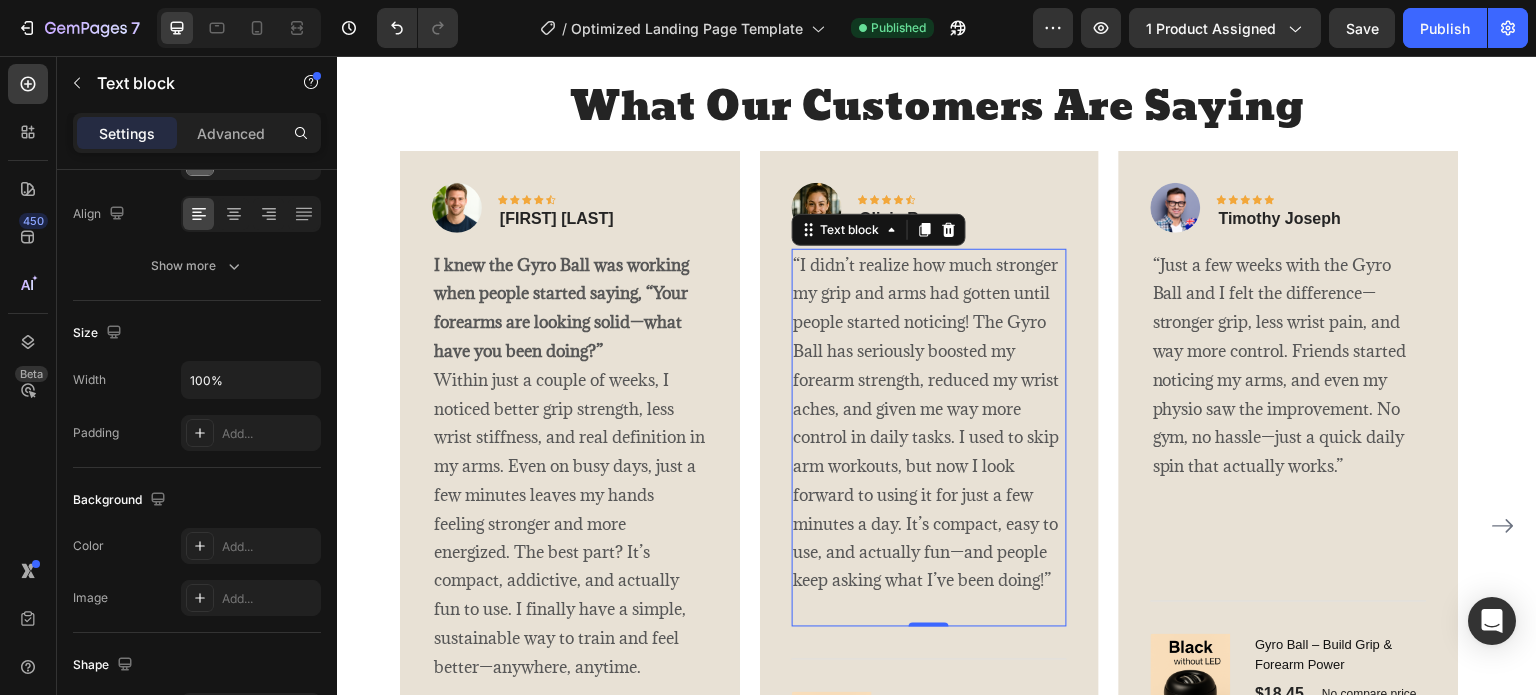 scroll, scrollTop: 0, scrollLeft: 0, axis: both 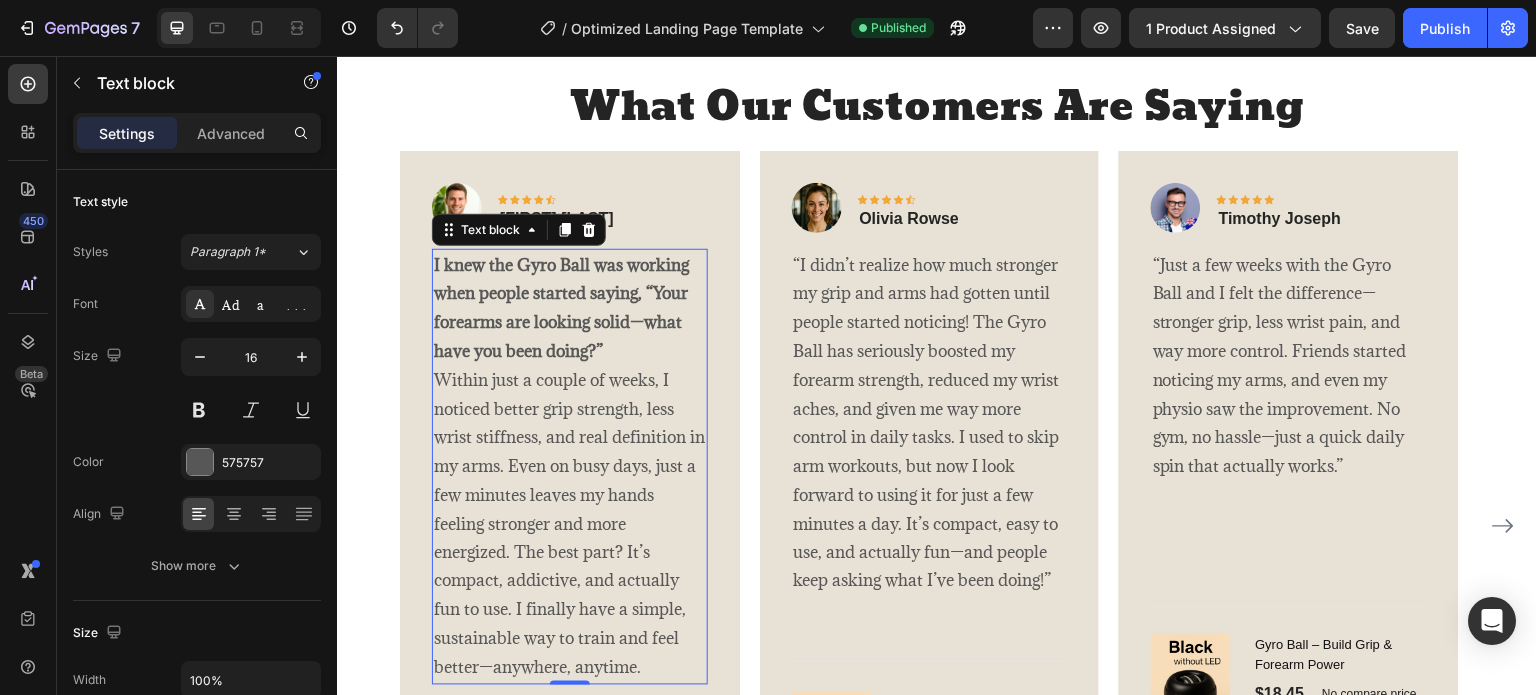 click on "I knew the Gyro Ball was working when people started saying, “Your forearms are looking solid—what have you been doing?”" at bounding box center [561, 308] 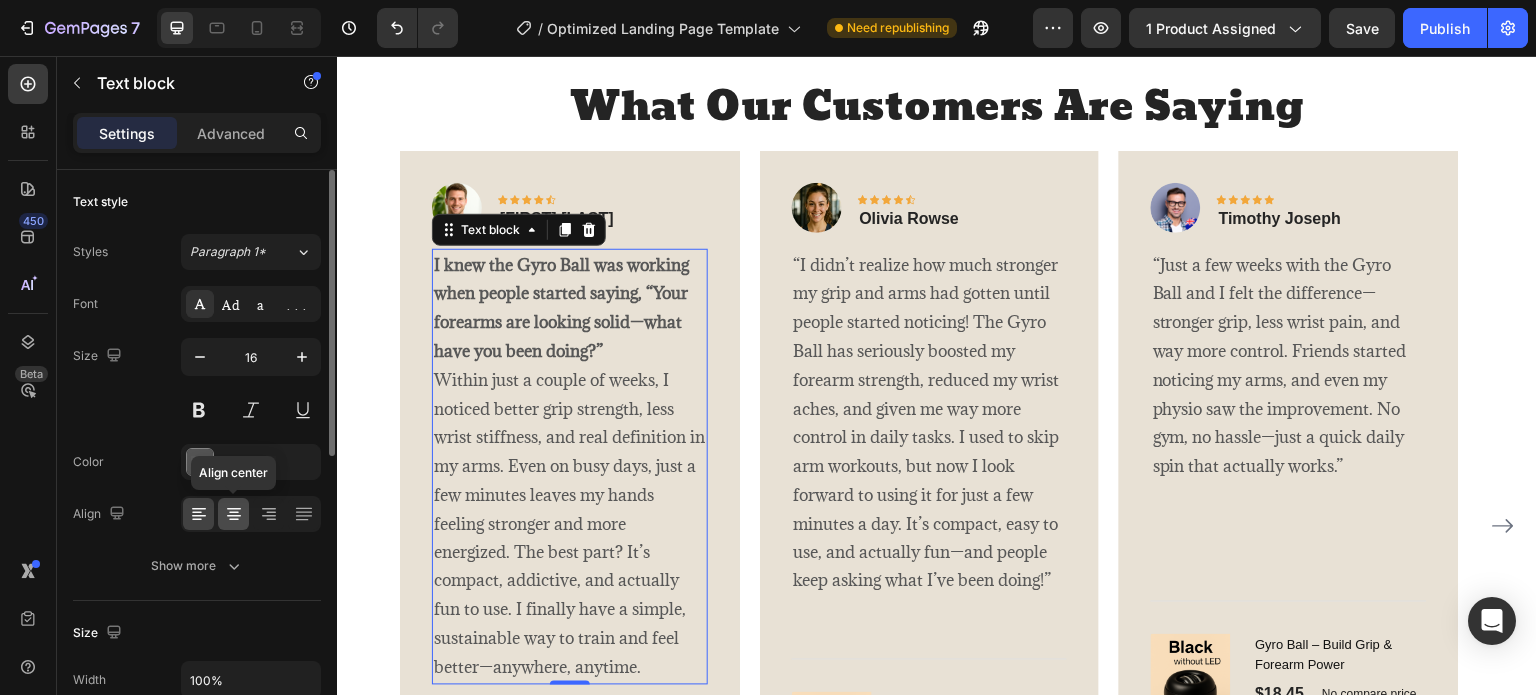 click 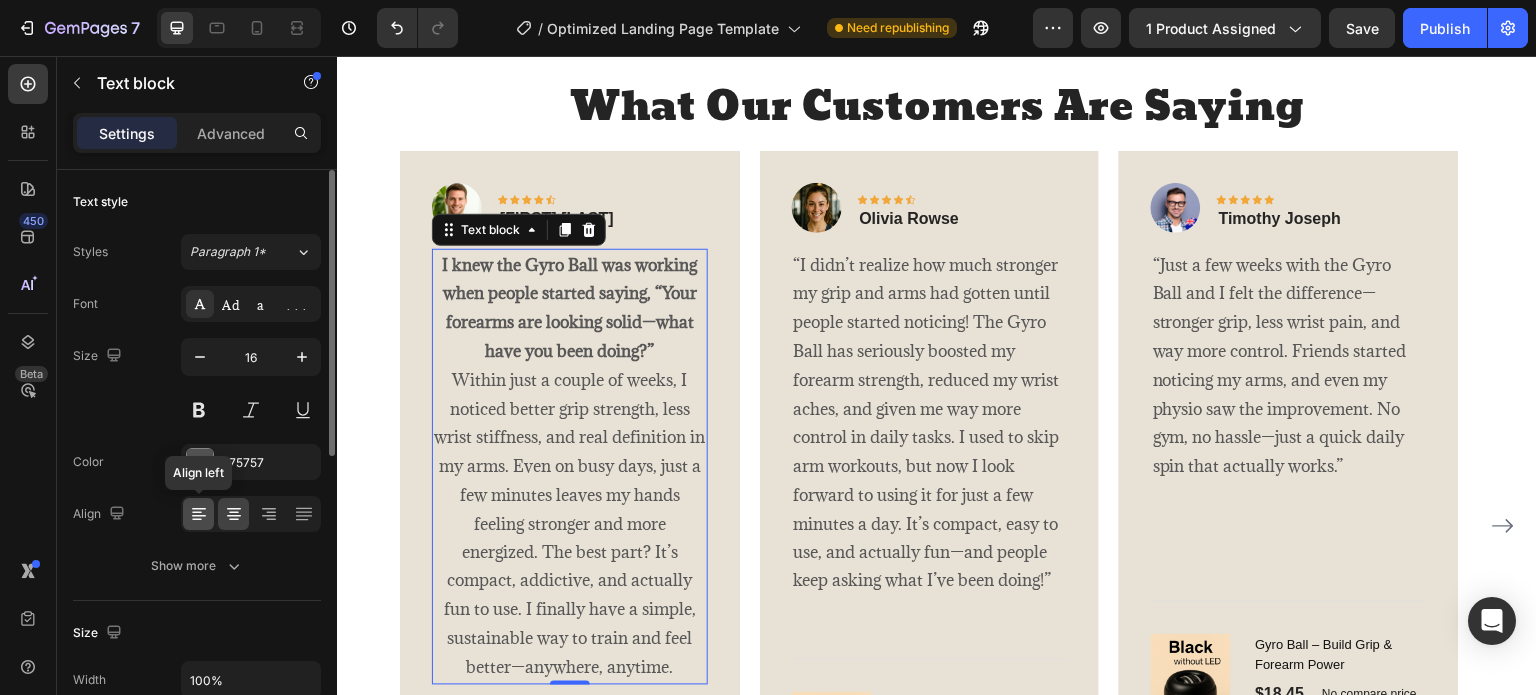 click 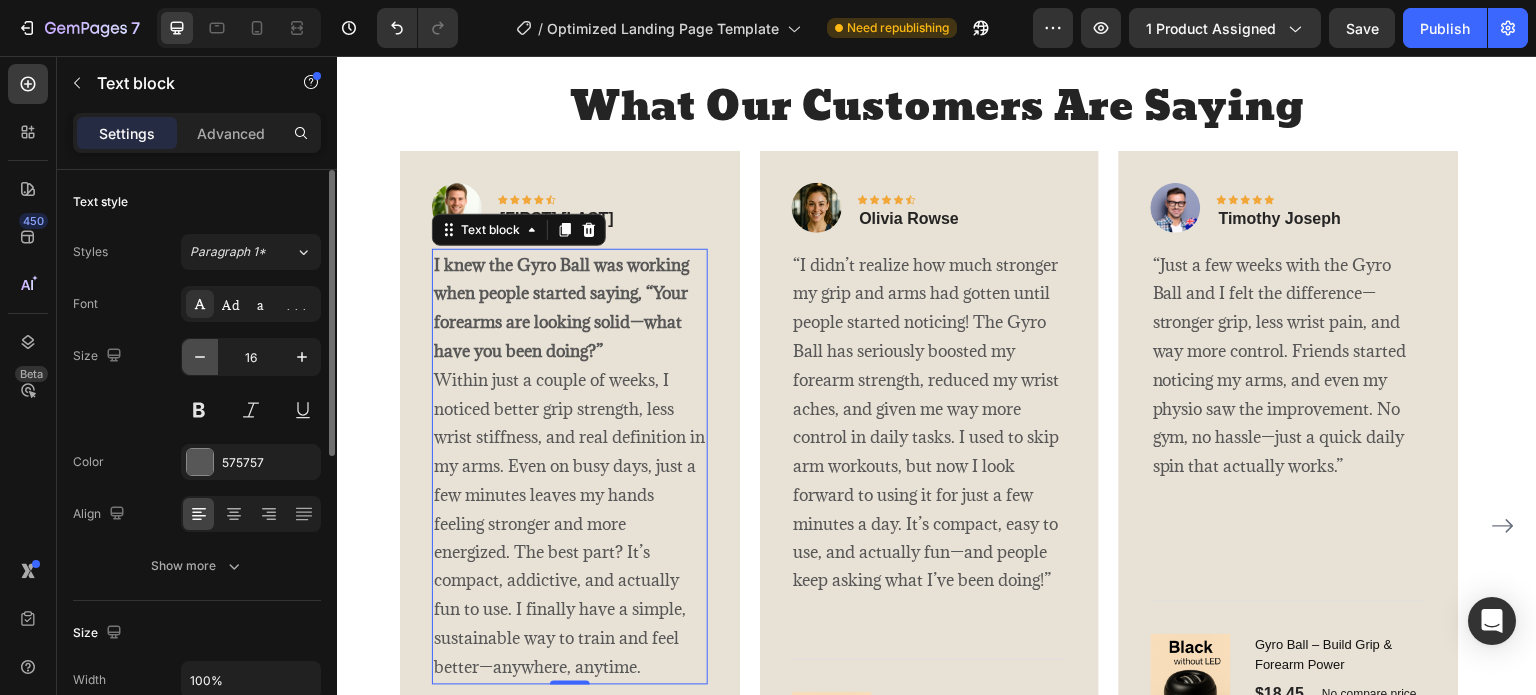 click 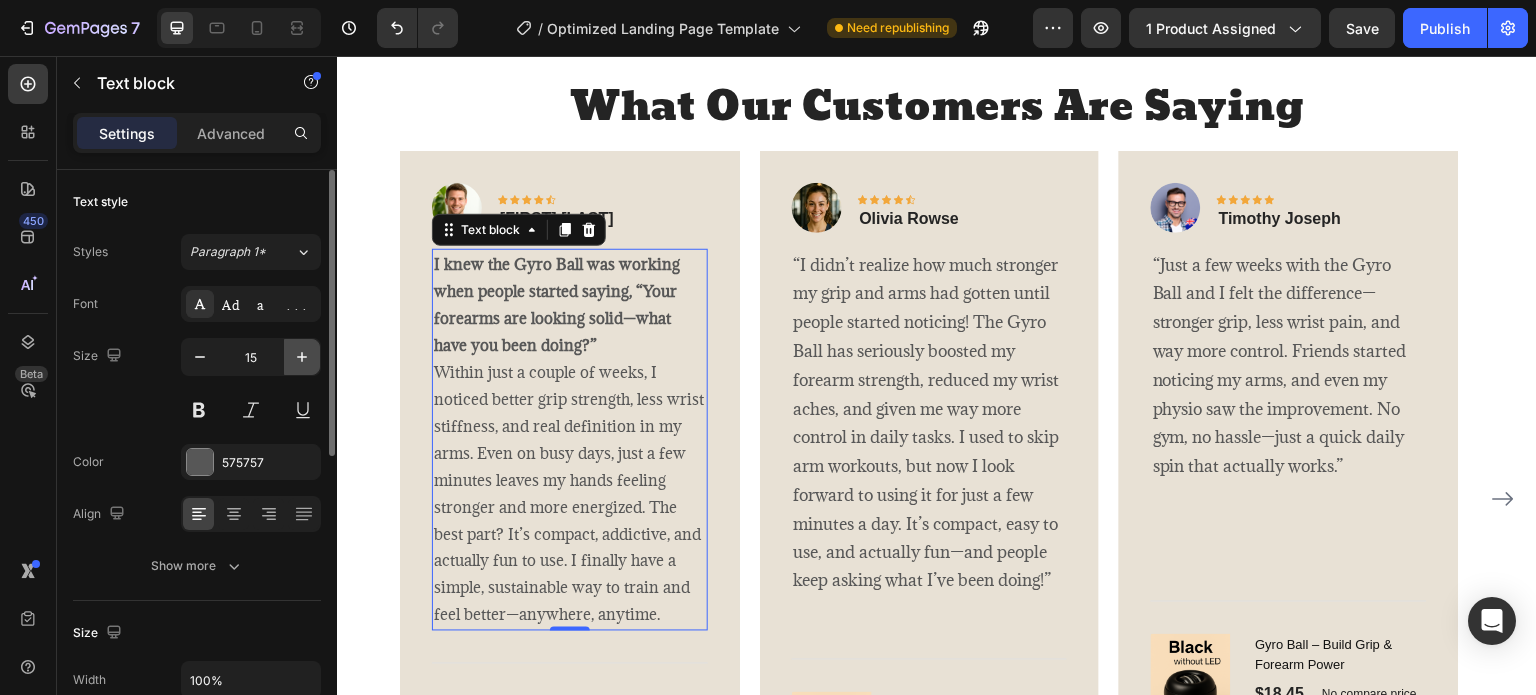 click at bounding box center (302, 357) 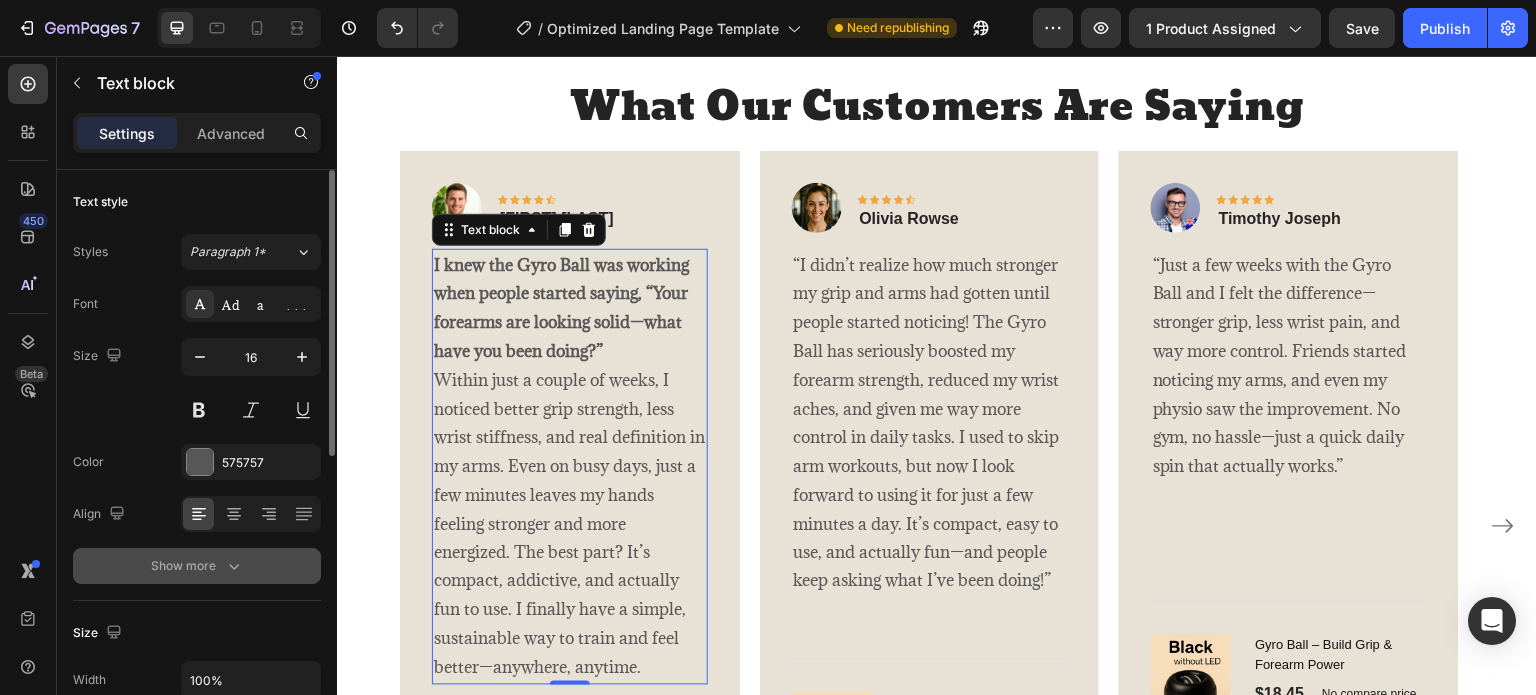 scroll, scrollTop: 200, scrollLeft: 0, axis: vertical 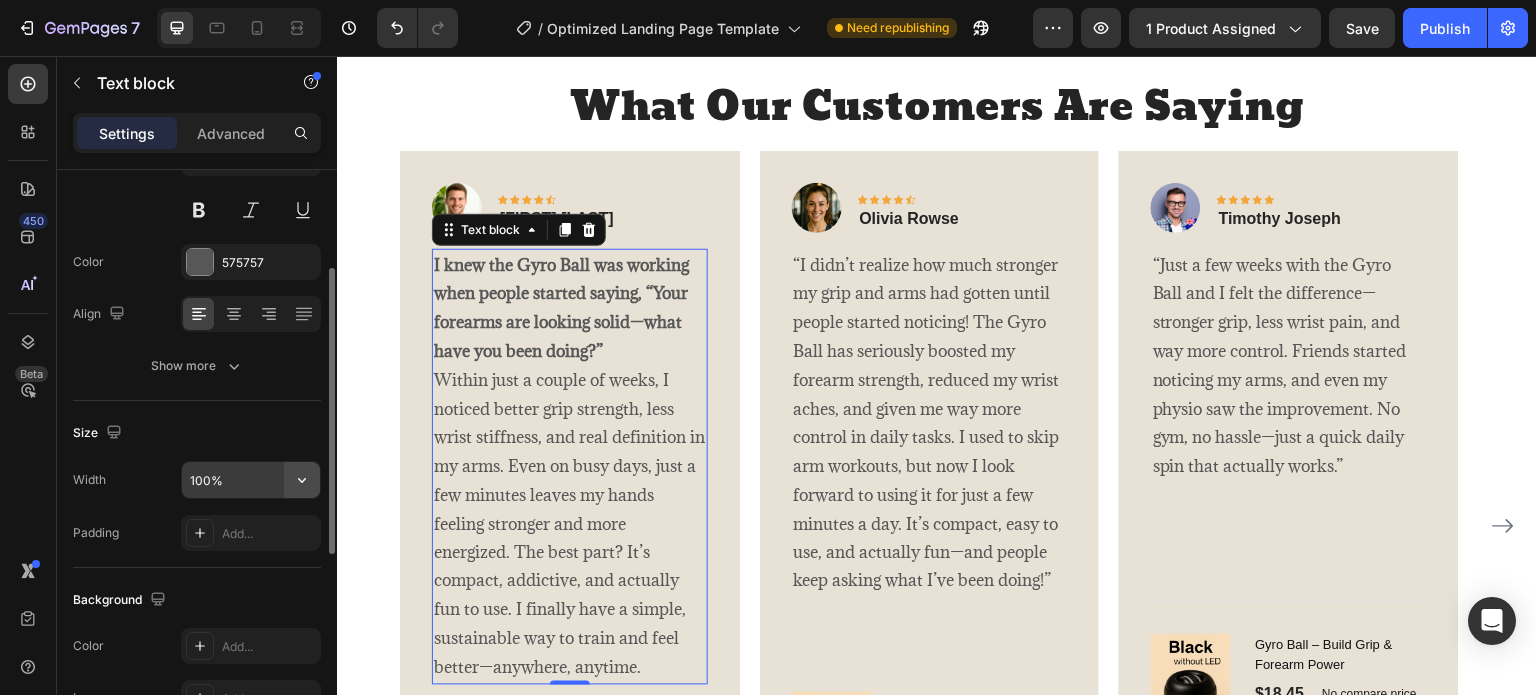 click 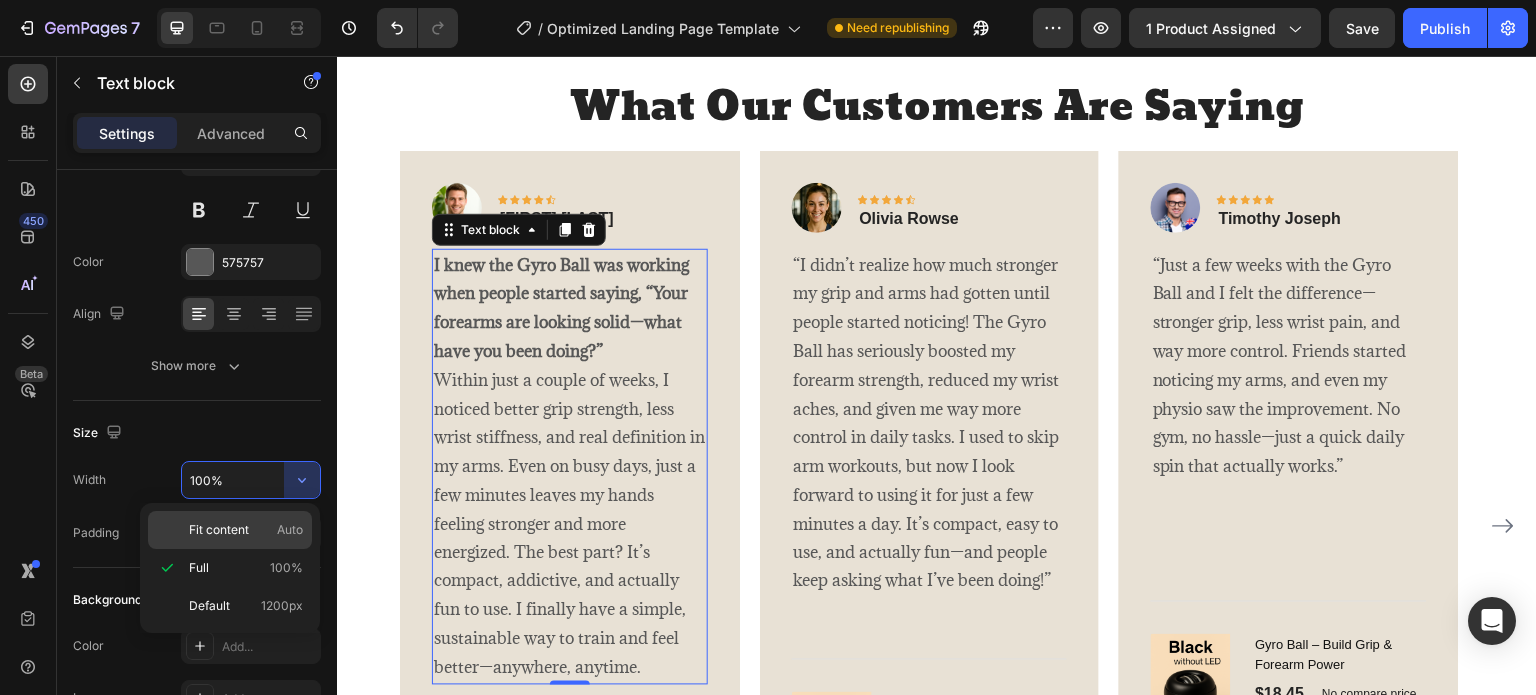 click on "Fit content" at bounding box center (219, 530) 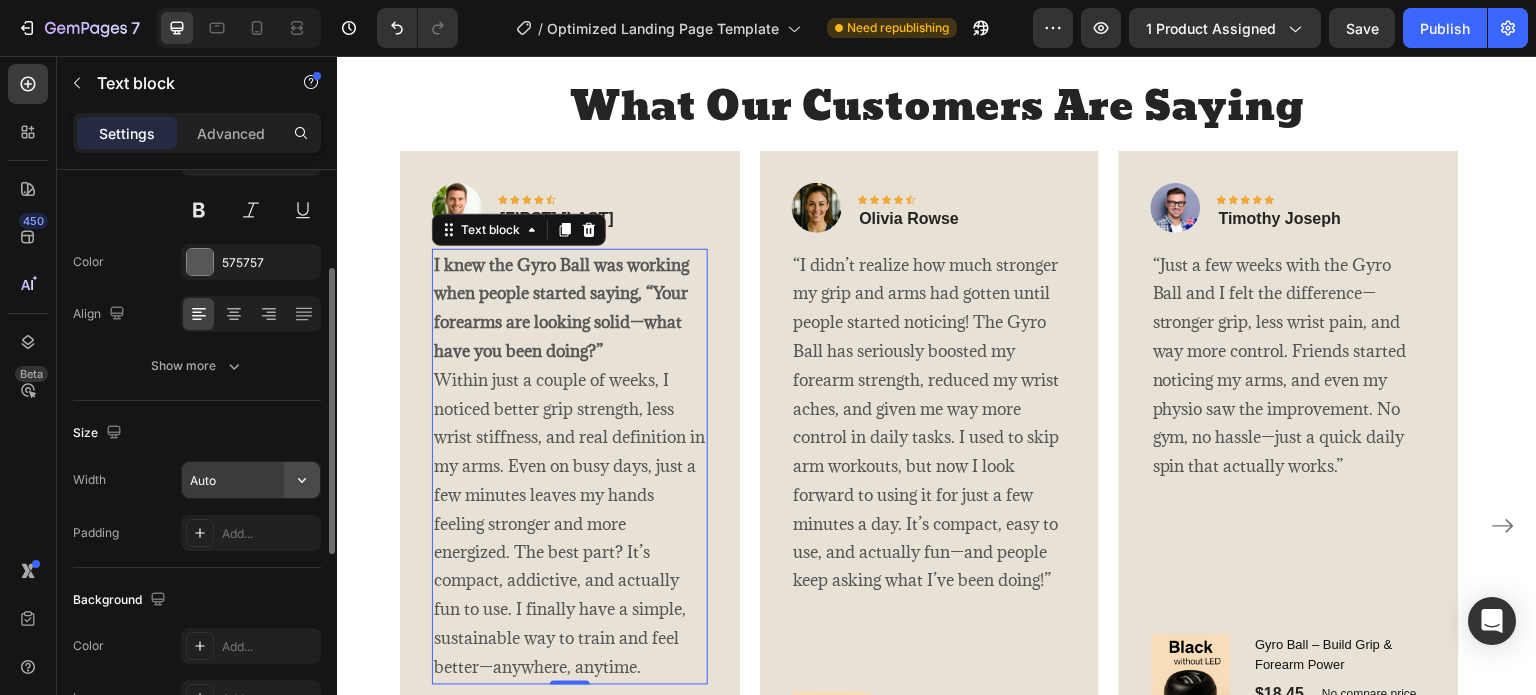 click 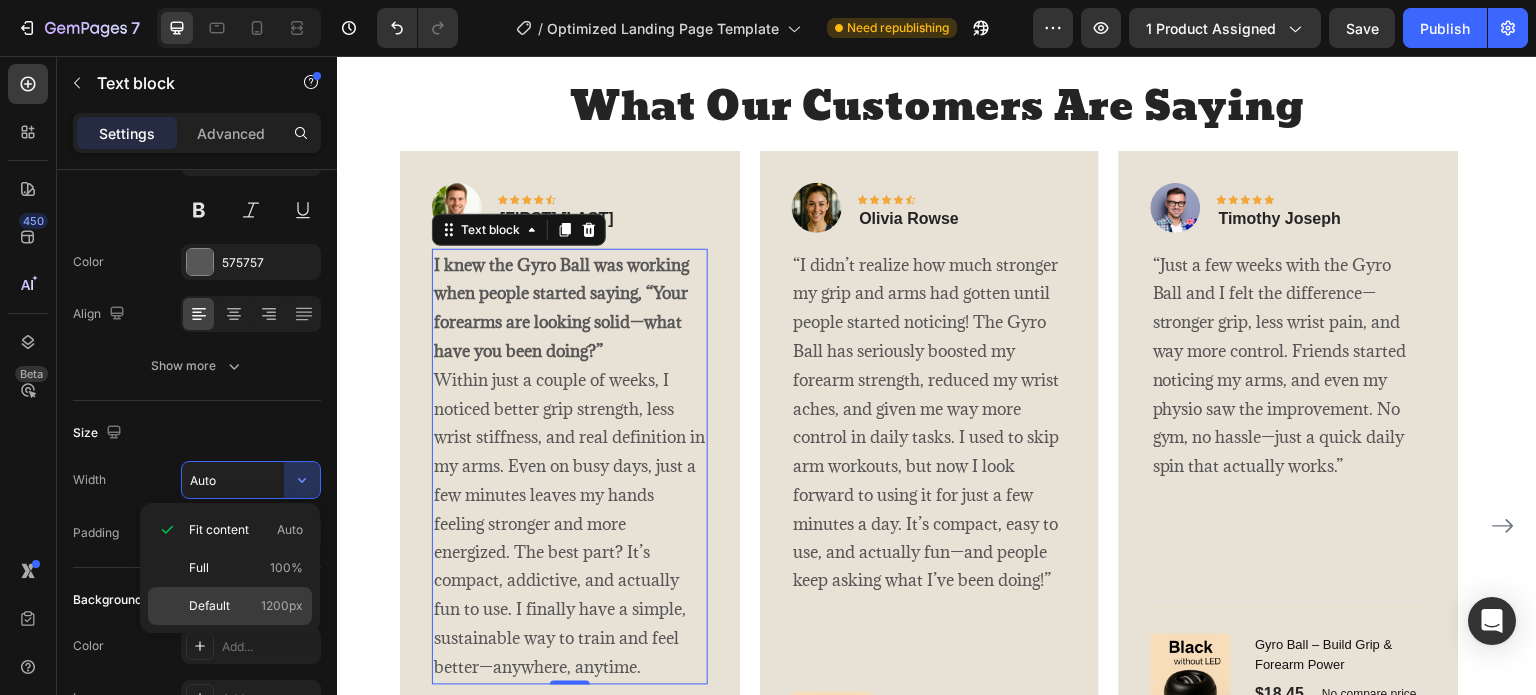 click on "Default 1200px" at bounding box center (246, 606) 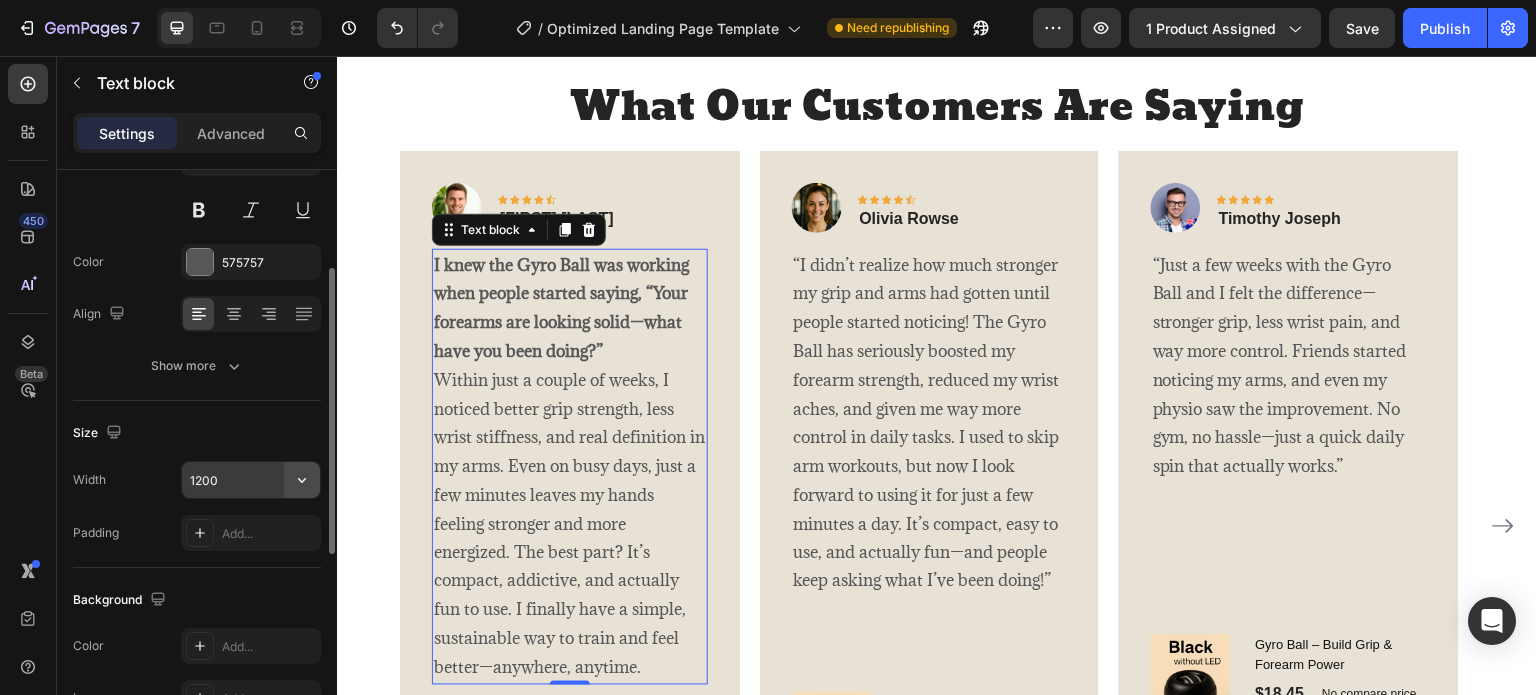 click 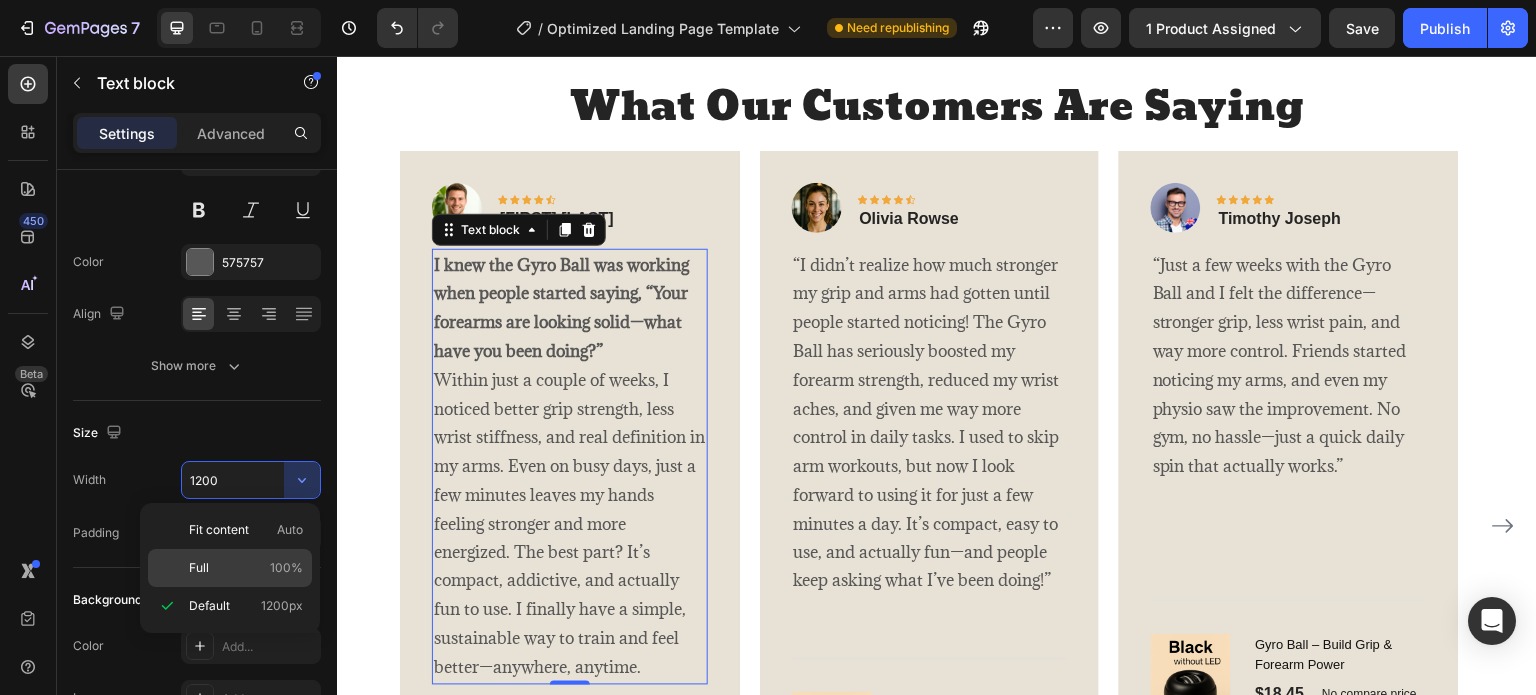 click on "Full 100%" at bounding box center [246, 568] 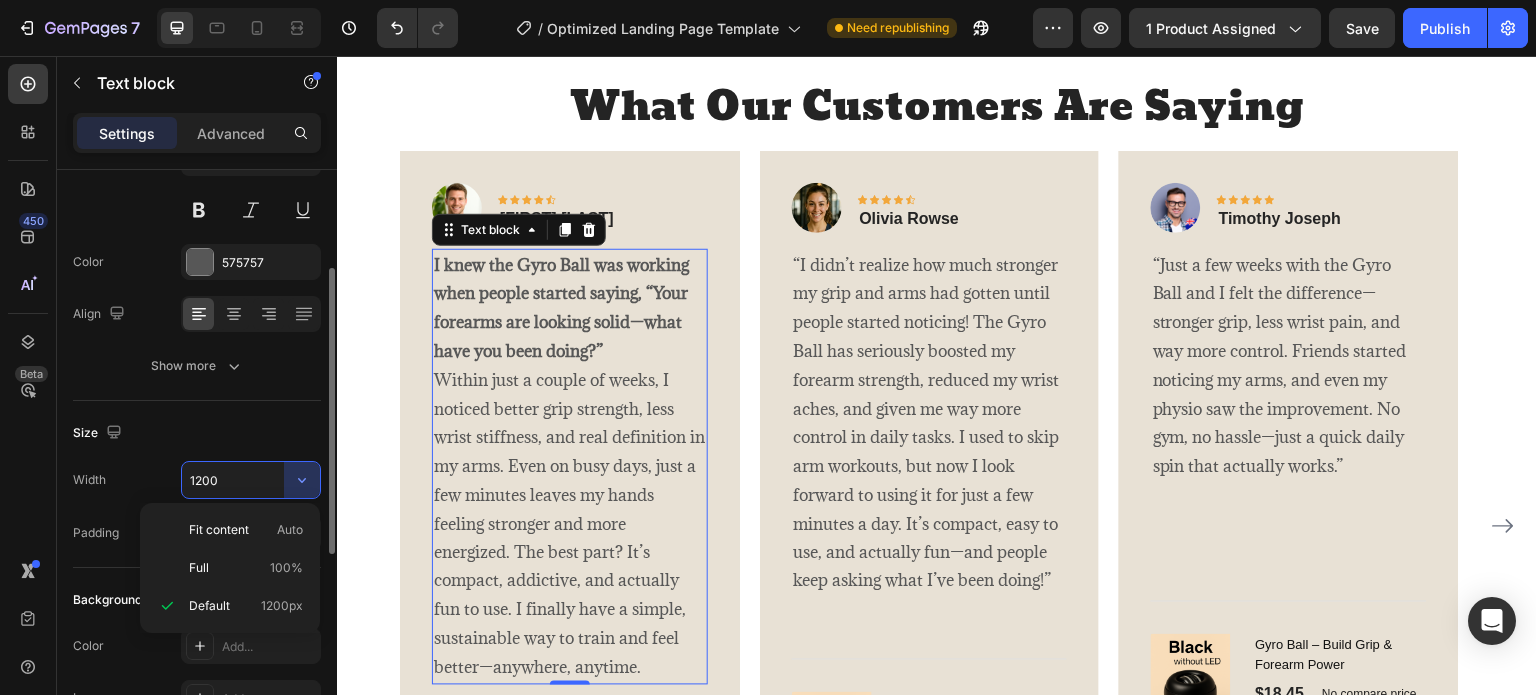 type on "100%" 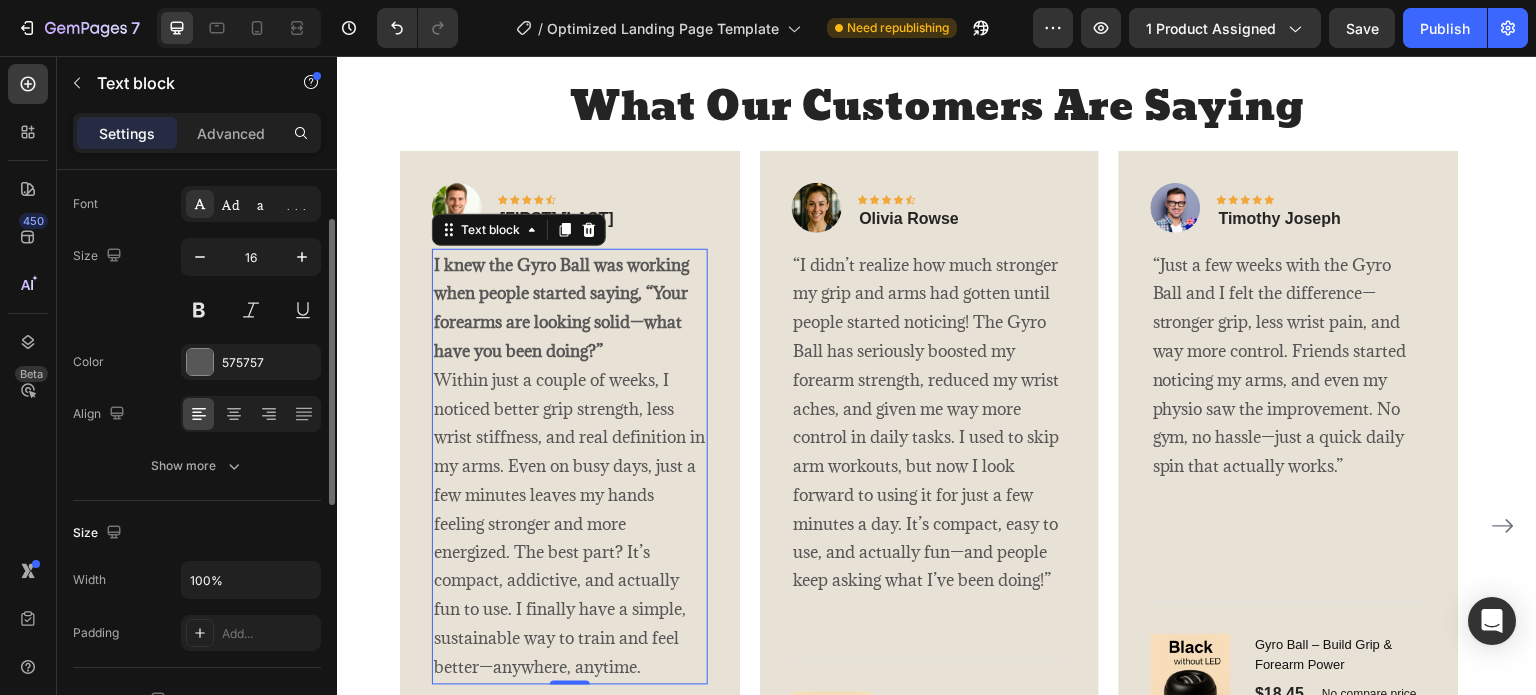 scroll, scrollTop: 0, scrollLeft: 0, axis: both 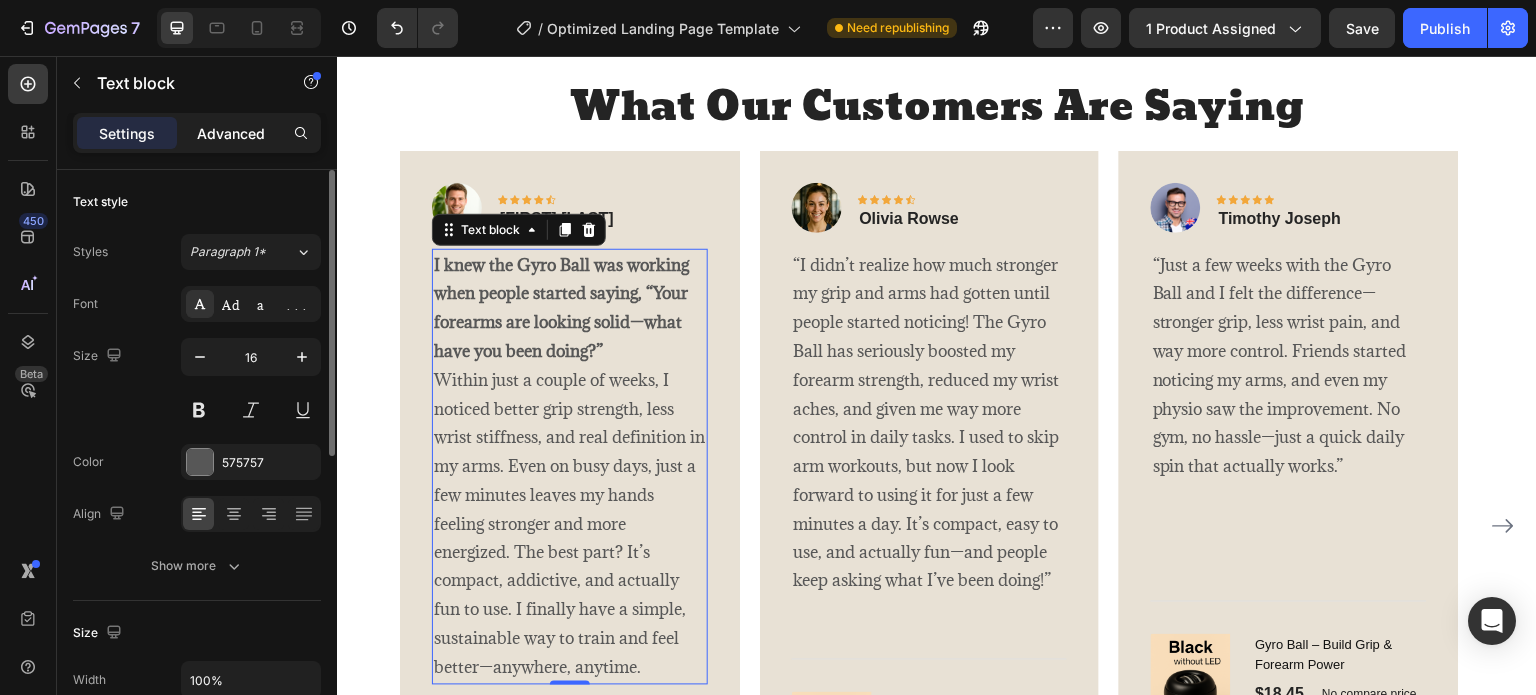 click on "Advanced" 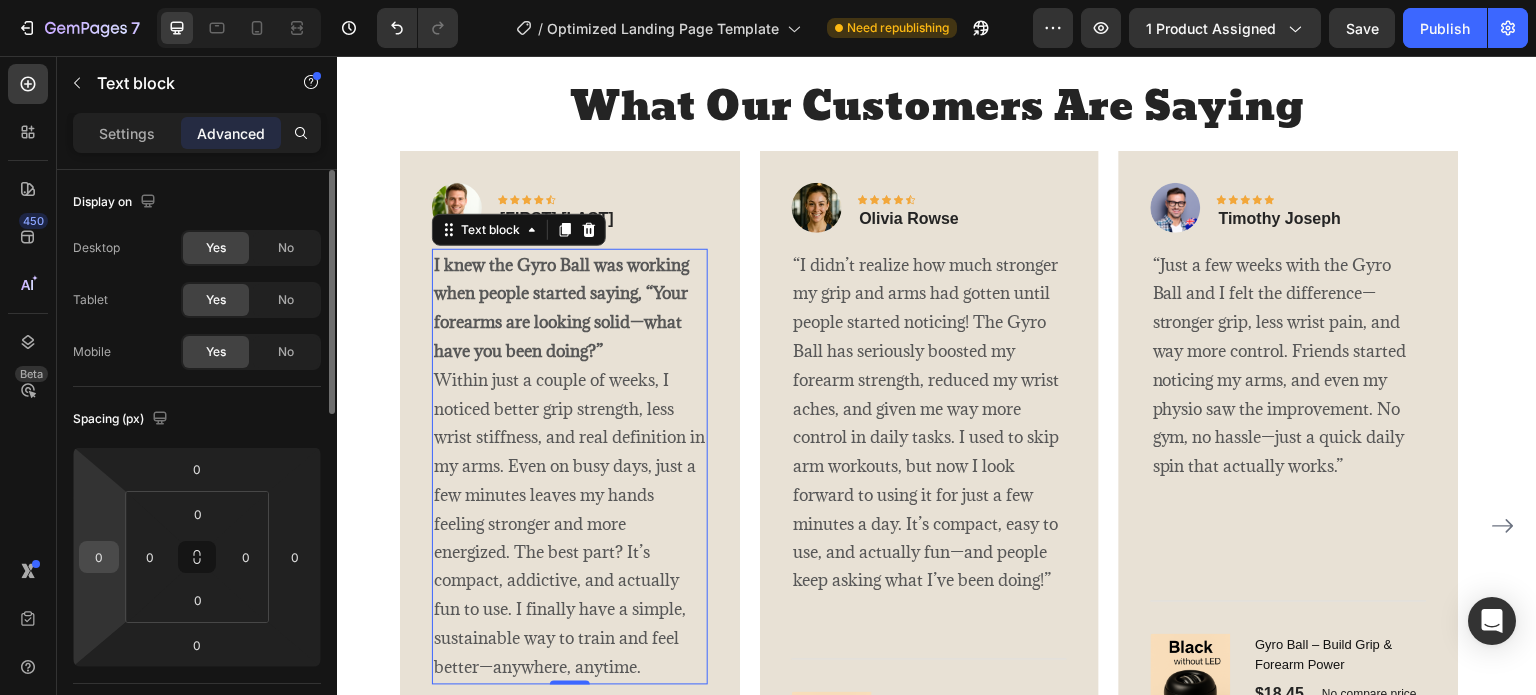 click on "0" at bounding box center [99, 557] 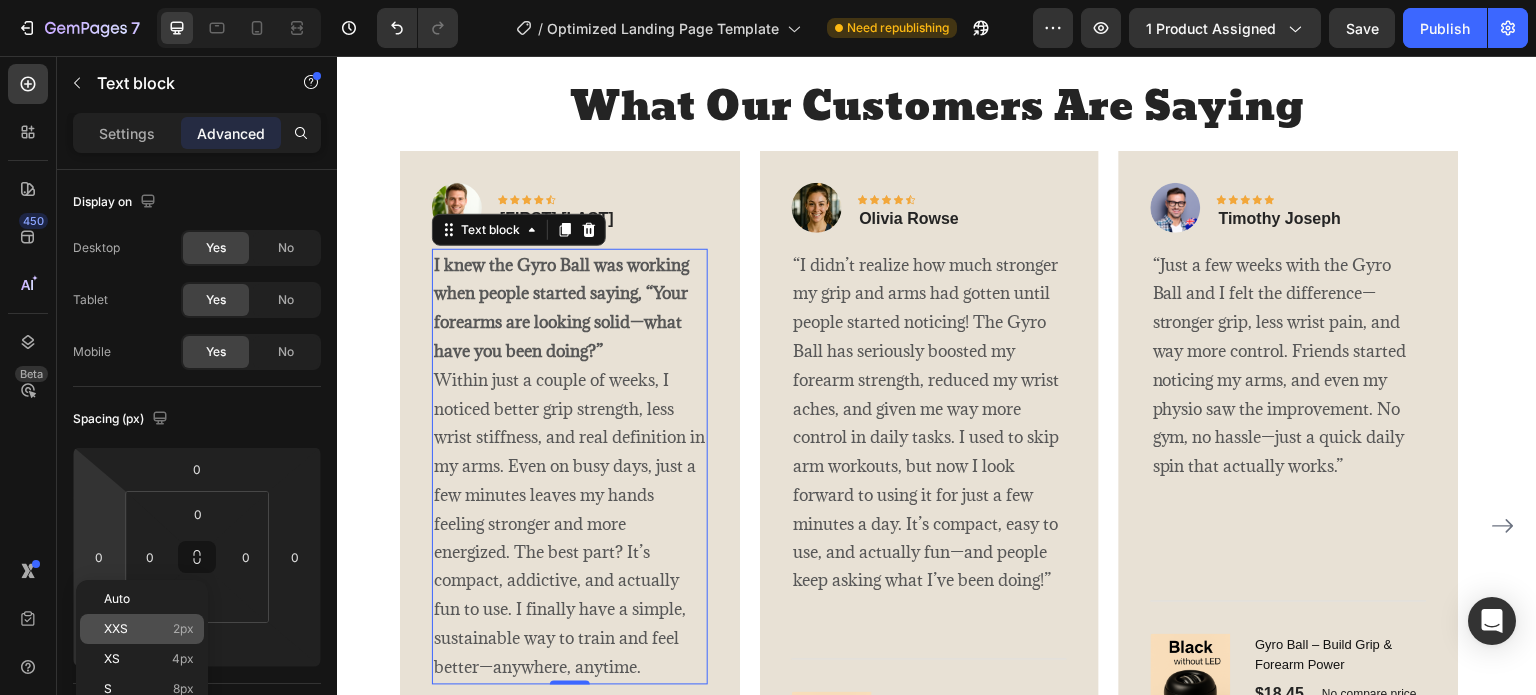 click on "XXS 2px" at bounding box center (149, 629) 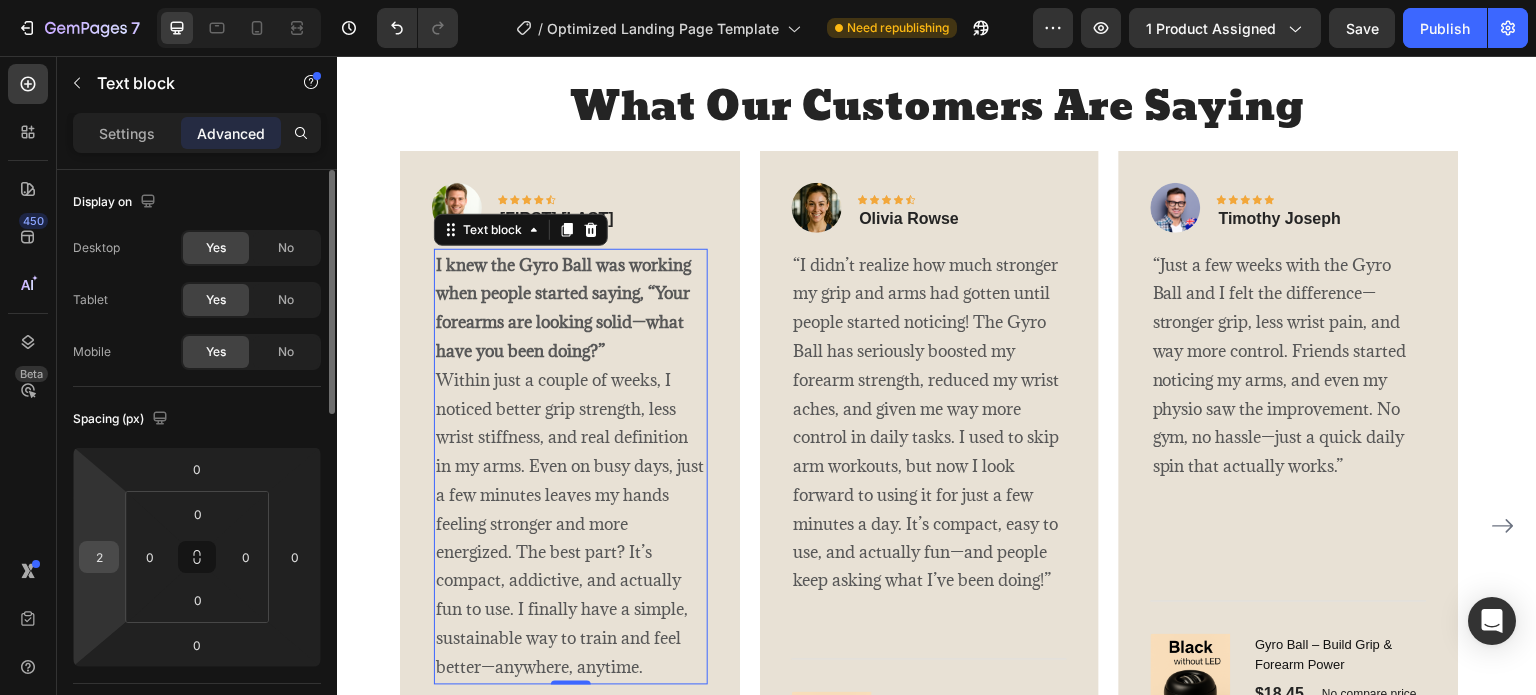 click on "2" at bounding box center (99, 557) 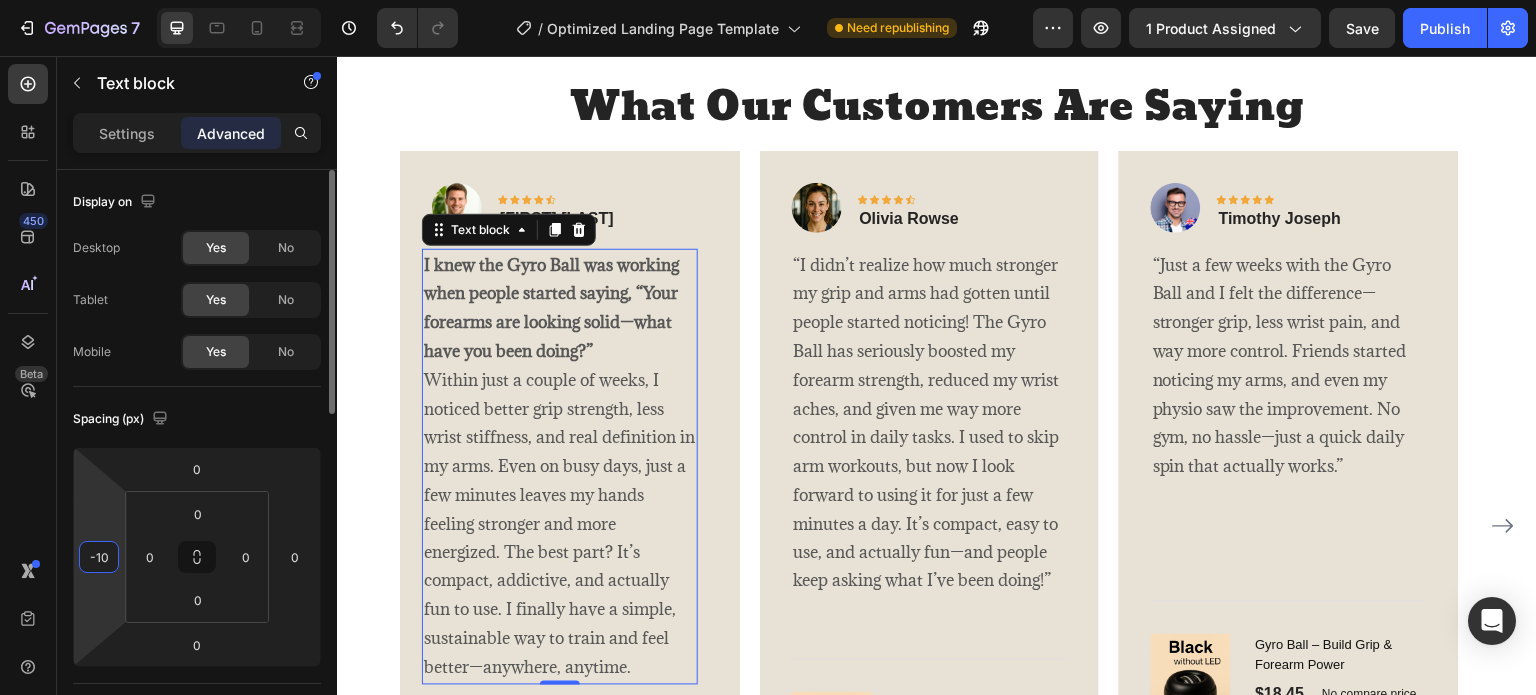 type on "-1" 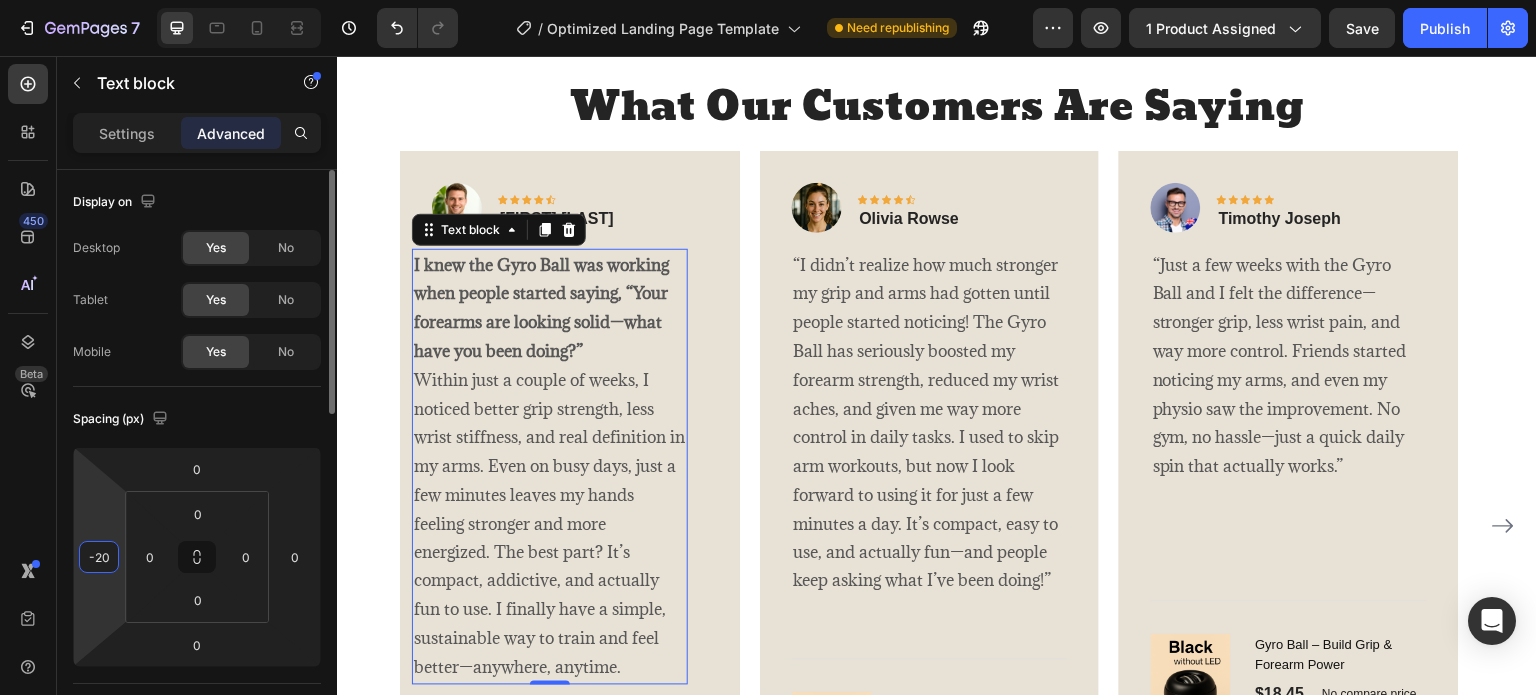 type on "-2" 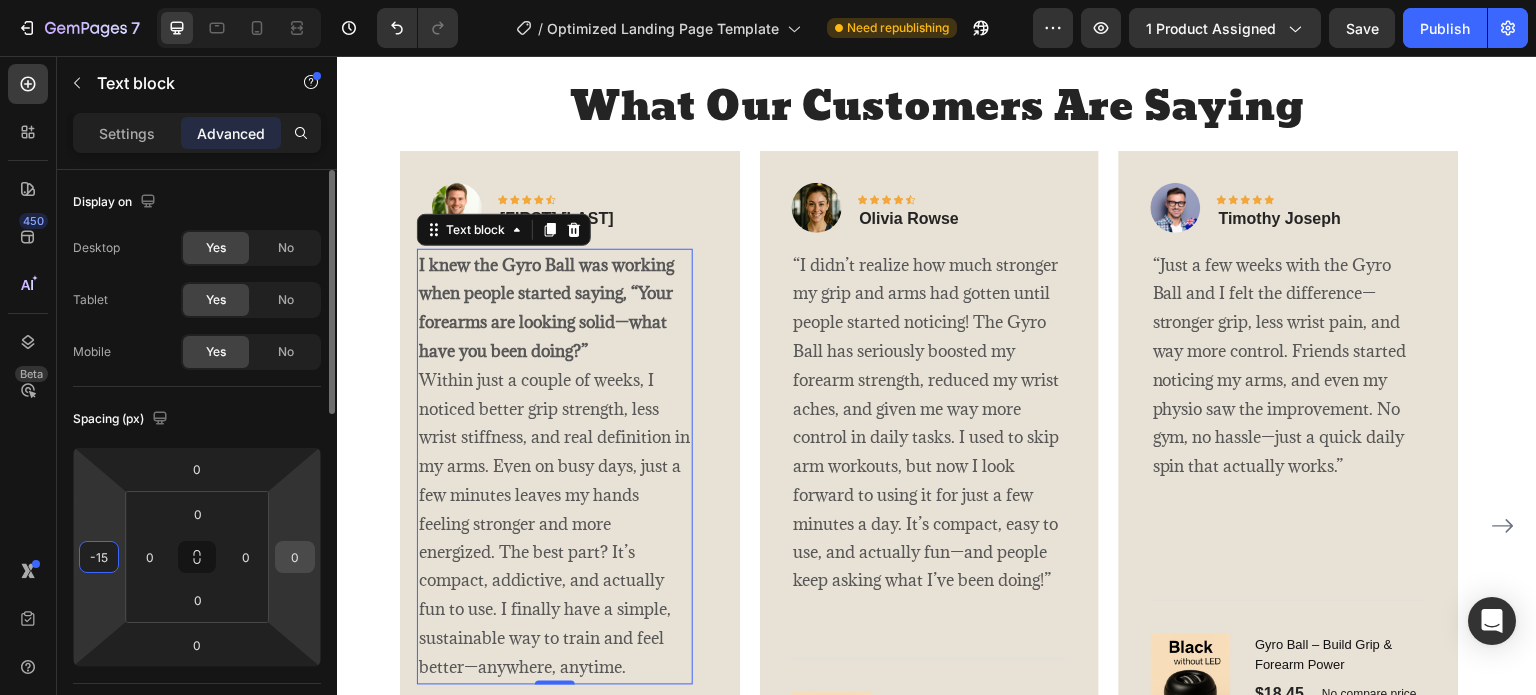 type on "-15" 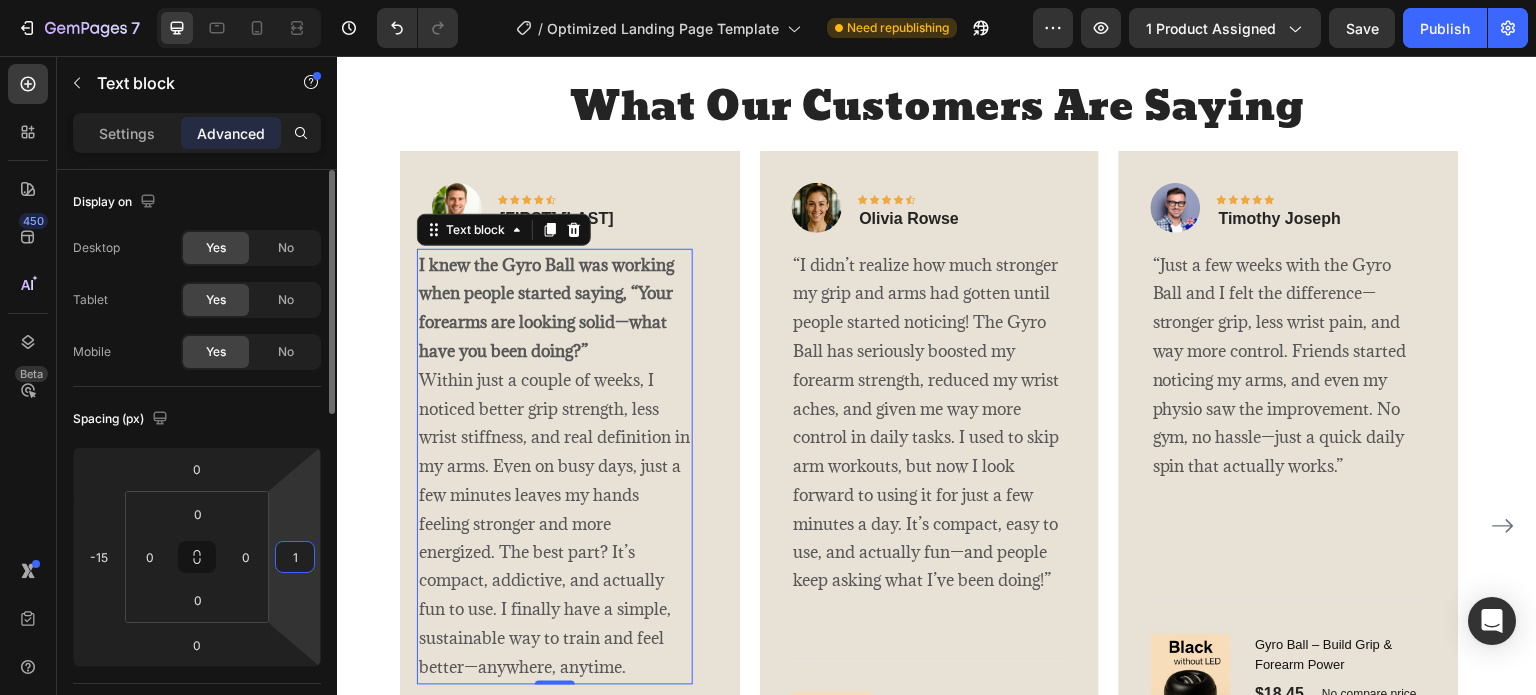 type on "15" 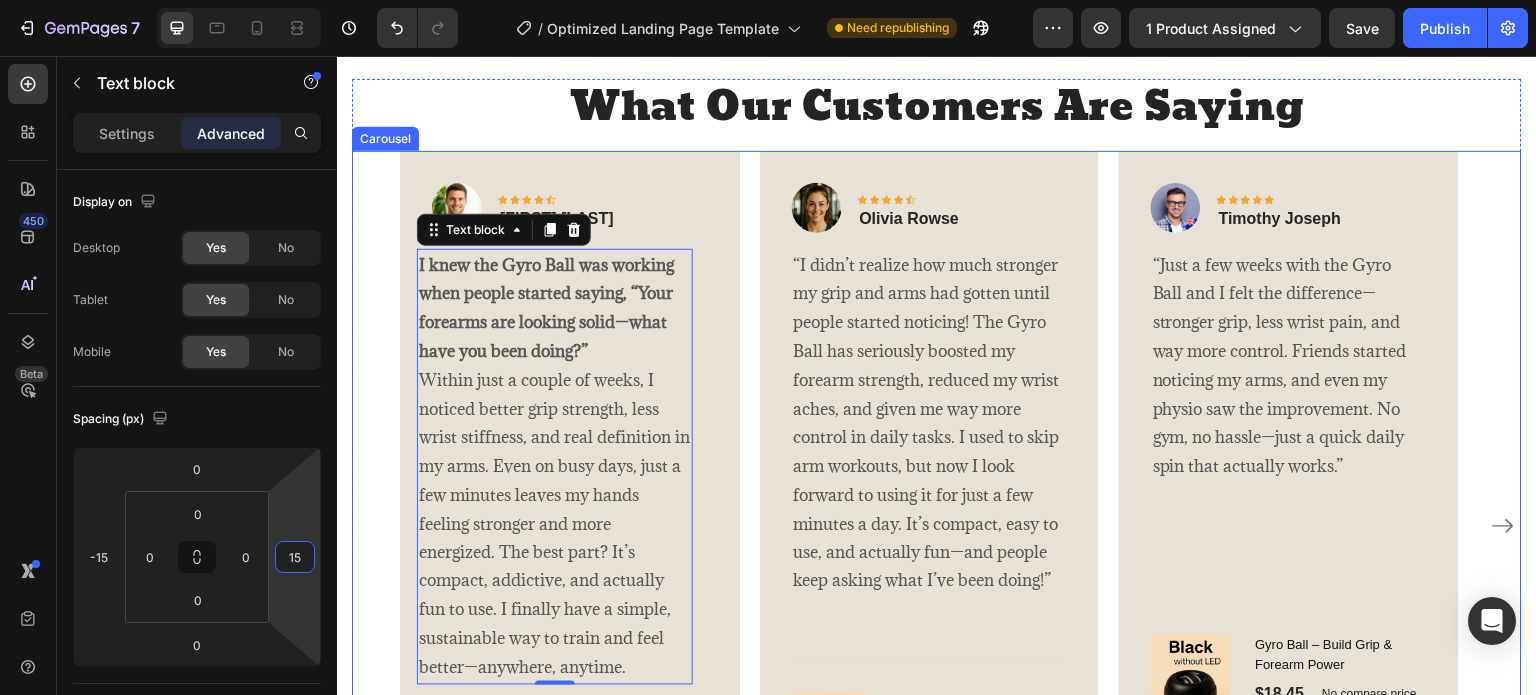 click on "Image
Icon
Icon
Icon
Icon
Icon Row [FIRST] [LAST] Text block Row I knew the Gyro Ball was working when people started saying, “Your forearms are looking solid—what have you been doing?” Within just a couple of weeks, I noticed better grip strength, less wrist stiffness, and real definition in my arms. Even on busy days, just a few minutes leaves my hands feeling stronger and more energized. The best part? It’s compact, addictive, and actually fun to use. I finally have a simple, sustainable way to train and feel better—anywhere, anytime. Text block   0                Title Line (P) Images & Gallery Gyro Ball – Build Grip & Forearm Power (P) Title $18.45 (P) Price (P) Price No compare price (P) Price Row Buy Now (P) Cart Button Product Row Image
Icon
Icon
Icon
Icon
Icon Row [FIRST] [LAST] Text block Row   Text block Title Line" at bounding box center [937, 526] 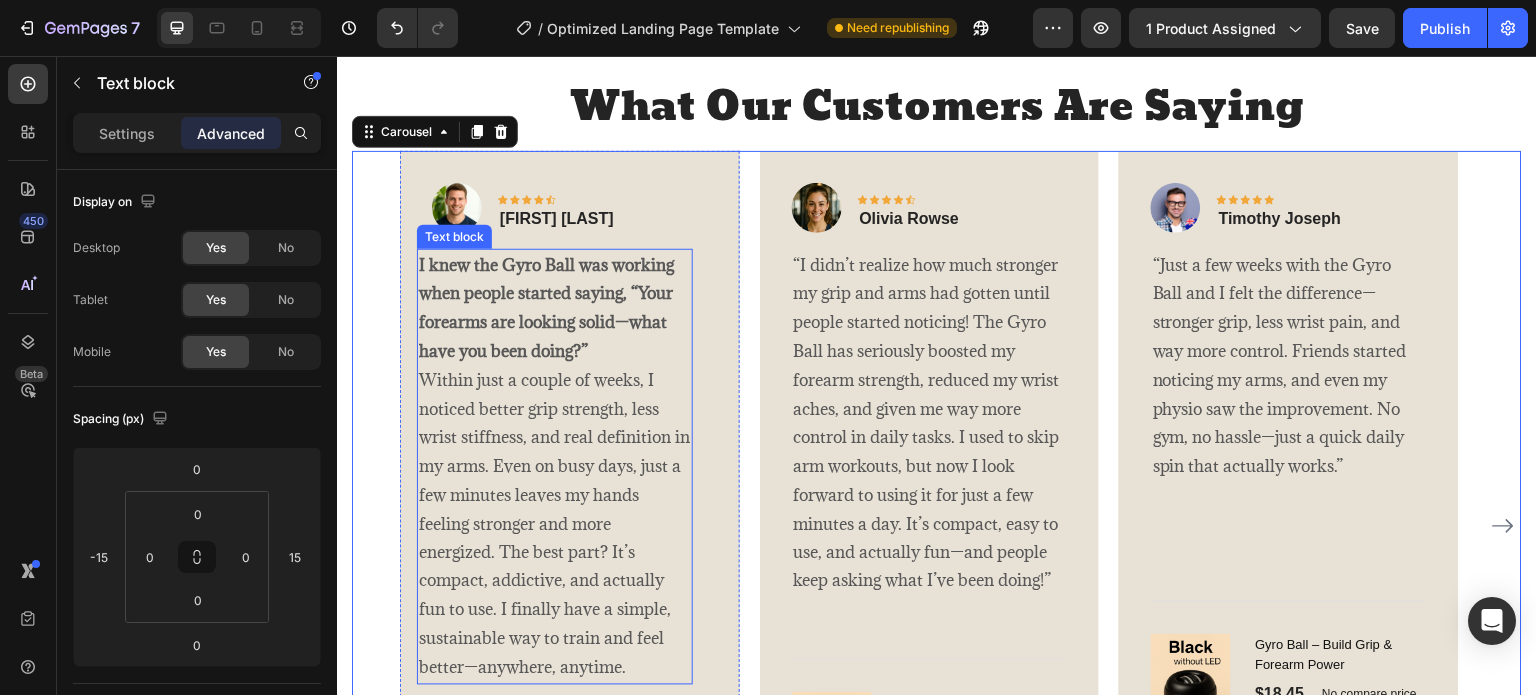 click on "I knew the Gyro Ball was working when people started saying, “Your forearms are looking solid—what have you been doing?” Within just a couple of weeks, I noticed better grip strength, less wrist stiffness, and real definition in my arms. Even on busy days, just a few minutes leaves my hands feeling stronger and more energized. The best part? It’s compact, addictive, and actually fun to use. I finally have a simple, sustainable way to train and feel better—anywhere, anytime." at bounding box center (555, 467) 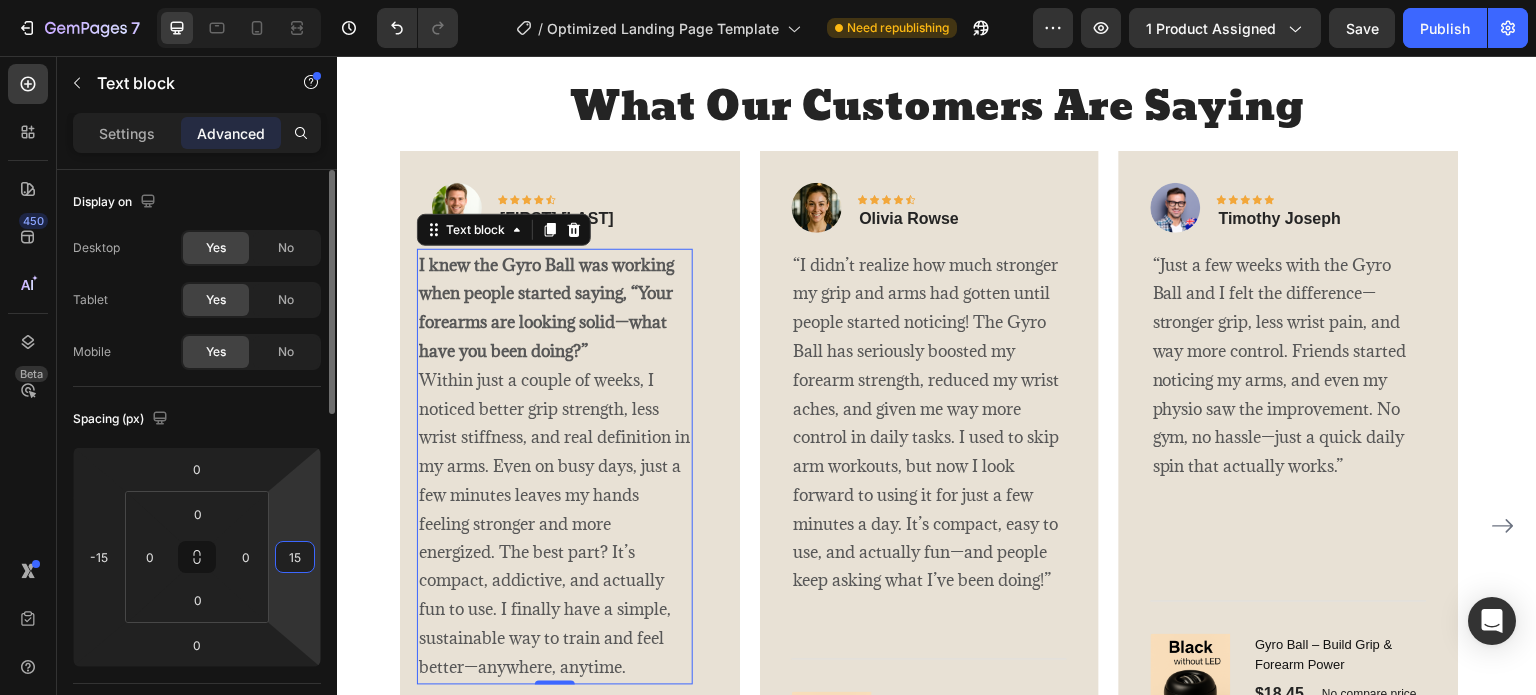 click on "15" at bounding box center [295, 557] 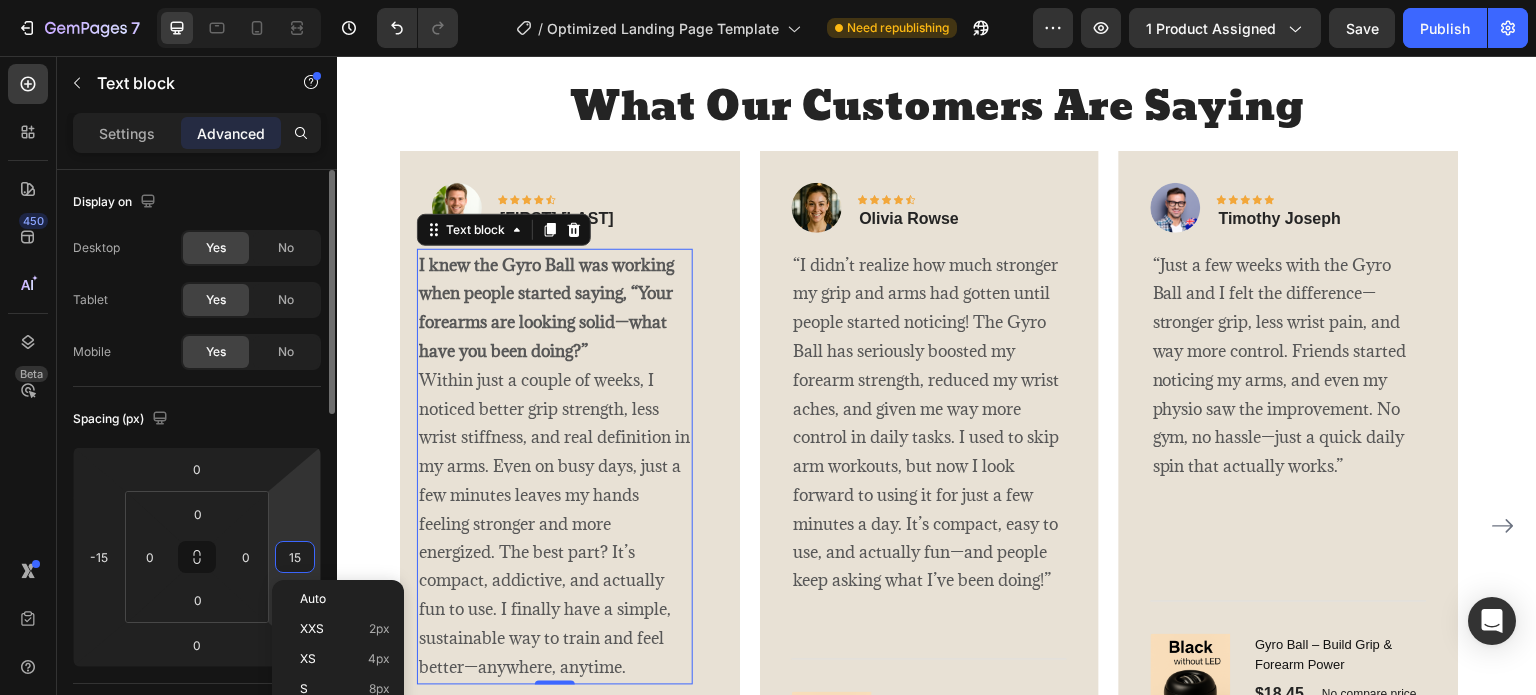 click on "15" at bounding box center (295, 557) 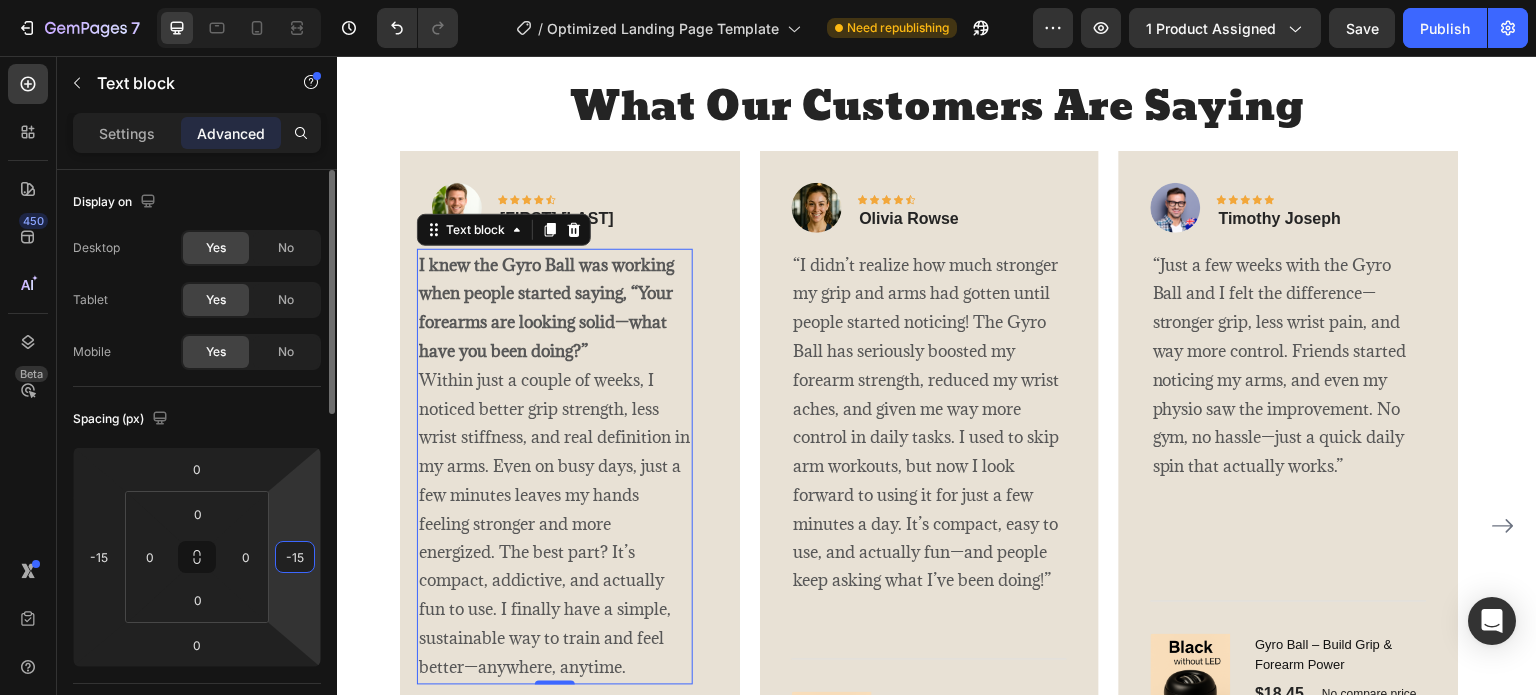 type on "15" 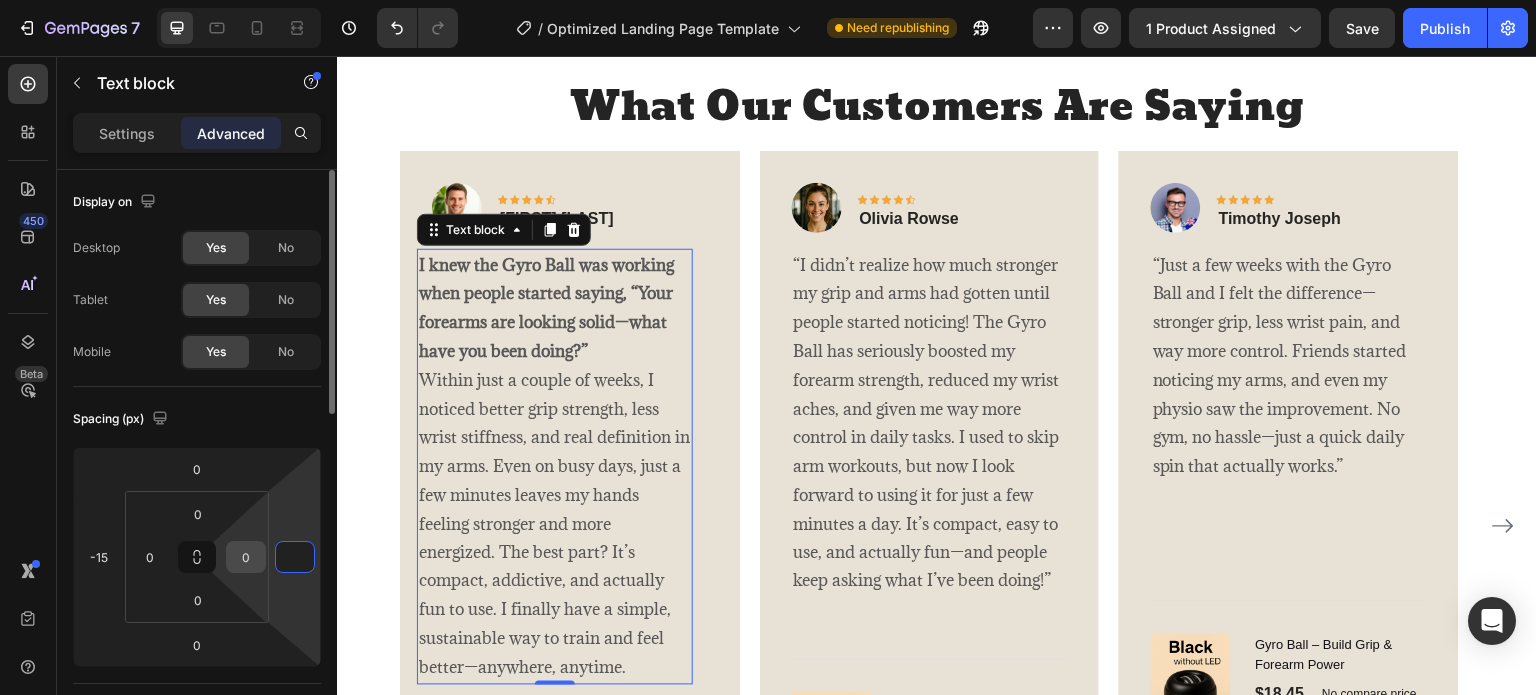 type on "0" 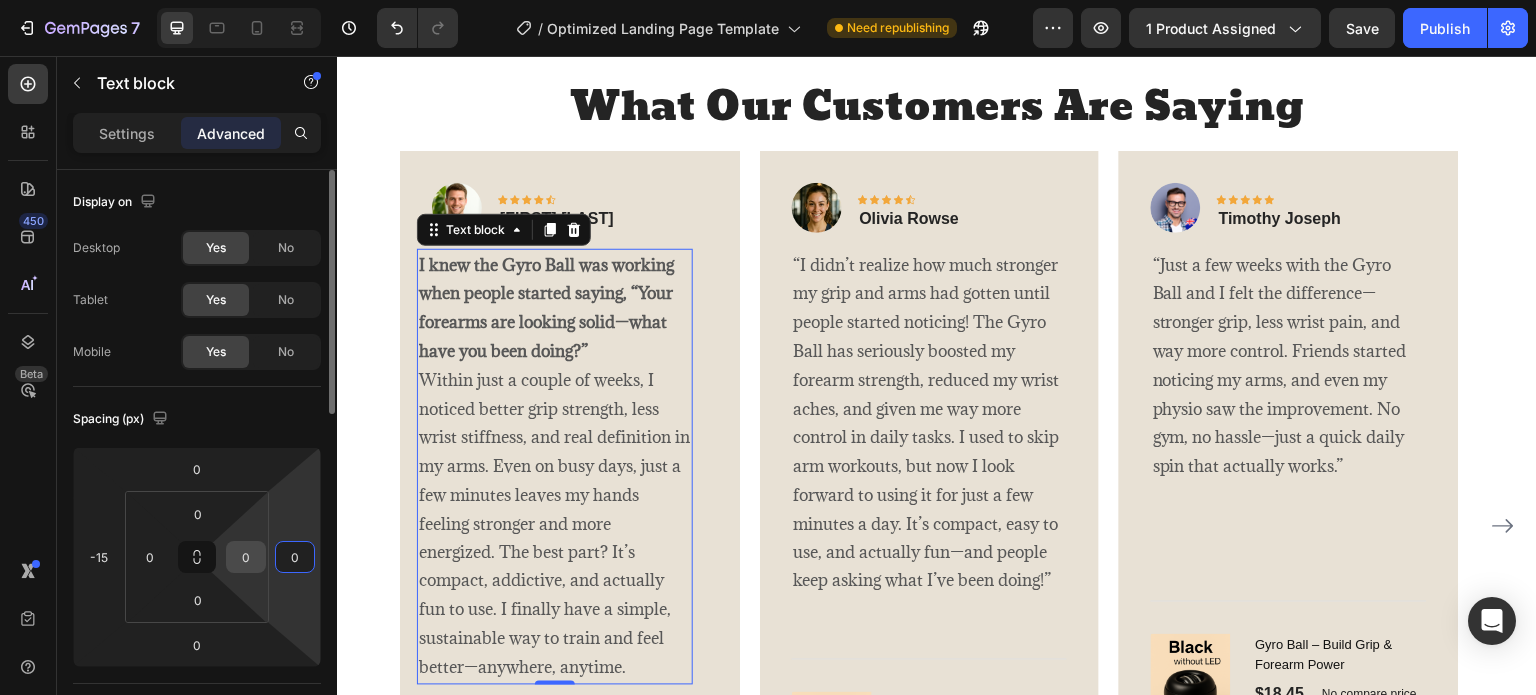 click on "0" at bounding box center (246, 557) 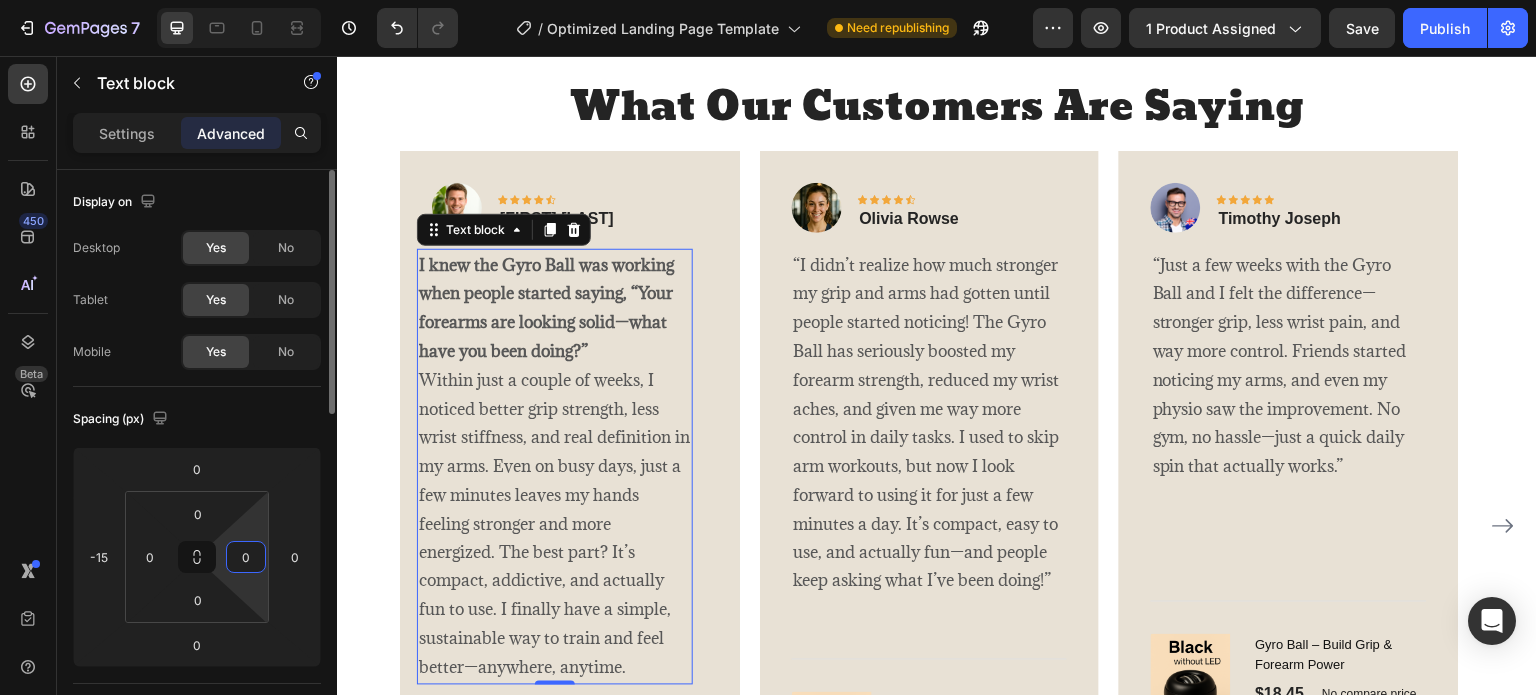 click on "0" at bounding box center [246, 557] 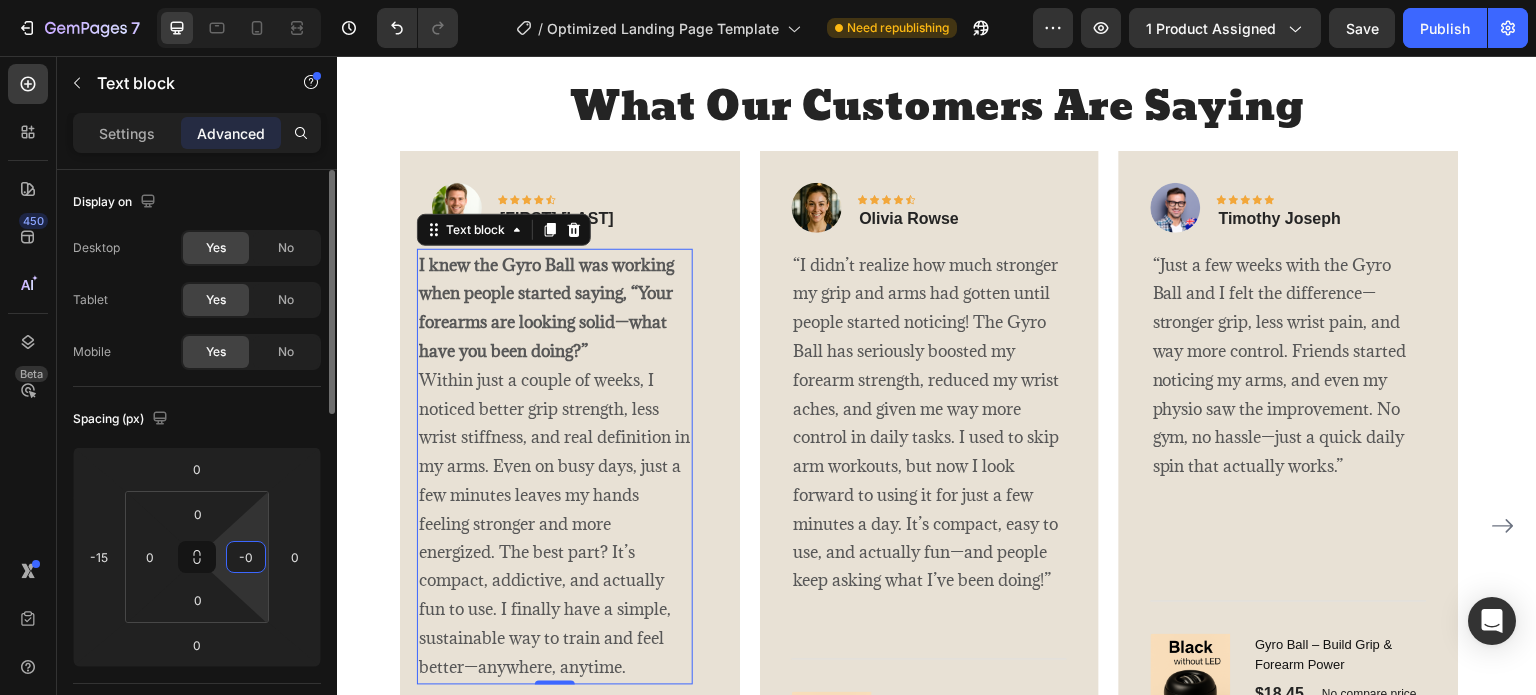 type on "0" 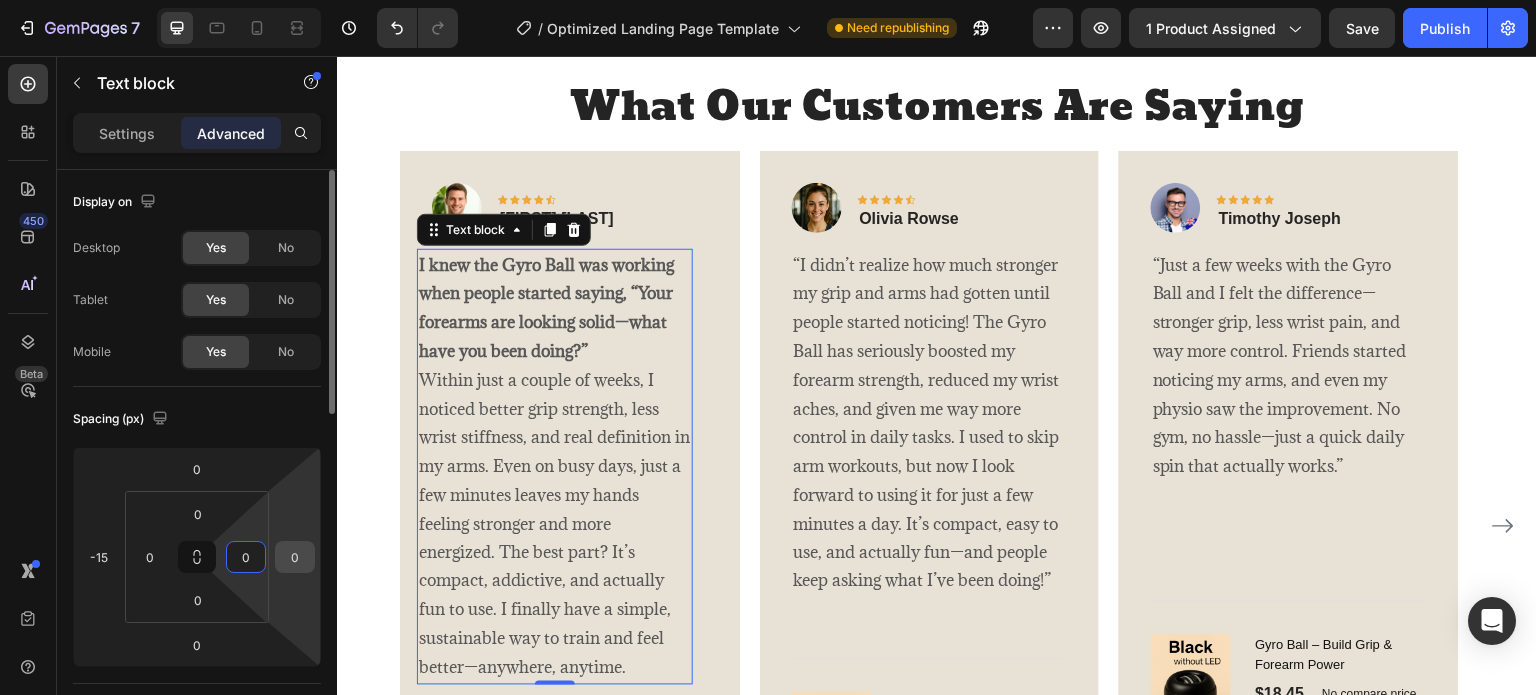 click on "0" at bounding box center (295, 557) 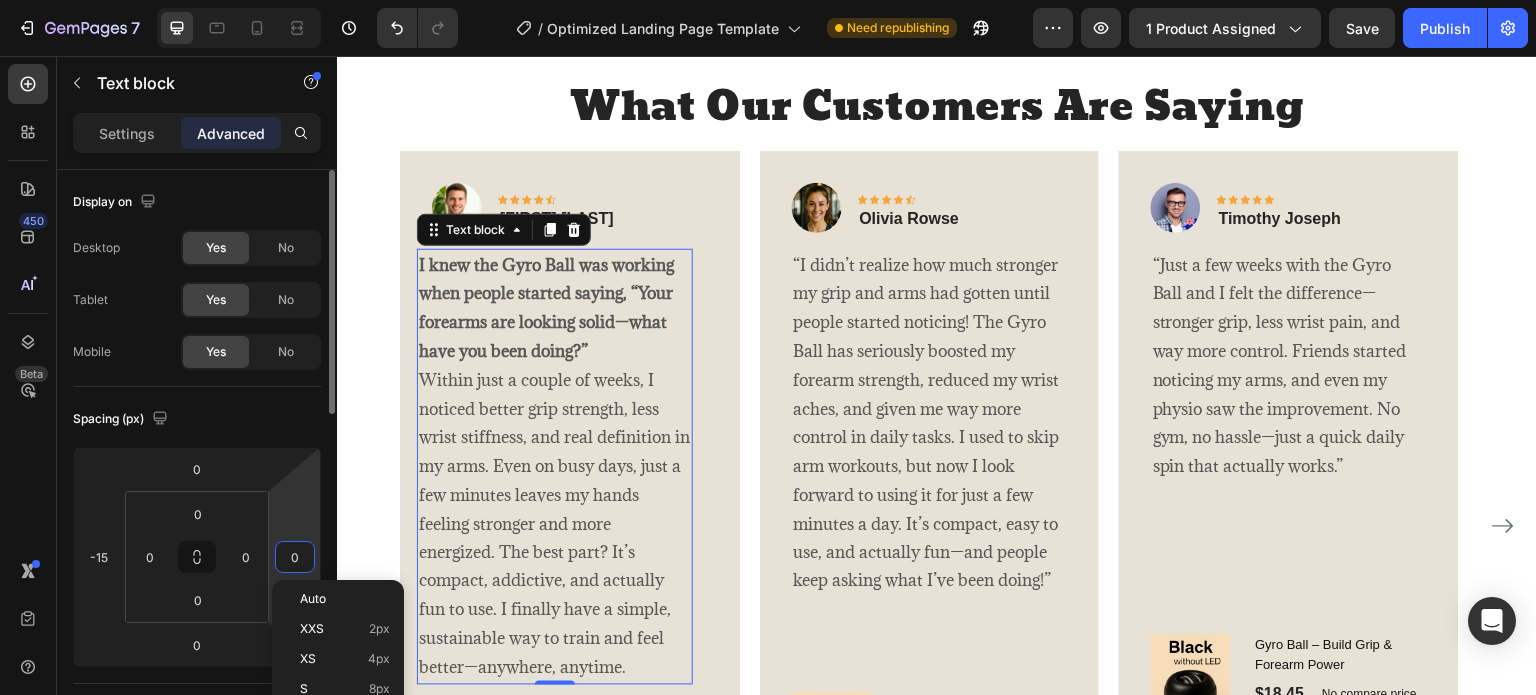 type on "5" 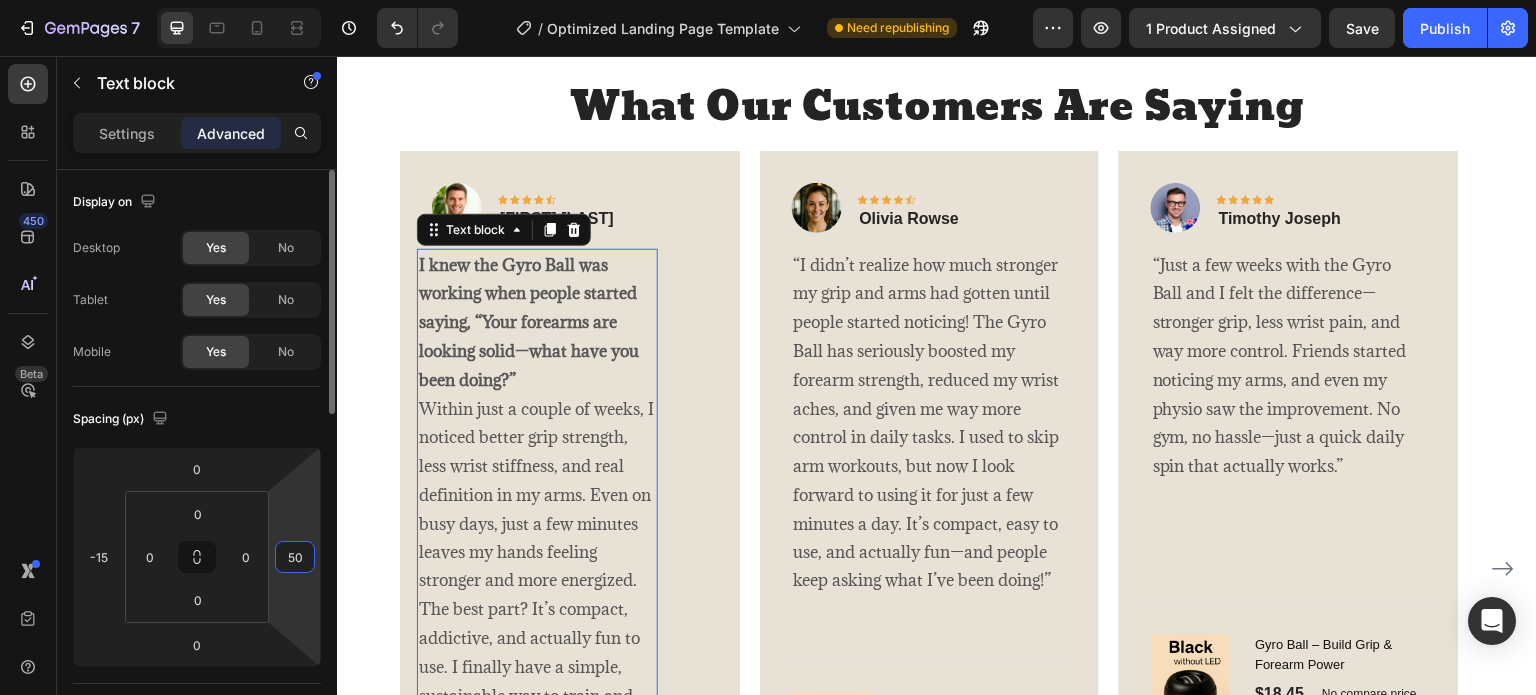 type on "5" 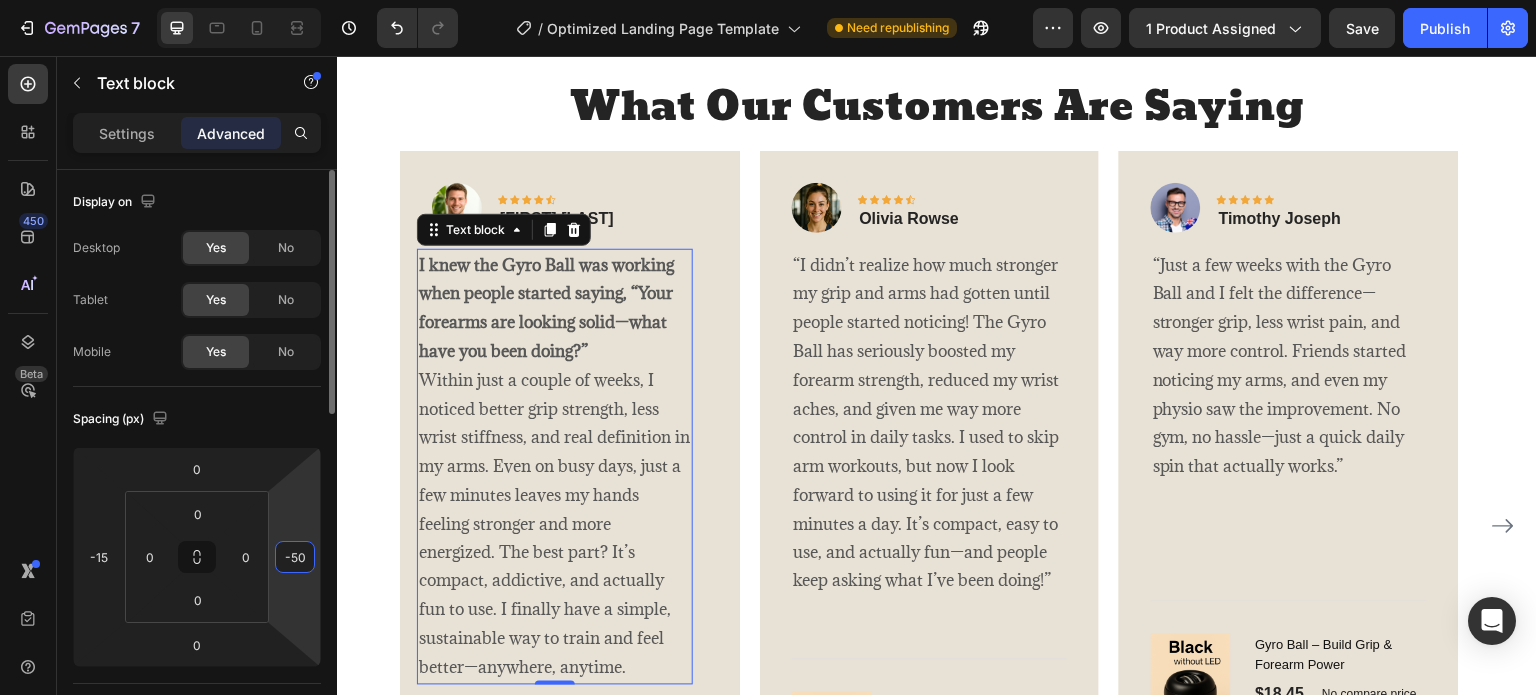type on "-5" 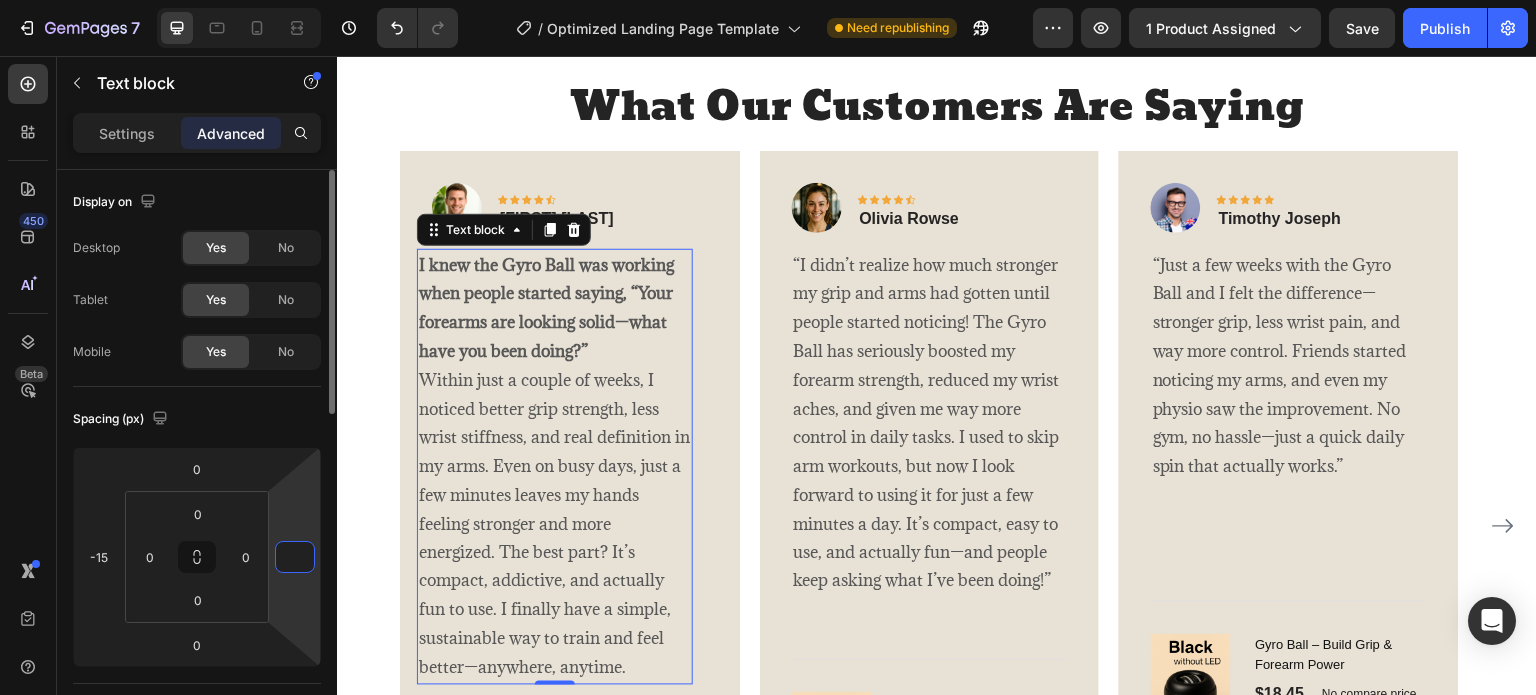 click at bounding box center (295, 557) 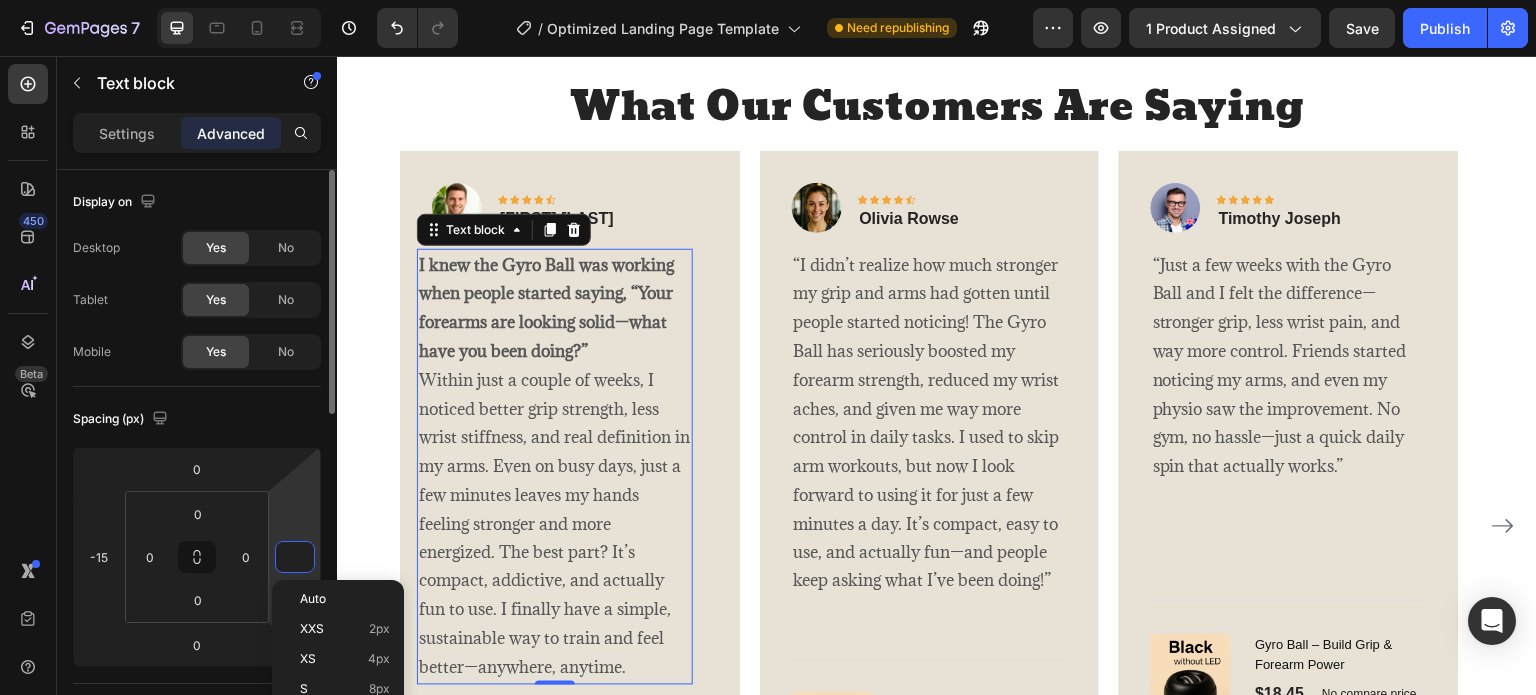 type on "0" 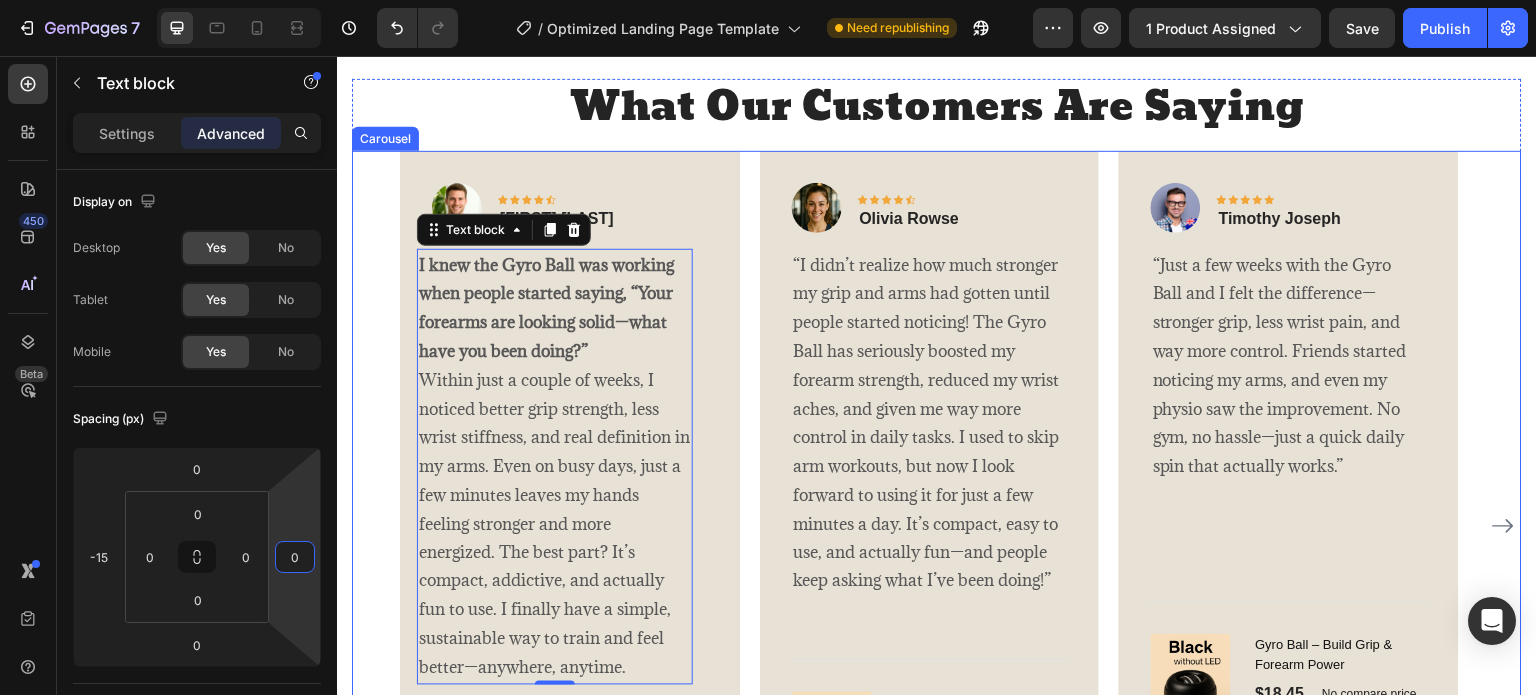 click on "Image
Icon
Icon
Icon
Icon
Icon Row [FIRST] [LAST] Text block Row I knew the Gyro Ball was working when people started saying, “Your forearms are looking solid—what have you been doing?” Within just a couple of weeks, I noticed better grip strength, less wrist stiffness, and real definition in my arms. Even on busy days, just a few minutes leaves my hands feeling stronger and more energized. The best part? It’s compact, addictive, and actually fun to use. I finally have a simple, sustainable way to train and feel better—anywhere, anytime. Text block   0                Title Line (P) Images & Gallery Gyro Ball – Build Grip & Forearm Power (P) Title $18.45 (P) Price (P) Price No compare price (P) Price Row Buy Now (P) Cart Button Product Row Image
Icon
Icon
Icon
Icon
Icon Row [FIRST] [LAST] Text block Row   Text block Title Line" at bounding box center (937, 526) 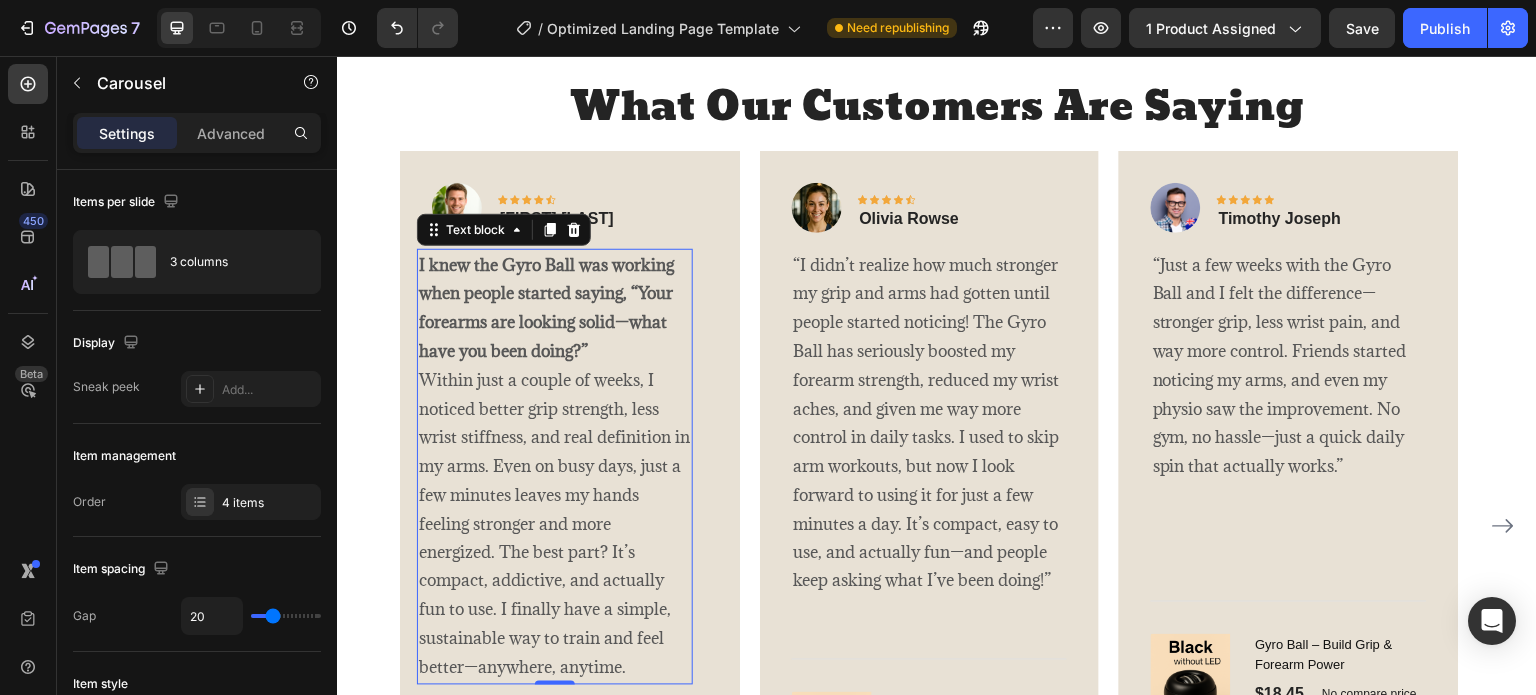 click on "I knew the Gyro Ball was working when people started saying, “Your forearms are looking solid—what have you been doing?” Within just a couple of weeks, I noticed better grip strength, less wrist stiffness, and real definition in my arms. Even on busy days, just a few minutes leaves my hands feeling stronger and more energized. The best part? It’s compact, addictive, and actually fun to use. I finally have a simple, sustainable way to train and feel better—anywhere, anytime." at bounding box center (555, 467) 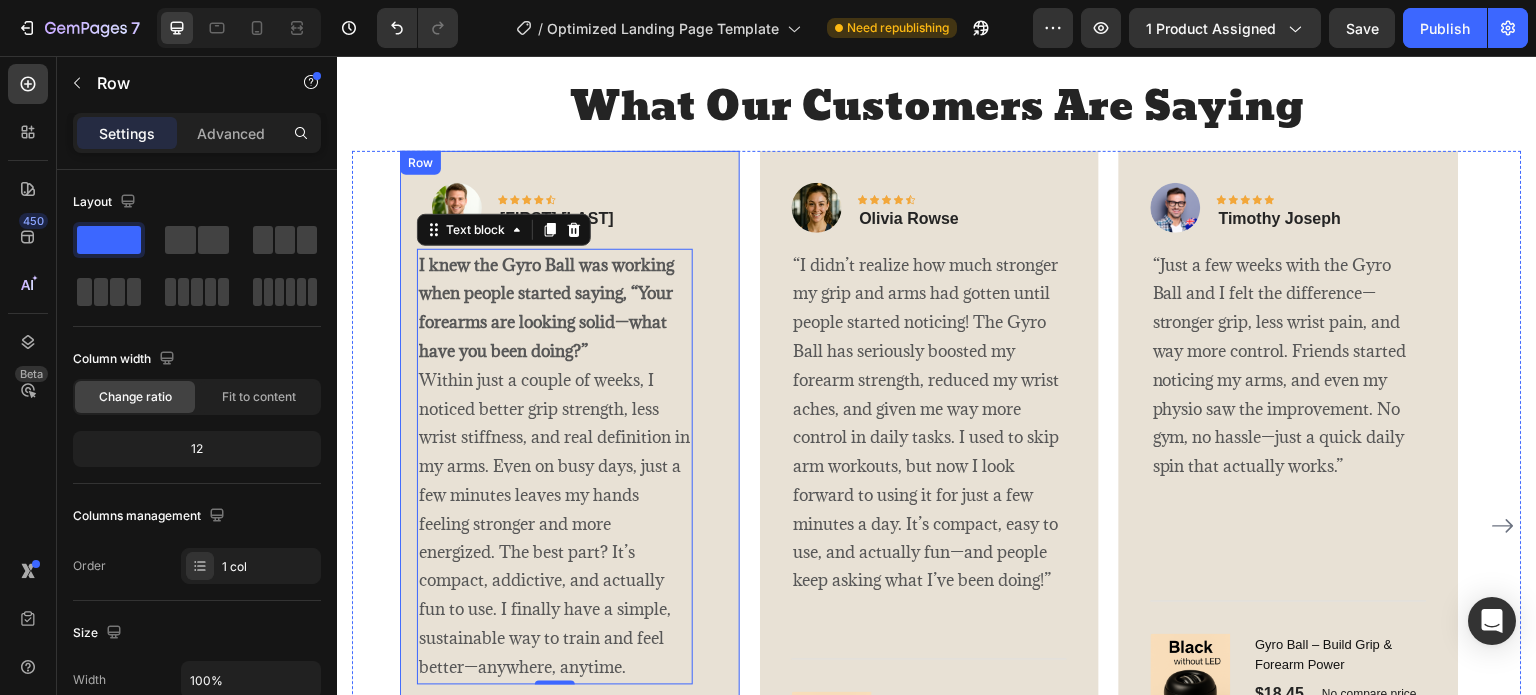click on "Image
Icon
Icon
Icon
Icon
Icon Row [FIRST] [LAST] Text block Row I knew the Gyro Ball was working when people started saying, “Your forearms are looking solid—what have you been doing?” Within just a couple of weeks, I noticed better grip strength, less wrist stiffness, and real definition in my arms. Even on busy days, just a few minutes leaves my hands feeling stronger and more energized. The best part? It’s compact, addictive, and actually fun to use. I finally have a simple, sustainable way to train and feel better—anywhere, anytime. Text block   0                Title Line (P) Images & Gallery Gyro Ball – Build Grip & Forearm Power (P) Title $18.45 (P) Price (P) Price No compare price (P) Price Row Buy Now (P) Cart Button Product Row" at bounding box center [570, 526] 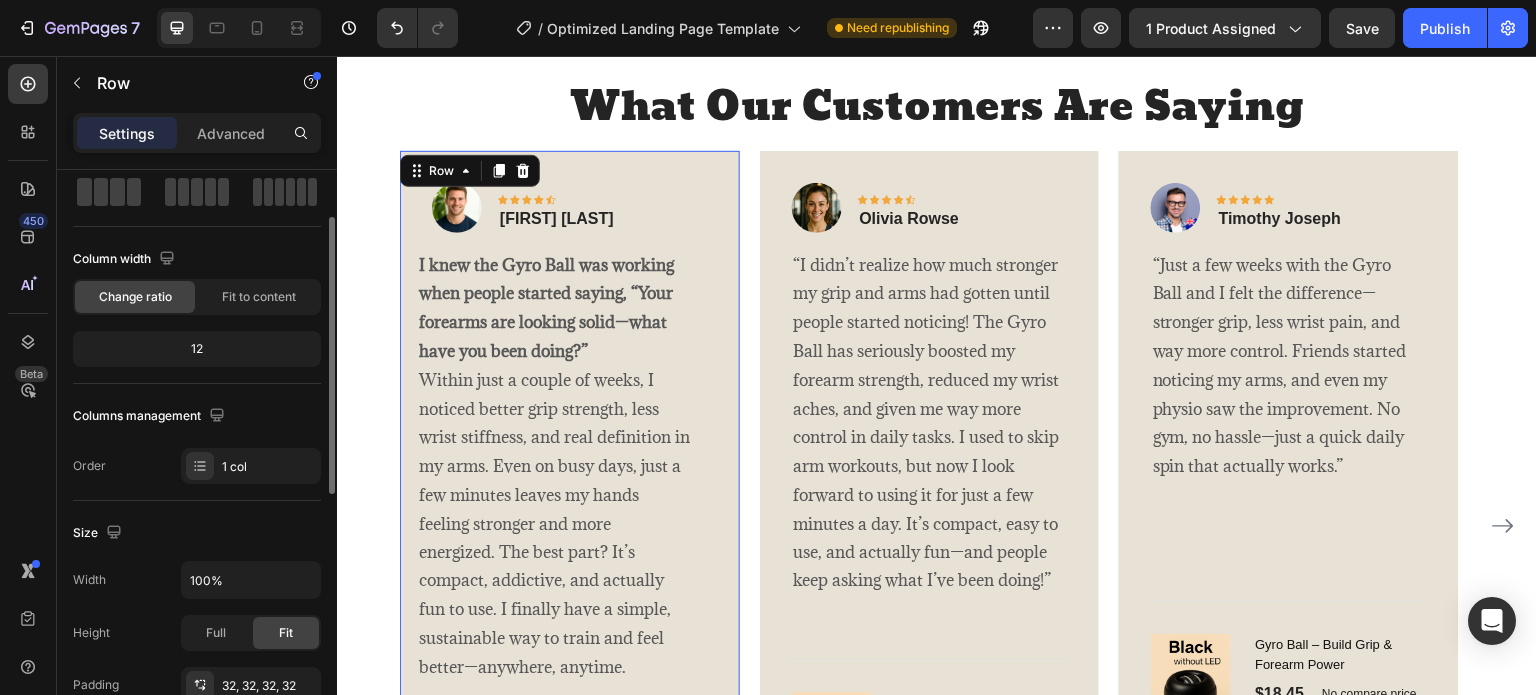 scroll, scrollTop: 200, scrollLeft: 0, axis: vertical 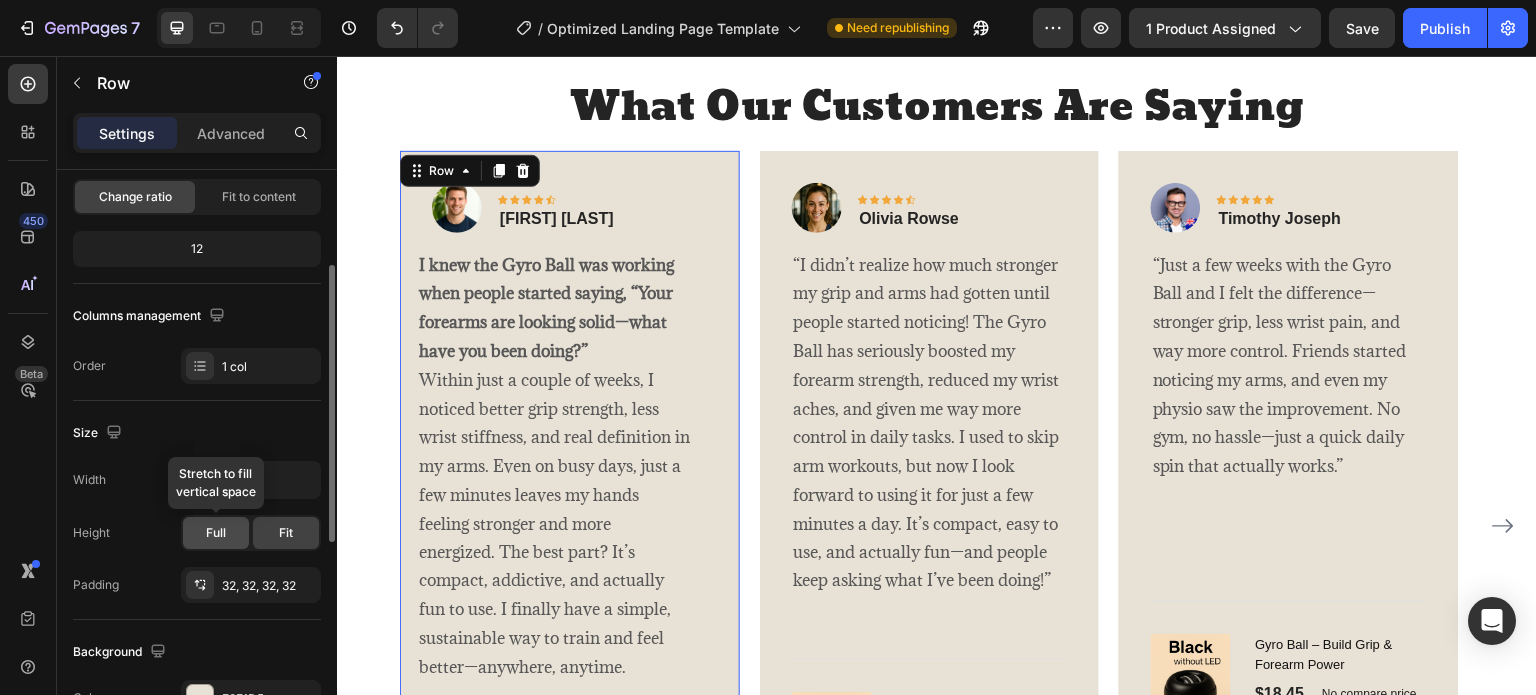 click on "Full" 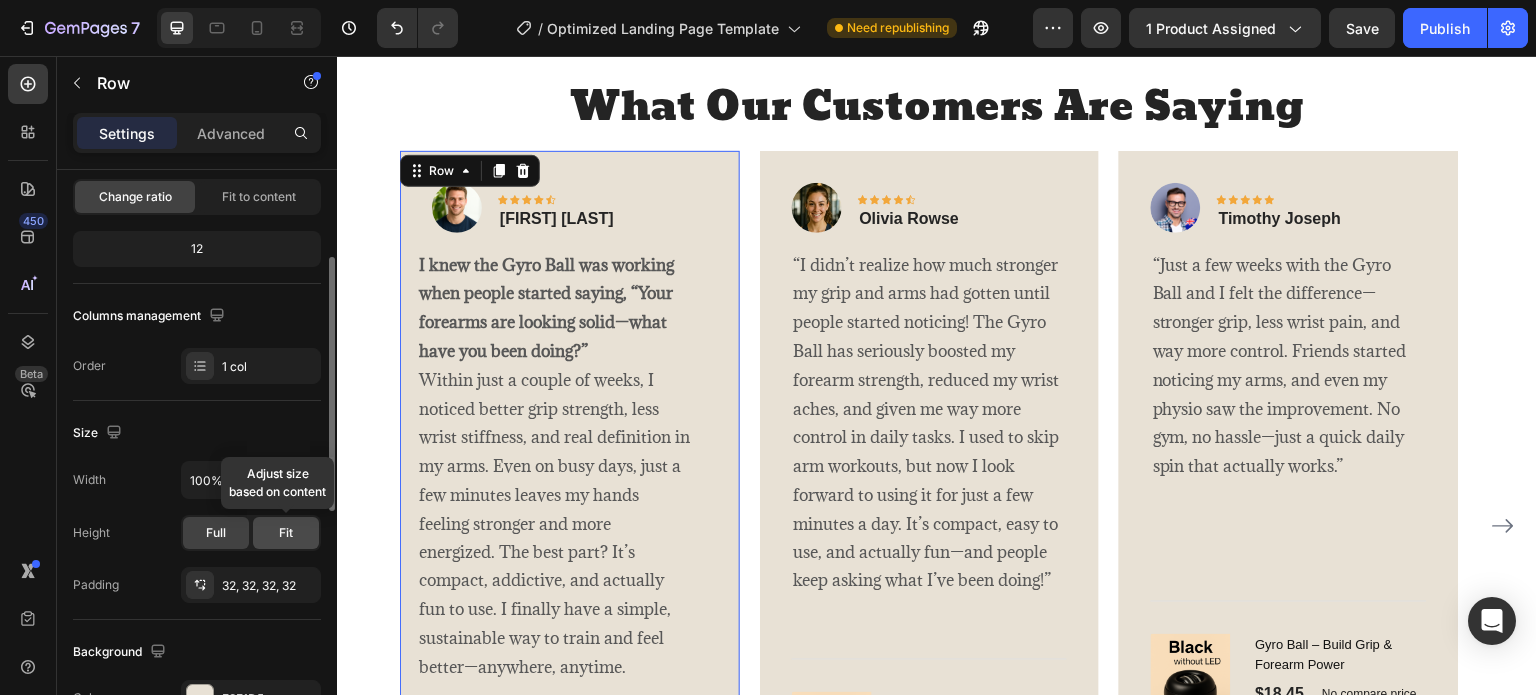 click on "Fit" 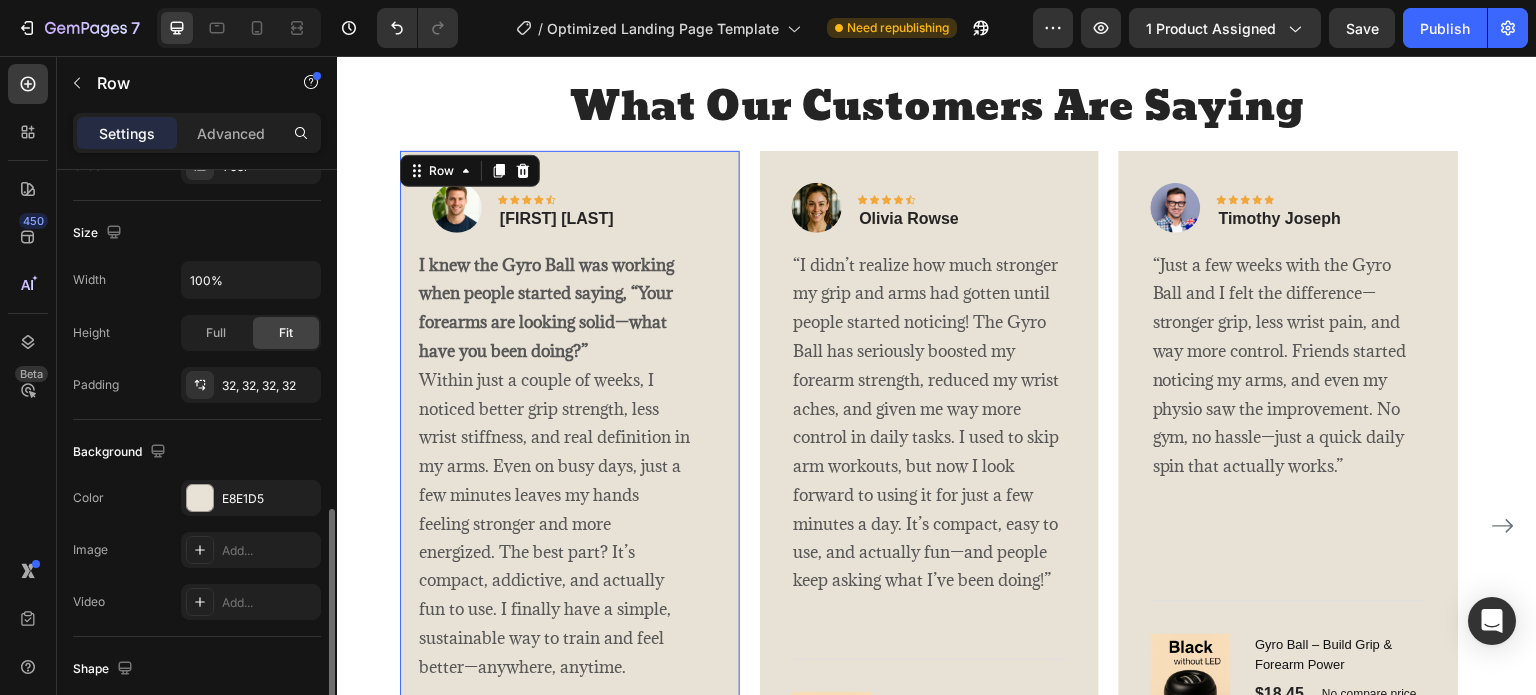scroll, scrollTop: 500, scrollLeft: 0, axis: vertical 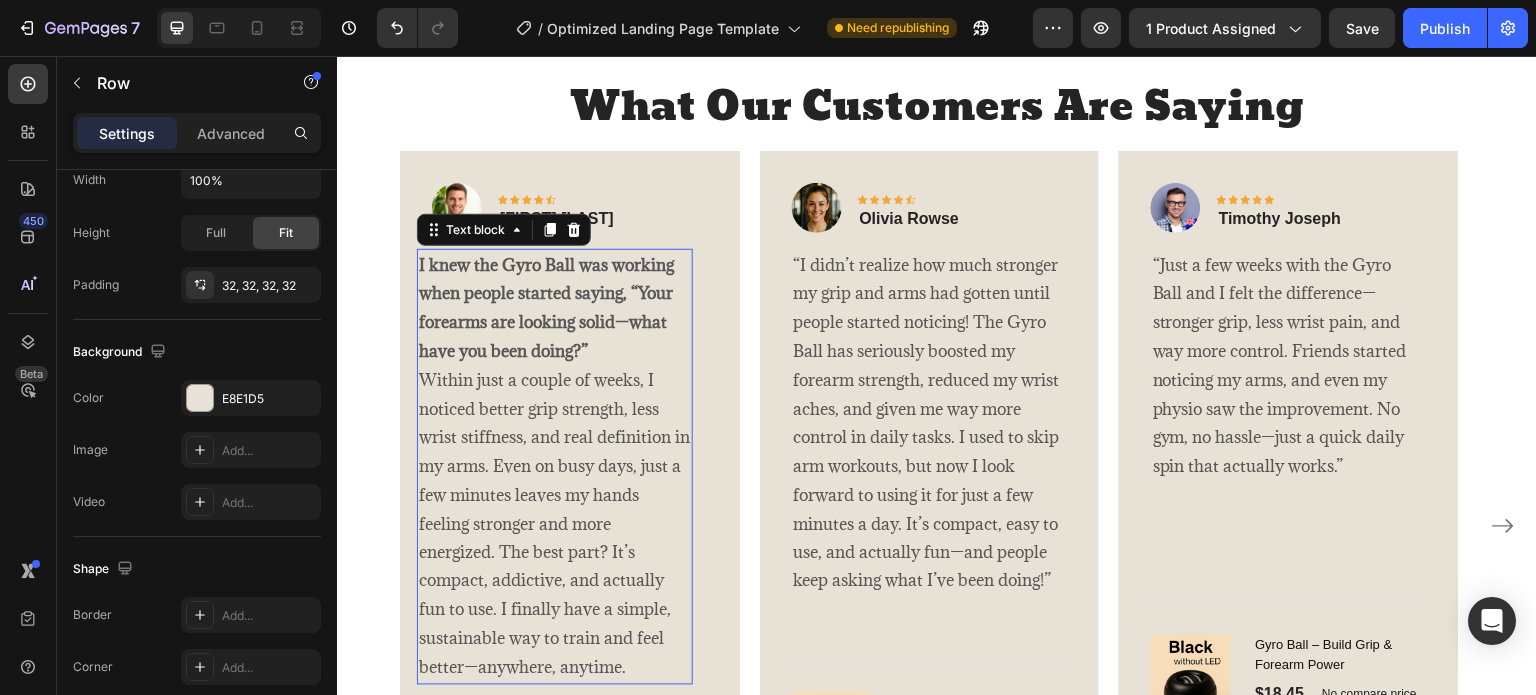 click on "I knew the Gyro Ball was working when people started saying, “Your forearms are looking solid—what have you been doing?”" at bounding box center (546, 308) 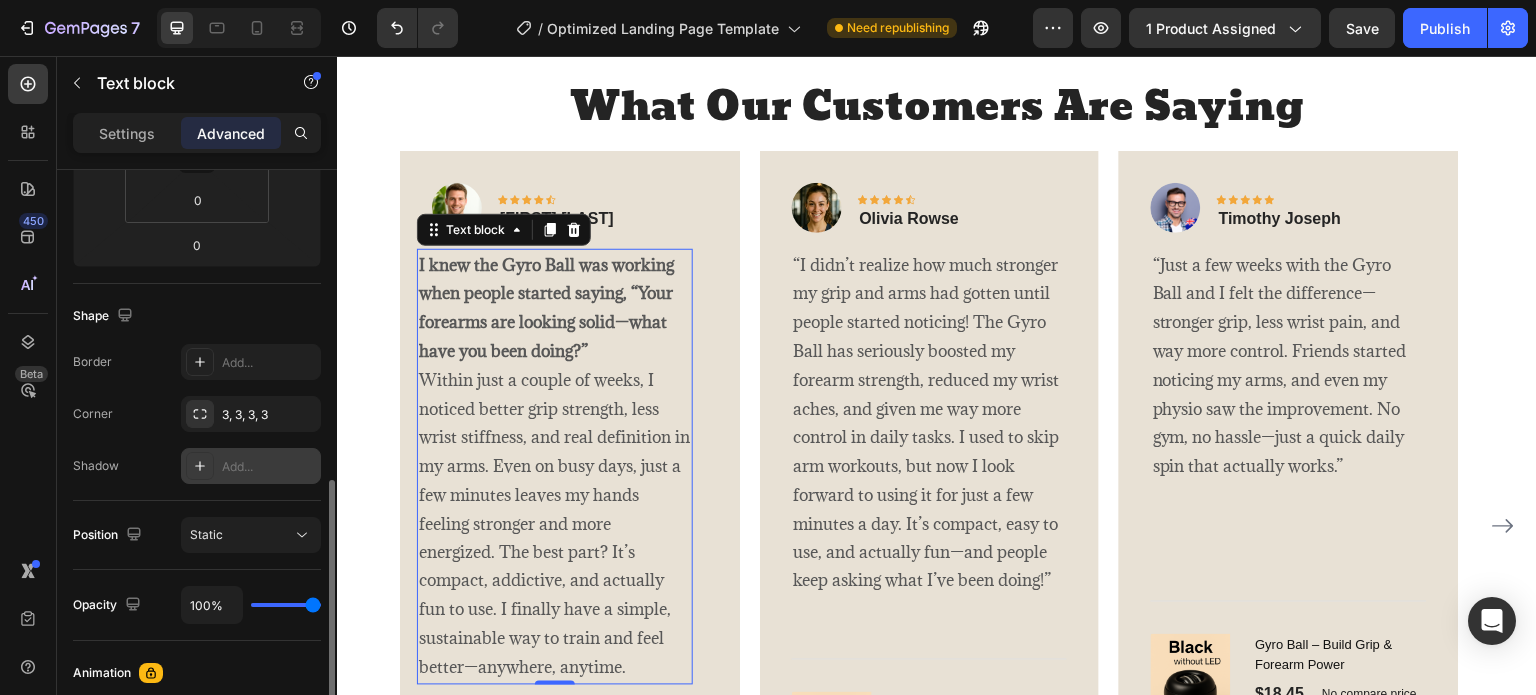 scroll, scrollTop: 500, scrollLeft: 0, axis: vertical 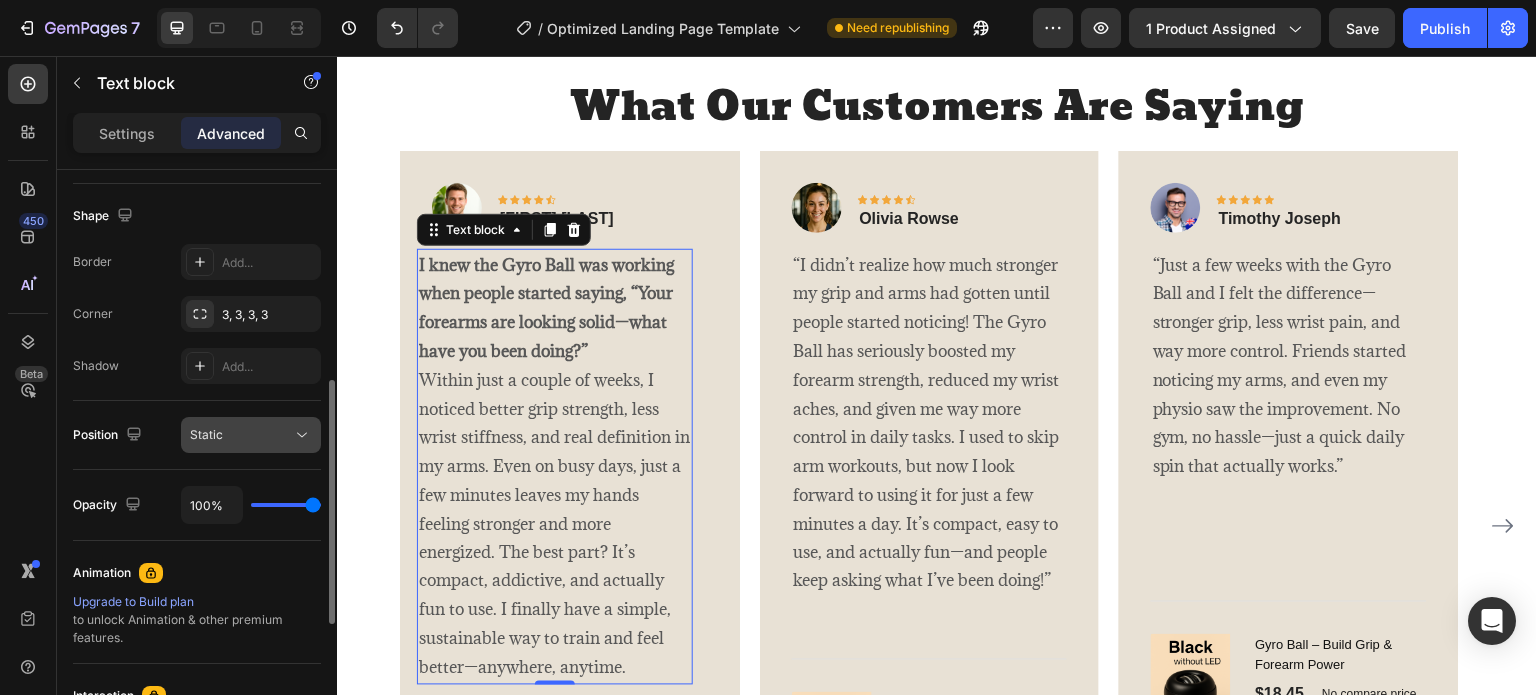 click on "Static" at bounding box center [241, 435] 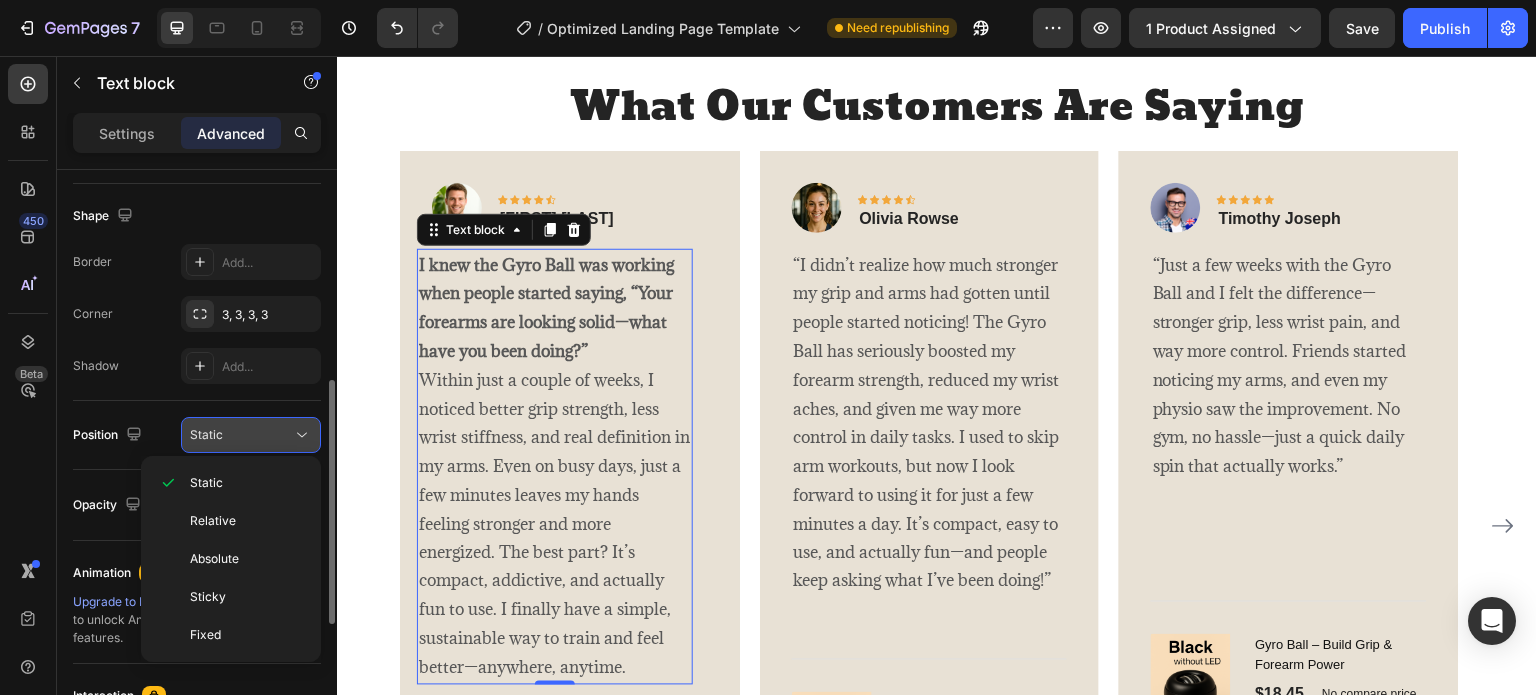 click on "Static" at bounding box center [241, 435] 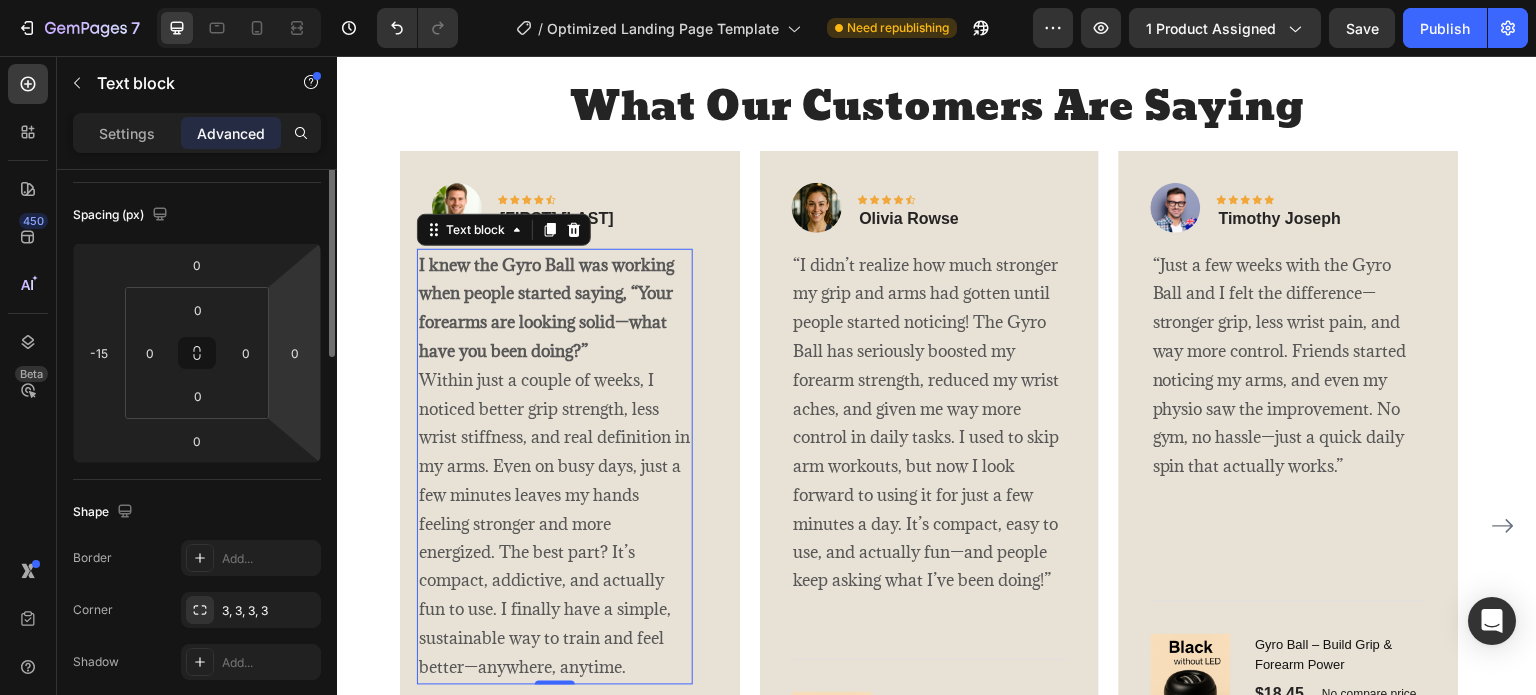 scroll, scrollTop: 0, scrollLeft: 0, axis: both 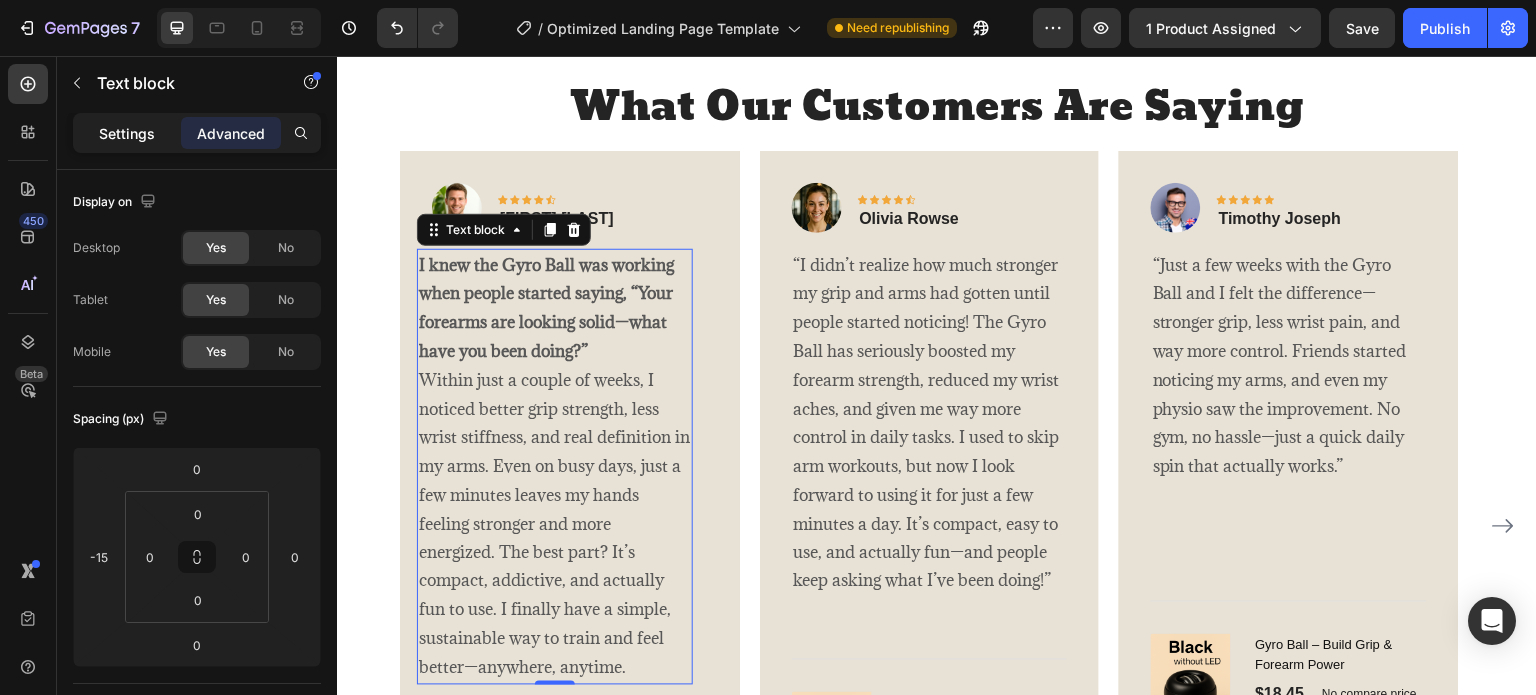click on "Settings" at bounding box center [127, 133] 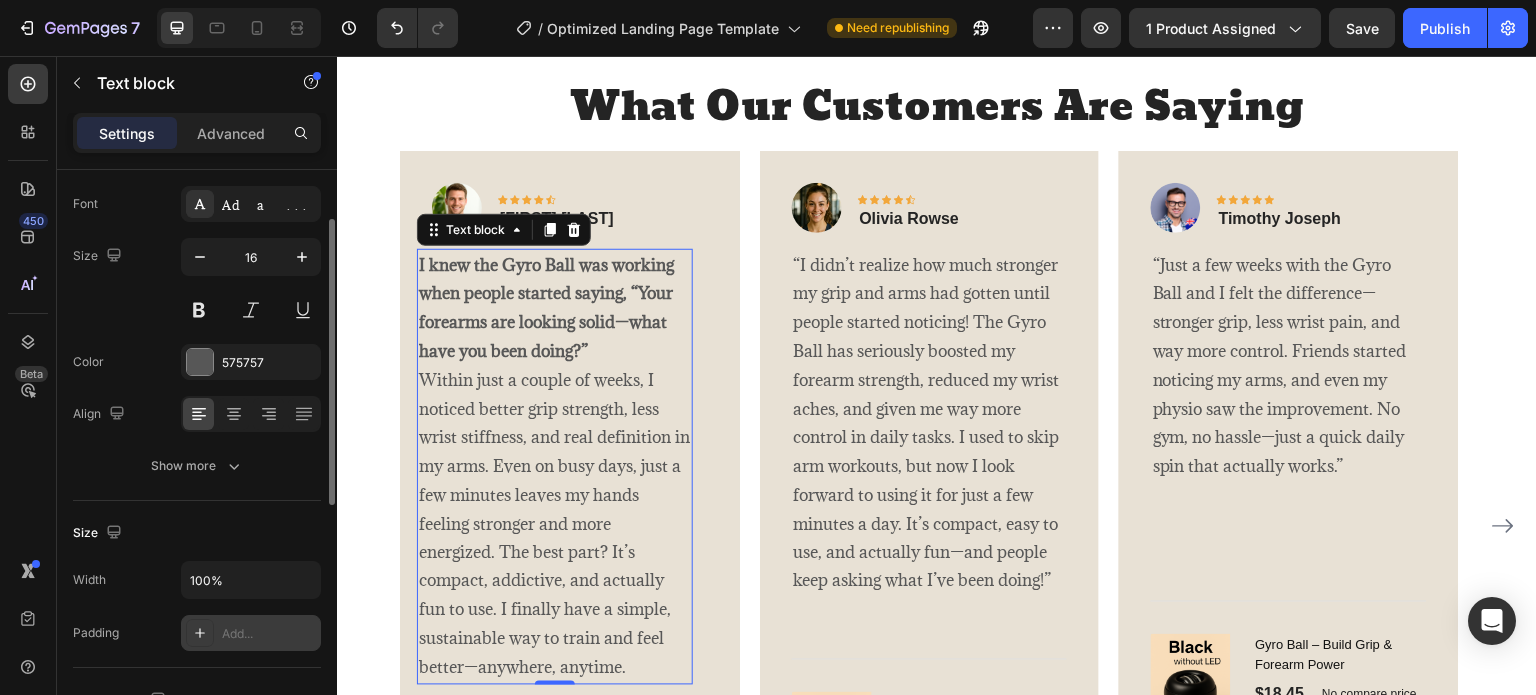 scroll, scrollTop: 300, scrollLeft: 0, axis: vertical 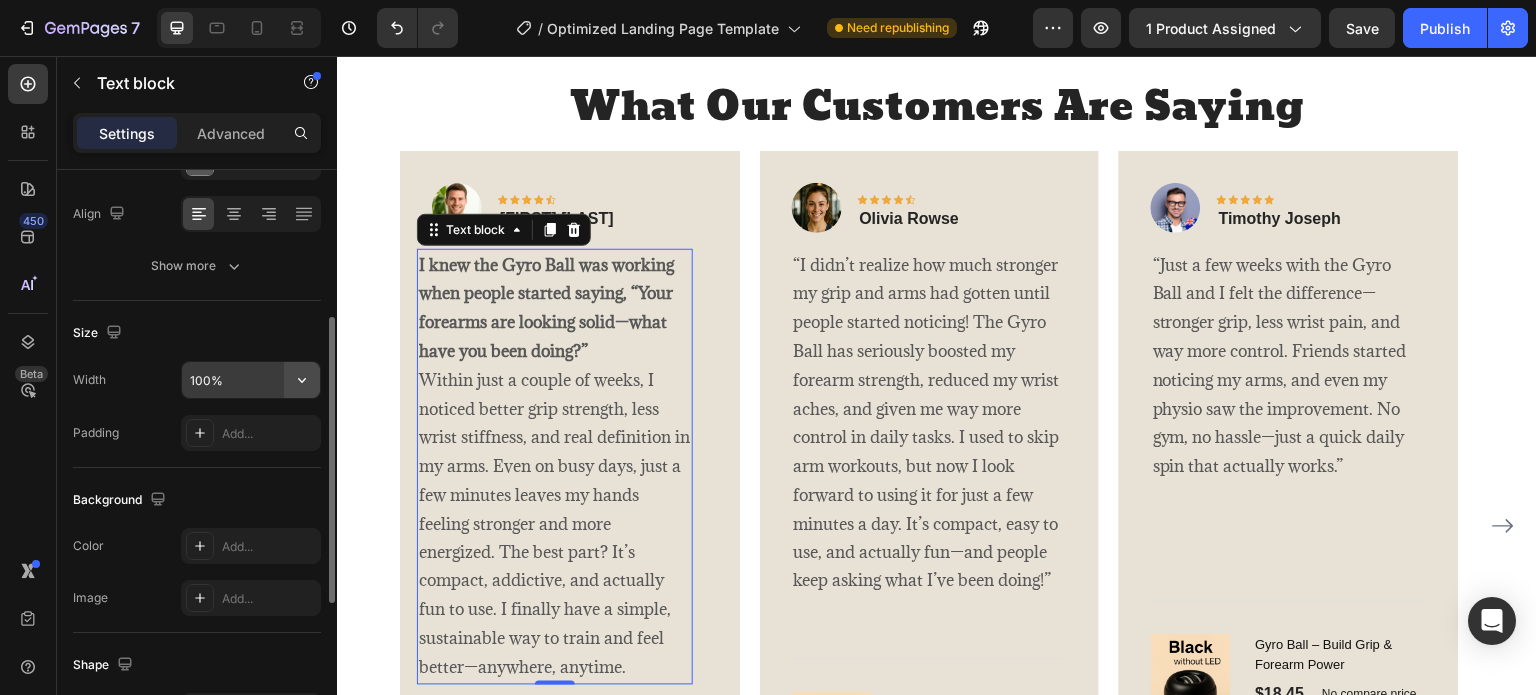 click 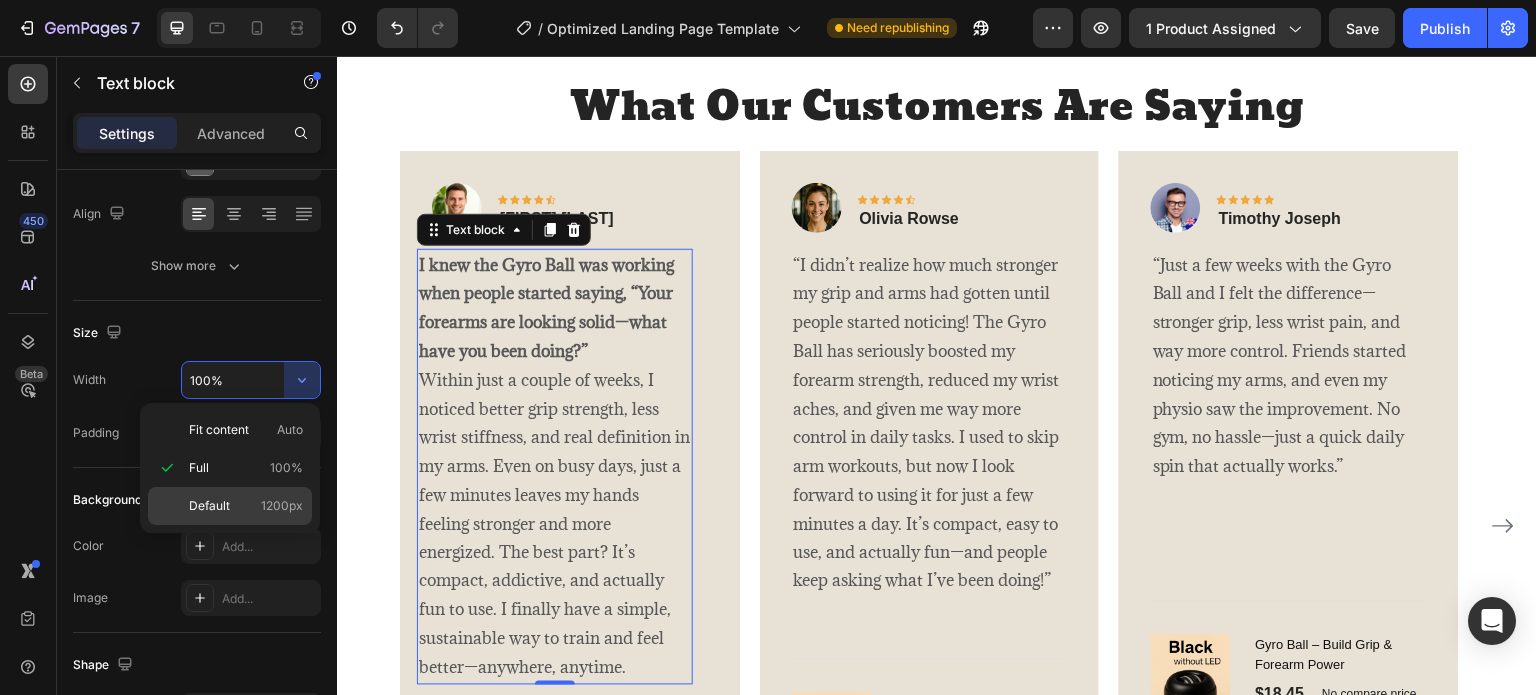 click on "1200px" at bounding box center (282, 506) 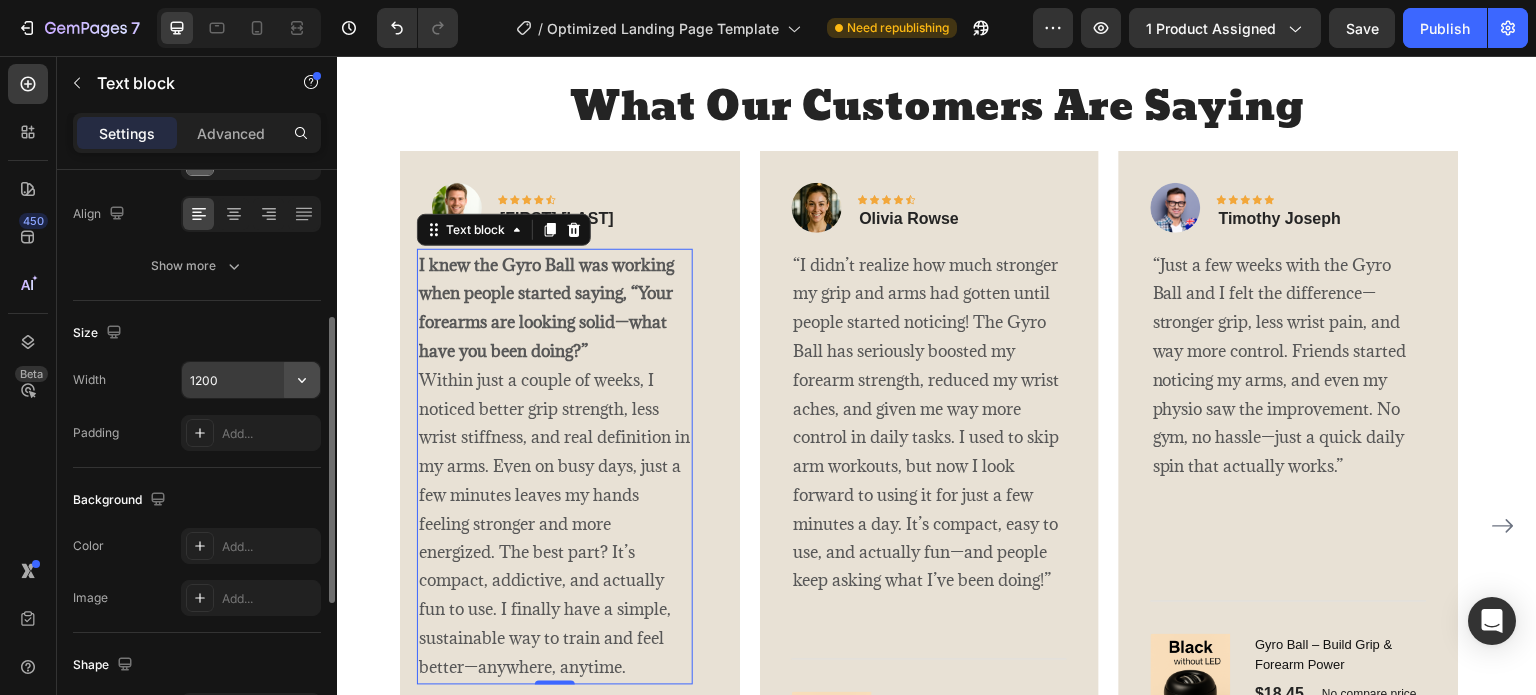click 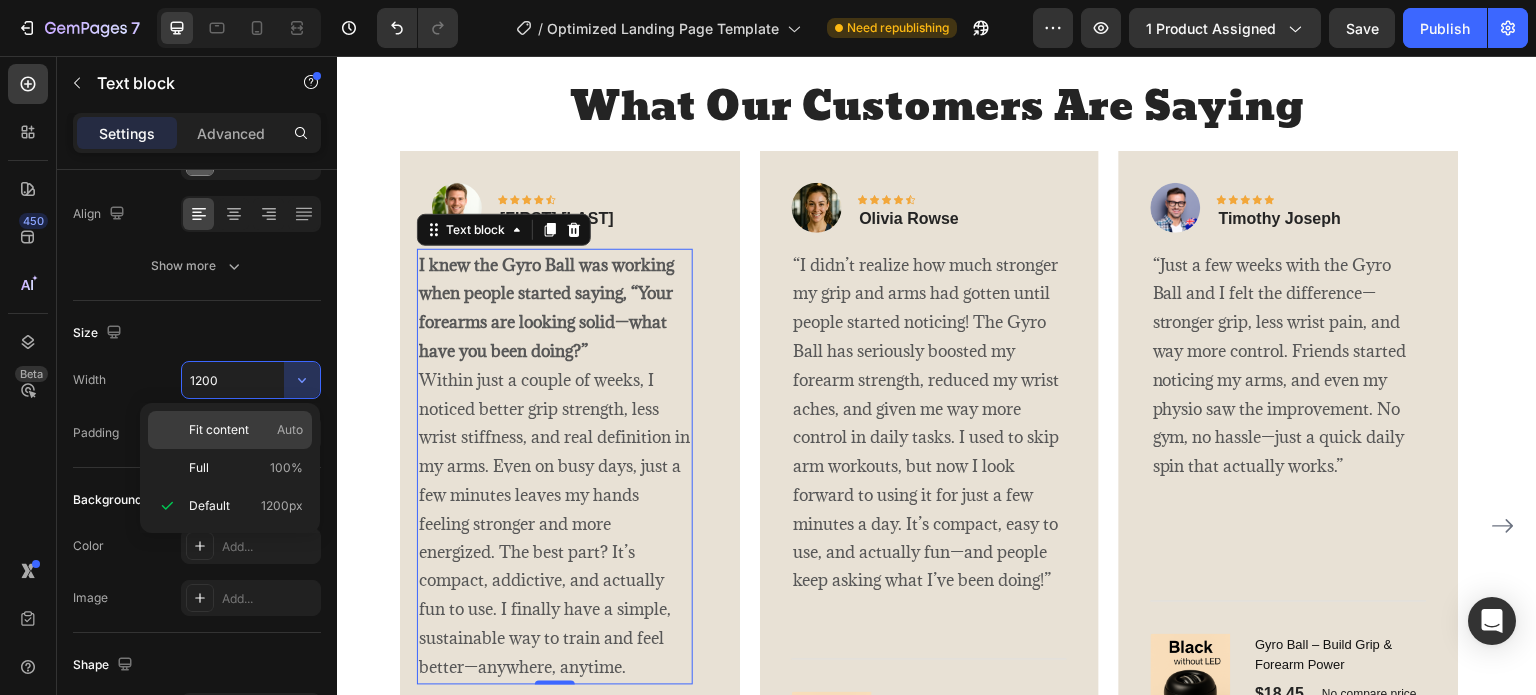 click on "Fit content Auto" at bounding box center (246, 430) 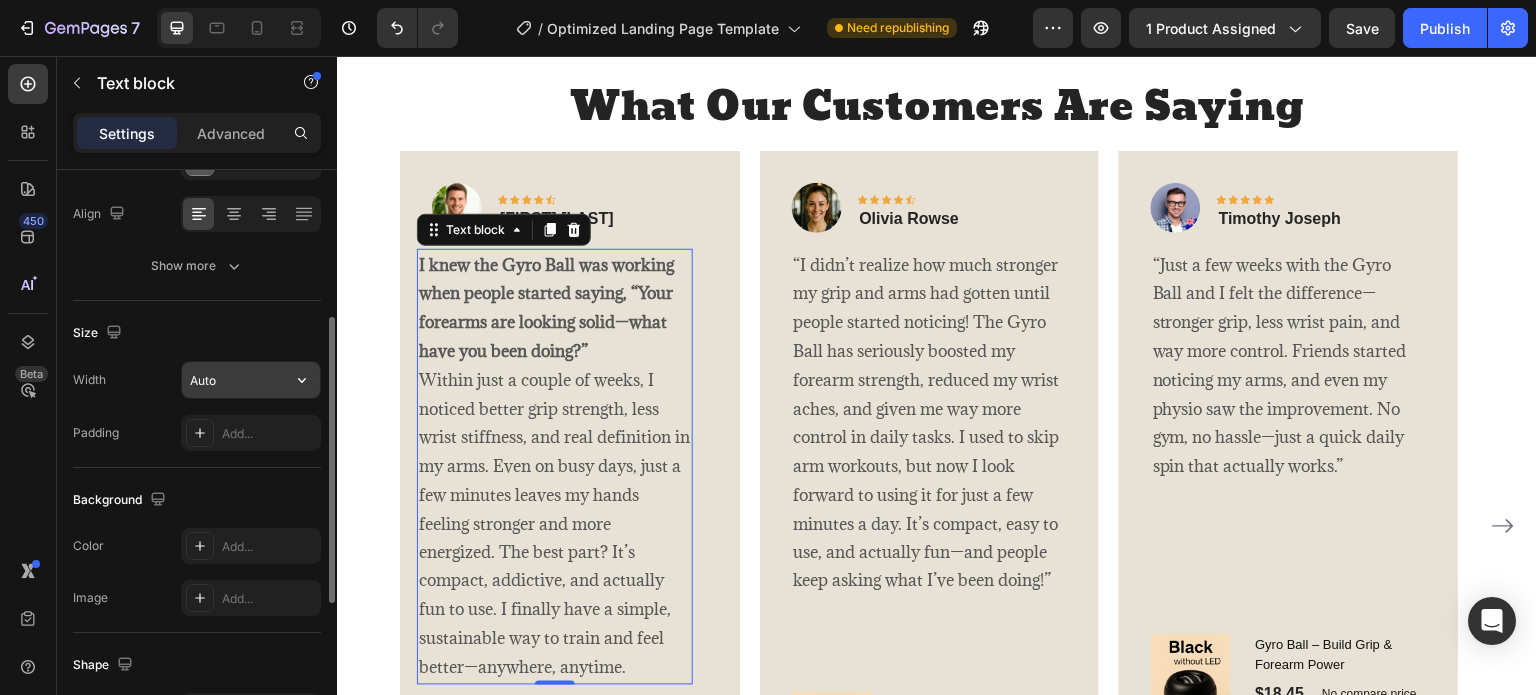 click 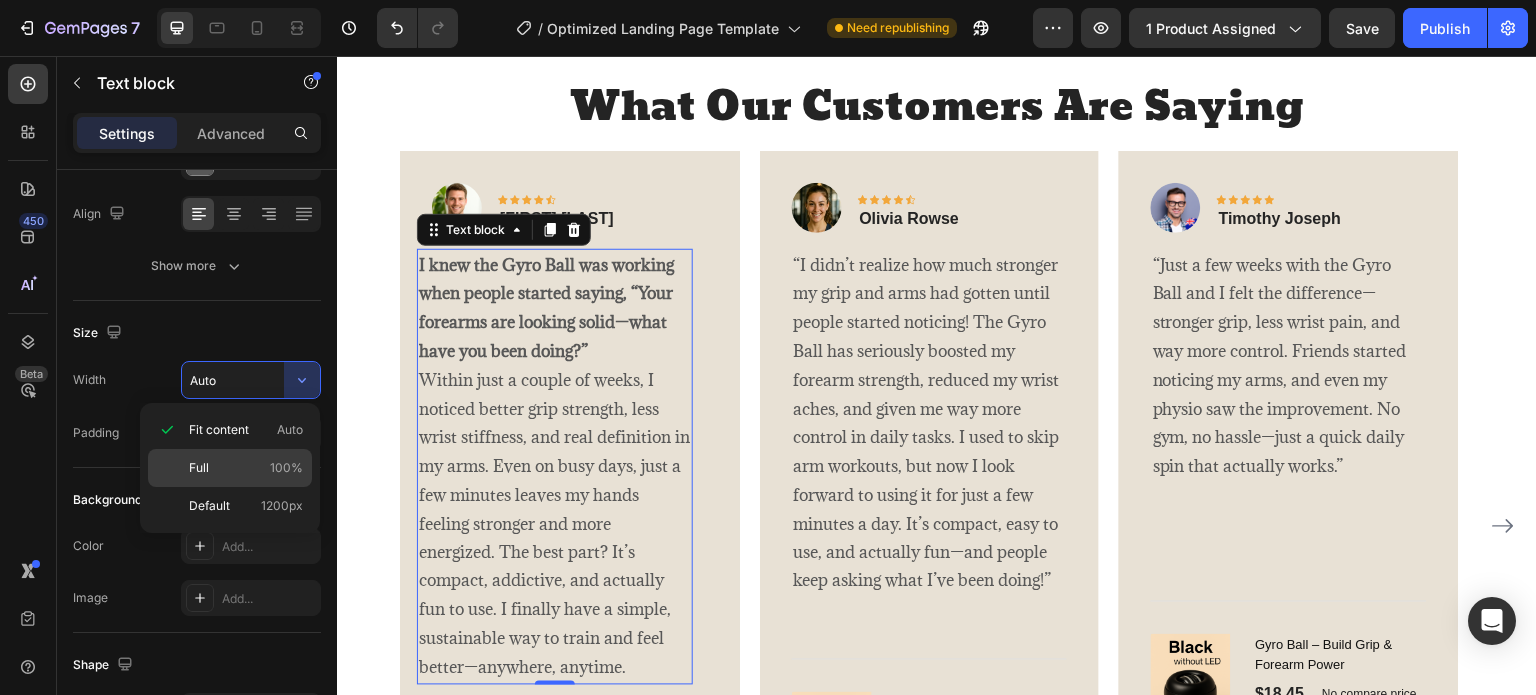 click on "Full 100%" at bounding box center (246, 468) 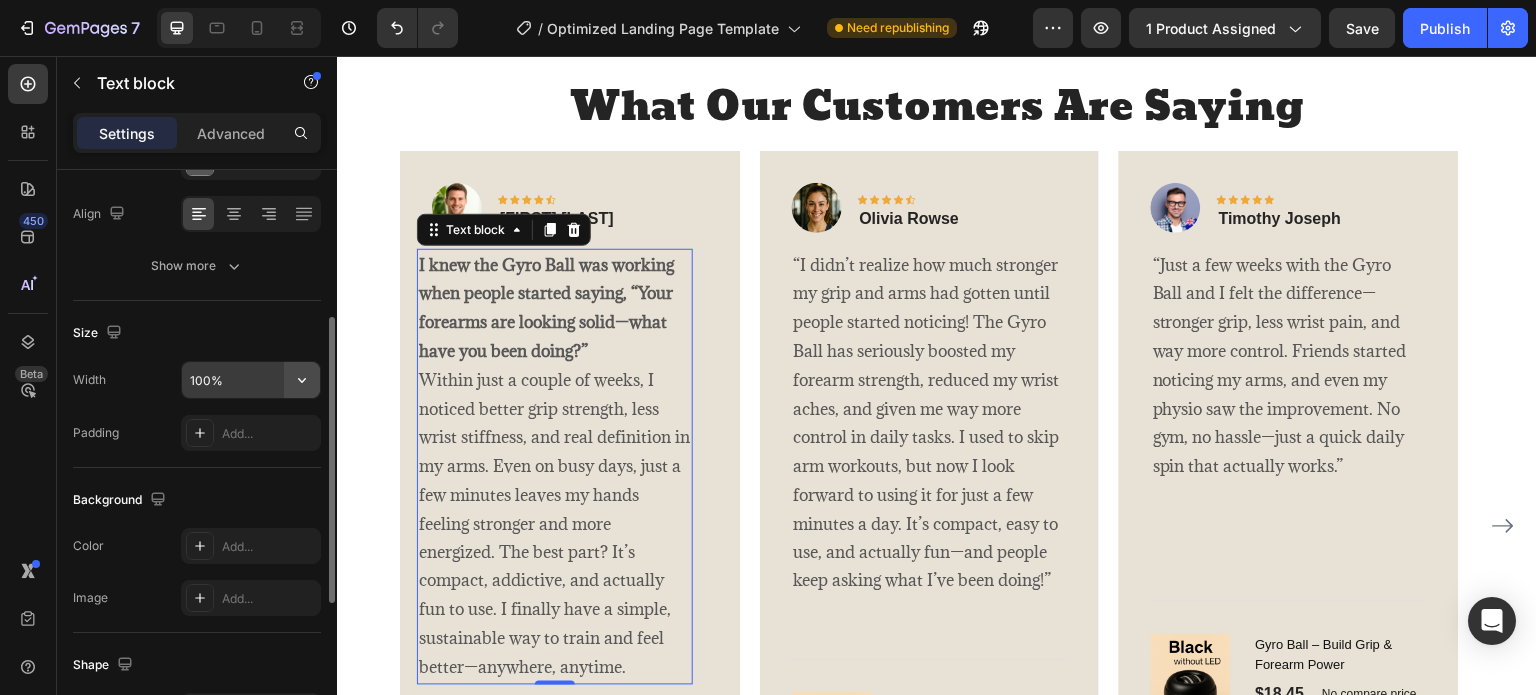 click 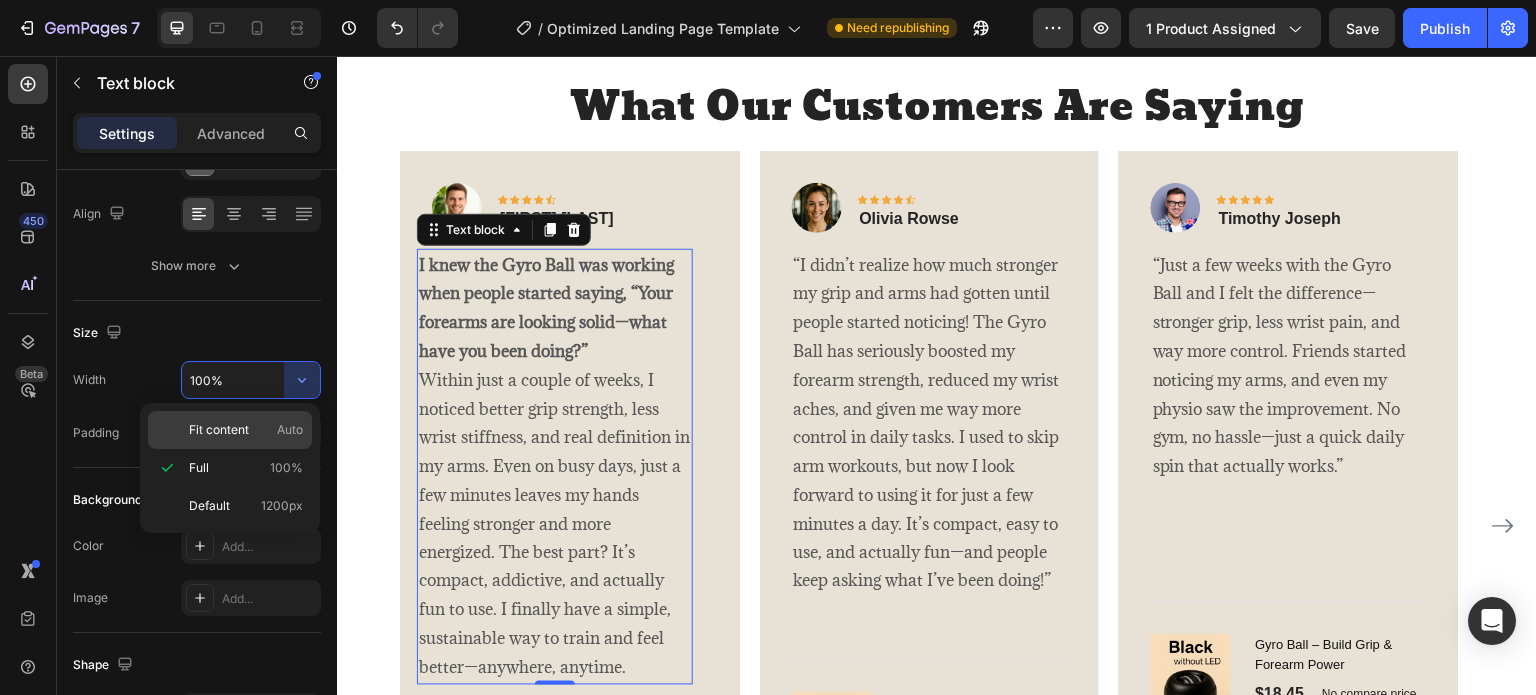 click on "Auto" at bounding box center [290, 430] 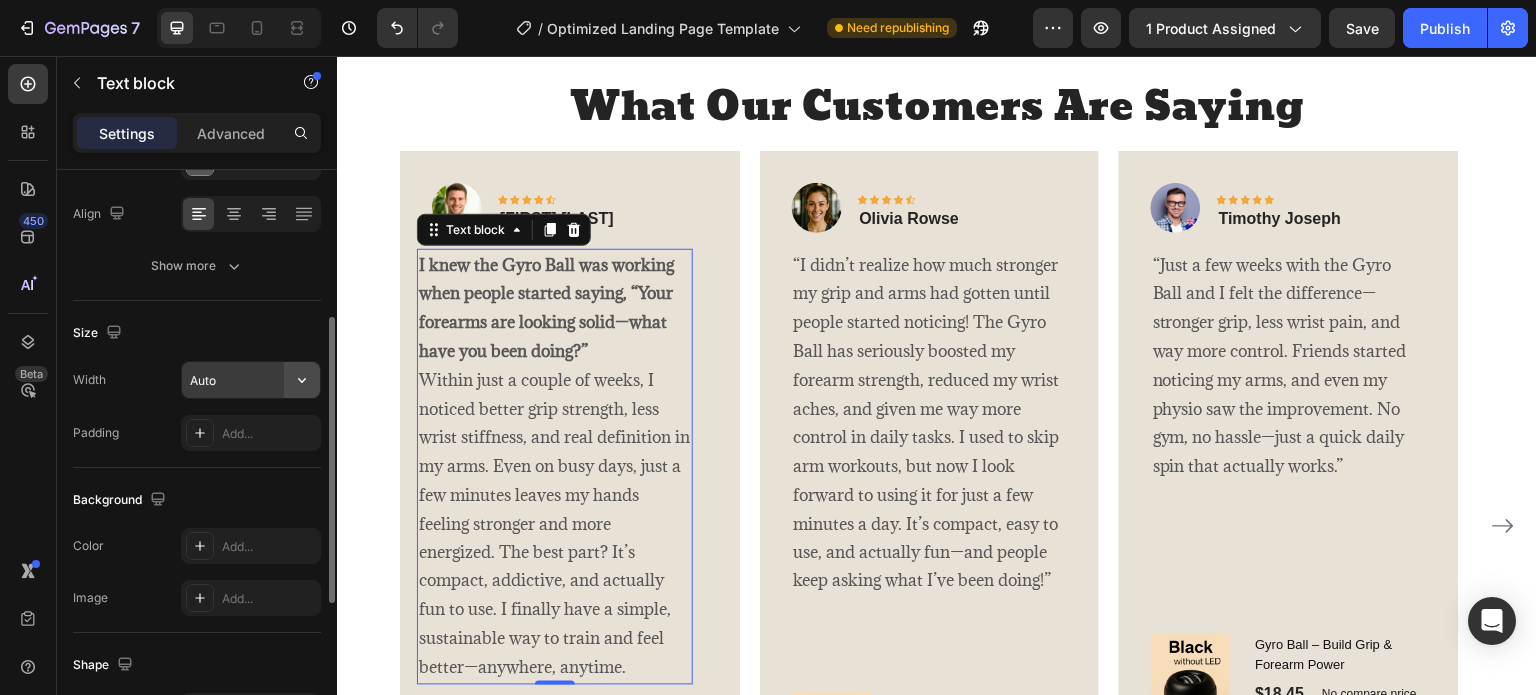 click 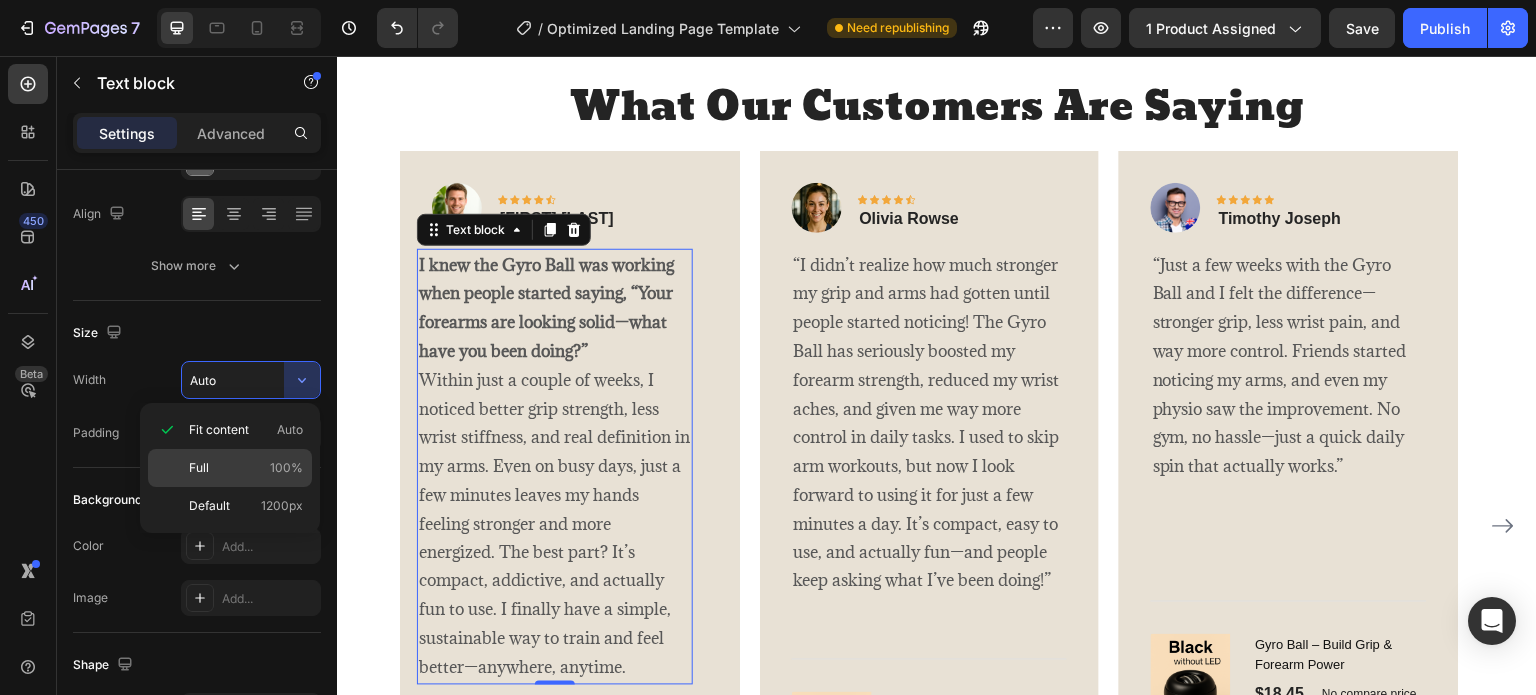 click on "Full 100%" at bounding box center (246, 468) 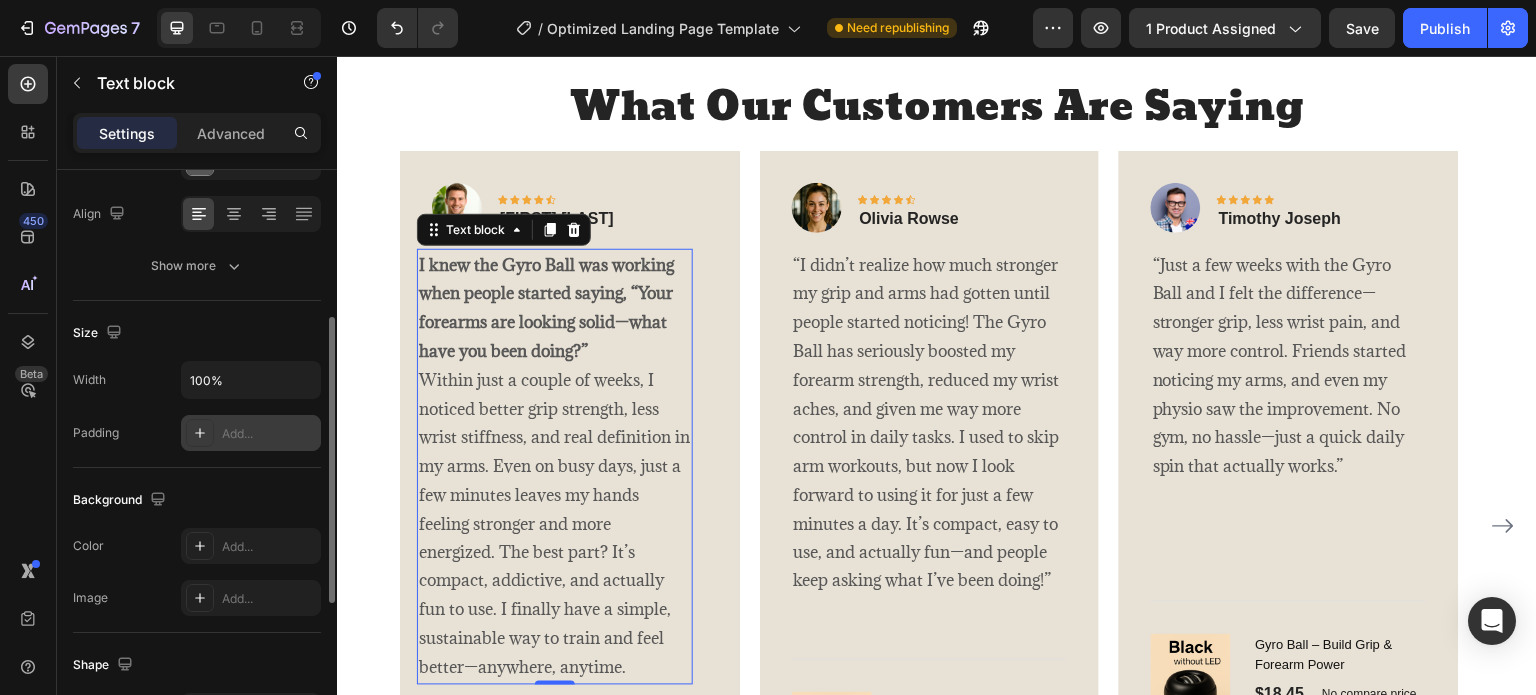 click on "Add..." at bounding box center [269, 434] 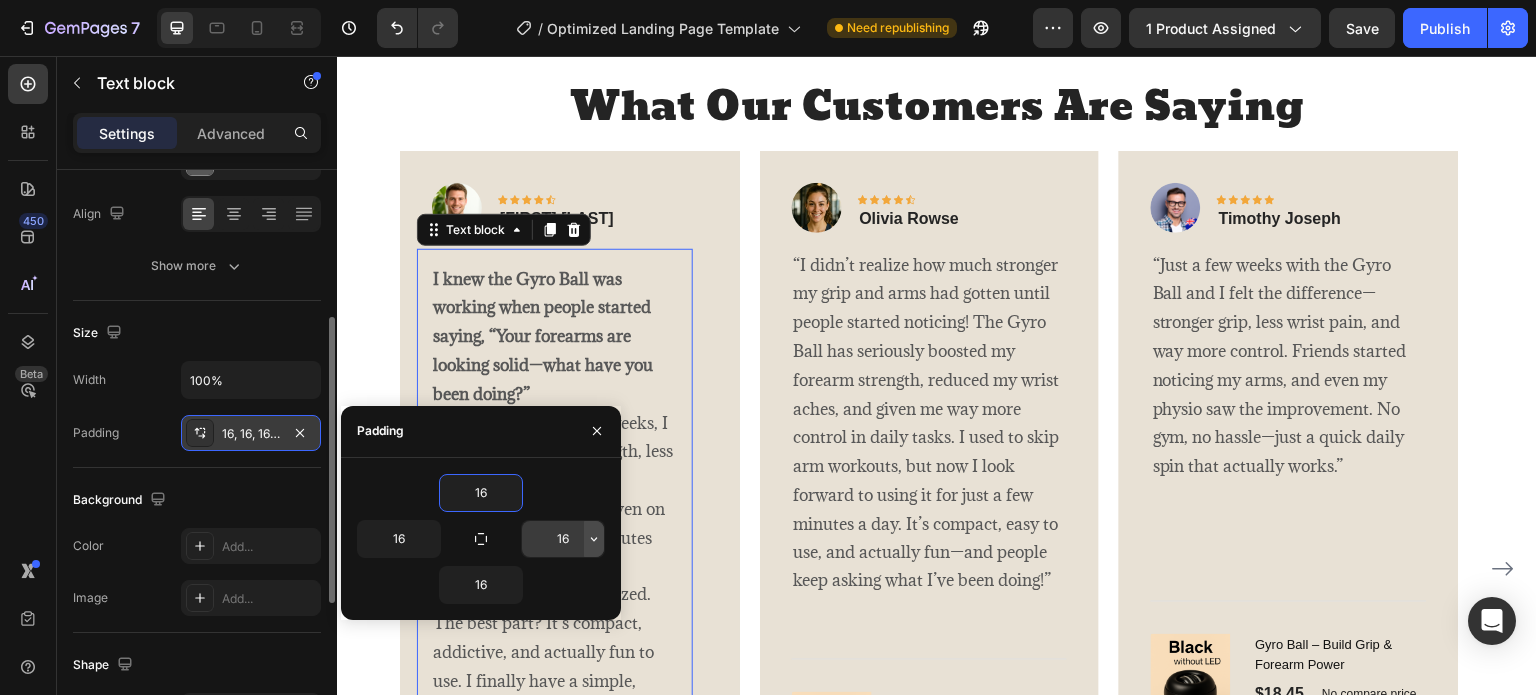 click 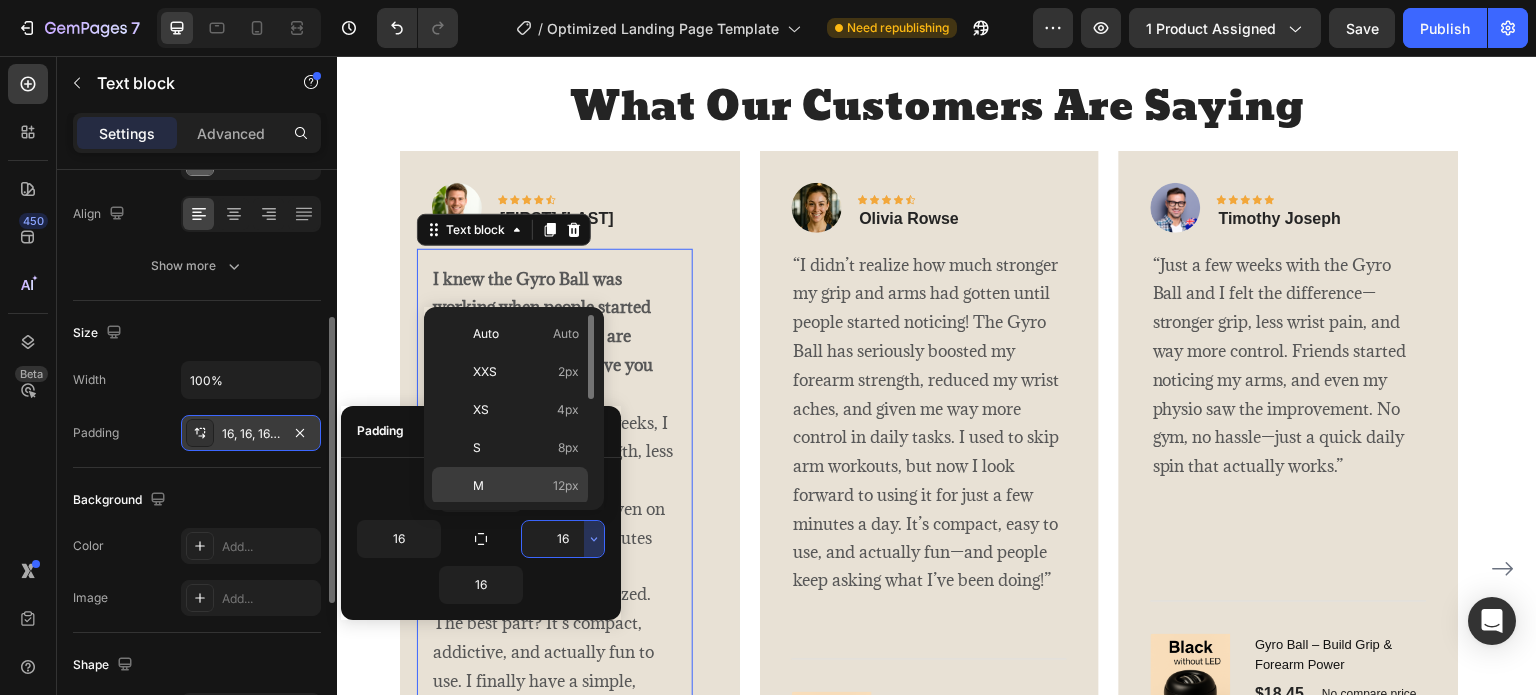 click on "12px" at bounding box center (566, 486) 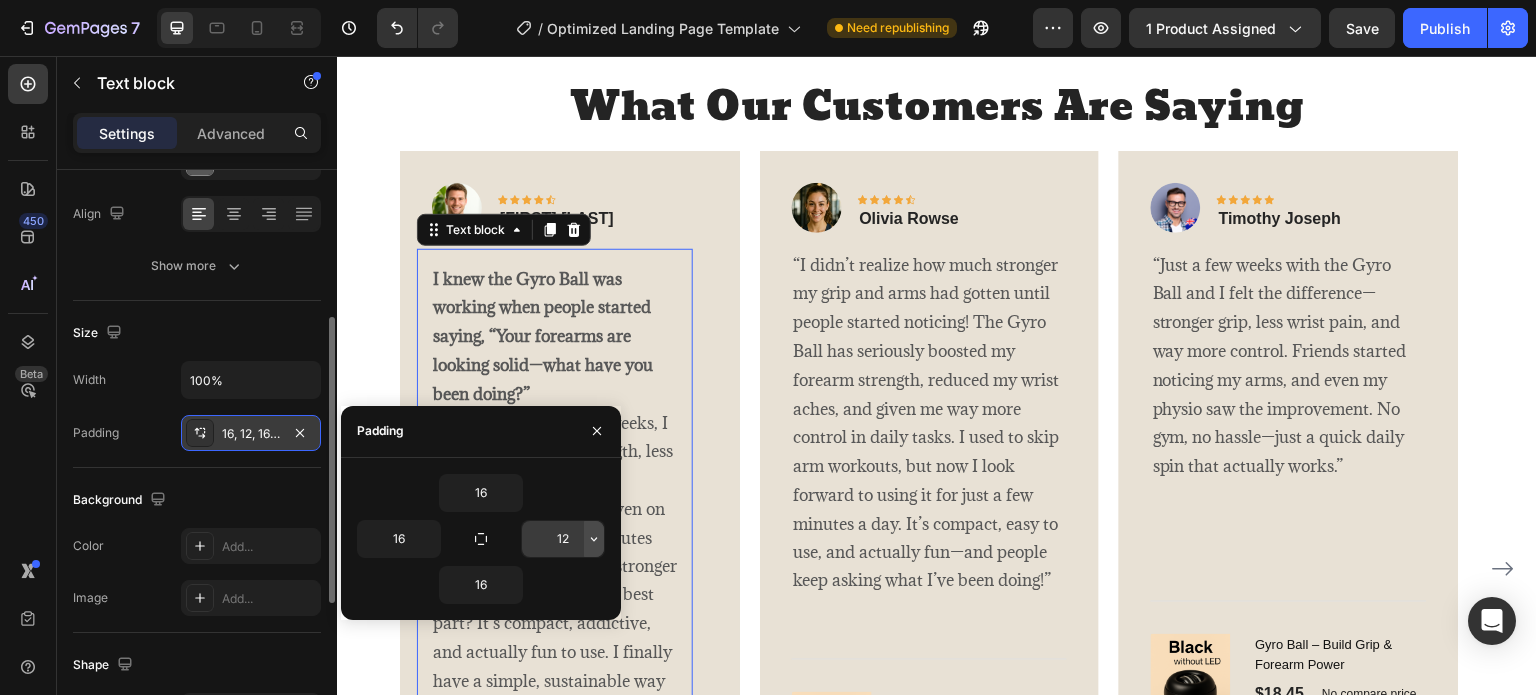 click 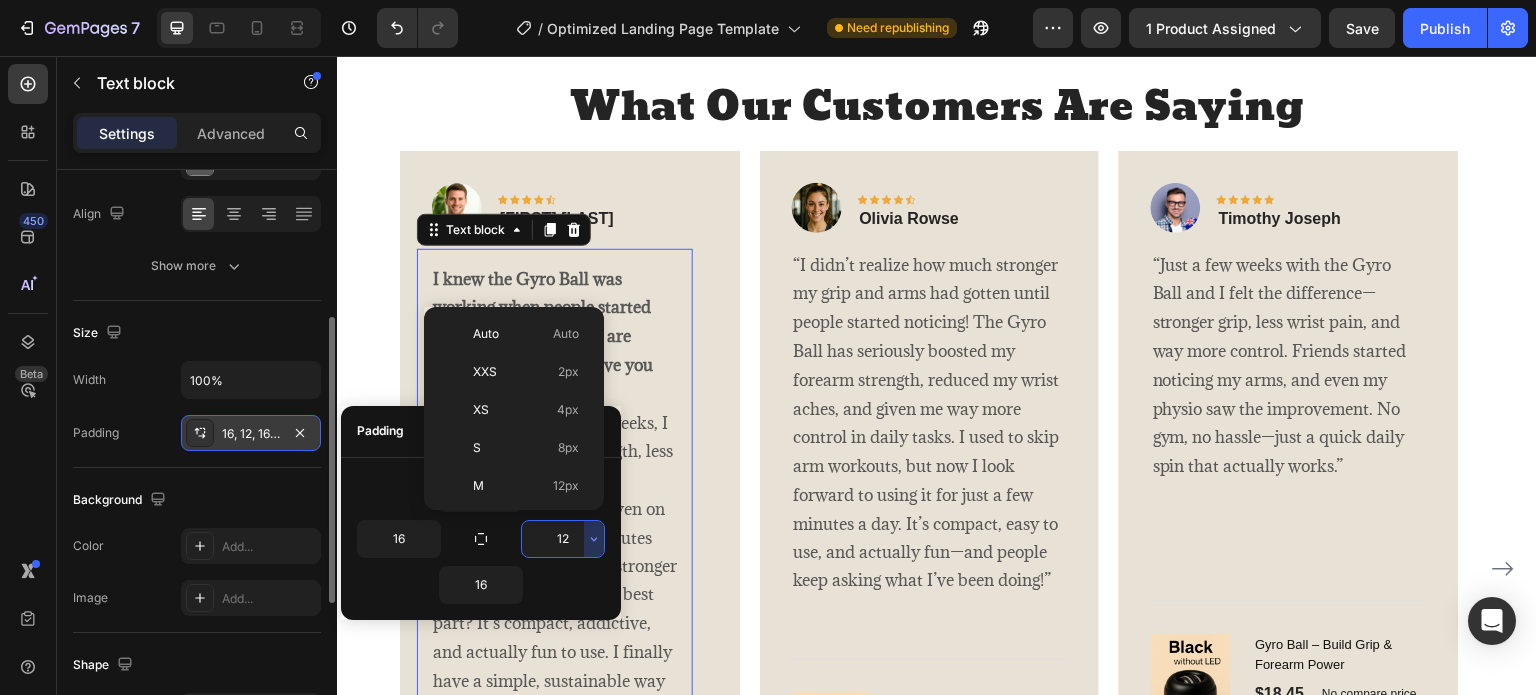 click on "12" at bounding box center (563, 539) 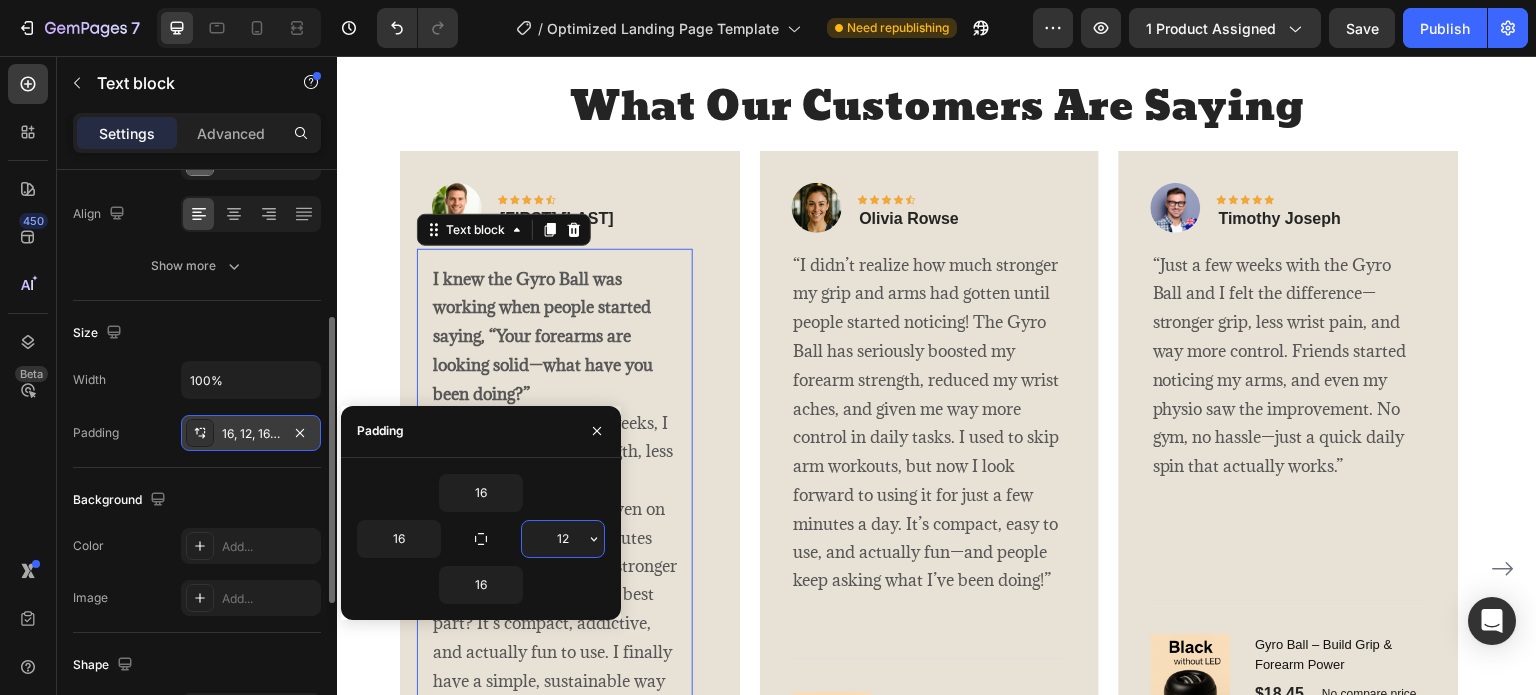 click on "12" at bounding box center (563, 539) 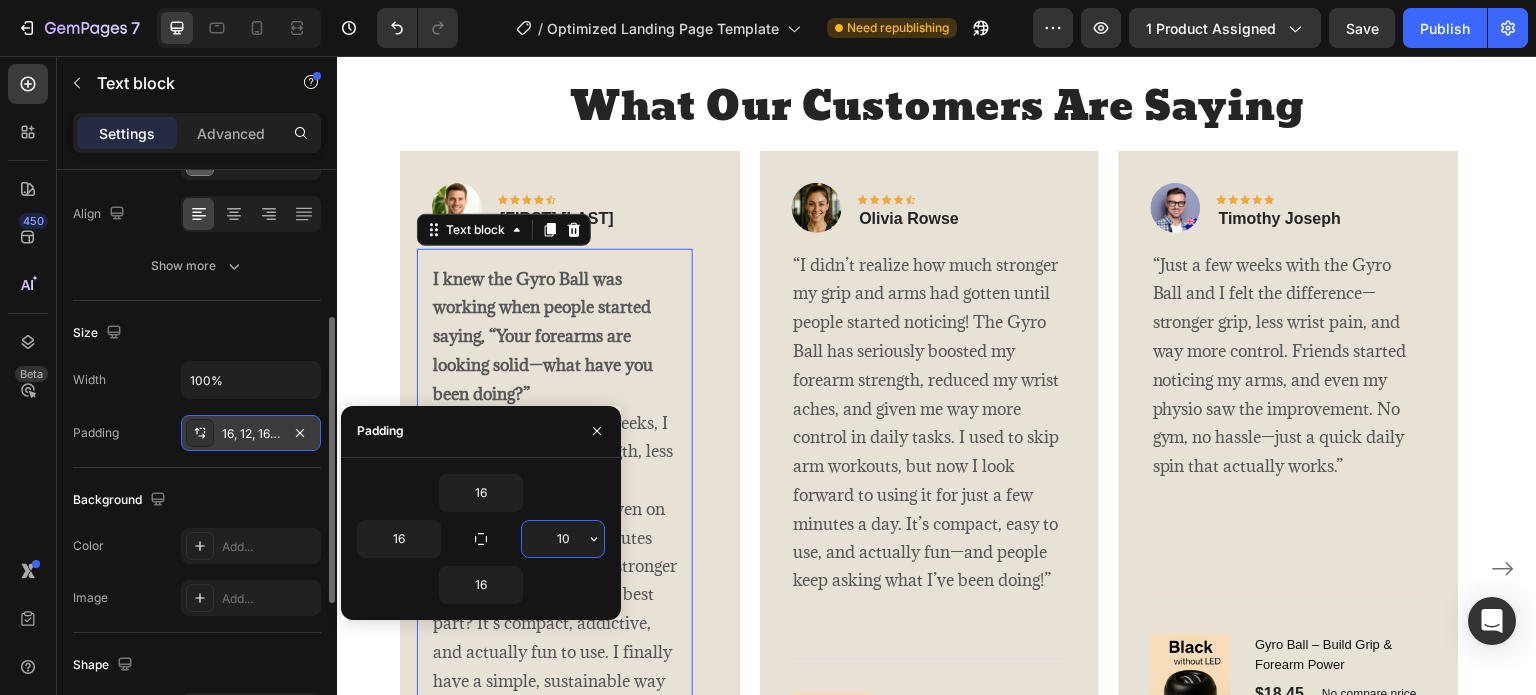 type on "1" 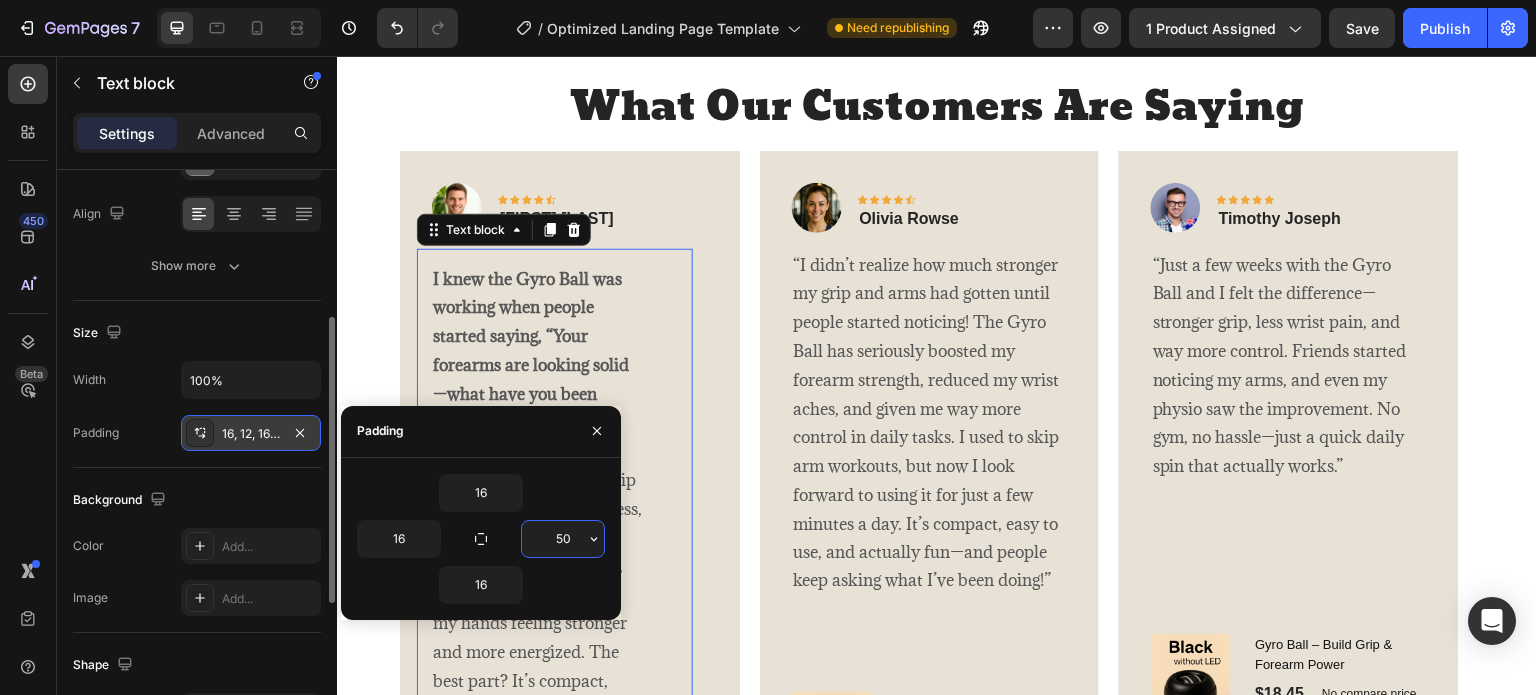 type on "5" 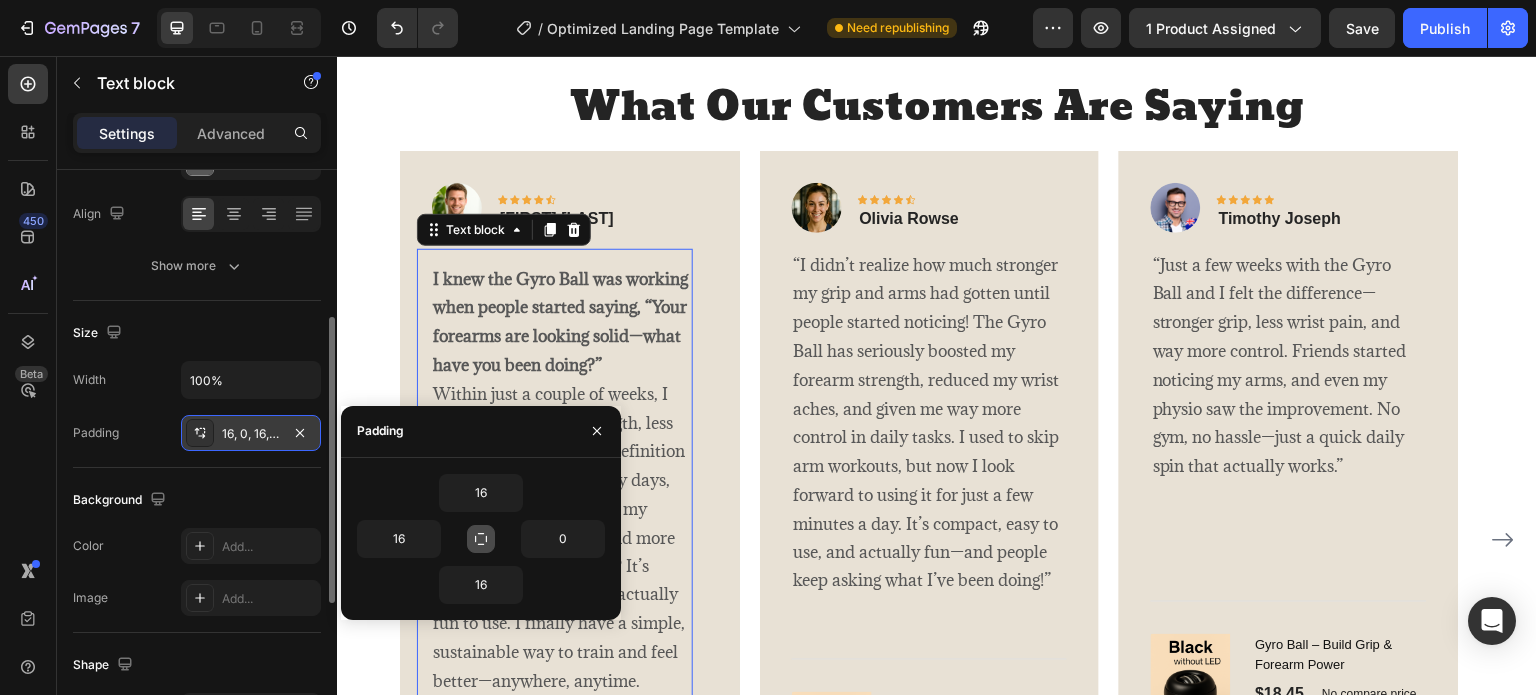 click 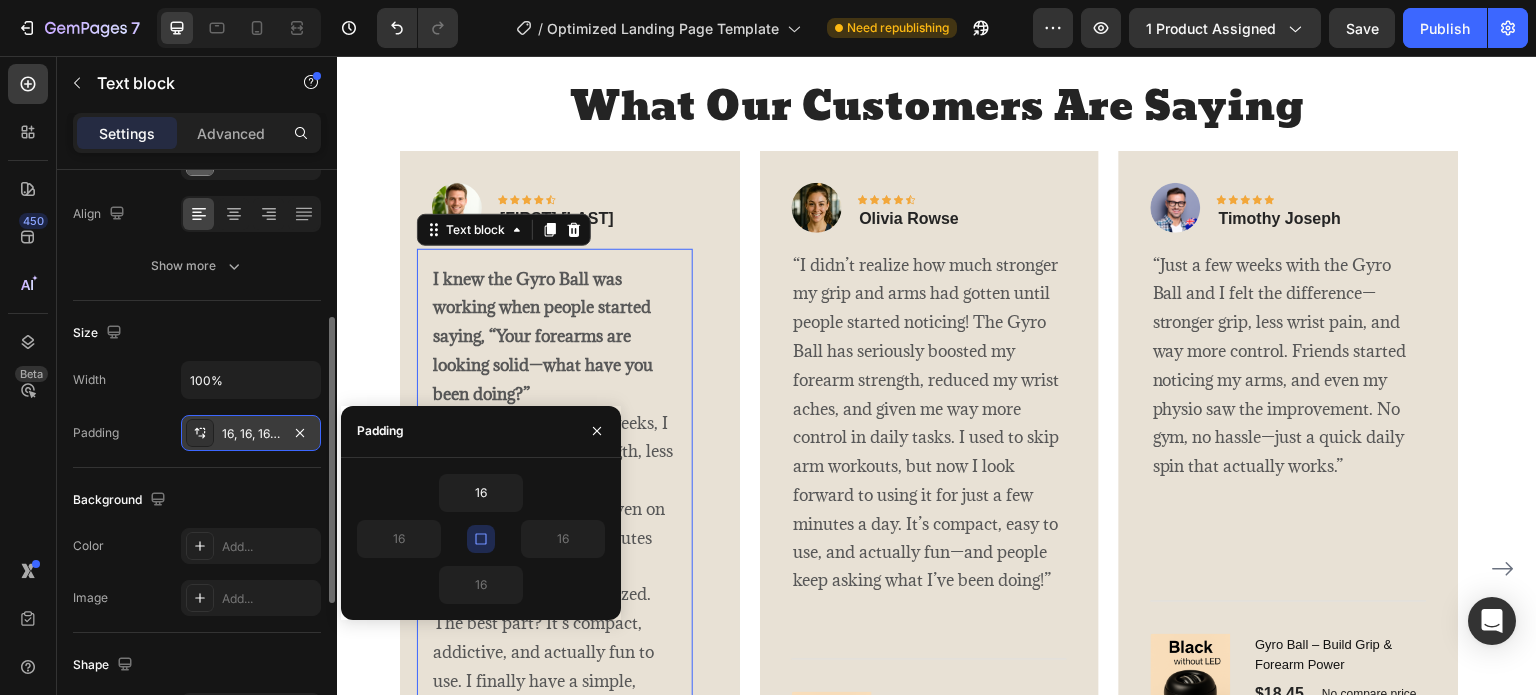 click 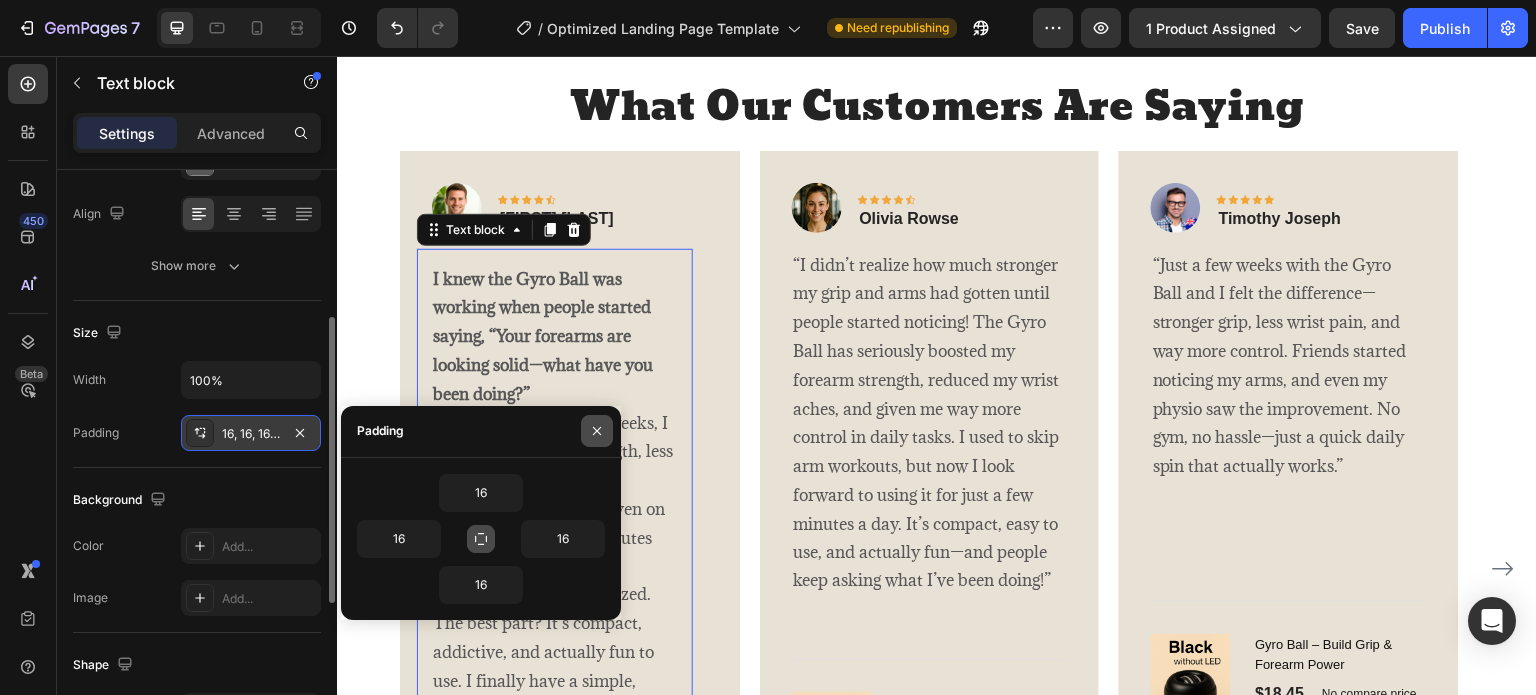 drag, startPoint x: 592, startPoint y: 425, endPoint x: 215, endPoint y: 370, distance: 380.9908 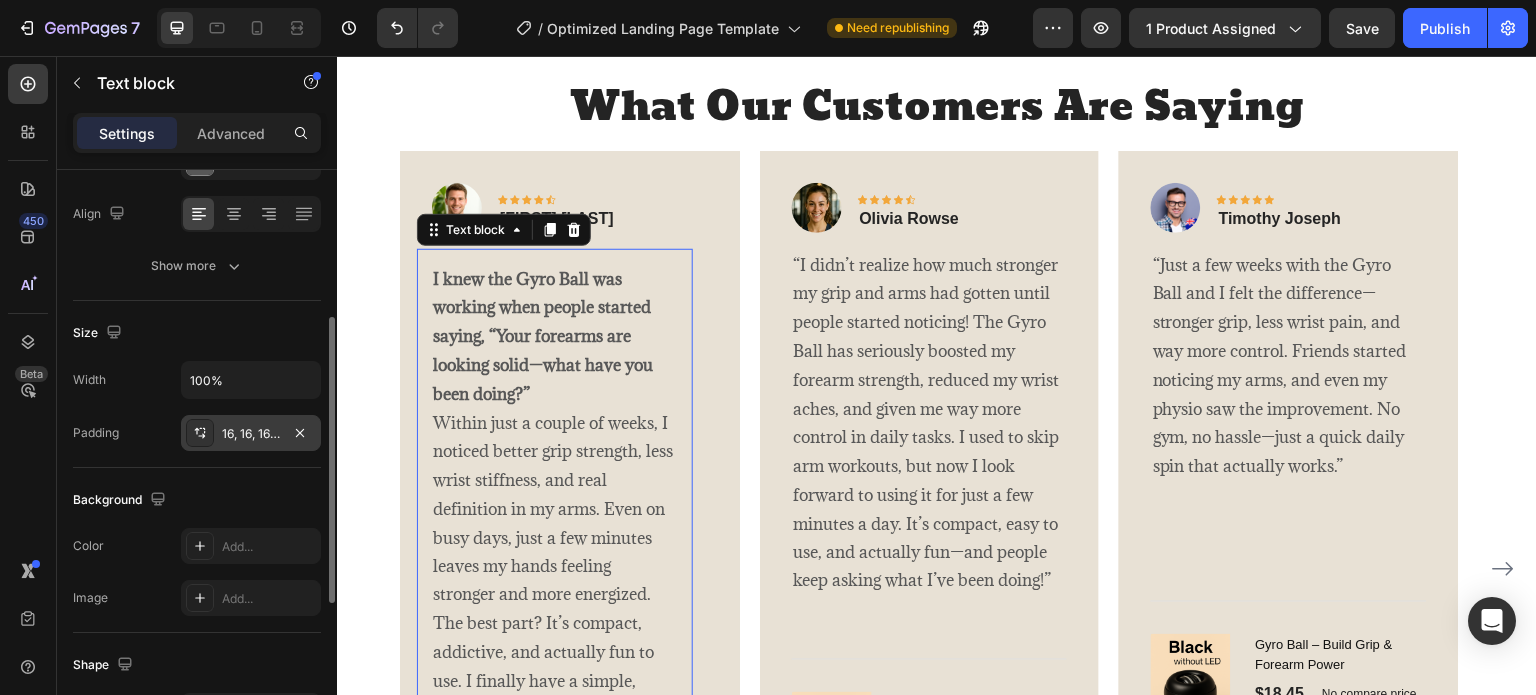 click on "I knew the Gyro Ball was working when people started saying, “Your forearms are looking solid—what have you been doing?” Within just a couple of weeks, I noticed better grip strength, less wrist stiffness, and real definition in my arms. Even on busy days, just a few minutes leaves my hands feeling stronger and more energized. The best part? It’s compact, addictive, and actually fun to use. I finally have a simple, sustainable way to train and feel better—anywhere, anytime." at bounding box center [555, 510] 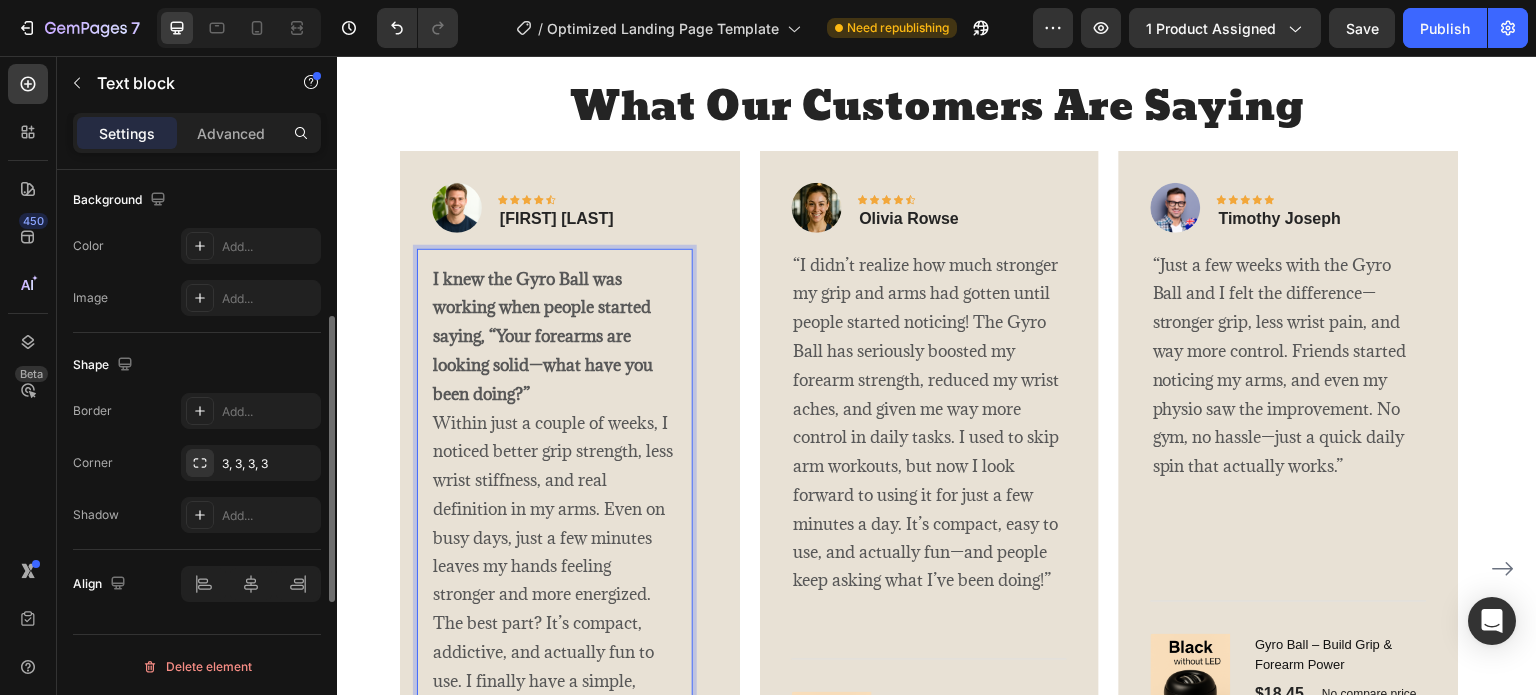 scroll, scrollTop: 300, scrollLeft: 0, axis: vertical 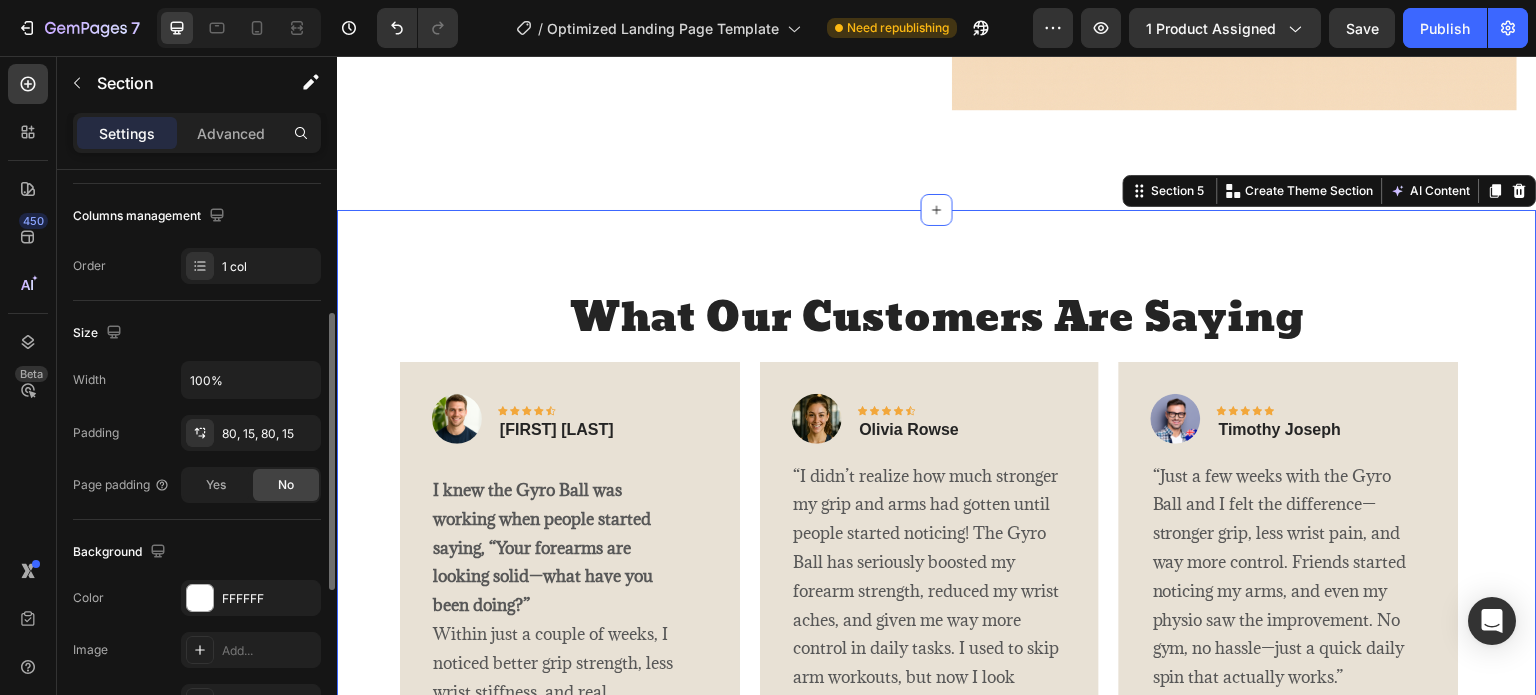 click on "Image
Icon
Icon
Icon
Icon
Icon Row [FIRST] [LAST] Text block Row I knew the Gyro Ball was working when people started saying, “Your forearms are looking solid—what have you been doing?” Within just a couple of weeks, I noticed better grip strength, less wrist stiffness, and real definition in my arms. Even on busy days, just a few minutes leaves my hands feeling stronger and more energized. The best part? It’s compact, addictive, and actually fun to use. I finally have a simple, sustainable way to train and feel better—anywhere, anytime. Text block                Title Line (P) Images & Gallery Gyro Ball – Build Grip & Forearm Power (P) Title $18.45 (P) Price (P) Price No compare price (P) Price Row Buy Now (P) Cart Button Product Row Image
Icon
Icon
Icon
Icon
Icon Row [FIRST] [LAST] Row" at bounding box center [937, 758] 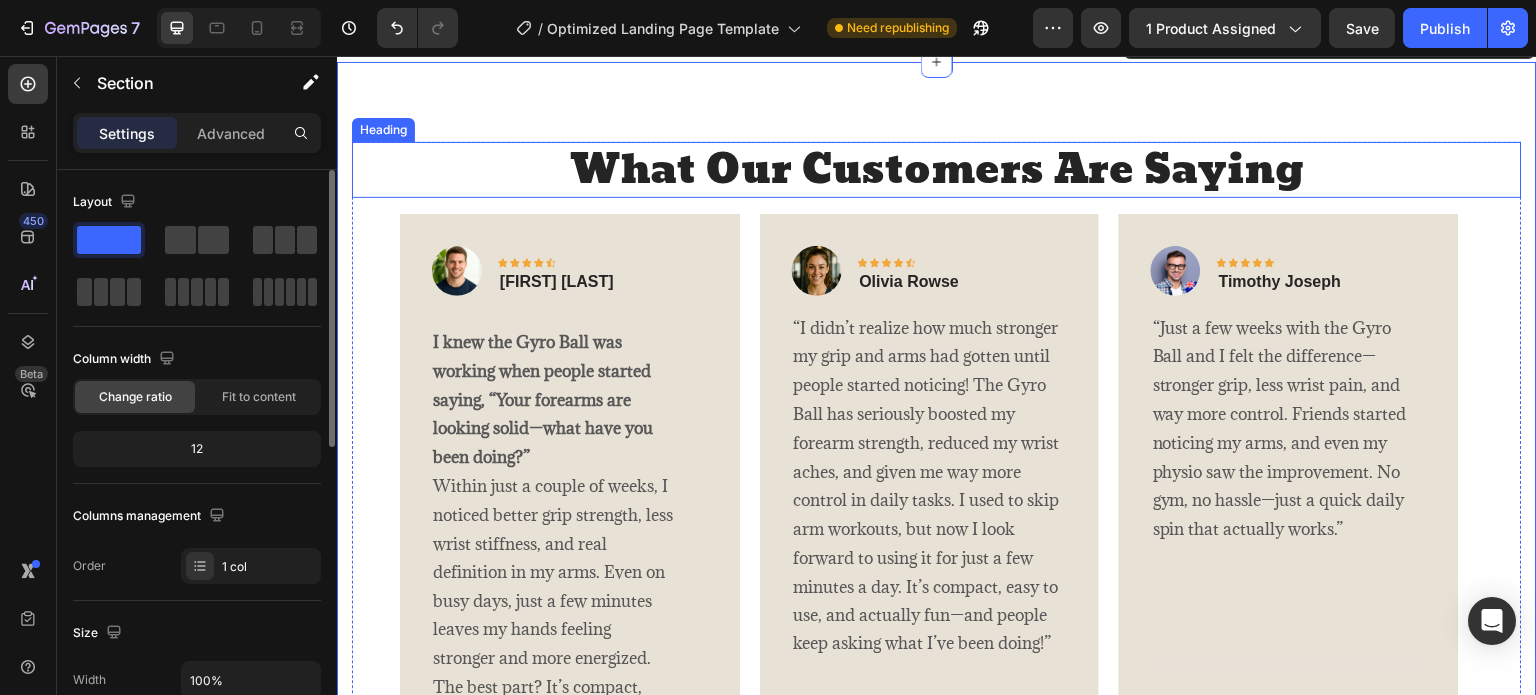 scroll, scrollTop: 3800, scrollLeft: 0, axis: vertical 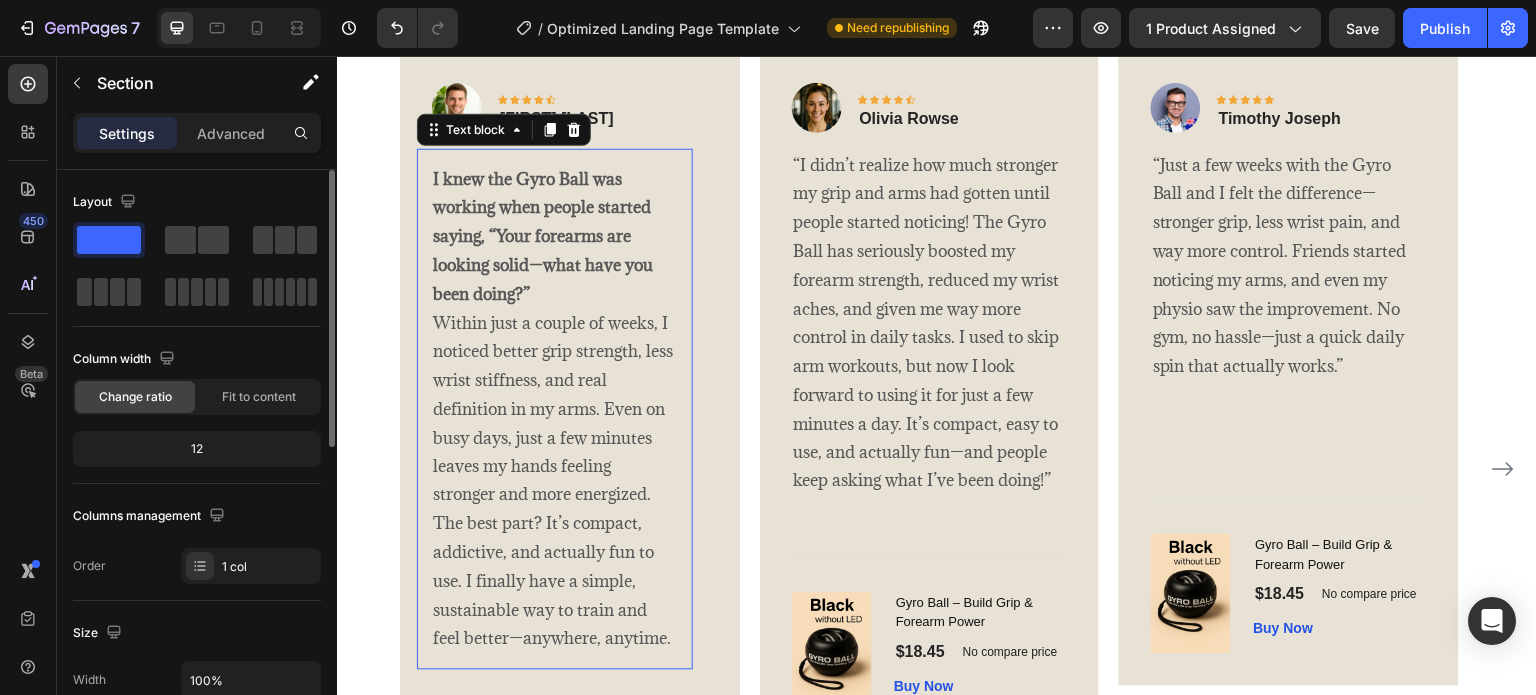 click on "I knew the Gyro Ball was working when people started saying, “Your forearms are looking solid—what have you been doing?” Within just a couple of weeks, I noticed better grip strength, less wrist stiffness, and real definition in my arms. Even on busy days, just a few minutes leaves my hands feeling stronger and more energized. The best part? It’s compact, addictive, and actually fun to use. I finally have a simple, sustainable way to train and feel better—anywhere, anytime." at bounding box center [555, 410] 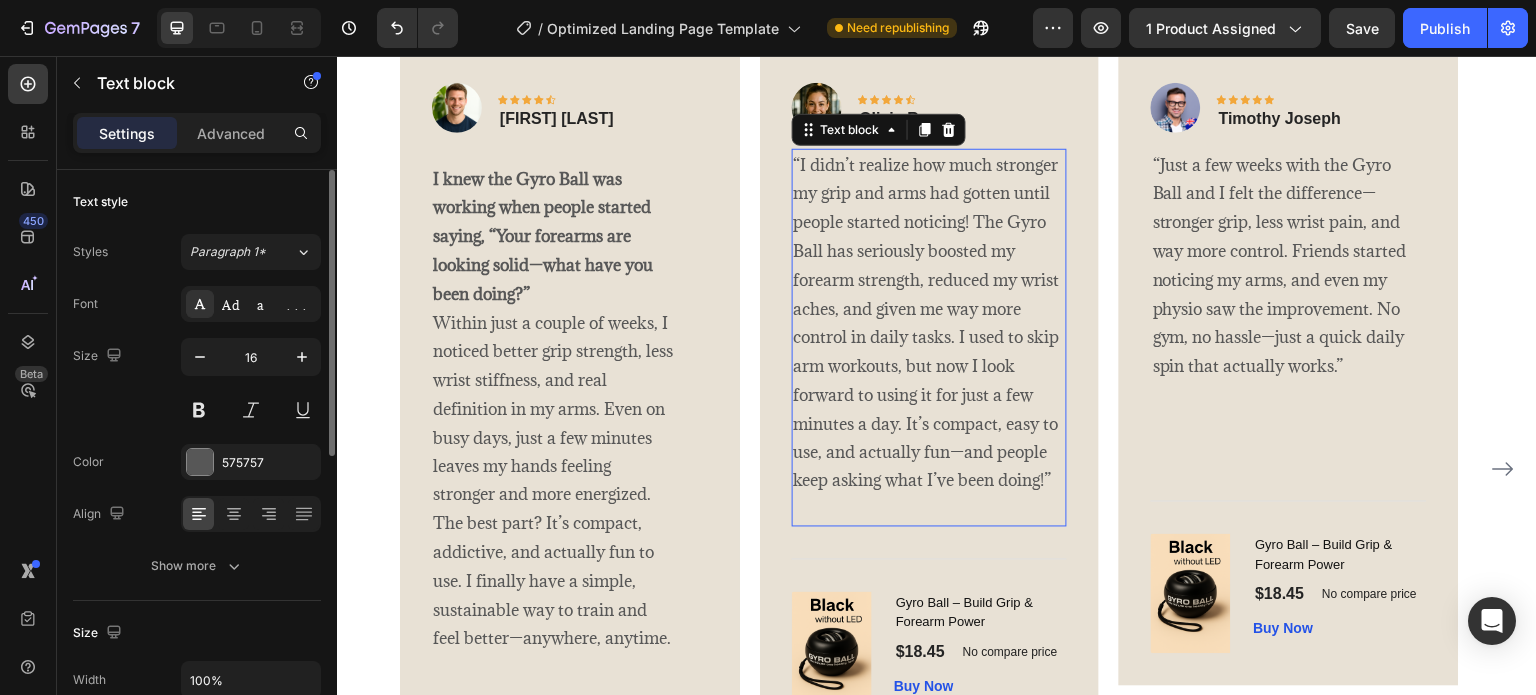 click on "“I didn’t realize how much stronger my grip and arms had gotten until people started noticing! The Gyro Ball has seriously boosted my forearm strength, reduced my wrist aches, and given me way more control in daily tasks. I used to skip arm workouts, but now I look forward to using it for just a few minutes a day. It’s compact, easy to use, and actually fun—and people keep asking what I’ve been doing!”" at bounding box center [930, 324] 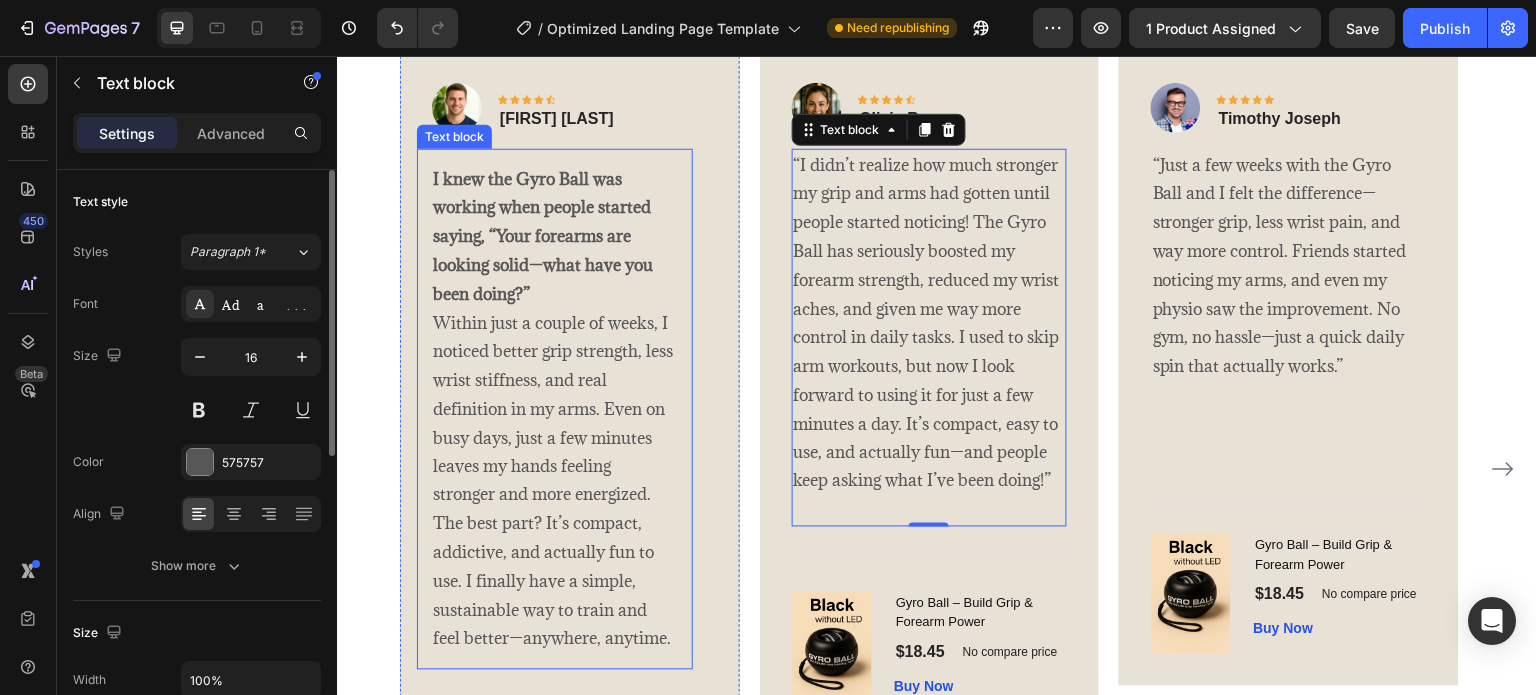 click on "I knew the Gyro Ball was working when people started saying, “Your forearms are looking solid—what have you been doing?” Within just a couple of weeks, I noticed better grip strength, less wrist stiffness, and real definition in my arms. Even on busy days, just a few minutes leaves my hands feeling stronger and more energized. The best part? It’s compact, addictive, and actually fun to use. I finally have a simple, sustainable way to train and feel better—anywhere, anytime." at bounding box center (555, 410) 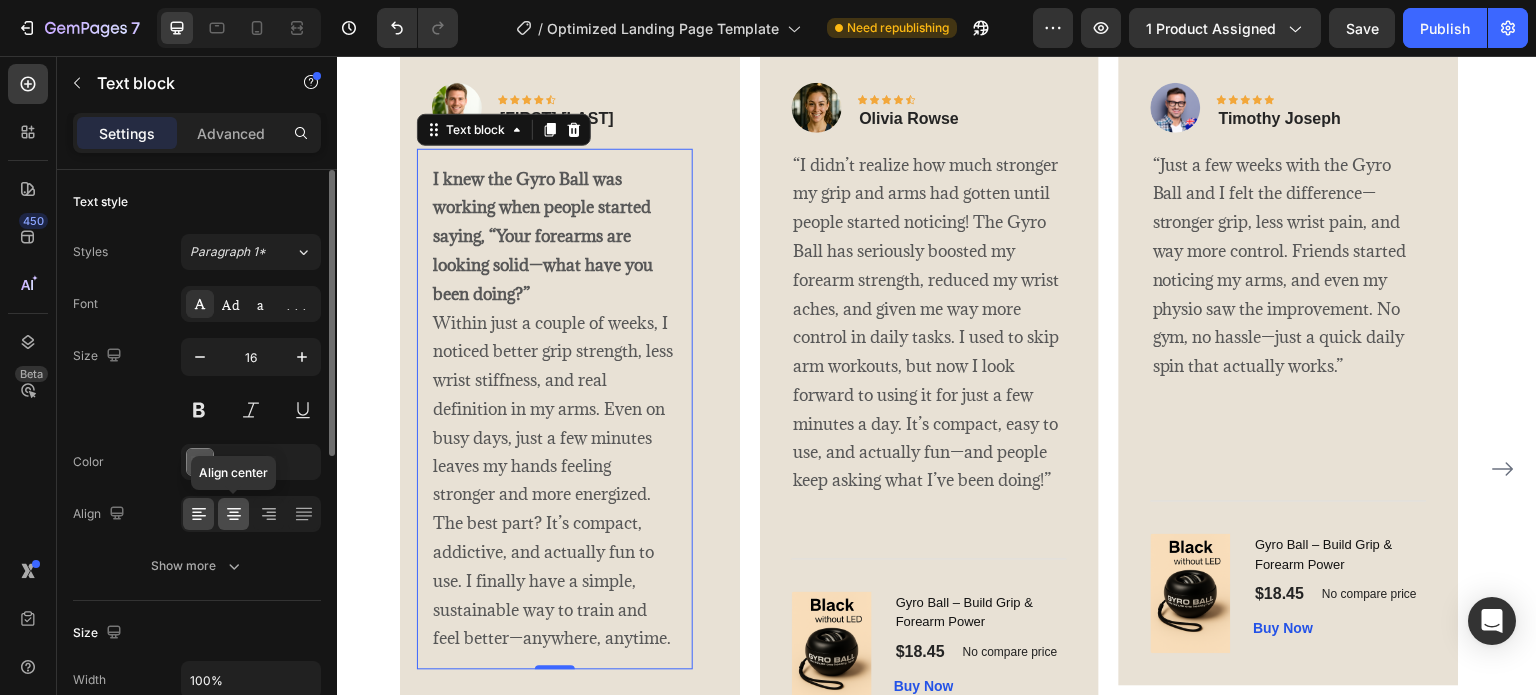 click 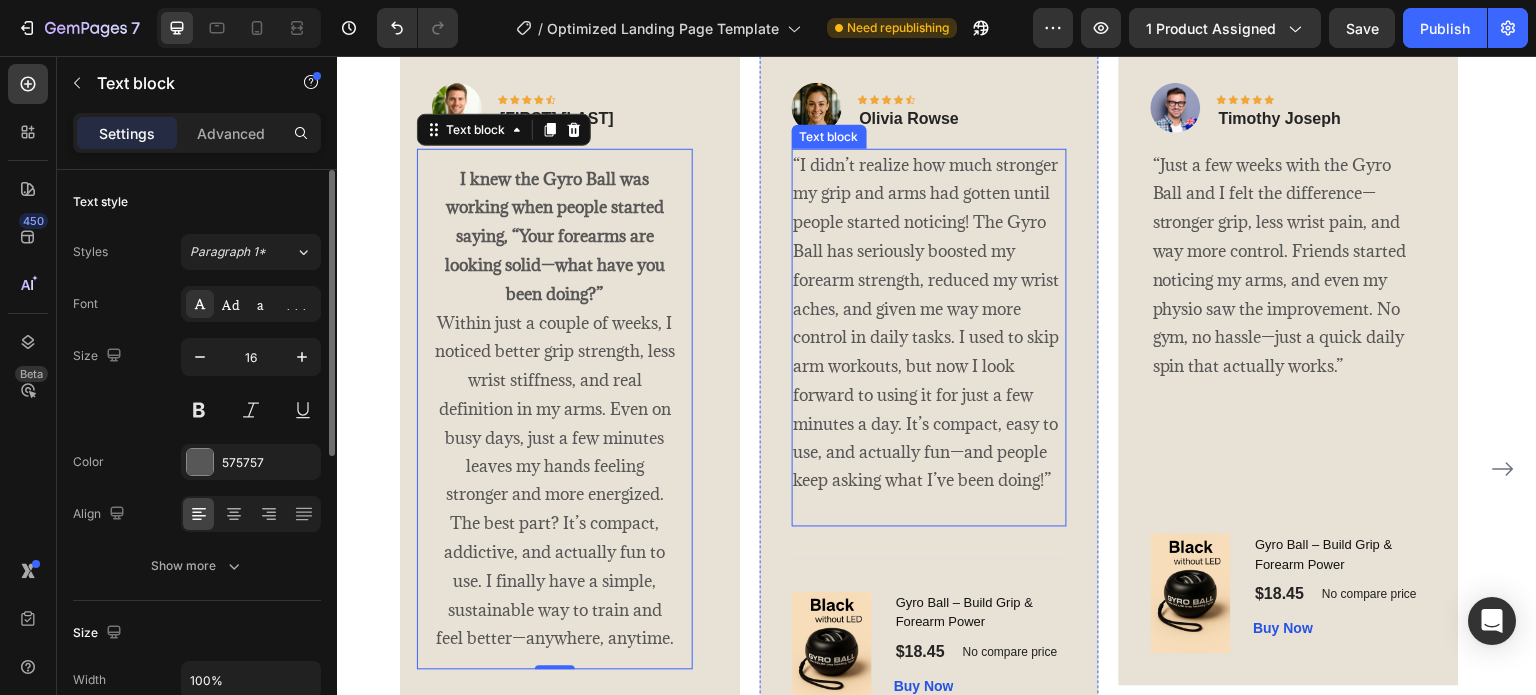 click on "“I didn’t realize how much stronger my grip and arms had gotten until people started noticing! The Gyro Ball has seriously boosted my forearm strength, reduced my wrist aches, and given me way more control in daily tasks. I used to skip arm workouts, but now I look forward to using it for just a few minutes a day. It’s compact, easy to use, and actually fun—and people keep asking what I’ve been doing!”" at bounding box center (930, 324) 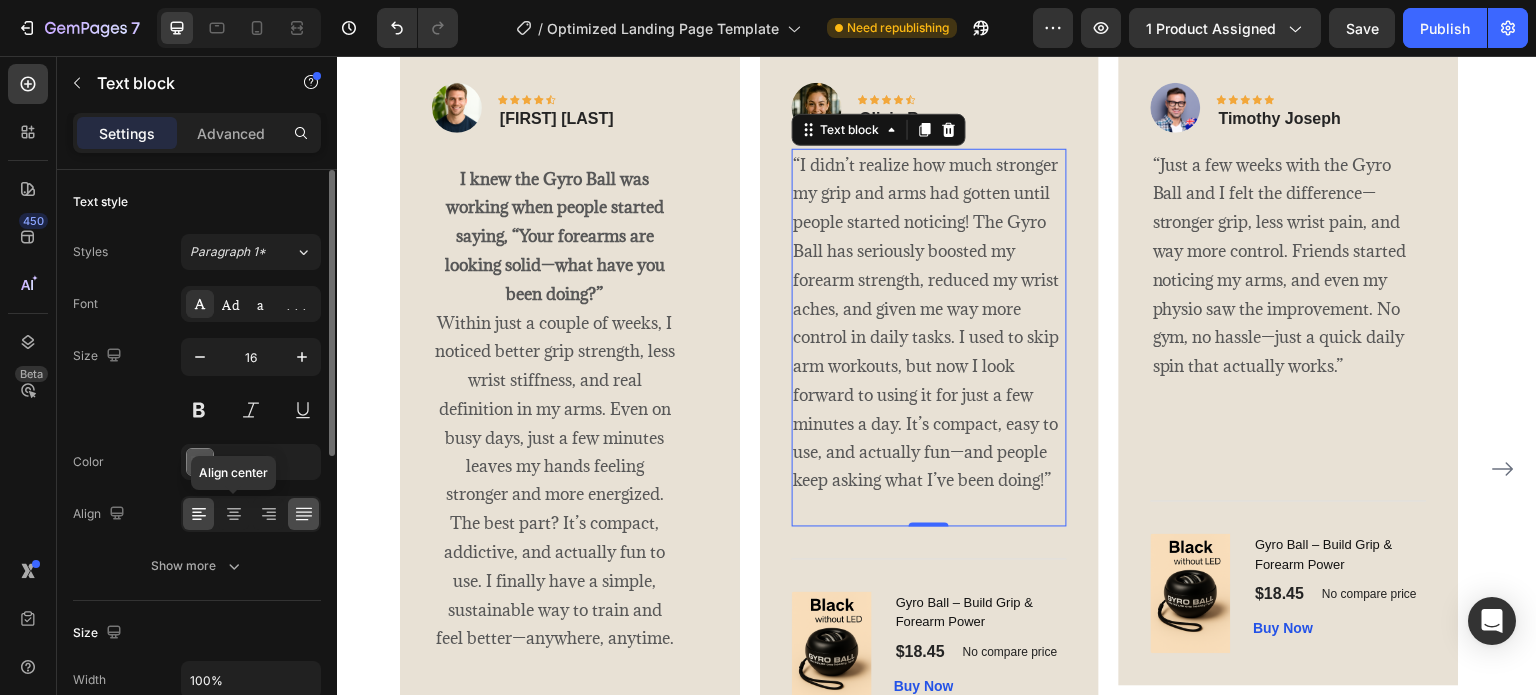 click 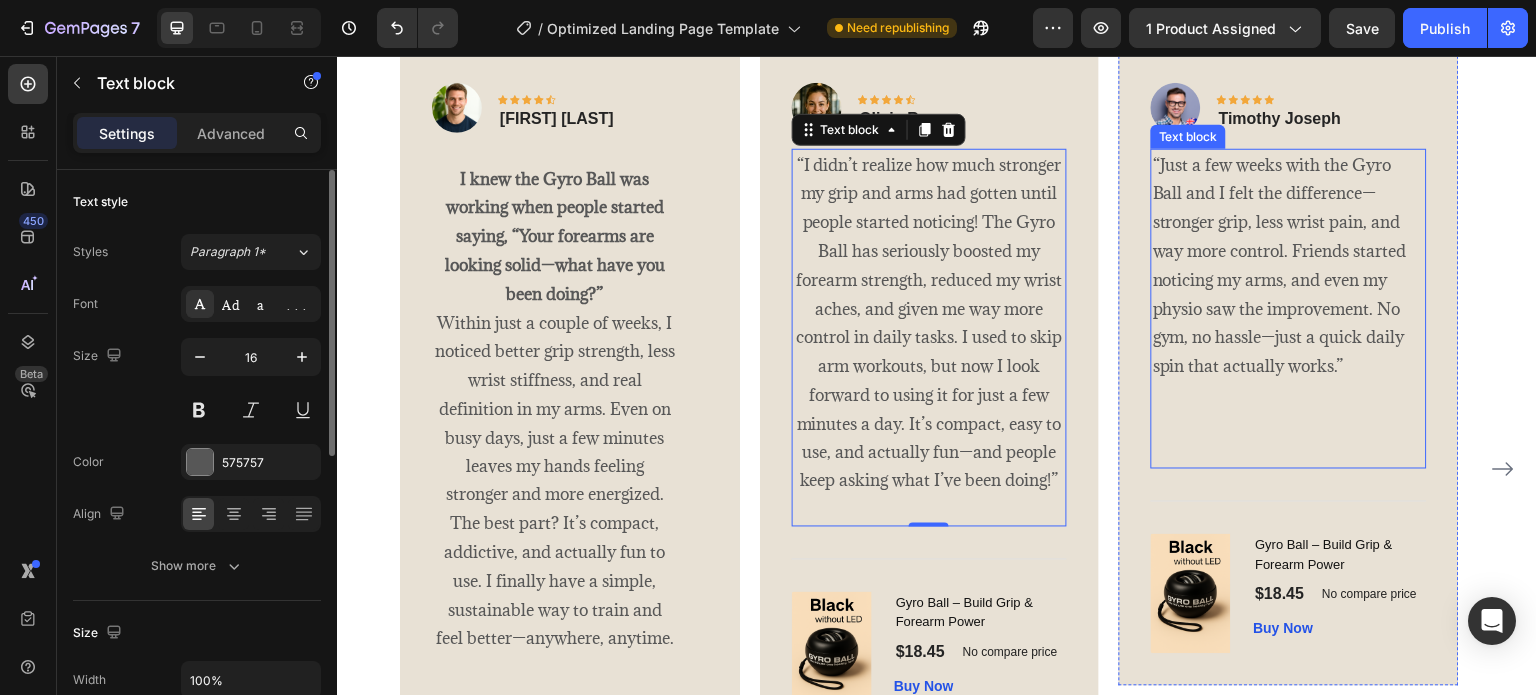 click on "“Just a few weeks with the Gyro Ball and I felt the difference—stronger grip, less wrist pain, and way more control. Friends started noticing my arms, and even my physio saw the improvement. No gym, no hassle—just a quick daily spin that actually works.”" at bounding box center [1289, 266] 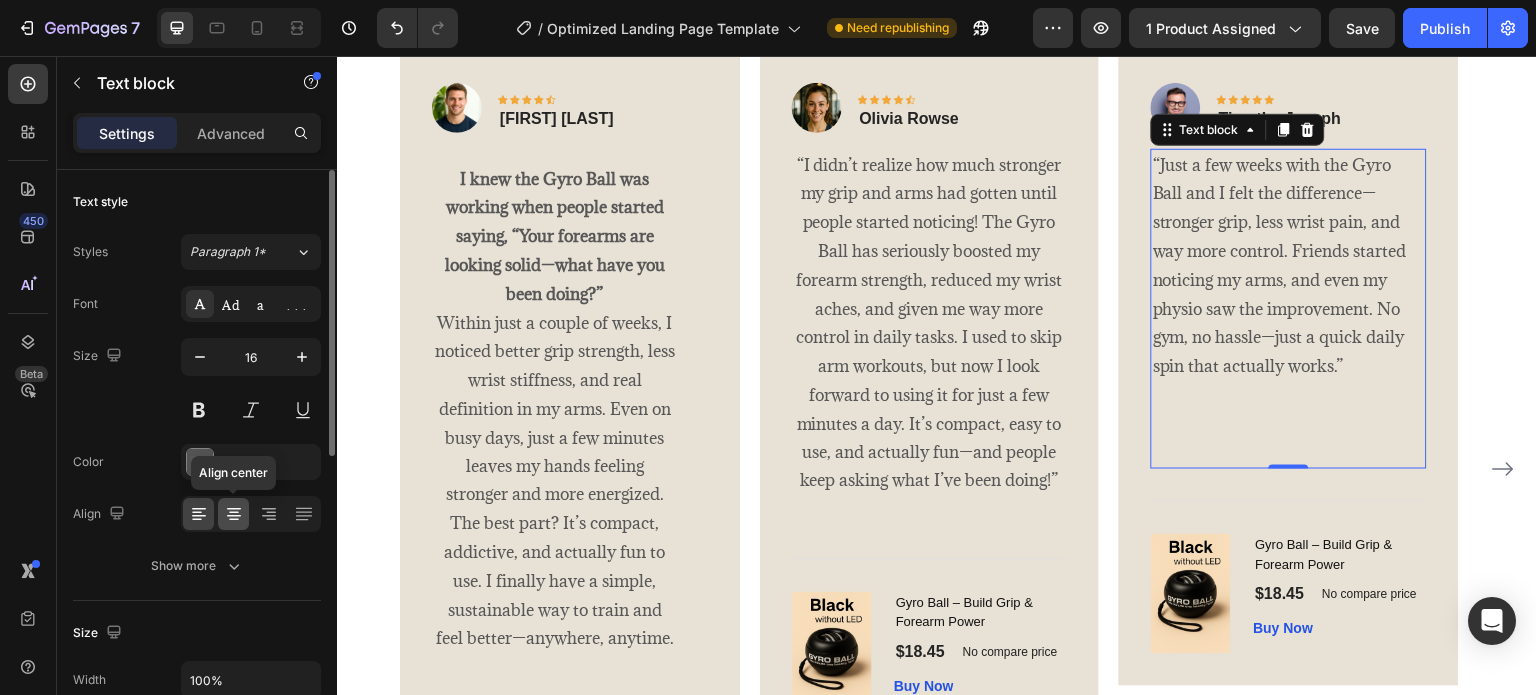 click 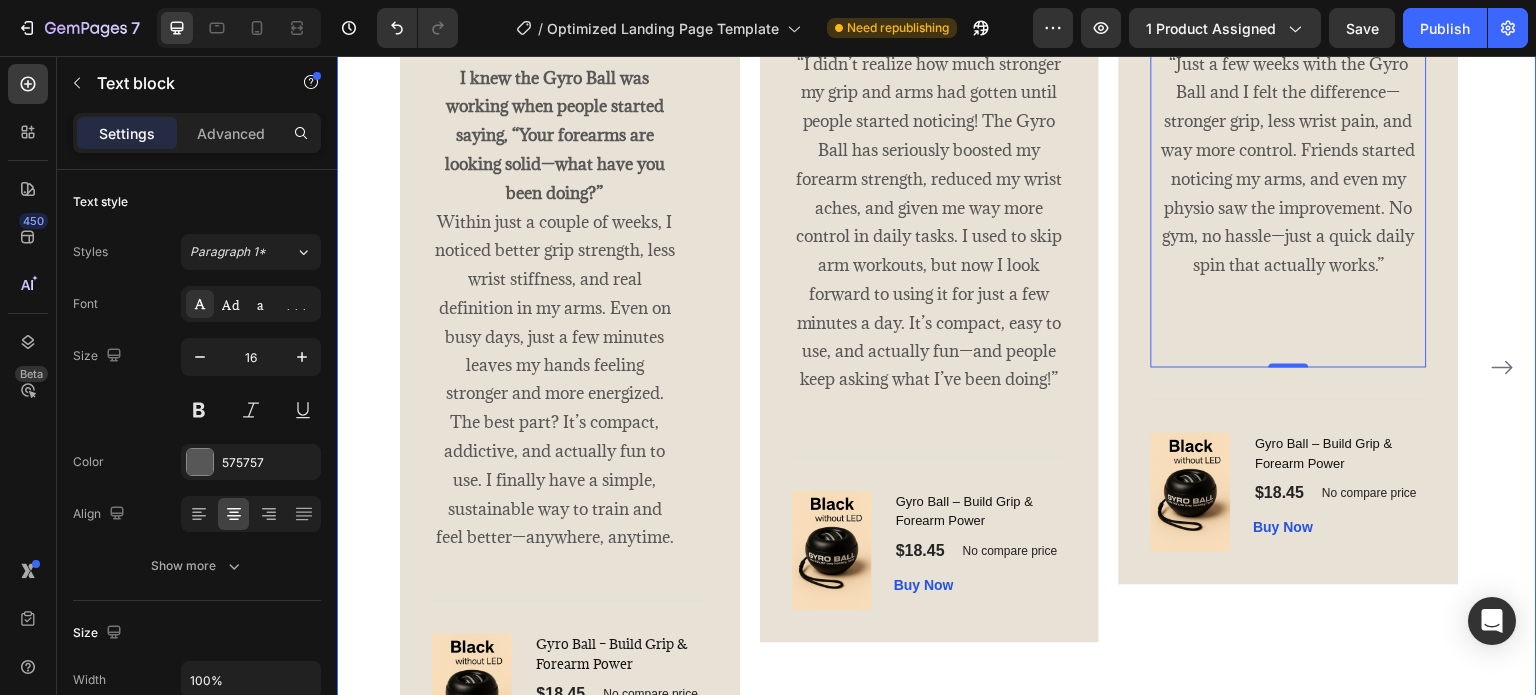 scroll, scrollTop: 3900, scrollLeft: 0, axis: vertical 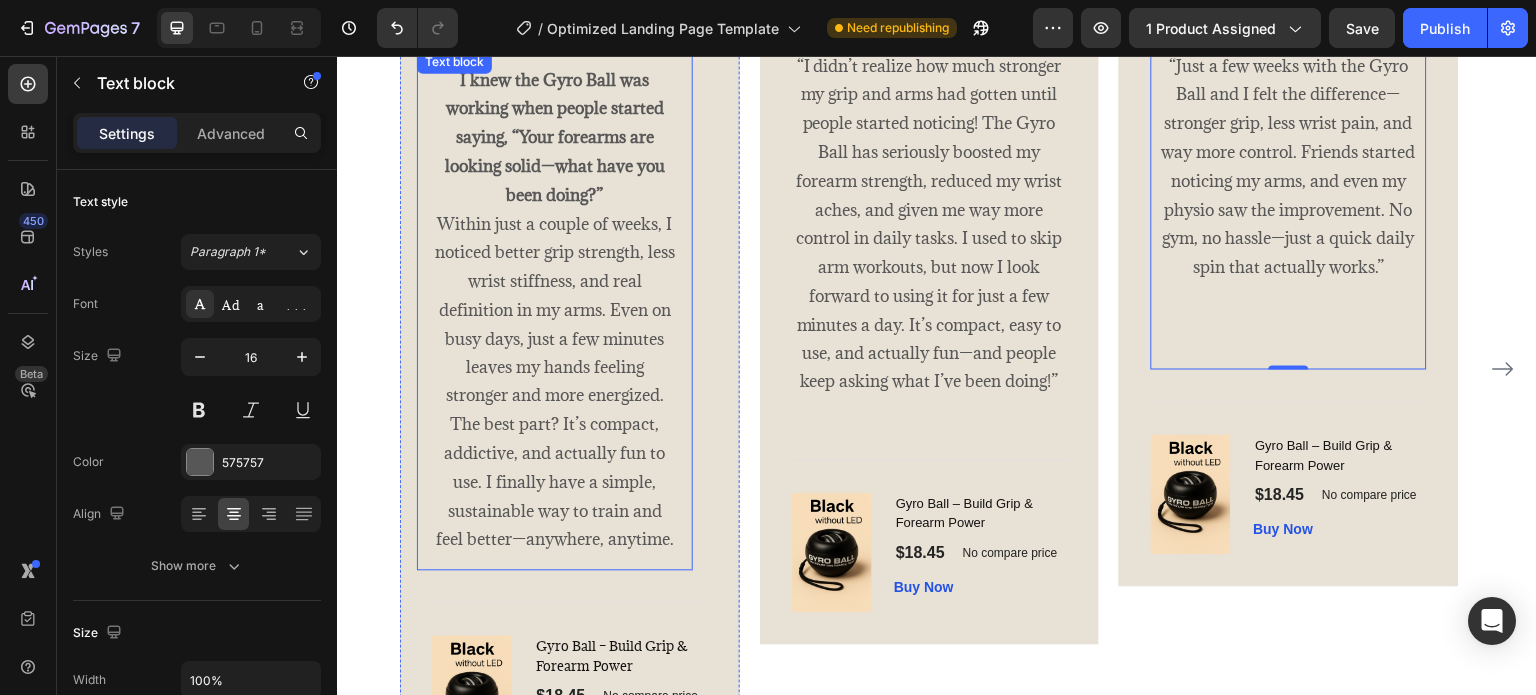 click on "I knew the Gyro Ball was working when people started saying, “Your forearms are looking solid—what have you been doing?” Within just a couple of weeks, I noticed better grip strength, less wrist stiffness, and real definition in my arms. Even on busy days, just a few minutes leaves my hands feeling stronger and more energized. The best part? It’s compact, addictive, and actually fun to use. I finally have a simple, sustainable way to train and feel better—anywhere, anytime." at bounding box center (555, 310) 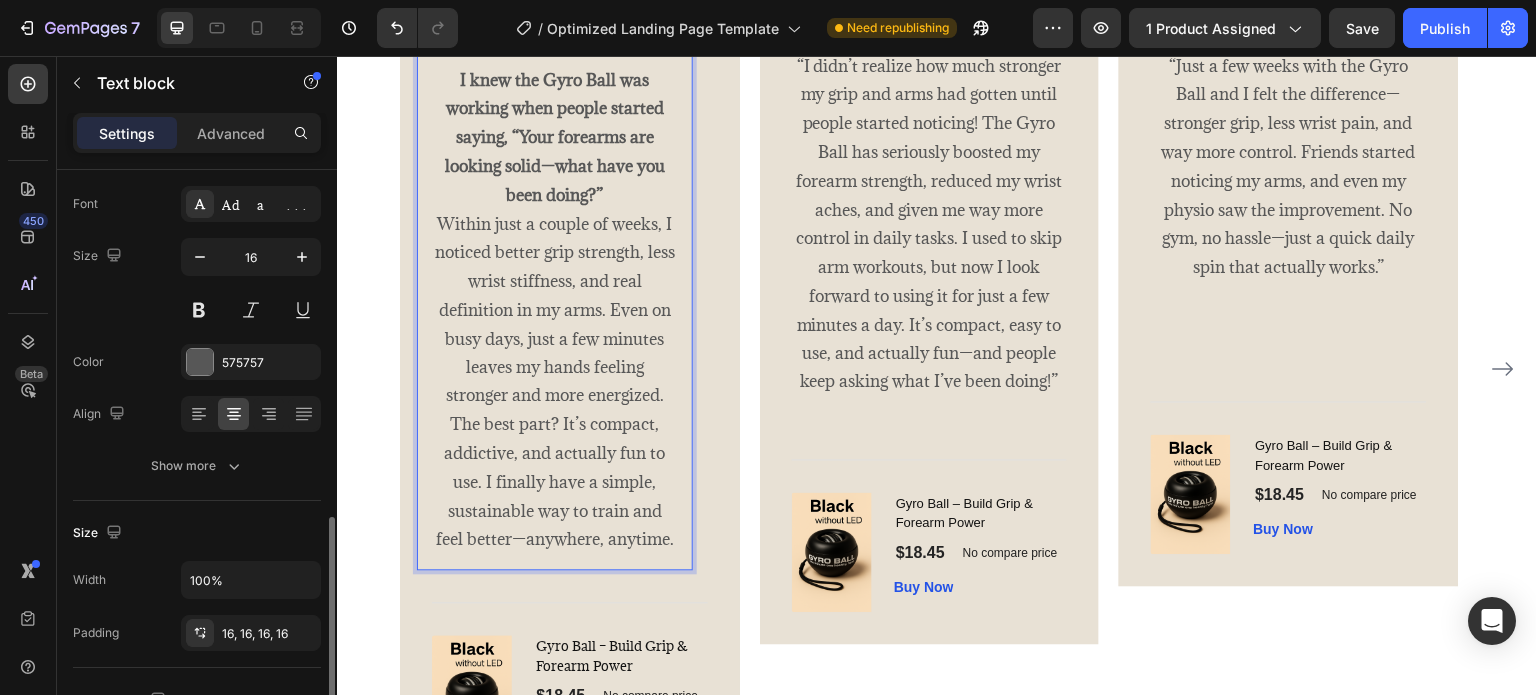 scroll, scrollTop: 0, scrollLeft: 0, axis: both 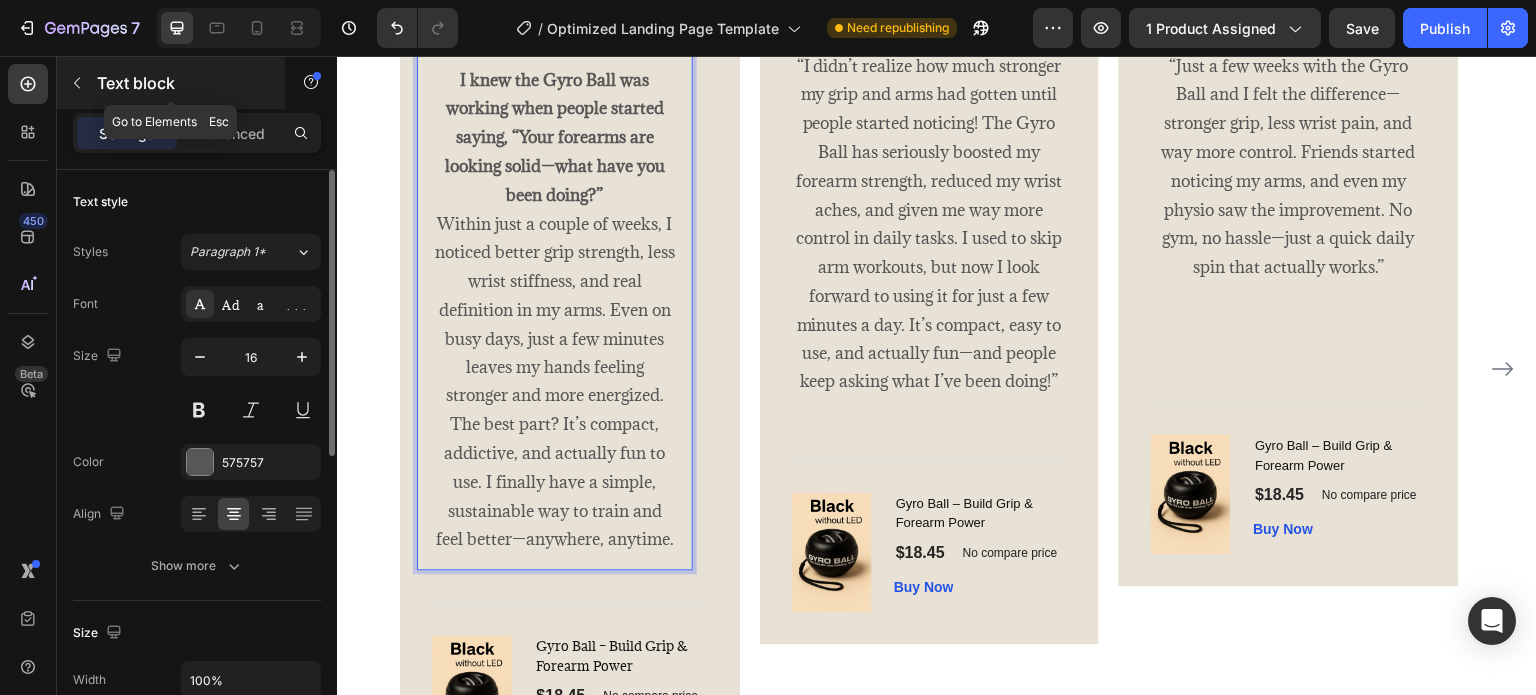 click 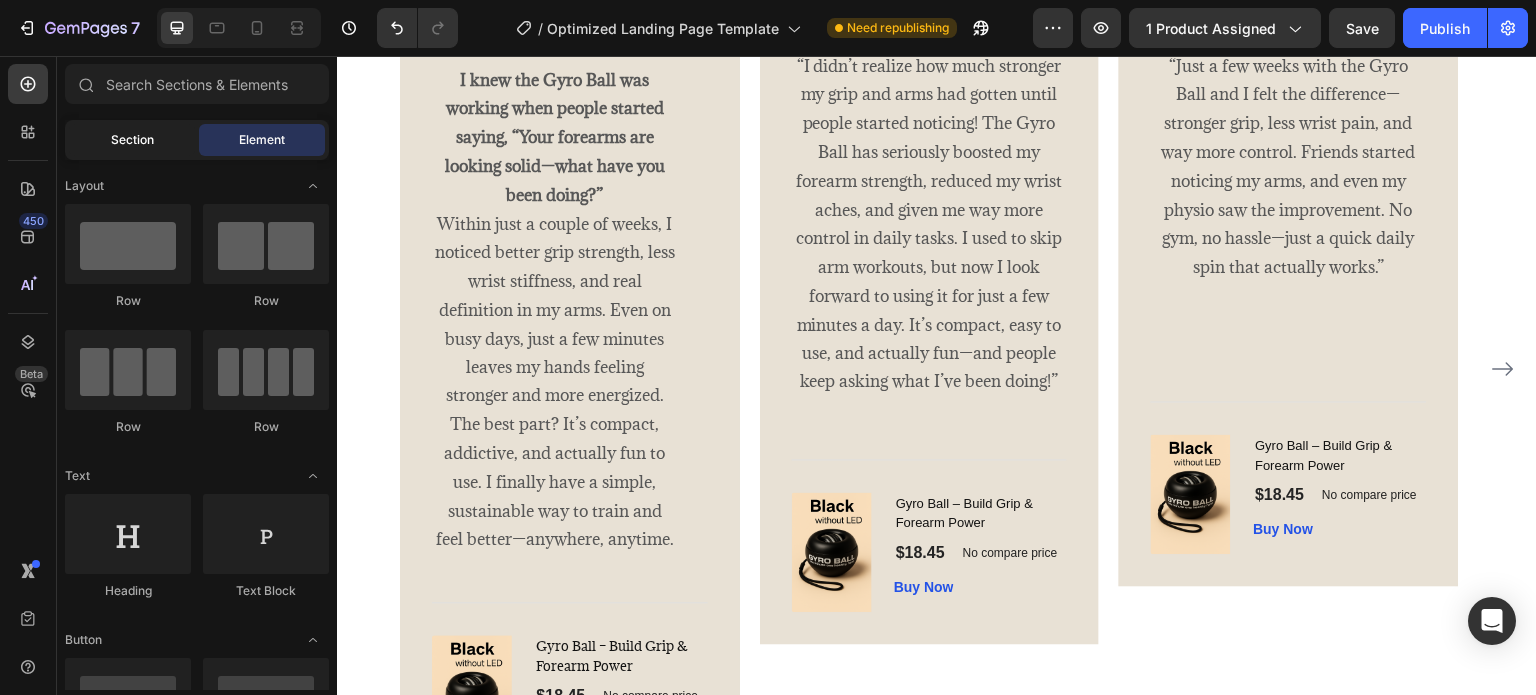 click on "Section" 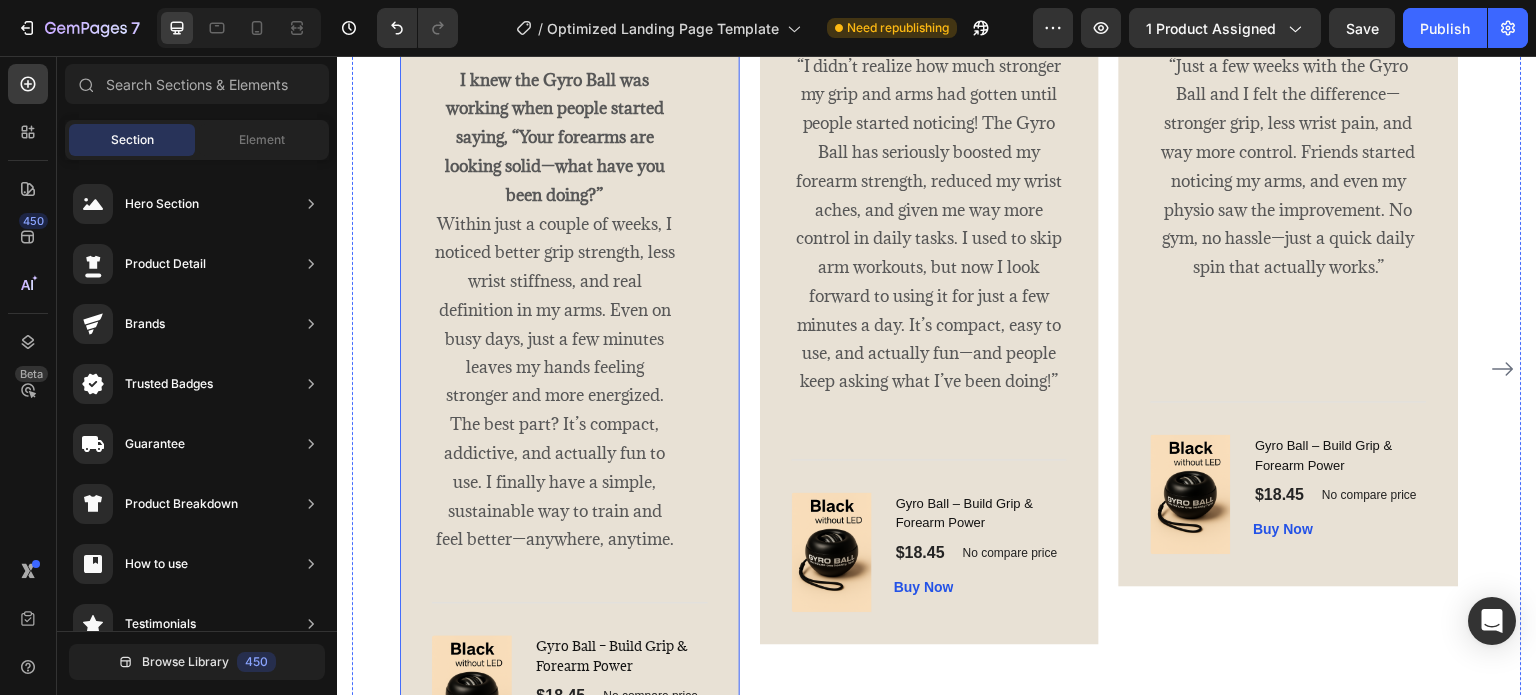 click on "I knew the Gyro Ball was working when people started saying, “Your forearms are looking solid—what have you been doing?” Within just a couple of weeks, I noticed better grip strength, less wrist stiffness, and real definition in my arms. Even on busy days, just a few minutes leaves my hands feeling stronger and more energized. The best part? It’s compact, addictive, and actually fun to use. I finally have a simple, sustainable way to train and feel better—anywhere, anytime." at bounding box center (555, 310) 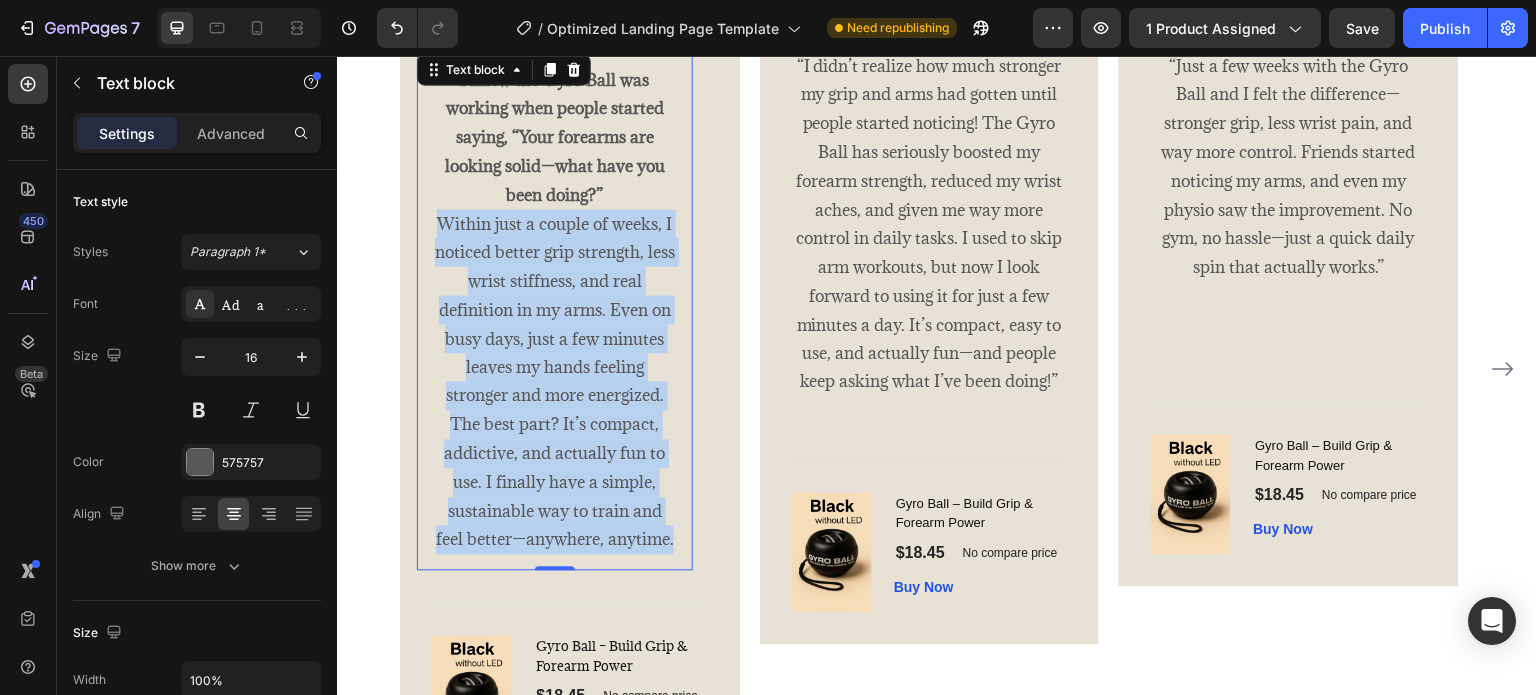 click on "I knew the Gyro Ball was working when people started saying, “Your forearms are looking solid—what have you been doing?” Within just a couple of weeks, I noticed better grip strength, less wrist stiffness, and real definition in my arms. Even on busy days, just a few minutes leaves my hands feeling stronger and more energized. The best part? It’s compact, addictive, and actually fun to use. I finally have a simple, sustainable way to train and feel better—anywhere, anytime." at bounding box center [555, 310] 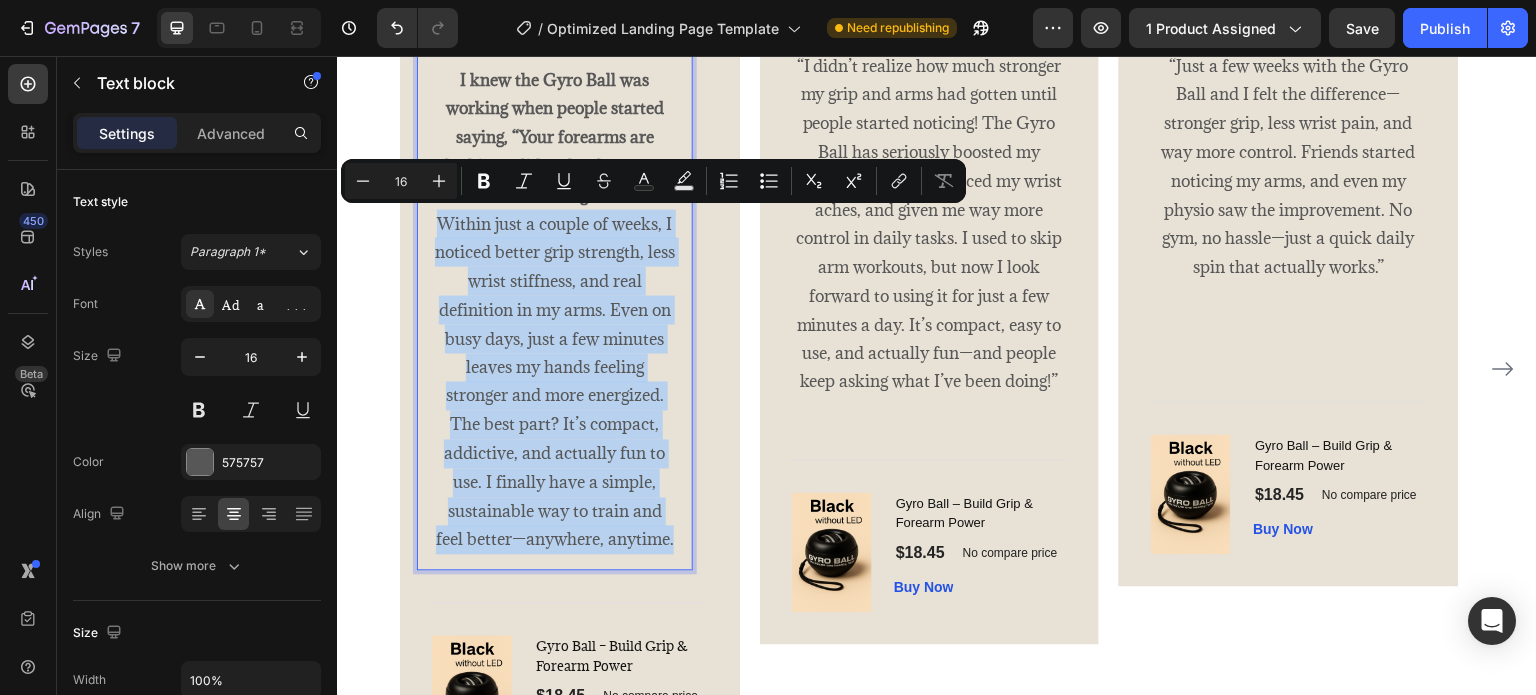 click on "I knew the Gyro Ball was working when people started saying, “Your forearms are looking solid—what have you been doing?” Within just a couple of weeks, I noticed better grip strength, less wrist stiffness, and real definition in my arms. Even on busy days, just a few minutes leaves my hands feeling stronger and more energized. The best part? It’s compact, addictive, and actually fun to use. I finally have a simple, sustainable way to train and feel better—anywhere, anytime." at bounding box center (555, 310) 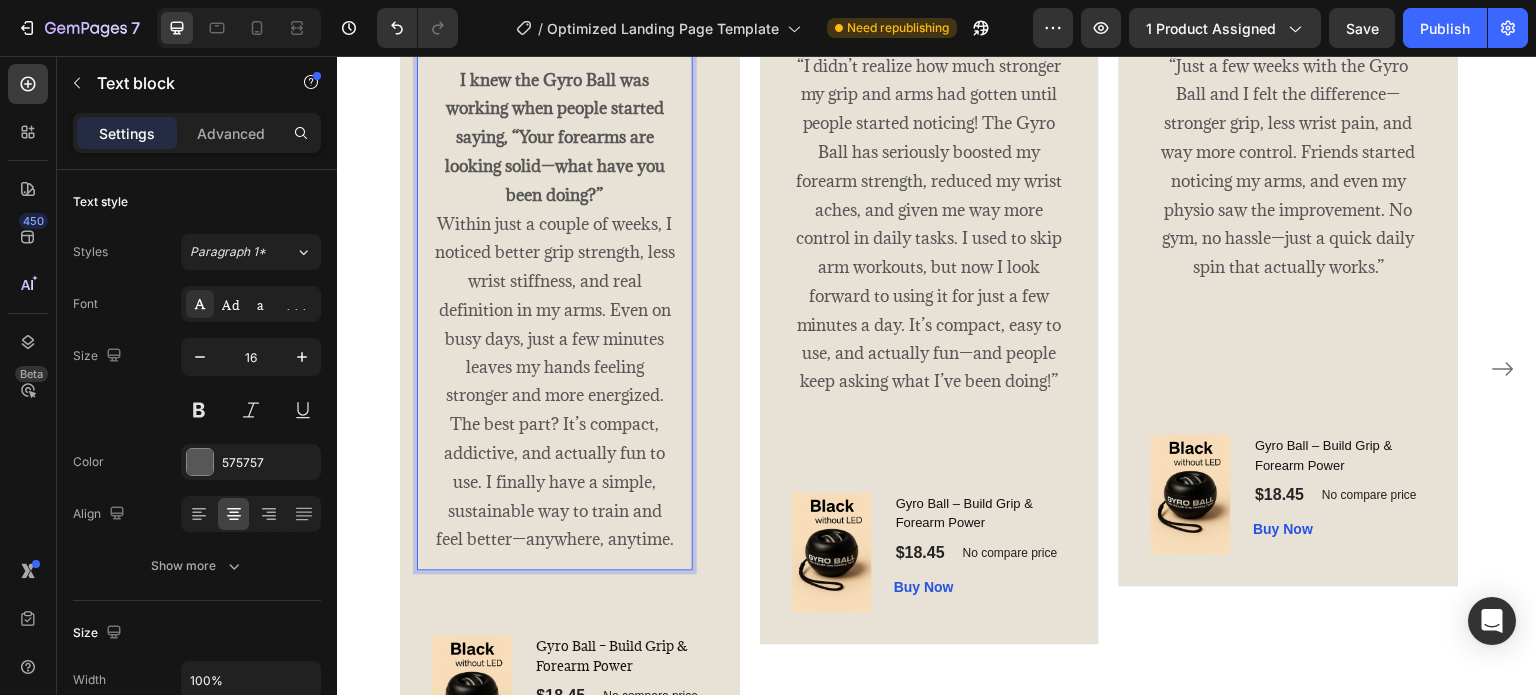 click on "I knew the Gyro Ball was working when people started saying, “Your forearms are looking solid—what have you been doing?” Within just a couple of weeks, I noticed better grip strength, less wrist stiffness, and real definition in my arms. Even on busy days, just a few minutes leaves my hands feeling stronger and more energized. The best part? It’s compact, addictive, and actually fun to use. I finally have a simple, sustainable way to train and feel better—anywhere, anytime." at bounding box center [555, 310] 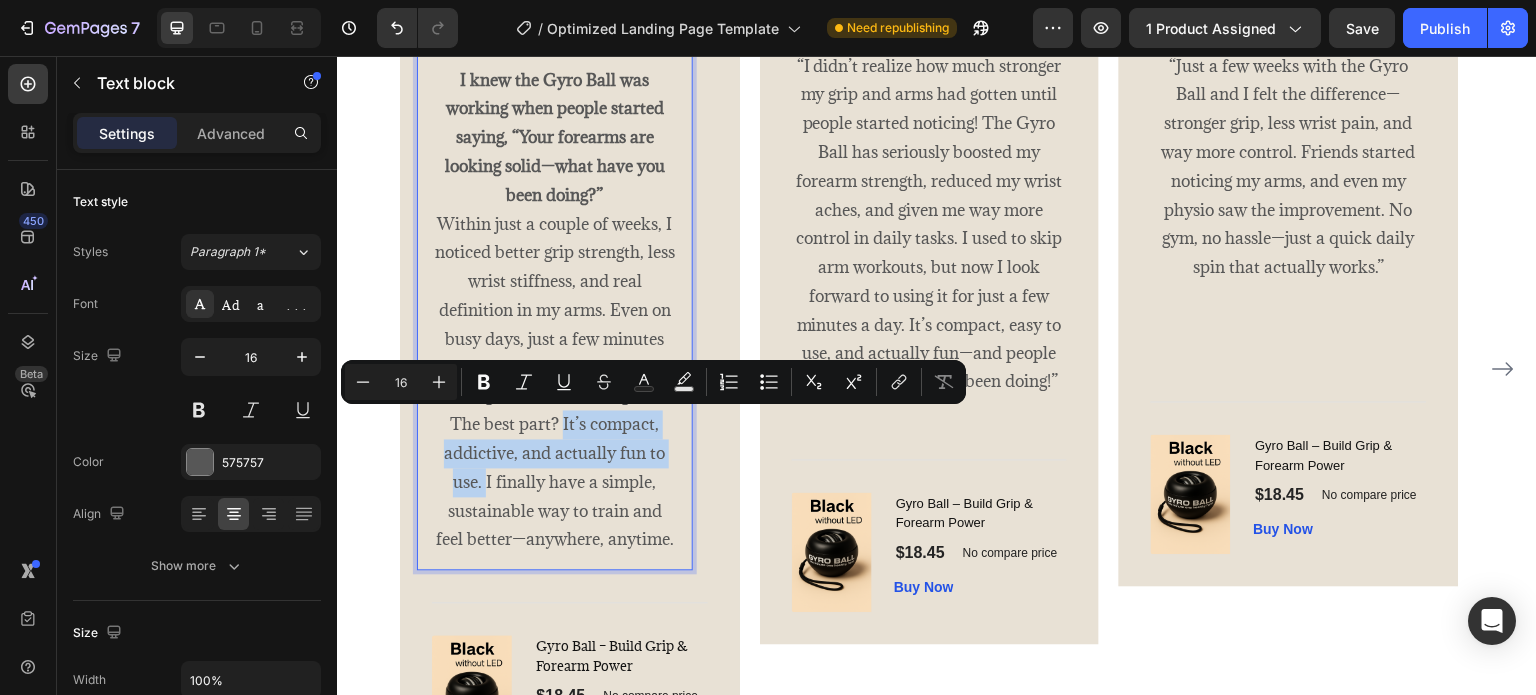 drag, startPoint x: 564, startPoint y: 424, endPoint x: 487, endPoint y: 469, distance: 89.1852 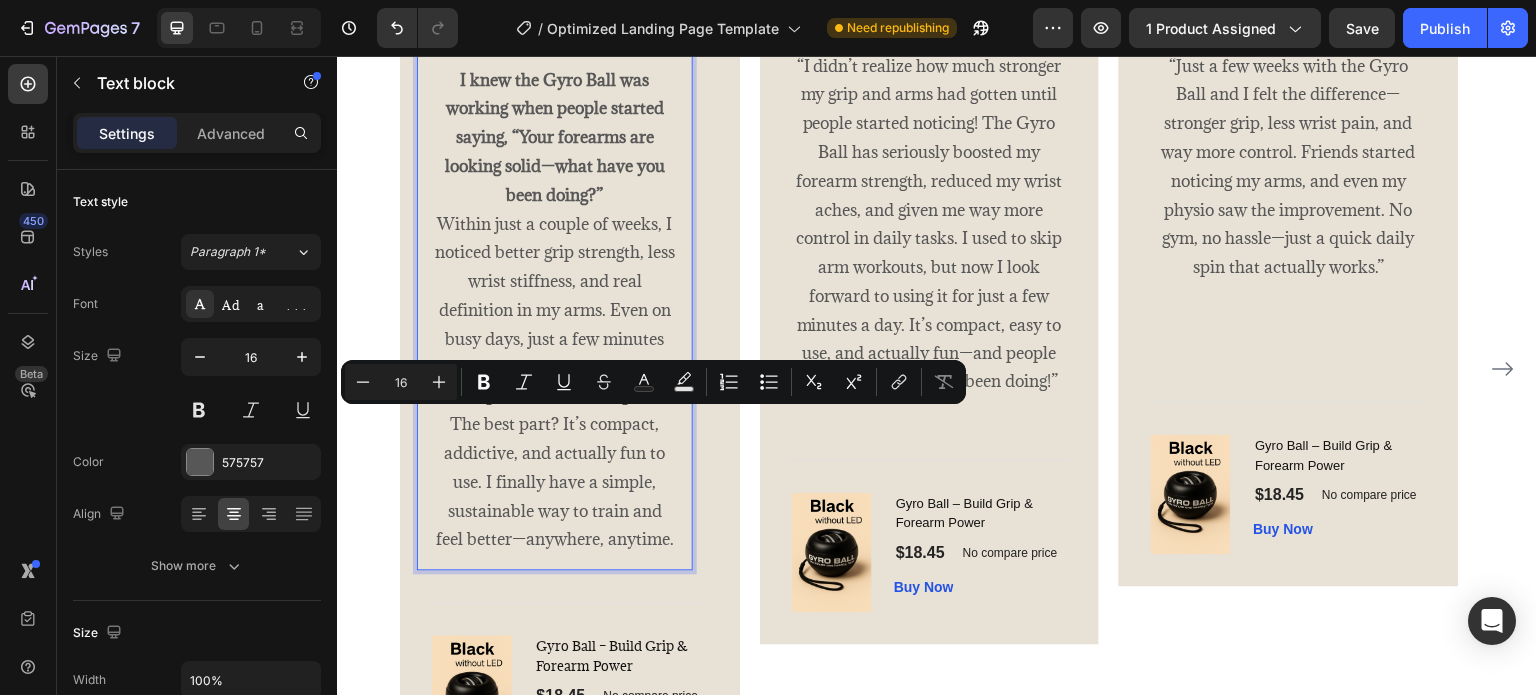 click on "I knew the Gyro Ball was working when people started saying, “Your forearms are looking solid—what have you been doing?” Within just a couple of weeks, I noticed better grip strength, less wrist stiffness, and real definition in my arms. Even on busy days, just a few minutes leaves my hands feeling stronger and more energized. The best part? It’s compact, addictive, and actually fun to use. I finally have a simple, sustainable way to train and feel better—anywhere, anytime." at bounding box center (555, 310) 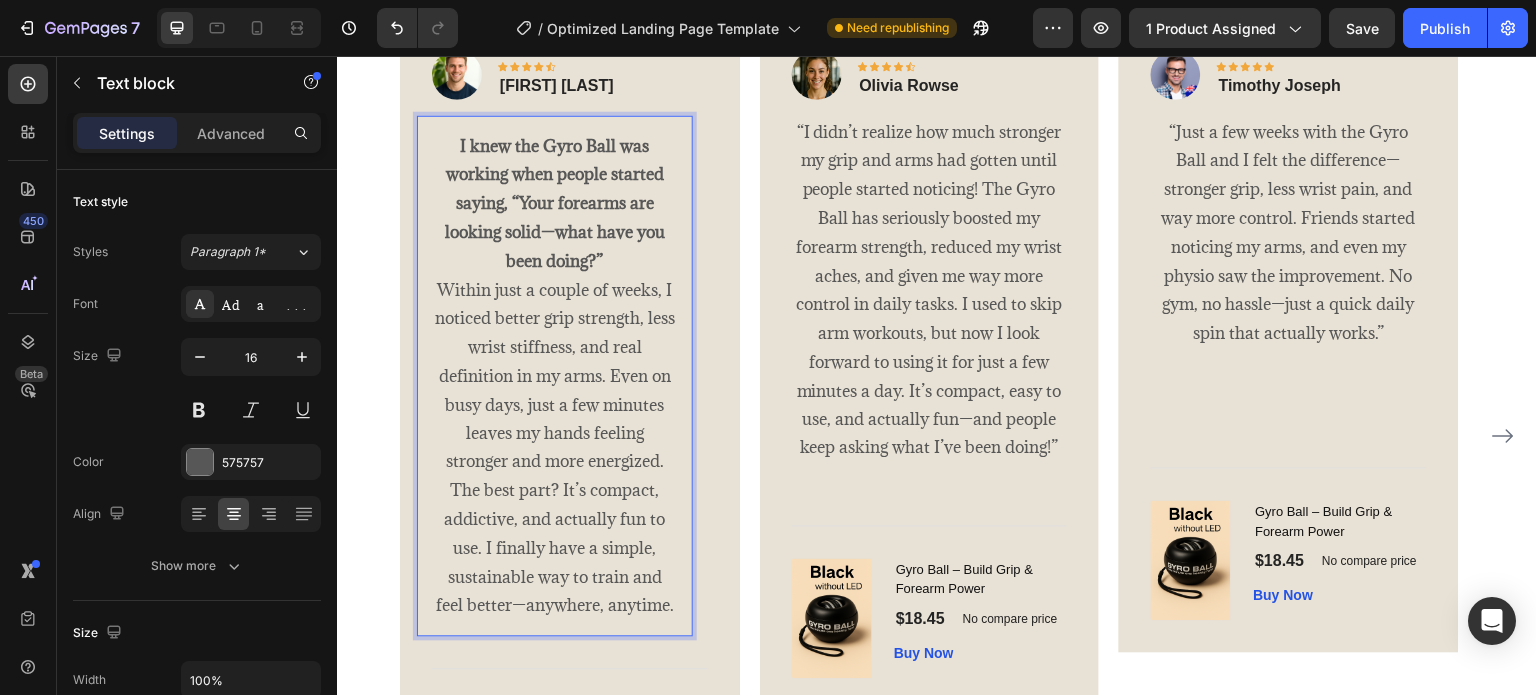 scroll, scrollTop: 3800, scrollLeft: 0, axis: vertical 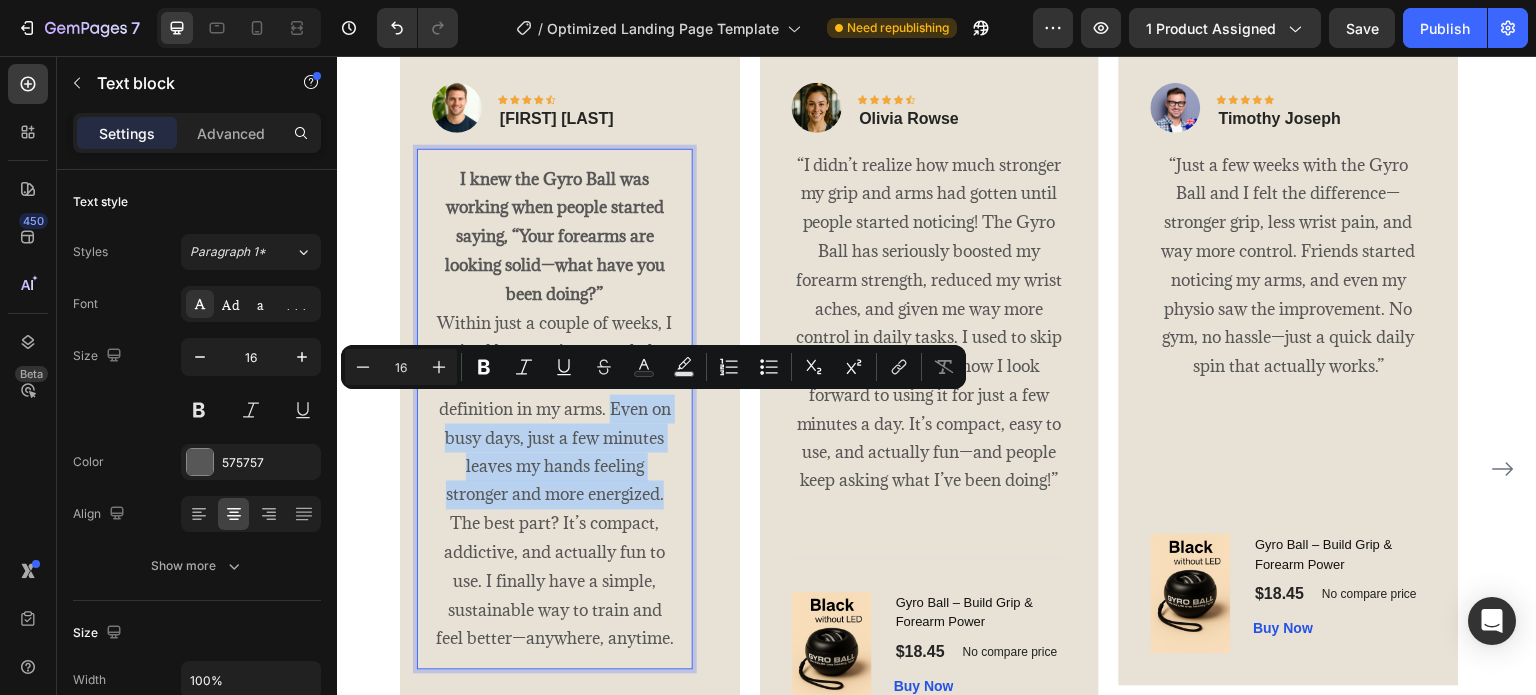drag, startPoint x: 613, startPoint y: 402, endPoint x: 669, endPoint y: 492, distance: 106 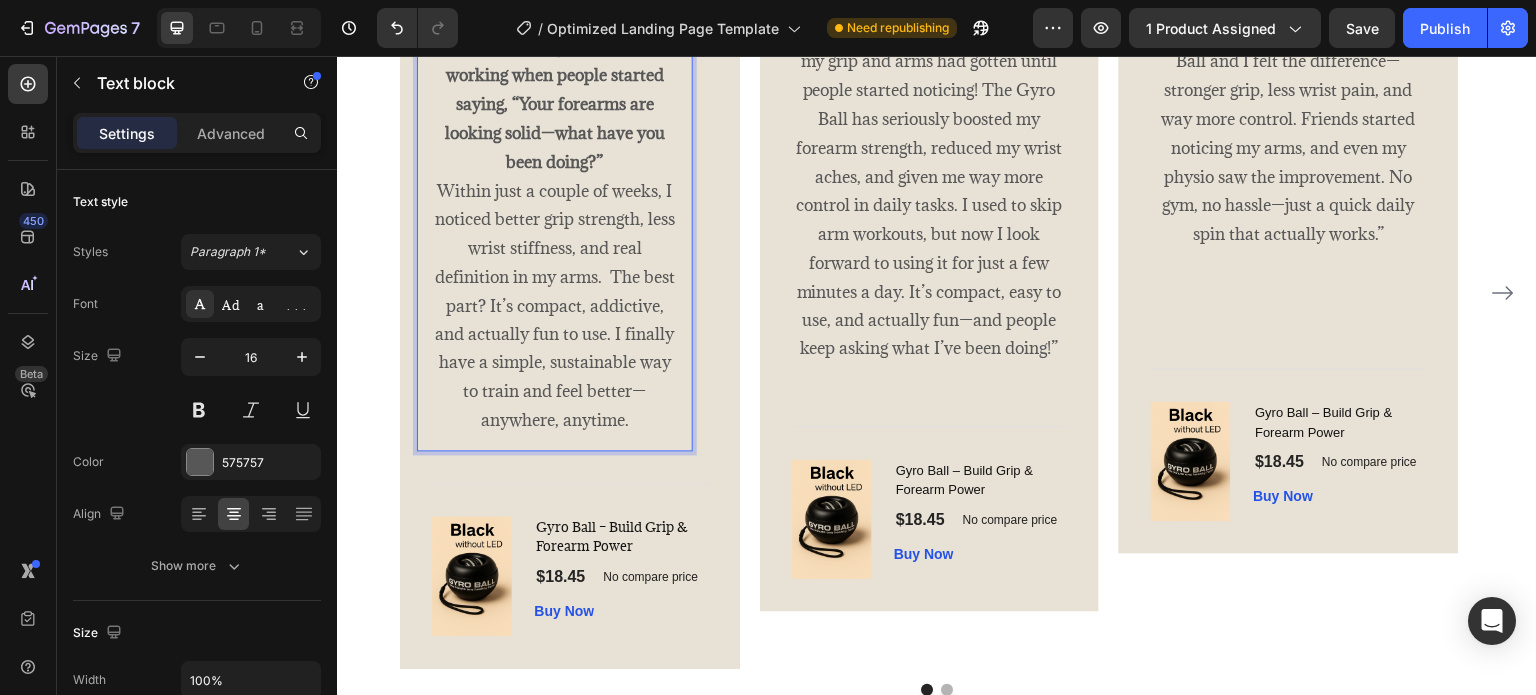 scroll, scrollTop: 4000, scrollLeft: 0, axis: vertical 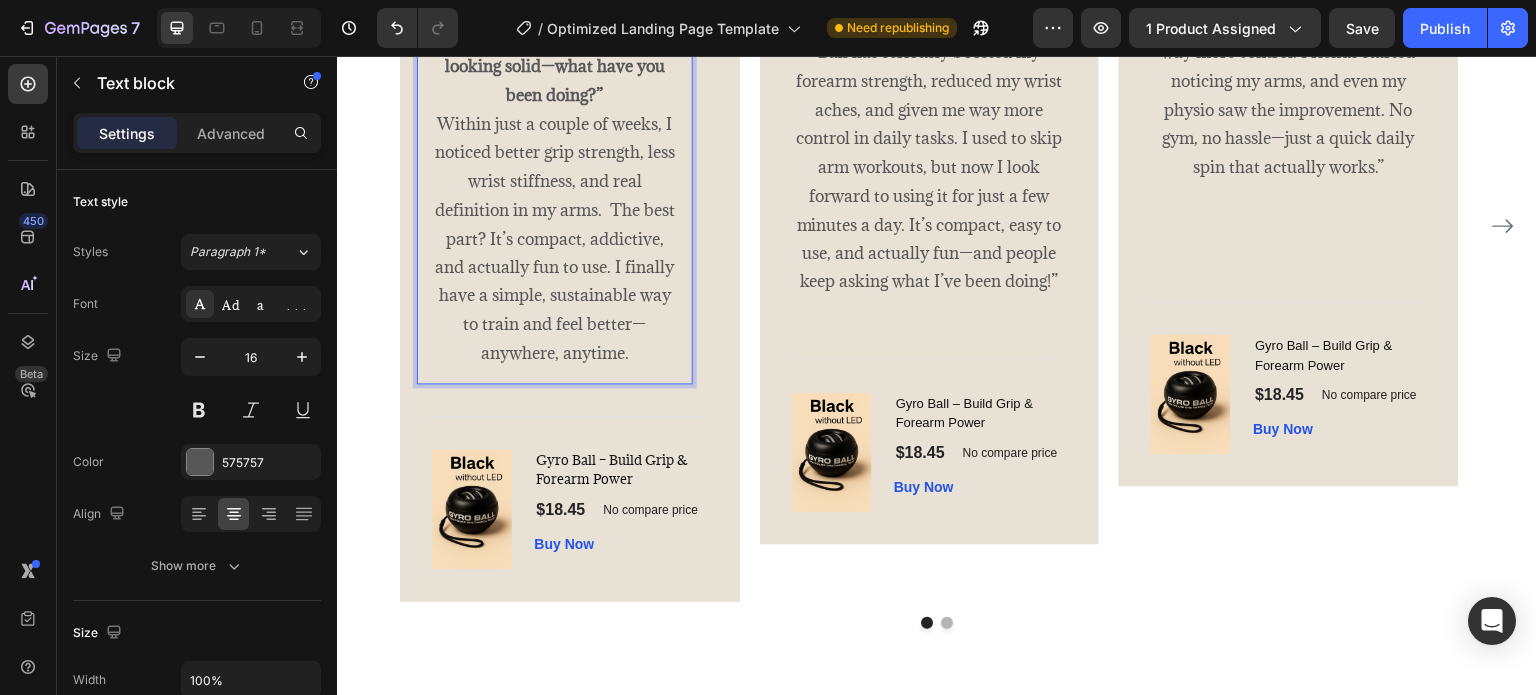 click on "I knew the Gyro Ball was working when people started saying, “Your forearms are looking solid—what have you been doing?” Within just a couple of weeks, I noticed better grip strength, less wrist stiffness, and real definition in my arms.  The best part? It’s compact, addictive, and actually fun to use. I finally have a simple, sustainable way to train and feel better—anywhere, anytime." at bounding box center [555, 166] 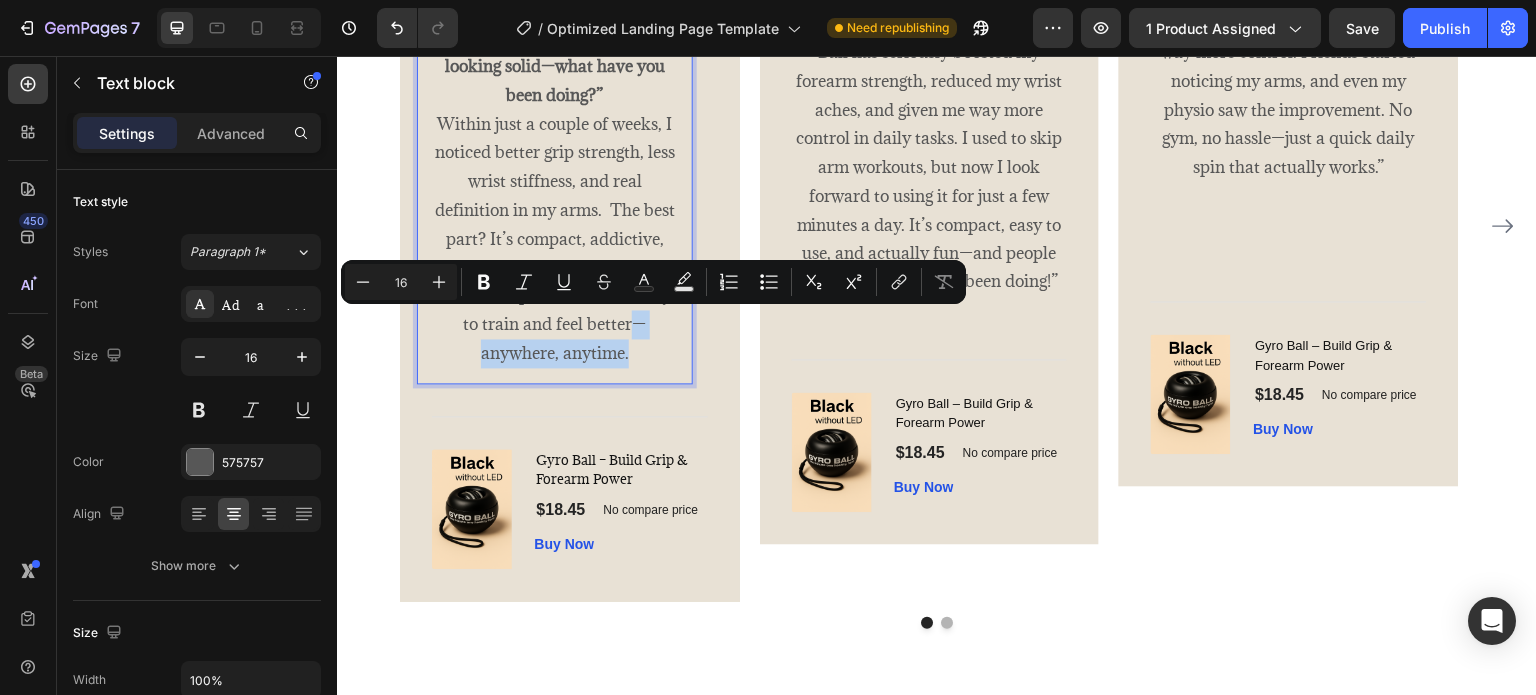 drag, startPoint x: 636, startPoint y: 320, endPoint x: 641, endPoint y: 346, distance: 26.476404 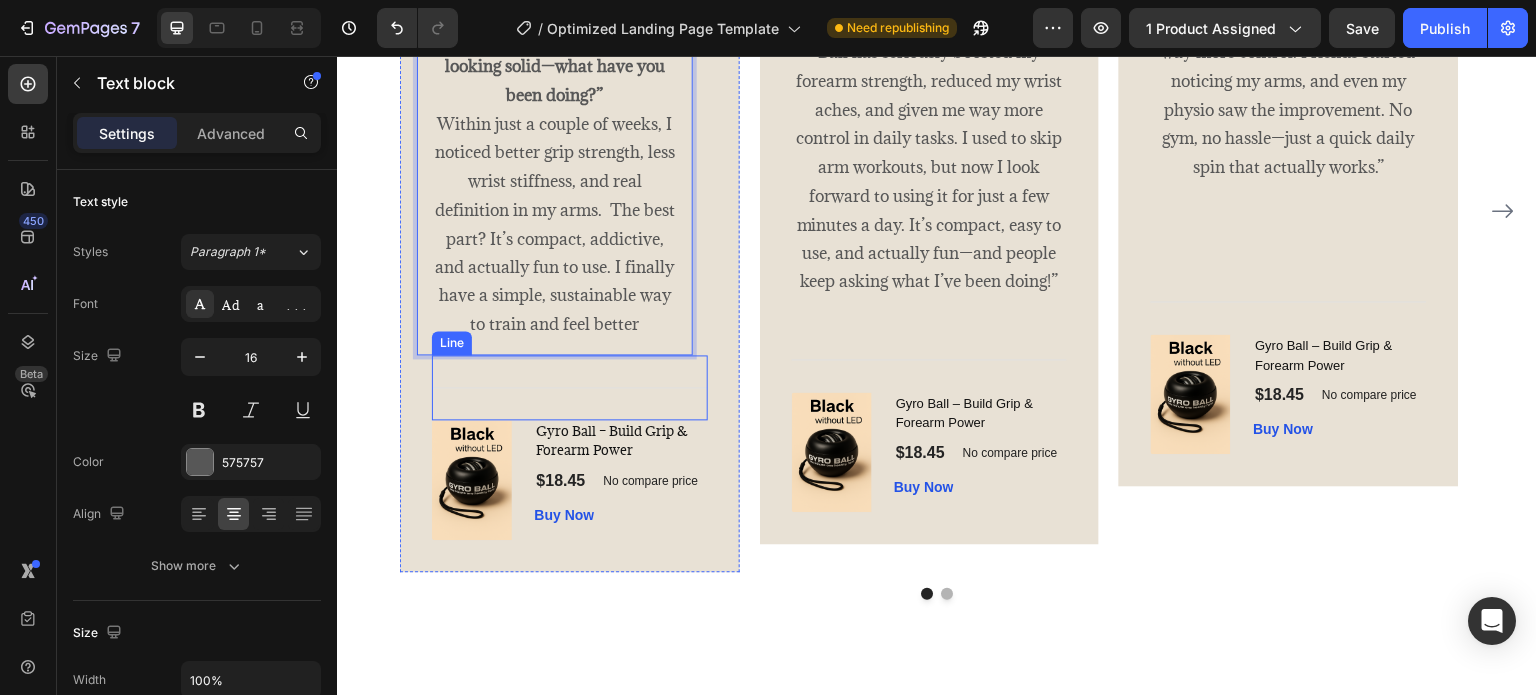 click on "Title Line" at bounding box center [570, 387] 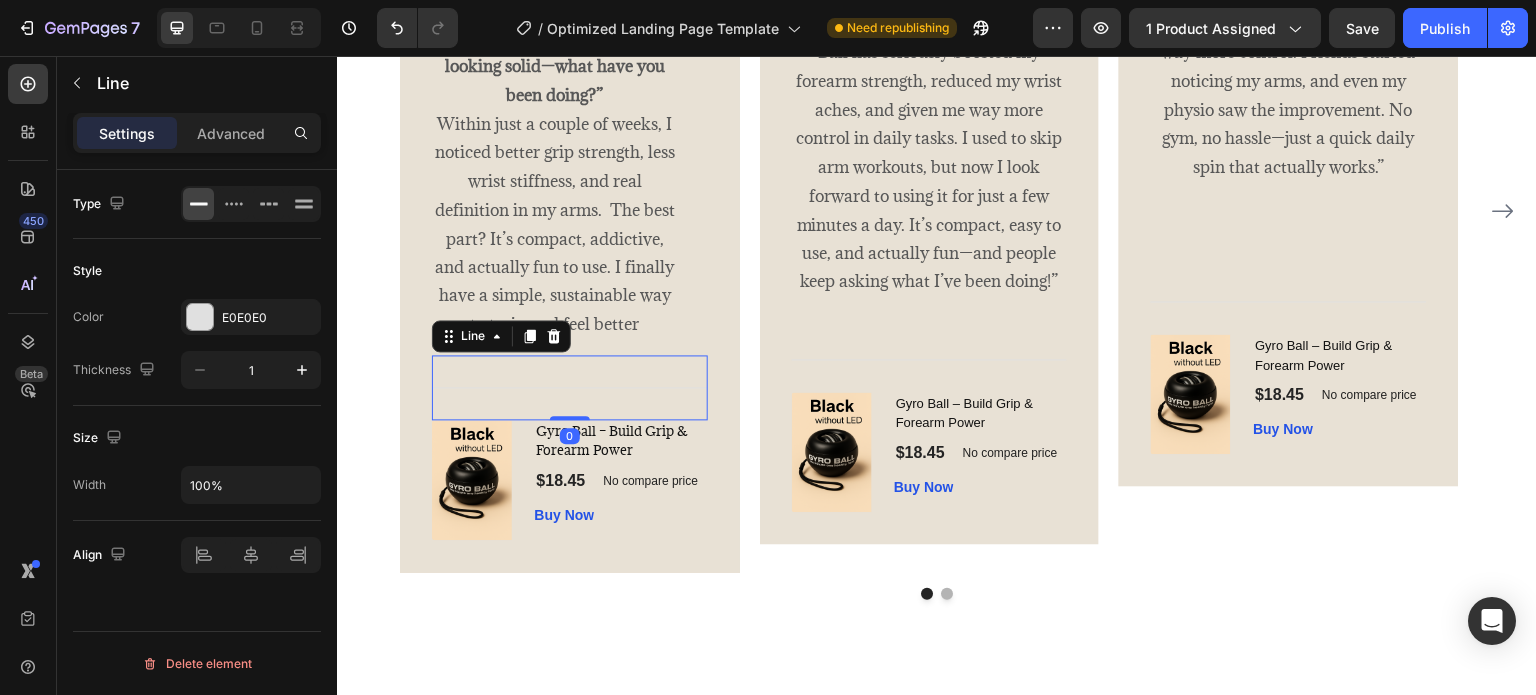 drag, startPoint x: 568, startPoint y: 416, endPoint x: 572, endPoint y: 385, distance: 31.257 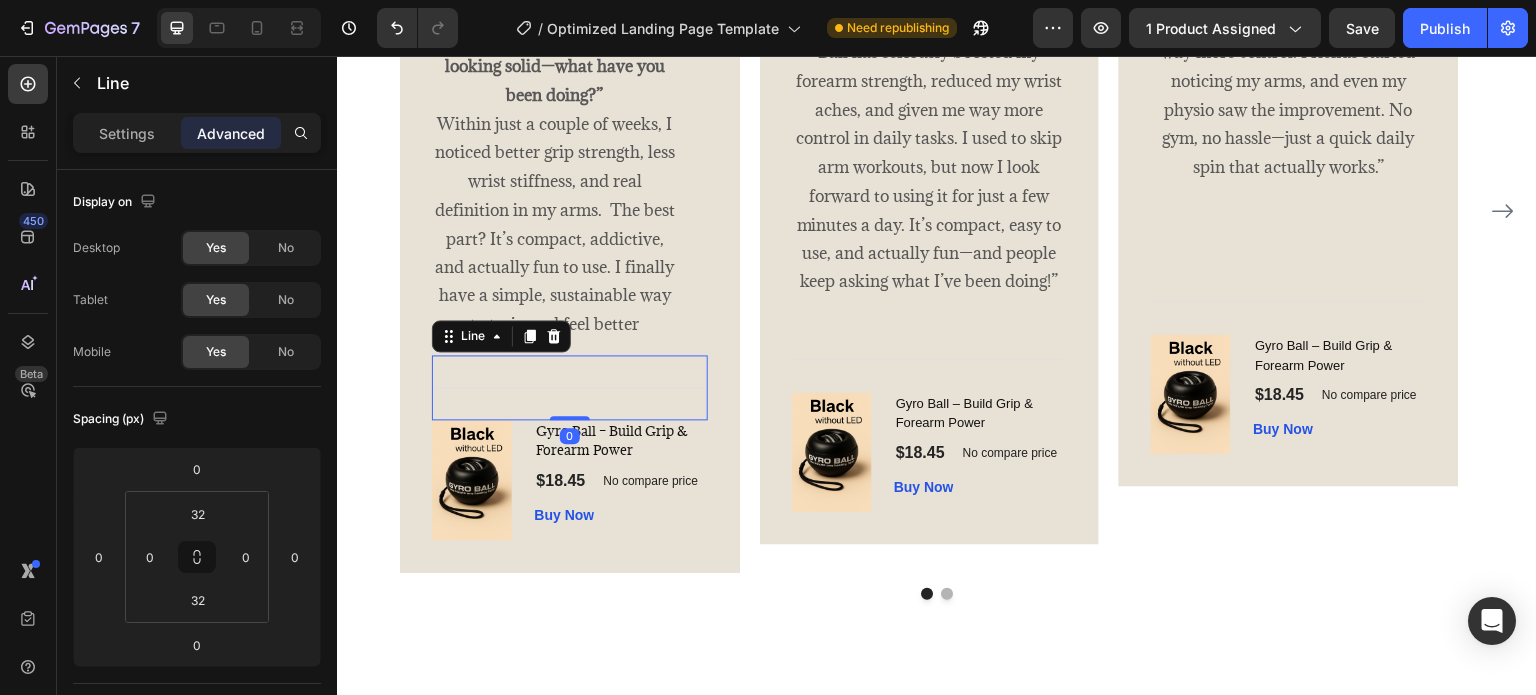 click on "Title Line   0" at bounding box center (570, 387) 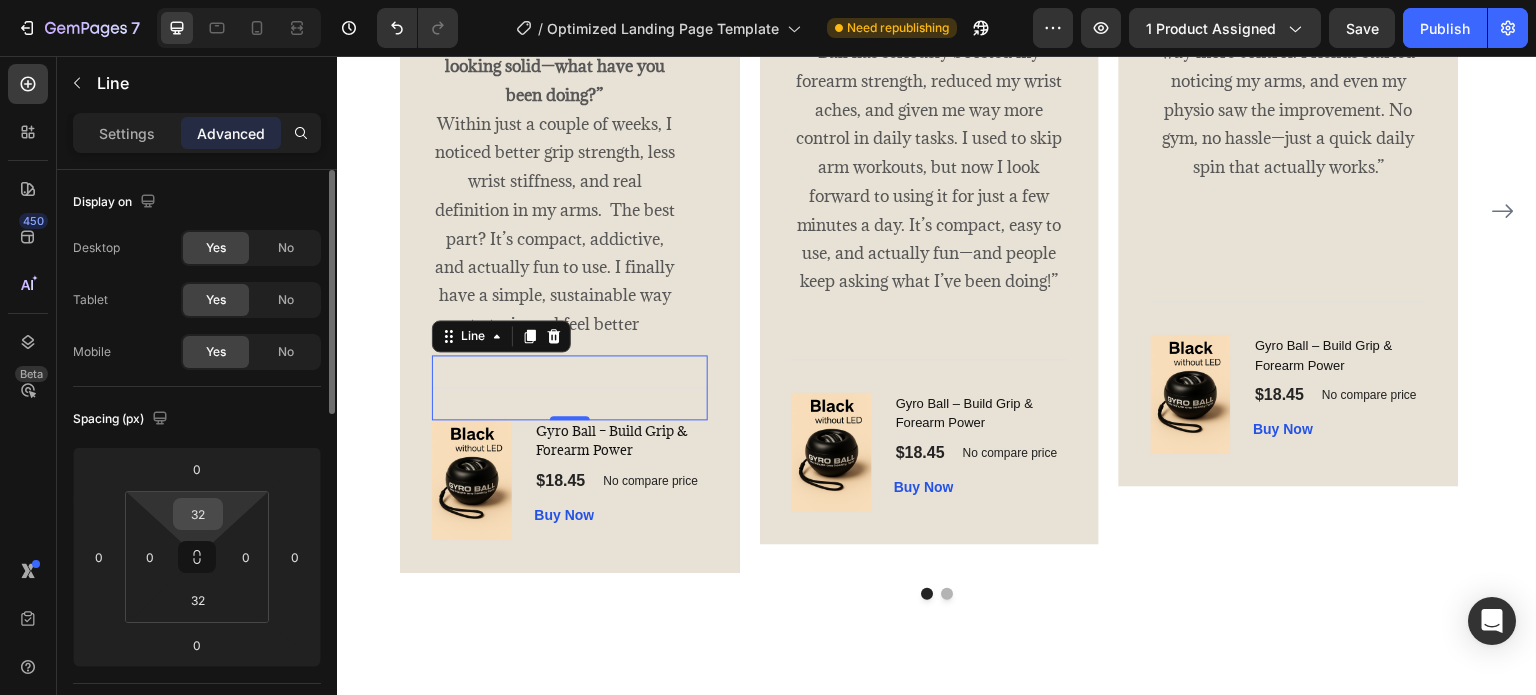 click on "32" at bounding box center (198, 514) 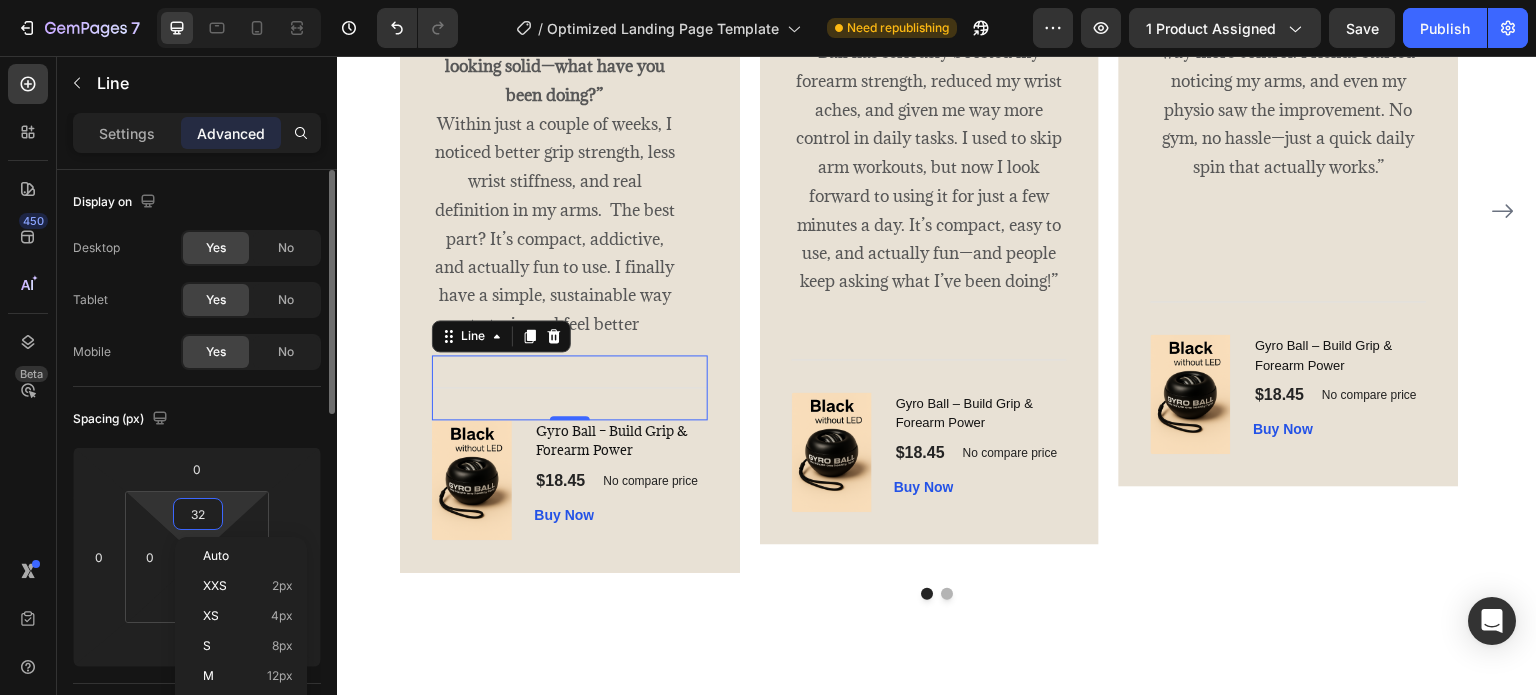 click on "32" at bounding box center (198, 514) 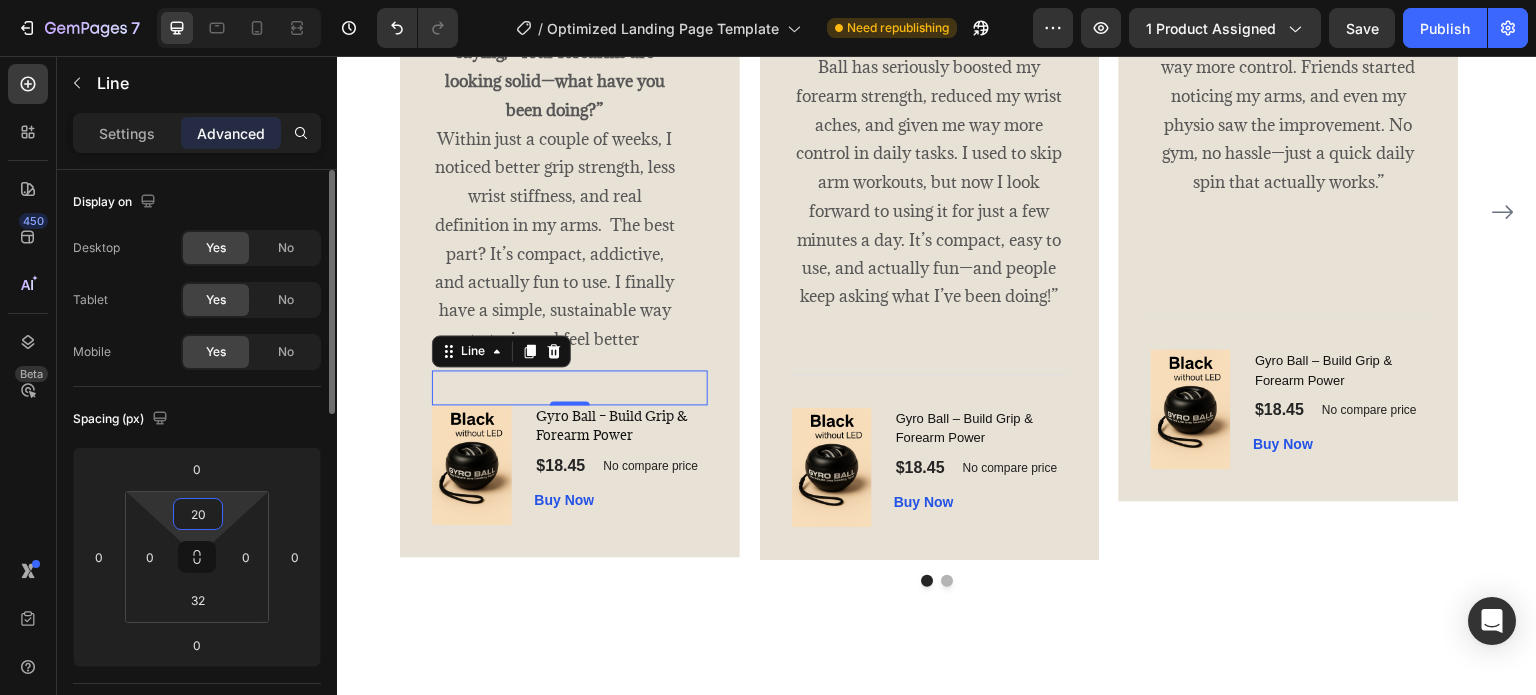 scroll, scrollTop: 3993, scrollLeft: 0, axis: vertical 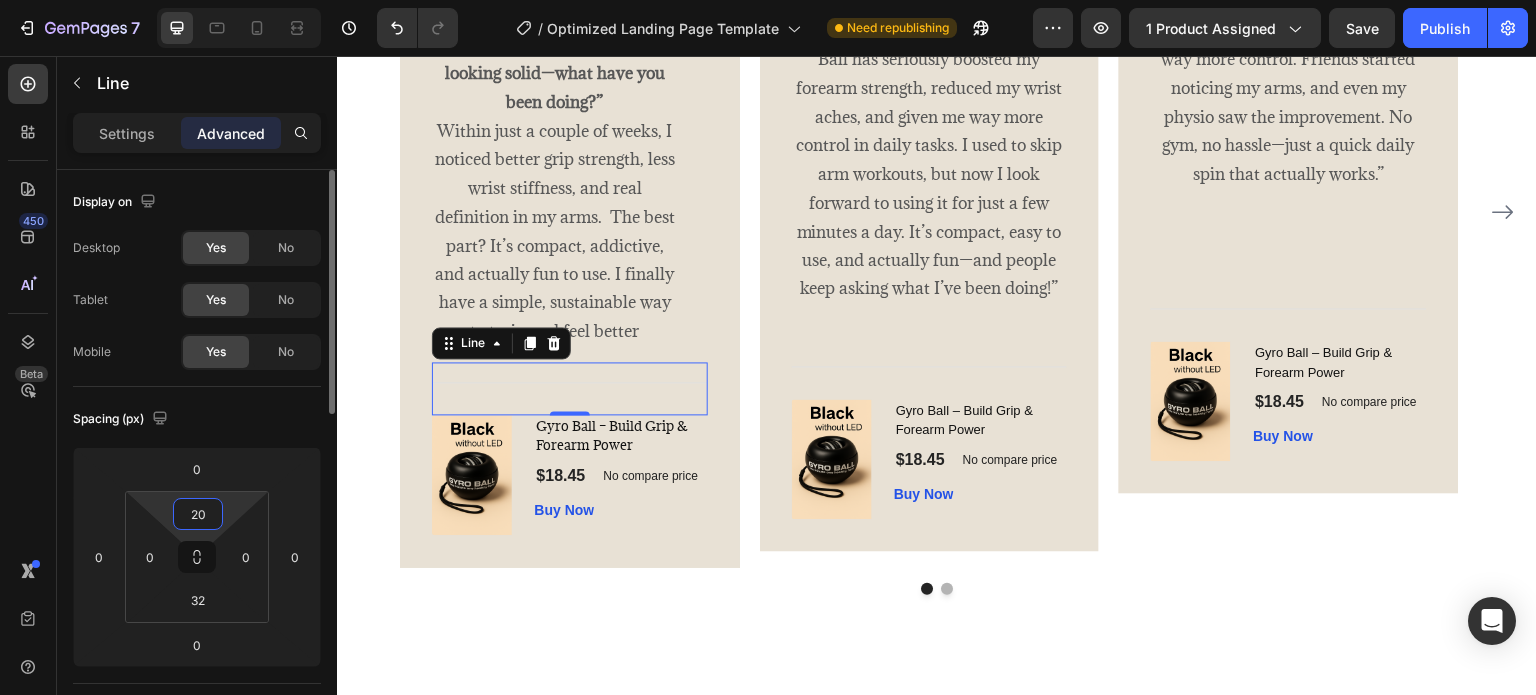 click on "20" at bounding box center [198, 514] 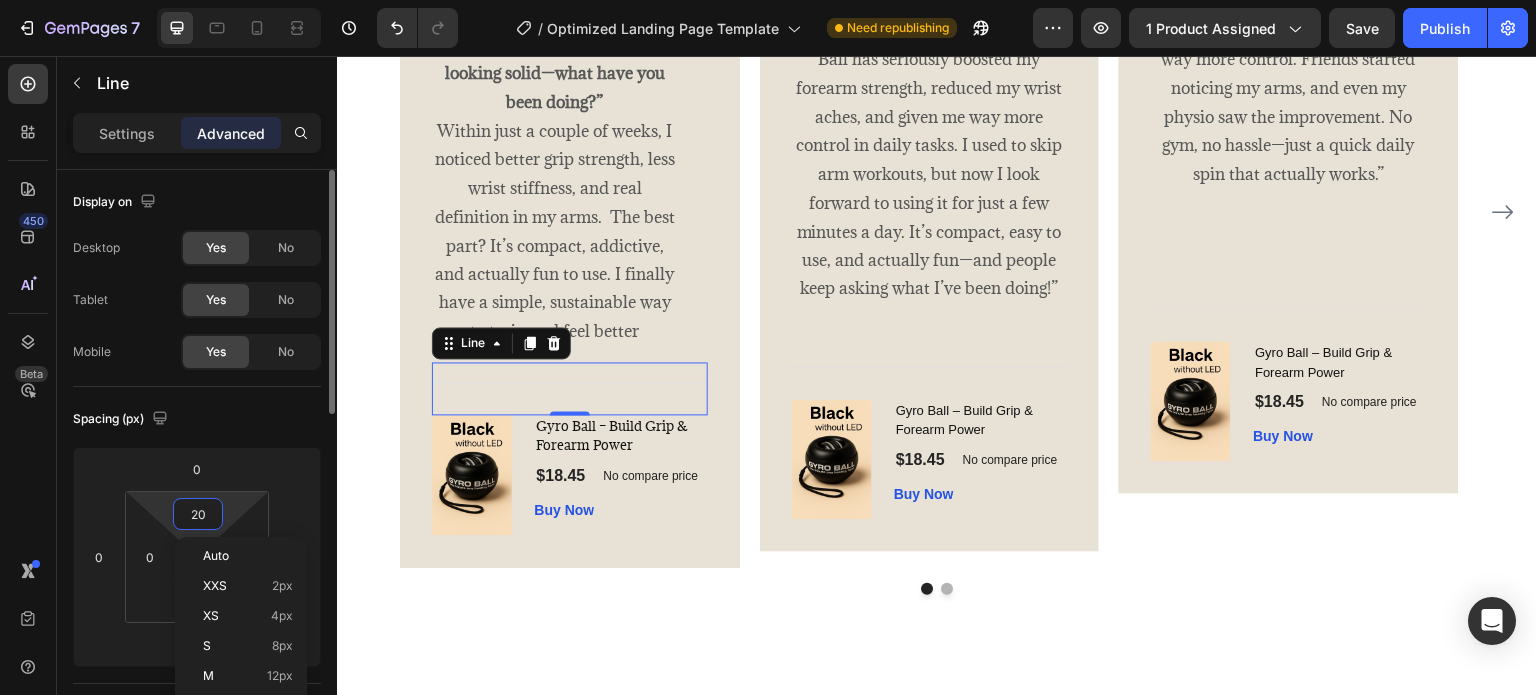 click on "20" at bounding box center [198, 514] 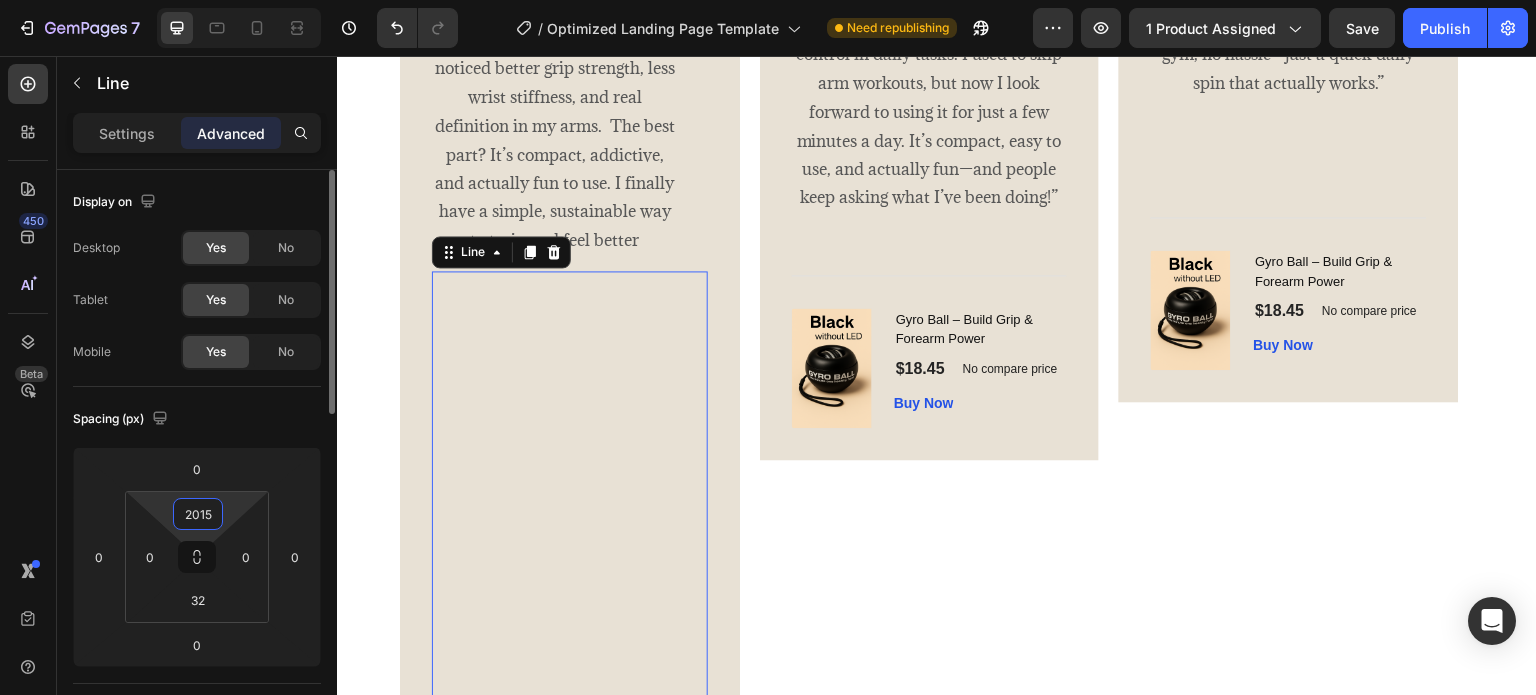 scroll, scrollTop: 4991, scrollLeft: 0, axis: vertical 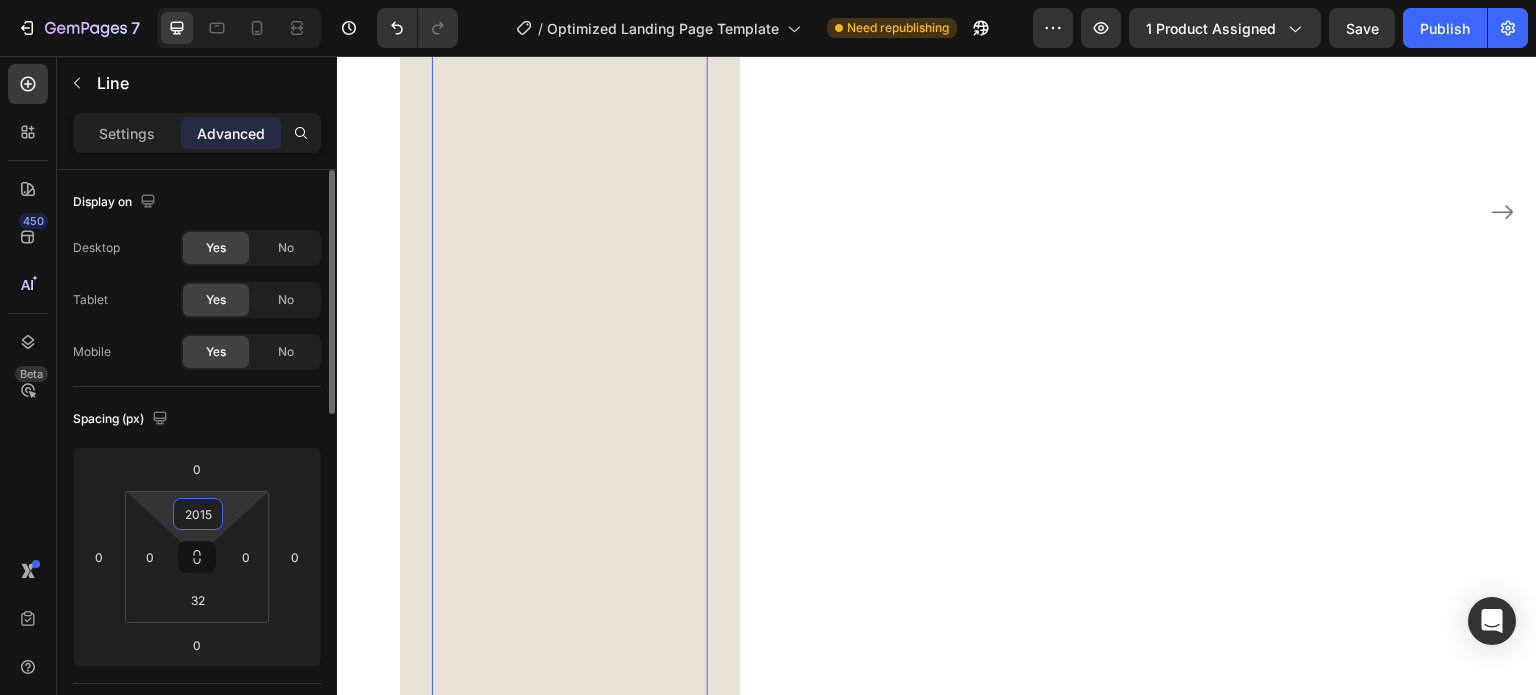 click on "2015" at bounding box center [198, 514] 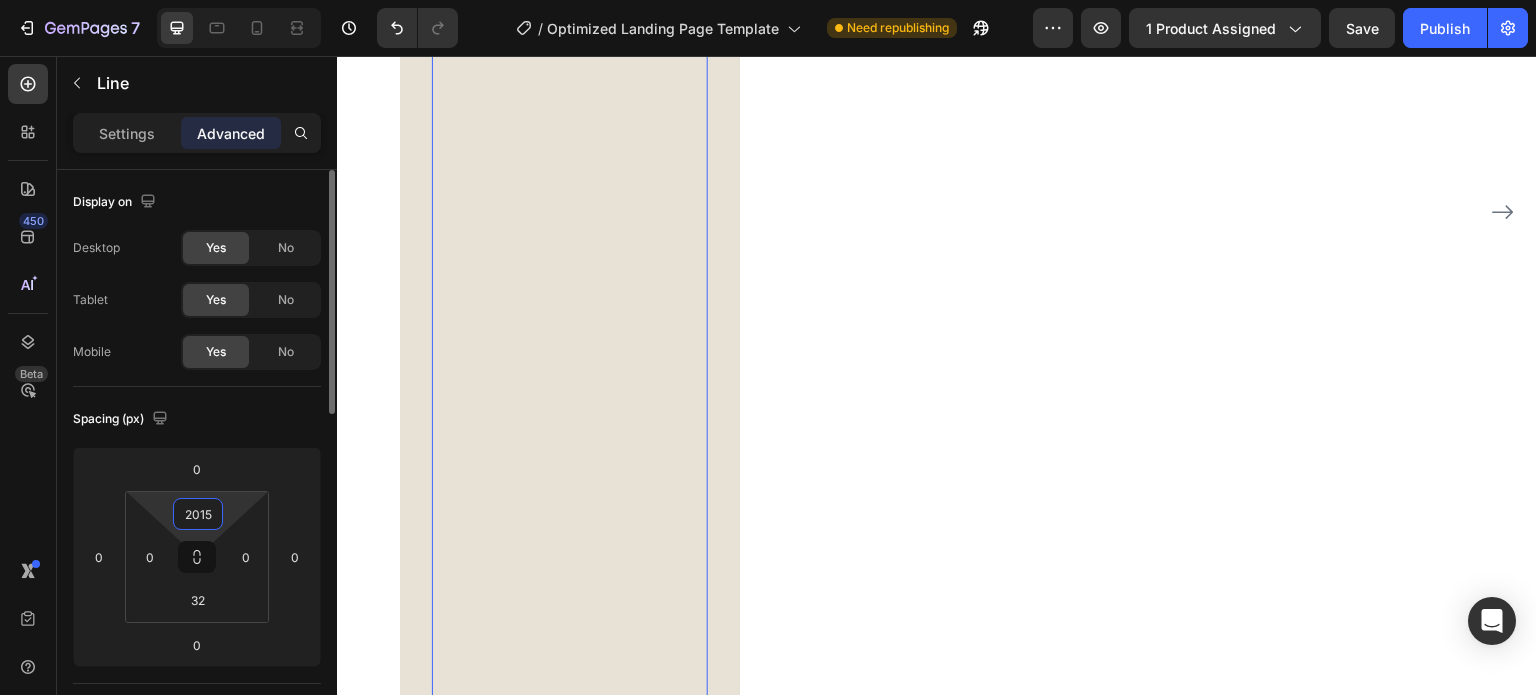 click on "2015" at bounding box center (198, 514) 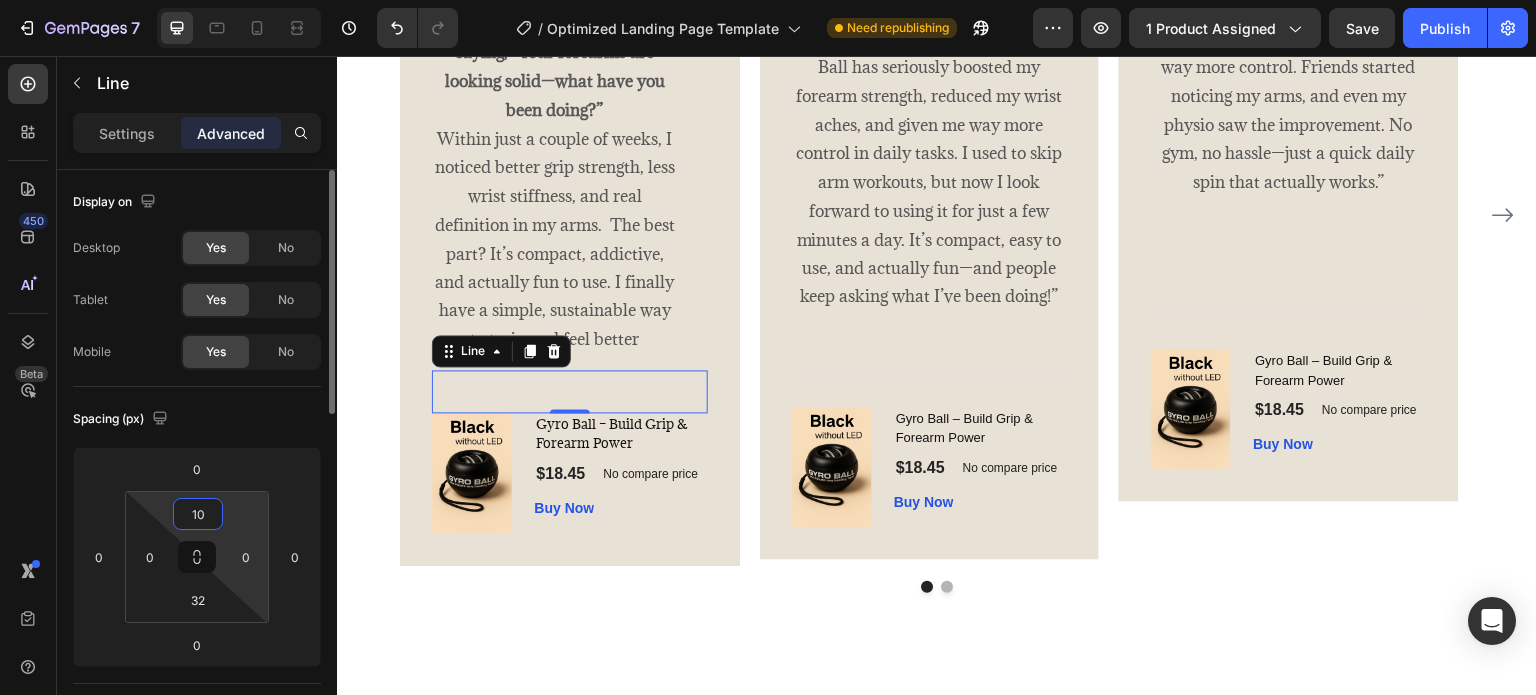 scroll, scrollTop: 3988, scrollLeft: 0, axis: vertical 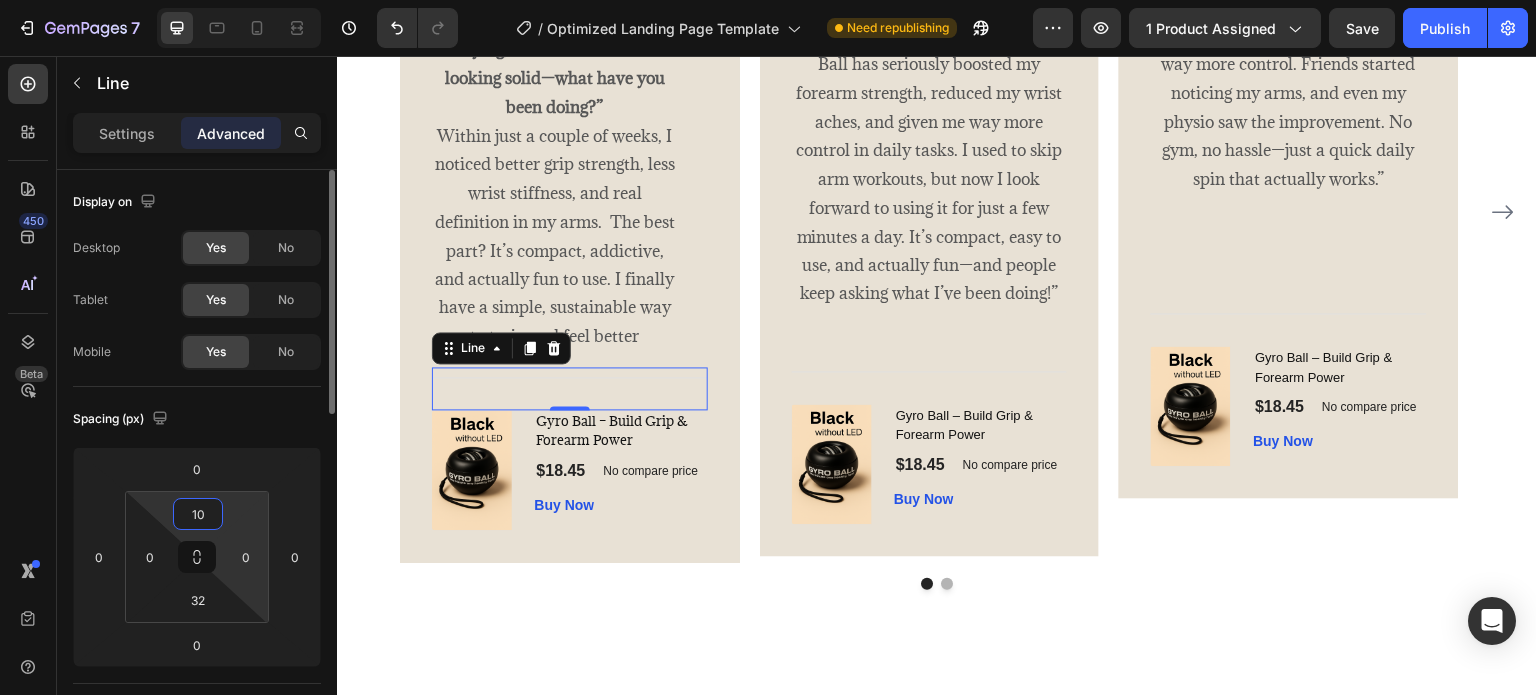 type on "1" 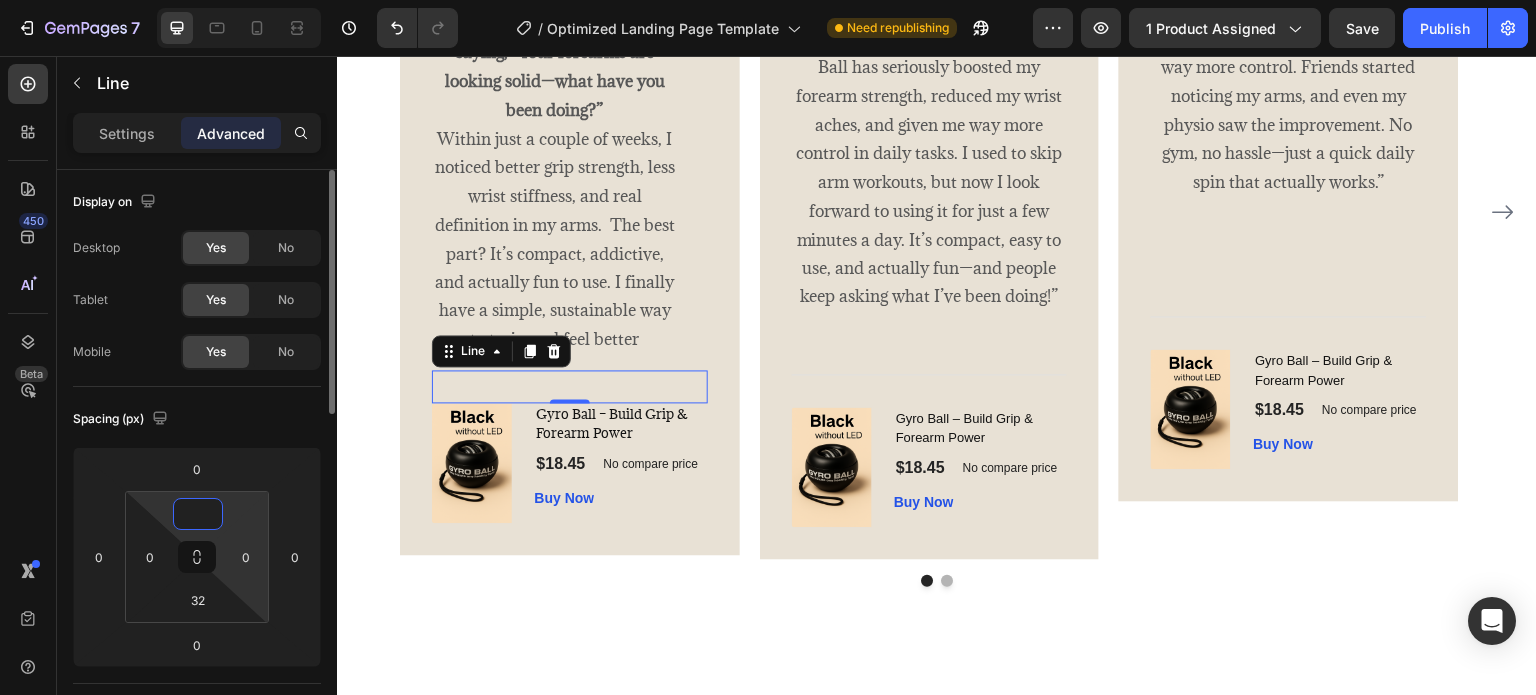 type on "8" 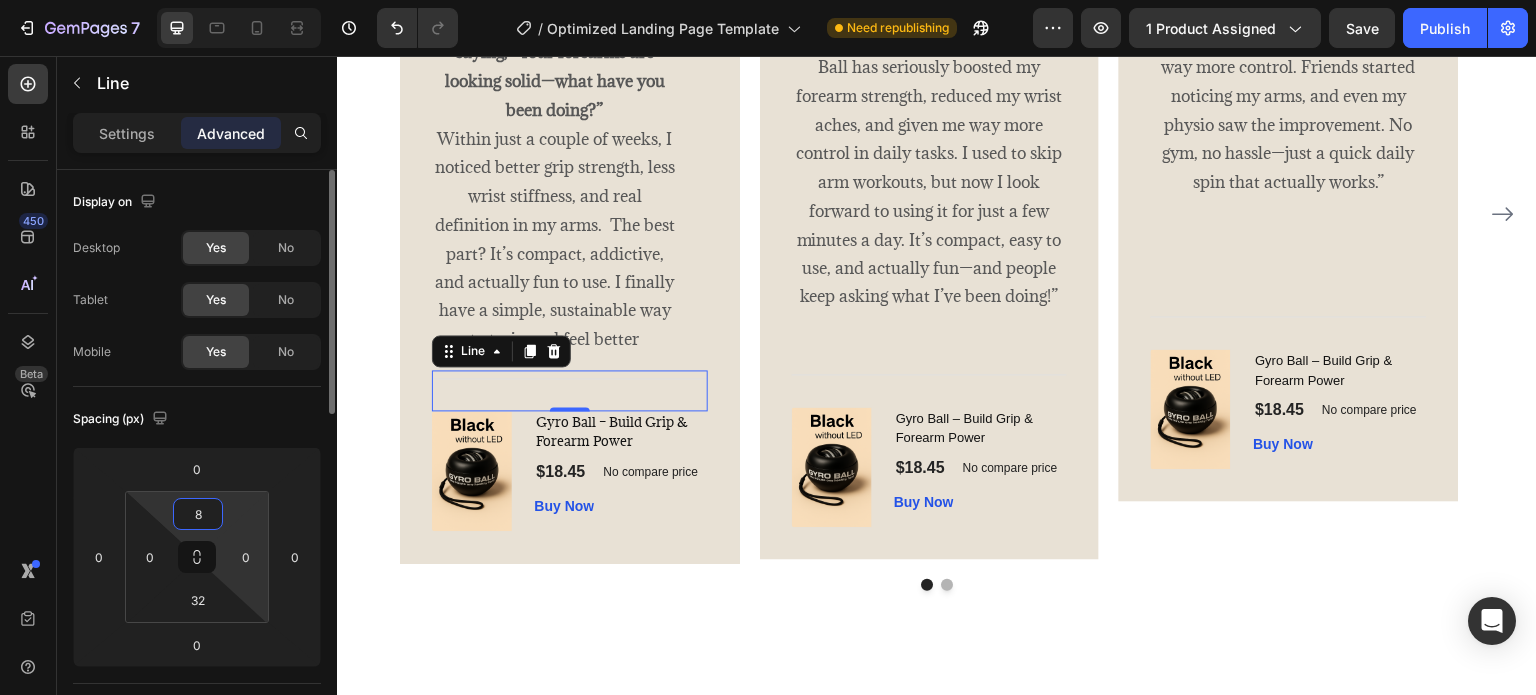 scroll, scrollTop: 3988, scrollLeft: 0, axis: vertical 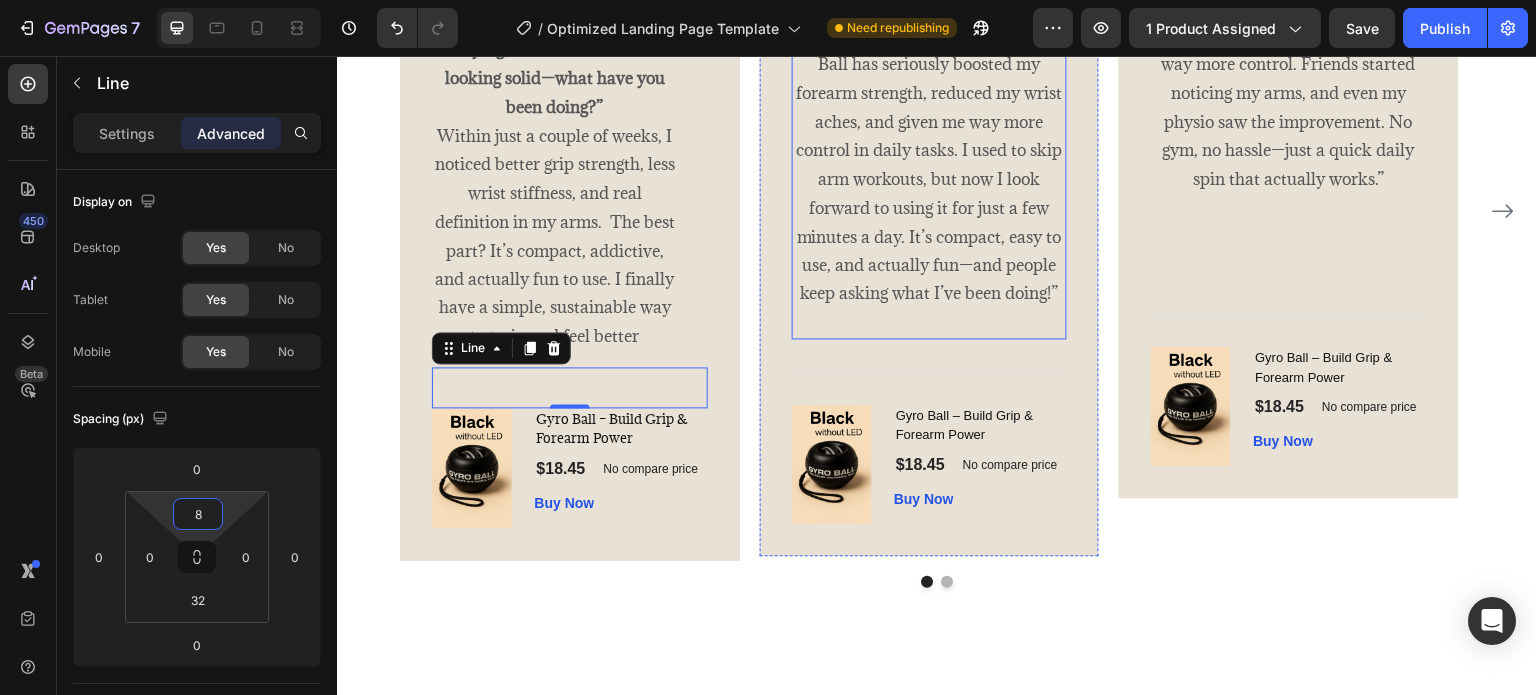 click on "“I didn’t realize how much stronger my grip and arms had gotten until people started noticing! The Gyro Ball has seriously boosted my forearm strength, reduced my wrist aches, and given me way more control in daily tasks. I used to skip arm workouts, but now I look forward to using it for just a few minutes a day. It’s compact, easy to use, and actually fun—and people keep asking what I’ve been doing!”" at bounding box center [930, 136] 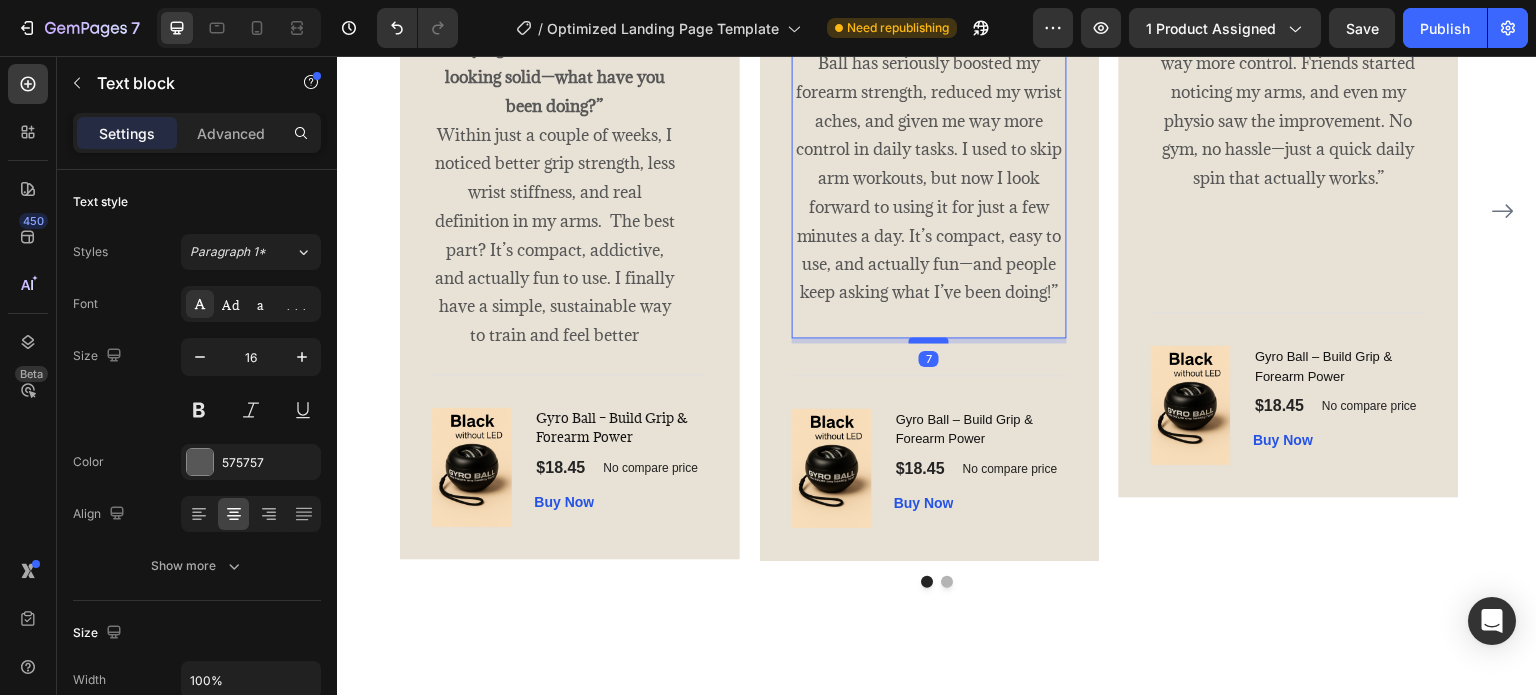 scroll, scrollTop: 3988, scrollLeft: 0, axis: vertical 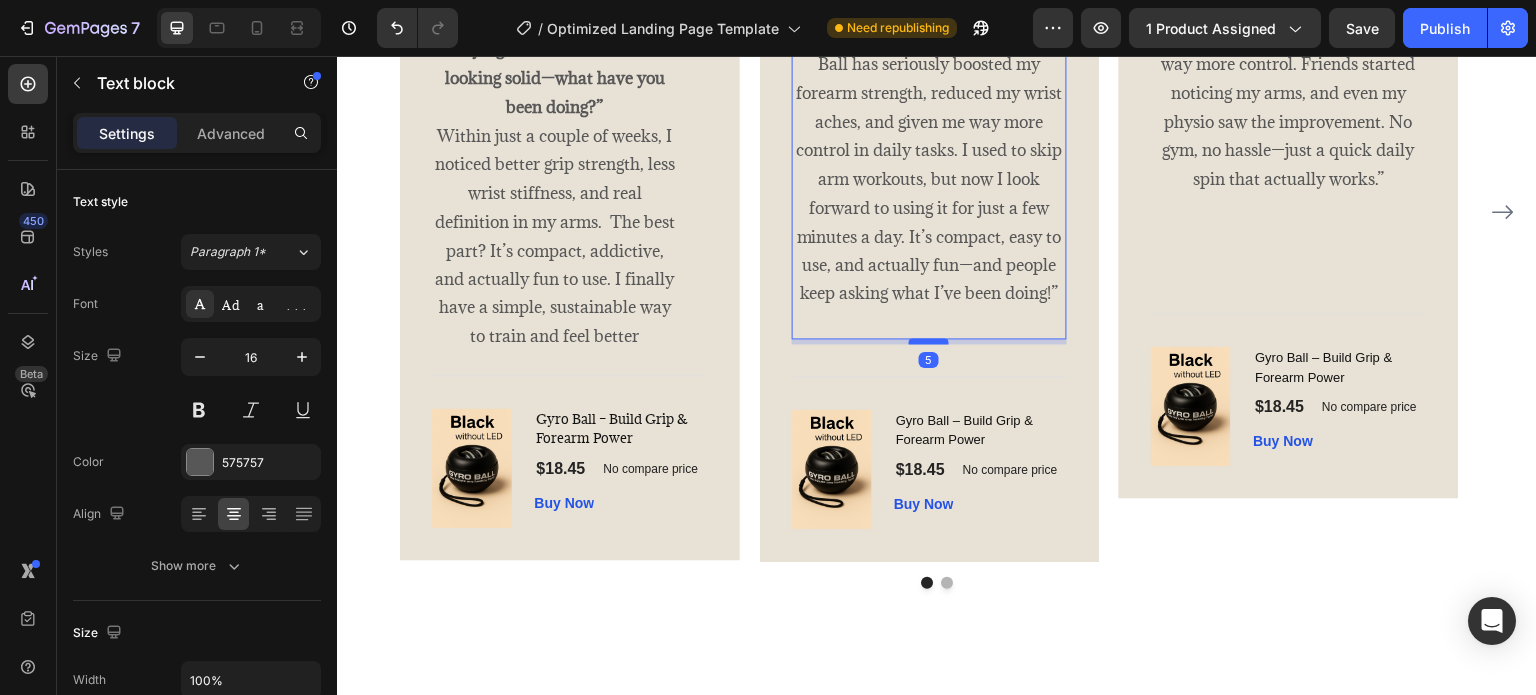 click at bounding box center (929, 341) 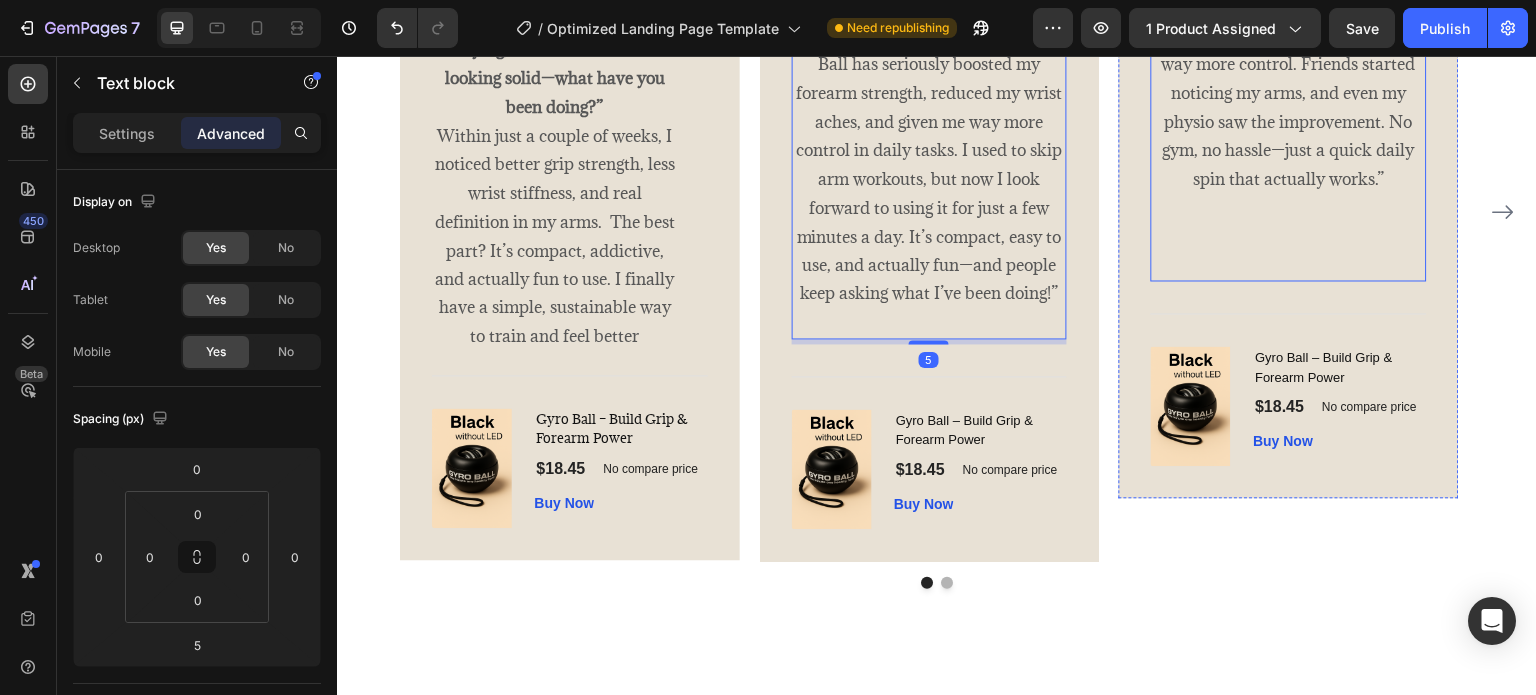 click on "“Just a few weeks with the Gyro Ball and I felt the difference—stronger grip, less wrist pain, and way more control. Friends started noticing my arms, and even my physio saw the improvement. No gym, no hassle—just a quick daily spin that actually works.”       Text block" at bounding box center (1289, 121) 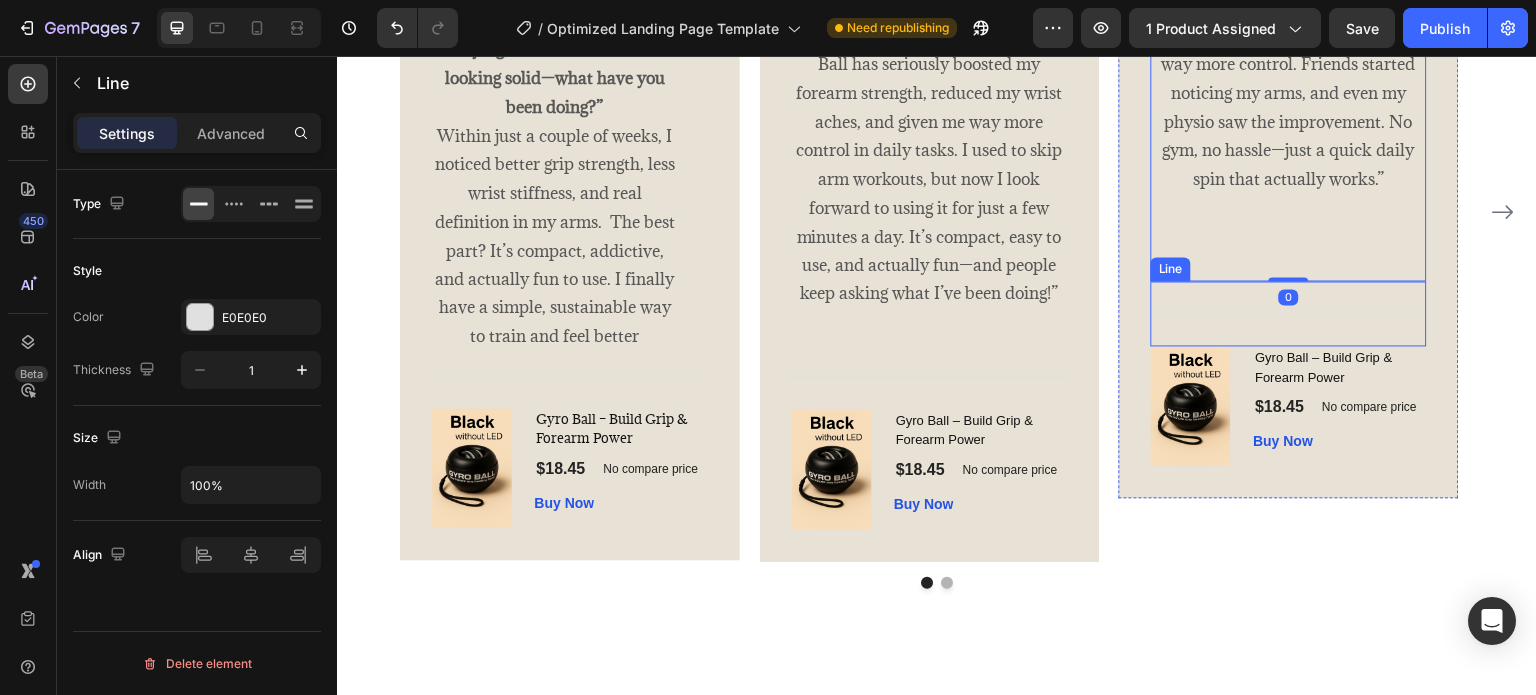 click on "Title Line" at bounding box center (1289, 313) 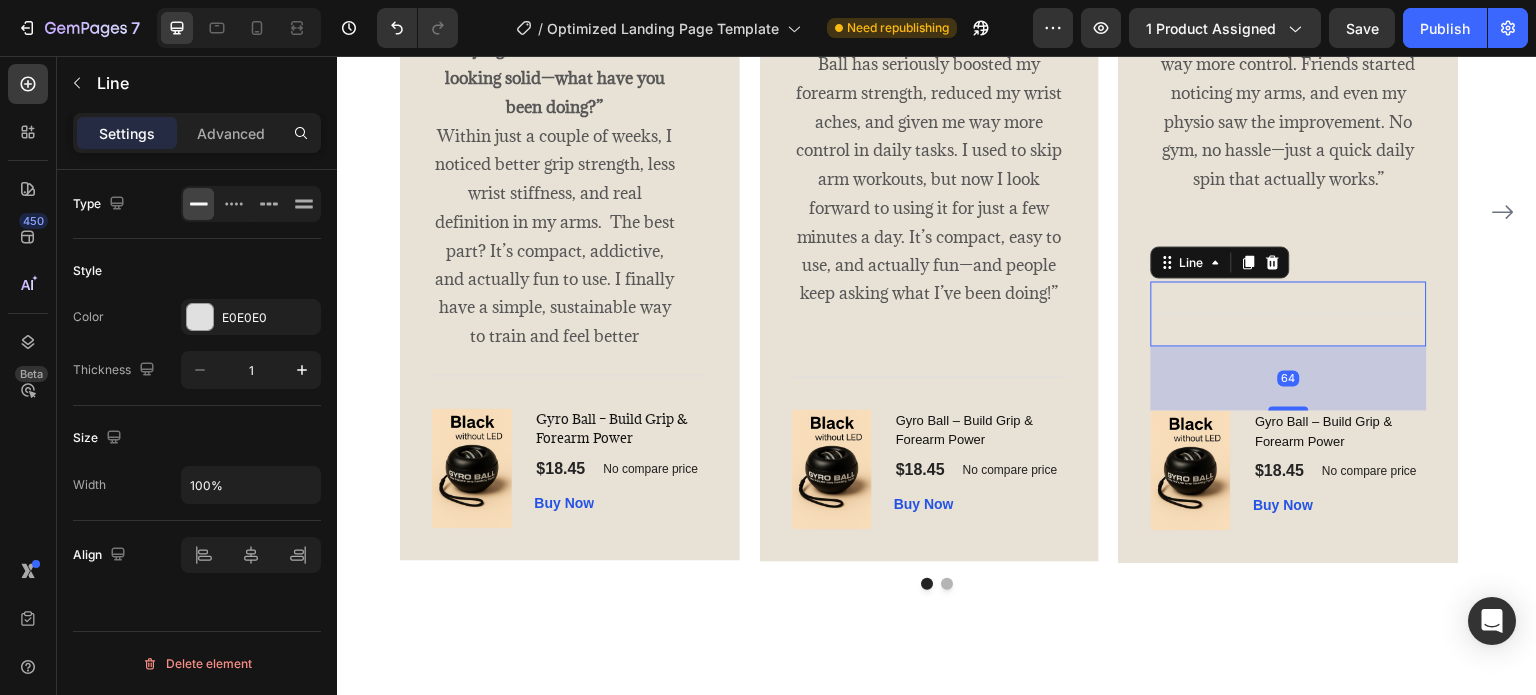 scroll, scrollTop: 3988, scrollLeft: 0, axis: vertical 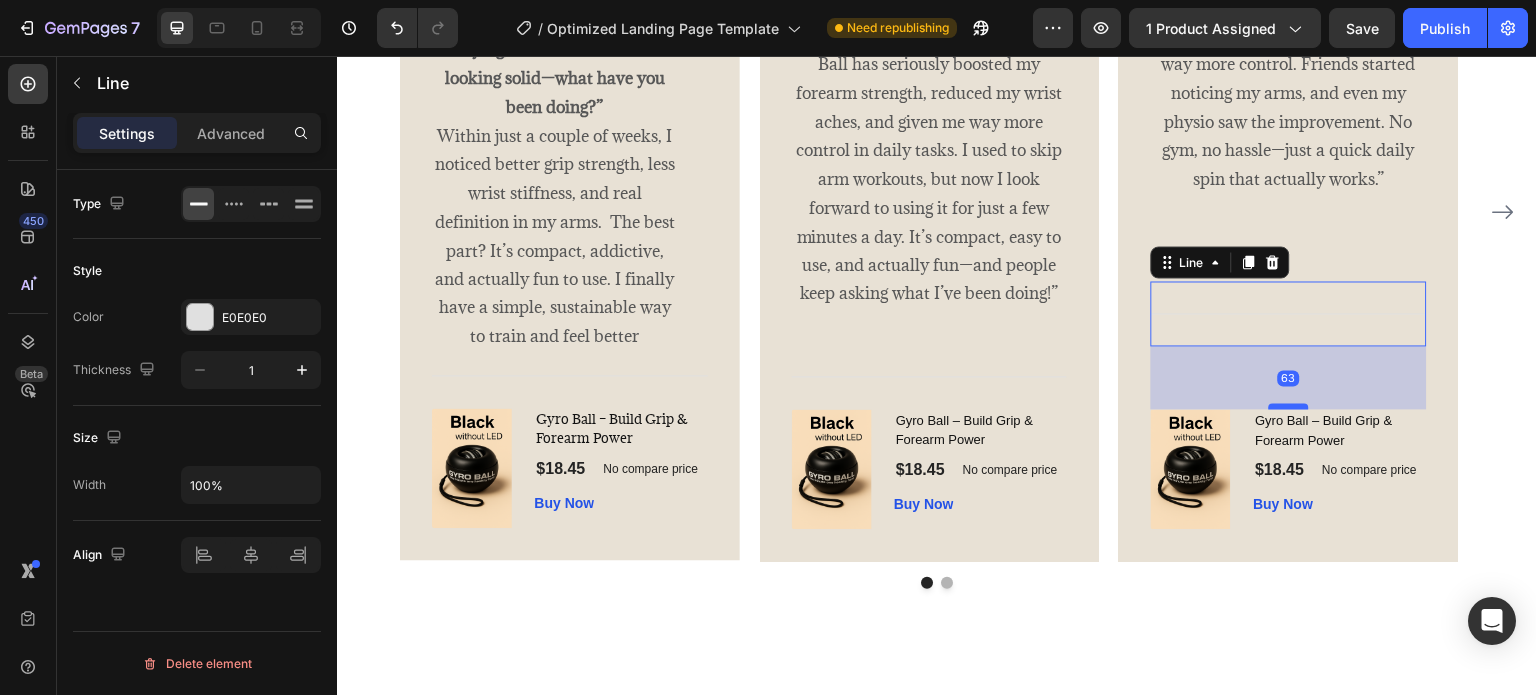 drag, startPoint x: 1296, startPoint y: 344, endPoint x: 1283, endPoint y: 407, distance: 64.327286 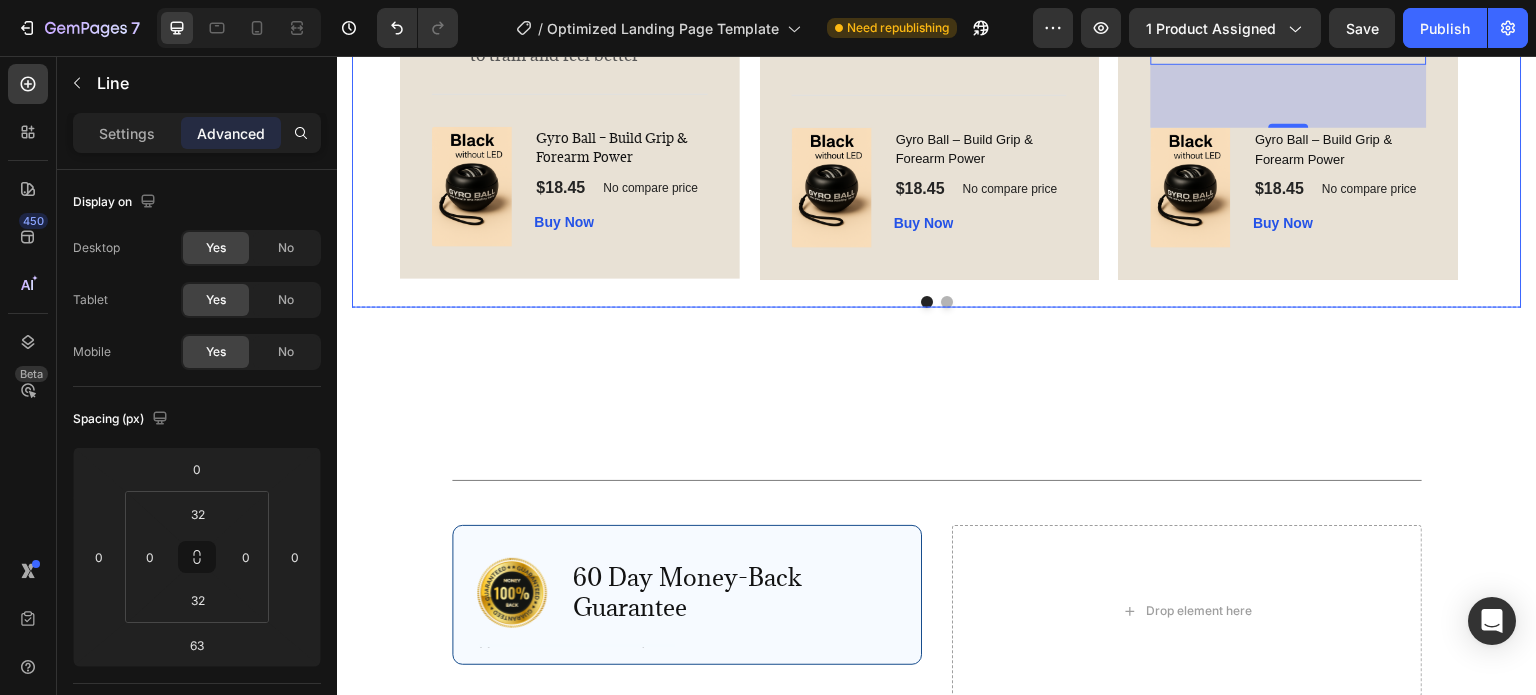 scroll, scrollTop: 3888, scrollLeft: 0, axis: vertical 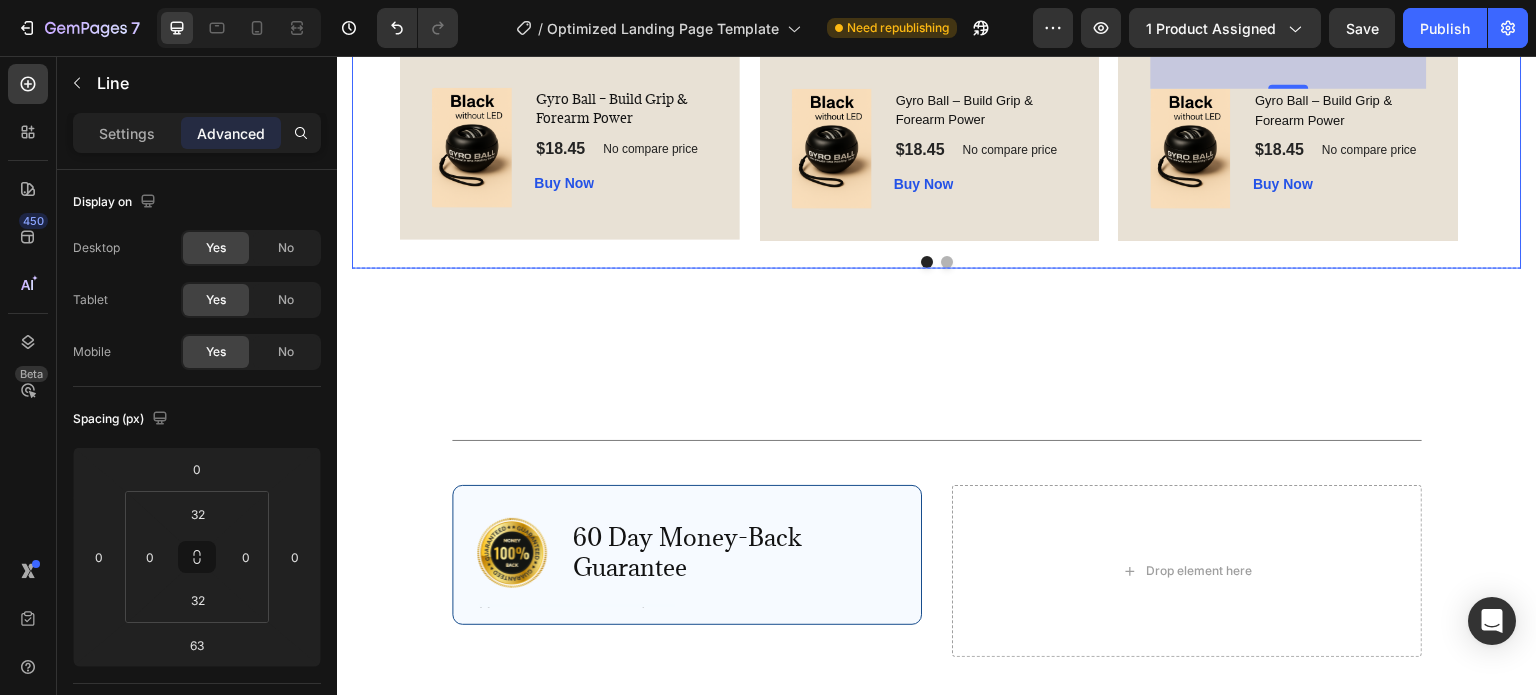 click at bounding box center (947, 262) 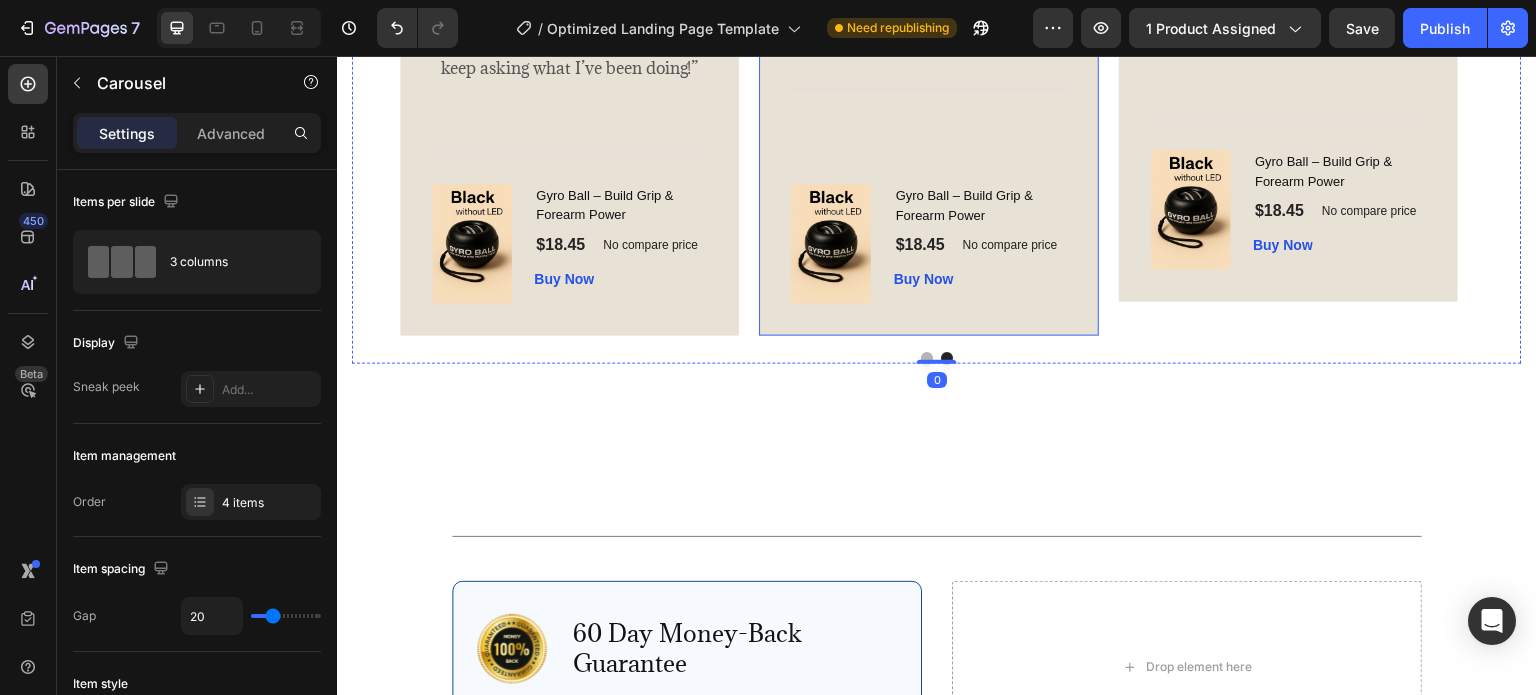 scroll, scrollTop: 3688, scrollLeft: 0, axis: vertical 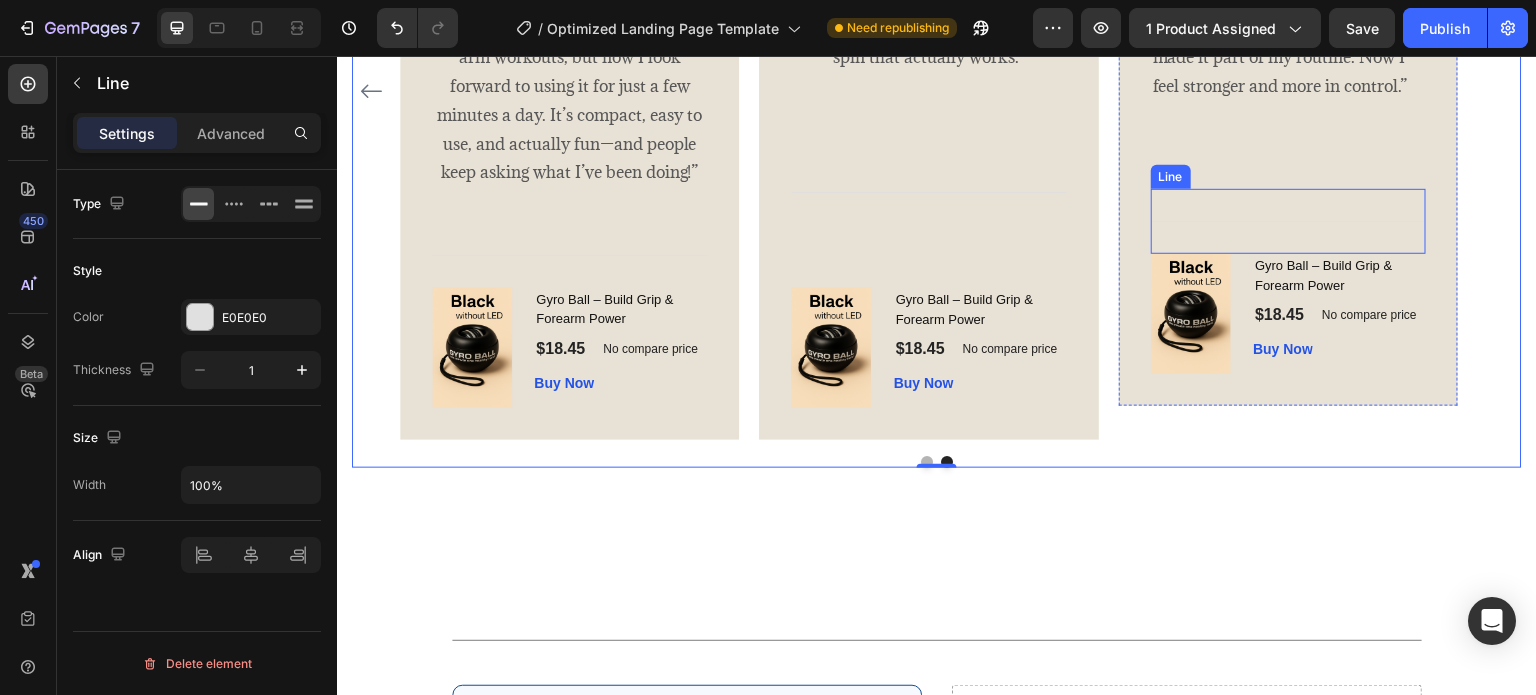 click on "Title Line" at bounding box center [1289, 221] 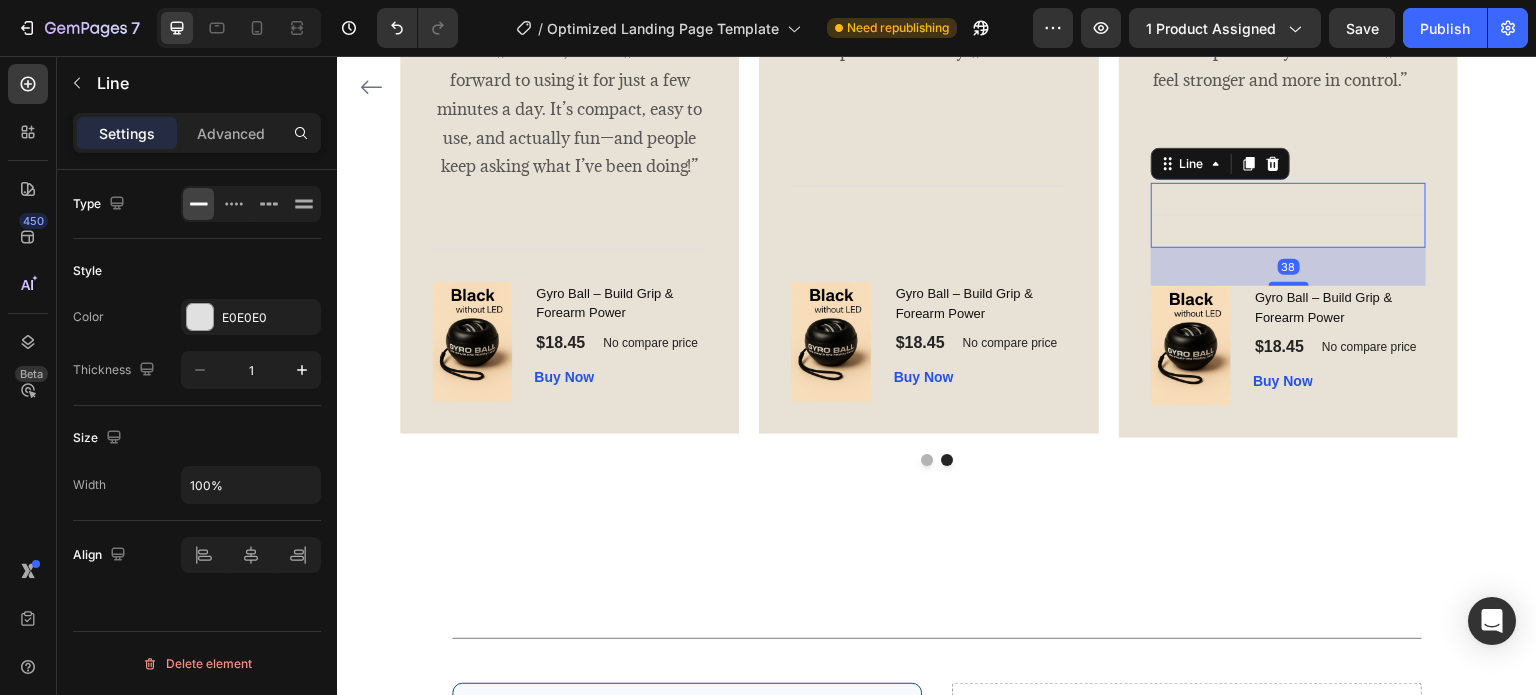 scroll, scrollTop: 3688, scrollLeft: 0, axis: vertical 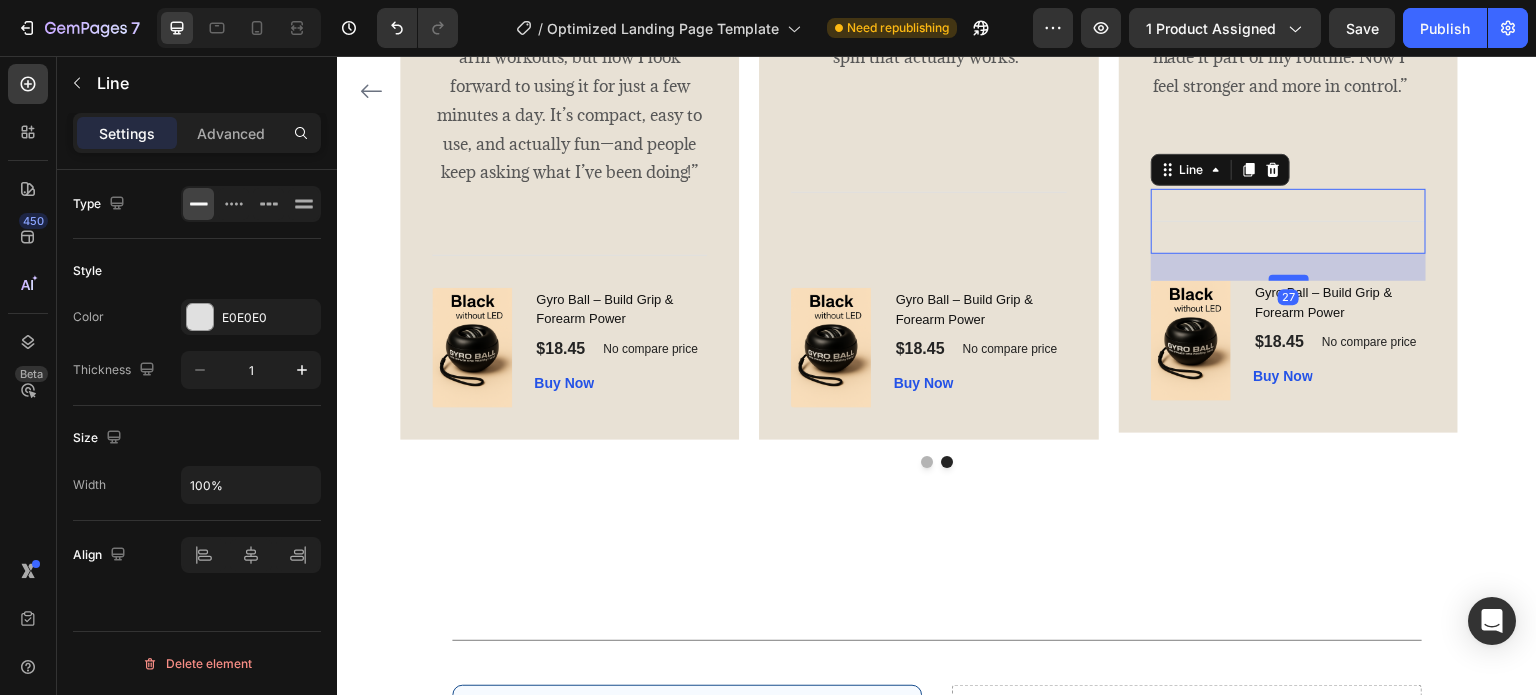 drag, startPoint x: 1291, startPoint y: 252, endPoint x: 1295, endPoint y: 279, distance: 27.294687 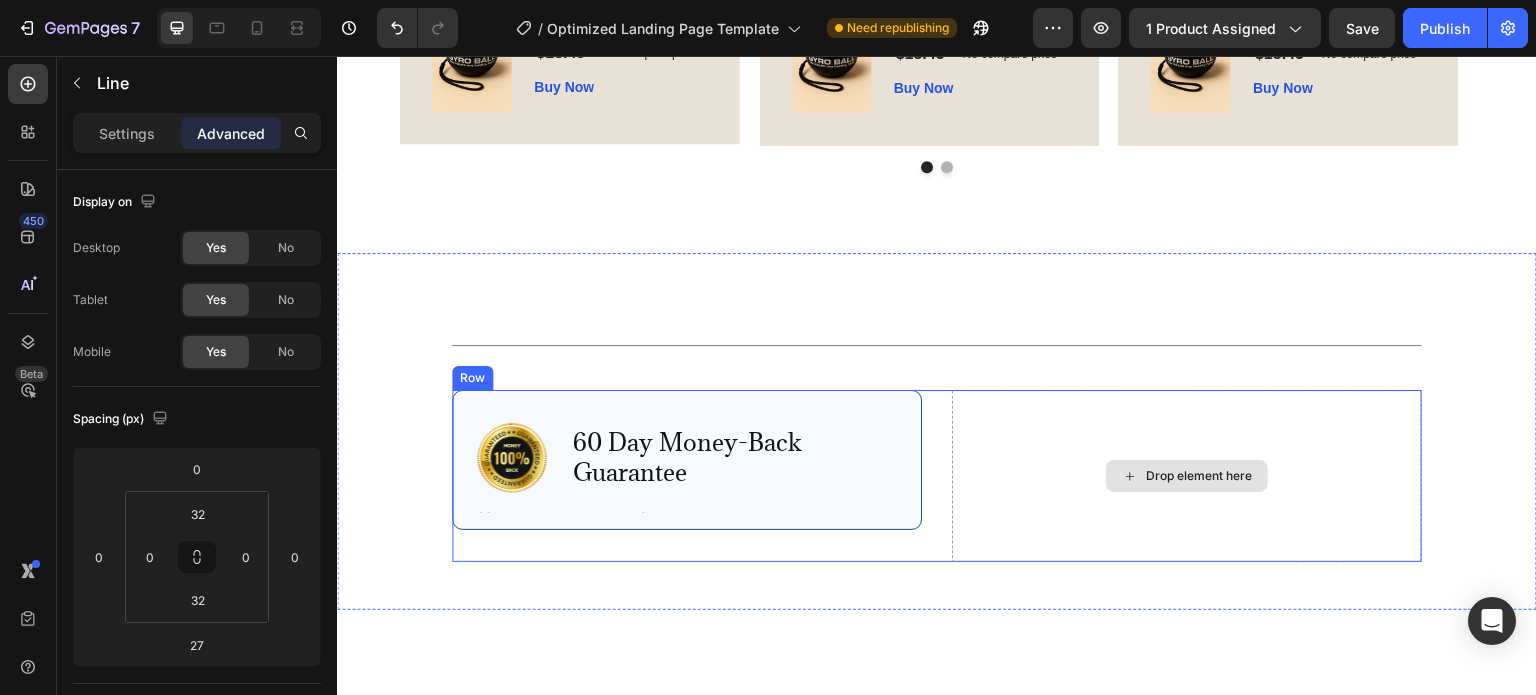 scroll, scrollTop: 4488, scrollLeft: 0, axis: vertical 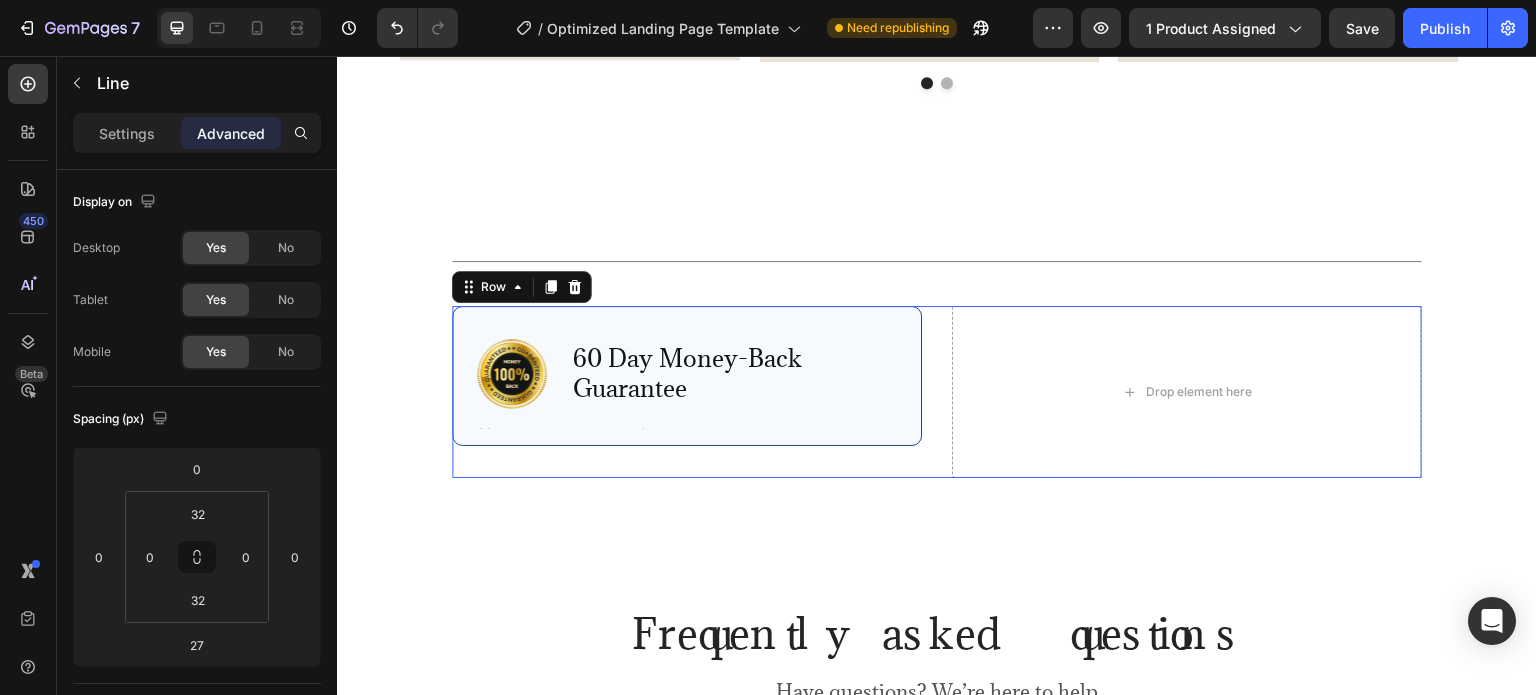click on "Image  60 Day Money-Back Guarantee Text Block Row Text Block Row
Drop element here Row   0" at bounding box center (937, 392) 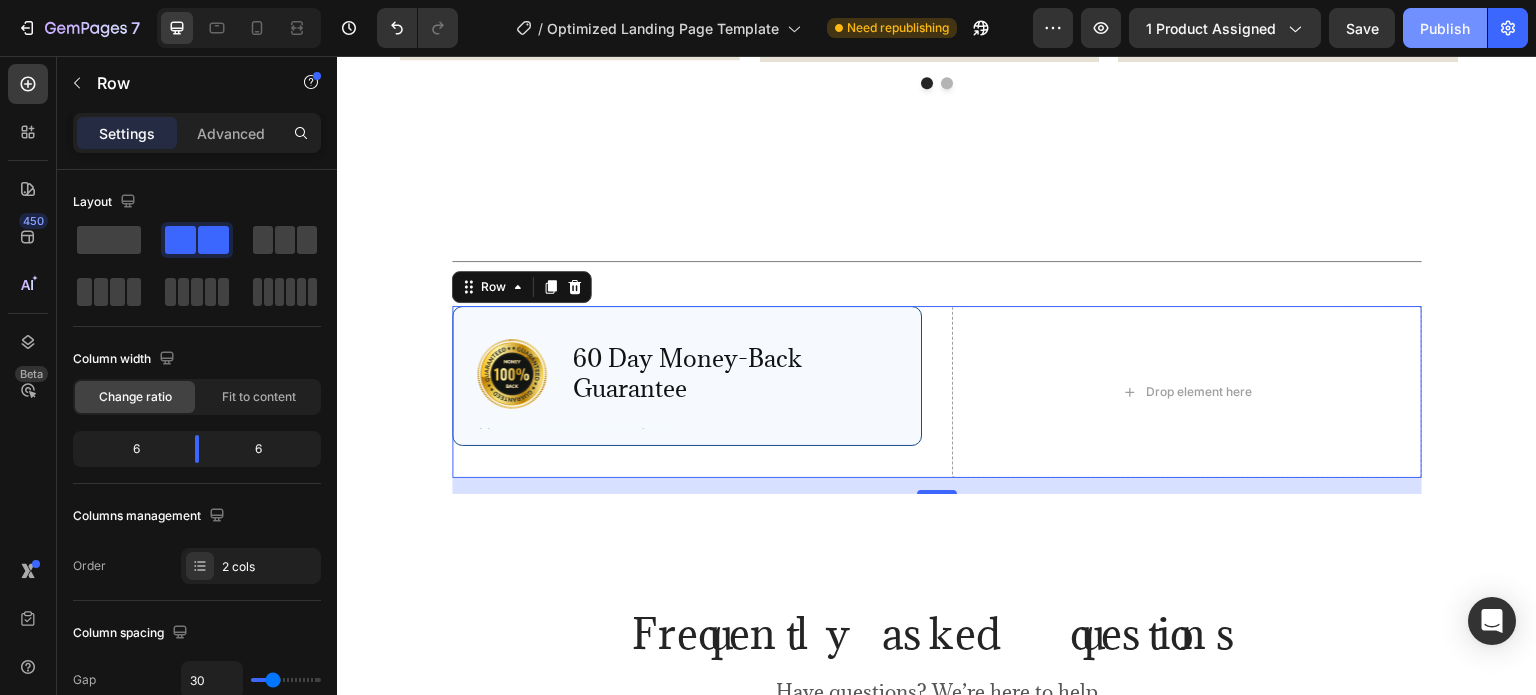 click on "Publish" at bounding box center [1445, 28] 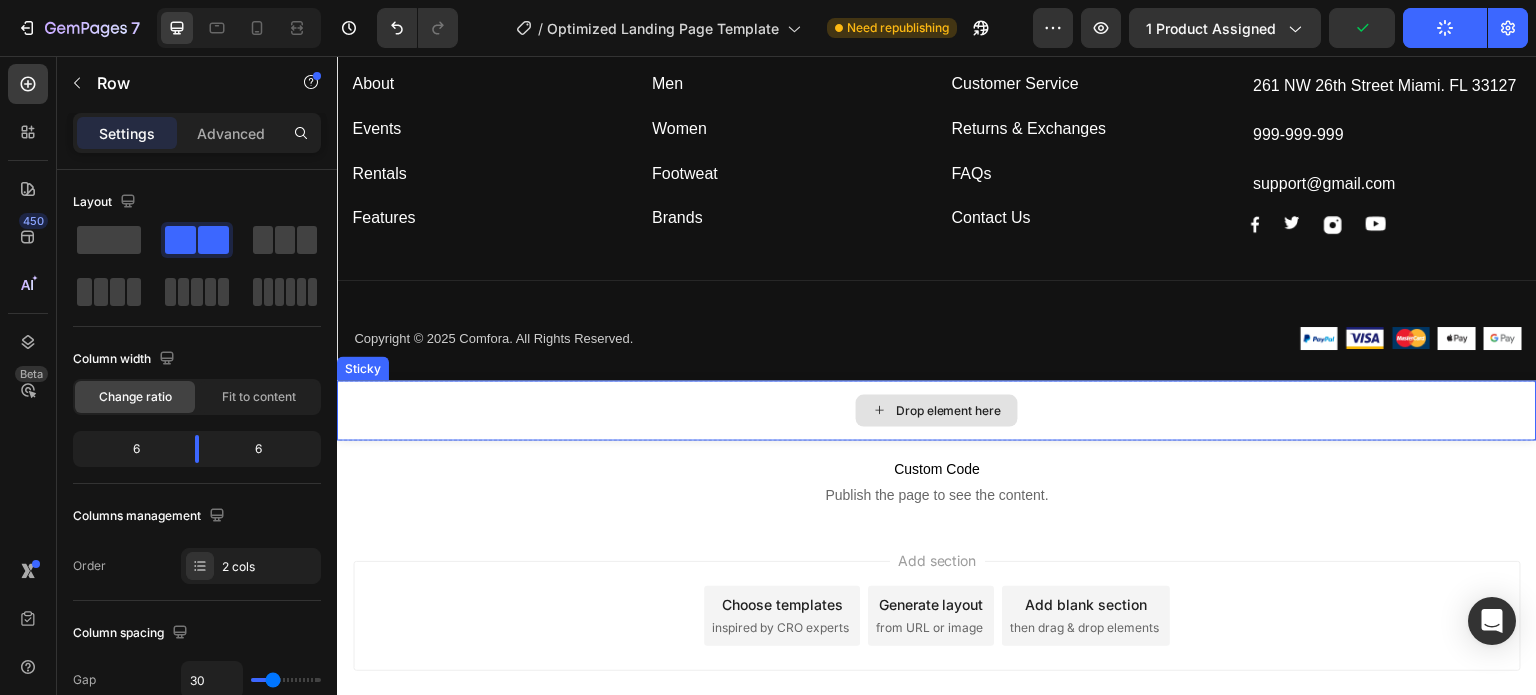 scroll, scrollTop: 5988, scrollLeft: 0, axis: vertical 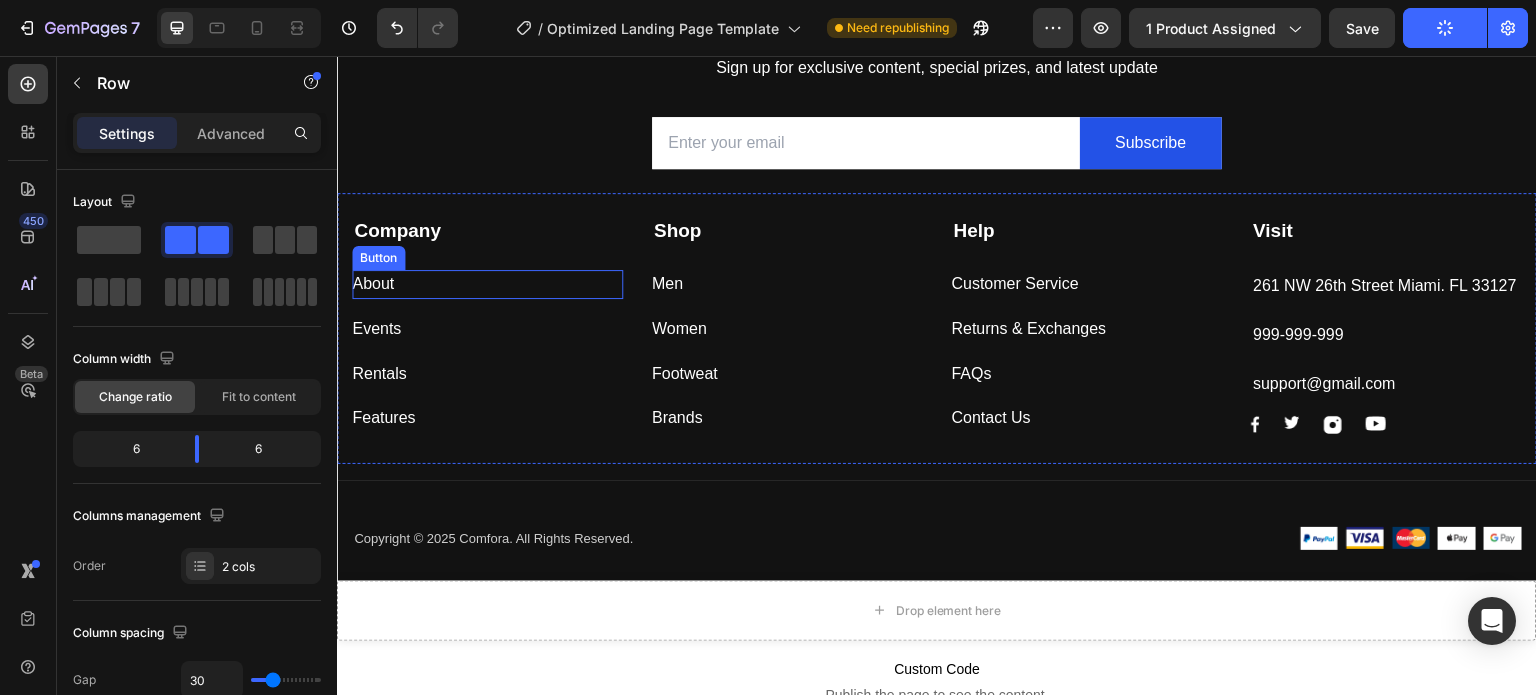 click on "About Button" at bounding box center (487, 284) 